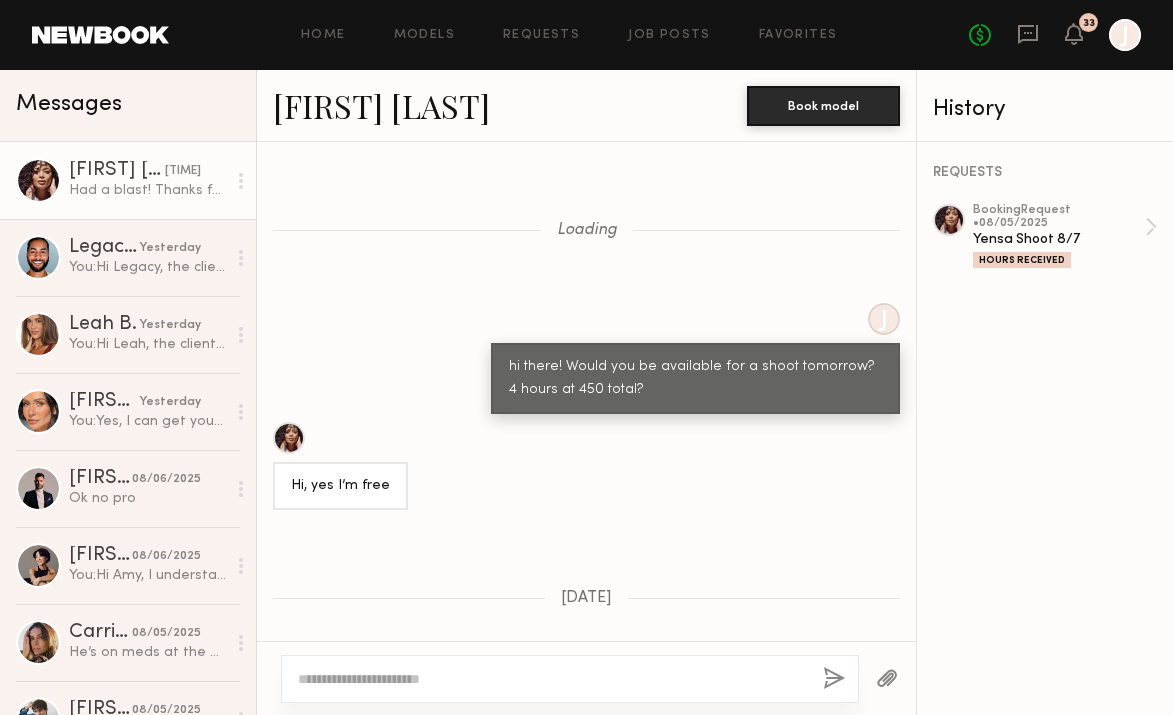 scroll, scrollTop: 0, scrollLeft: 0, axis: both 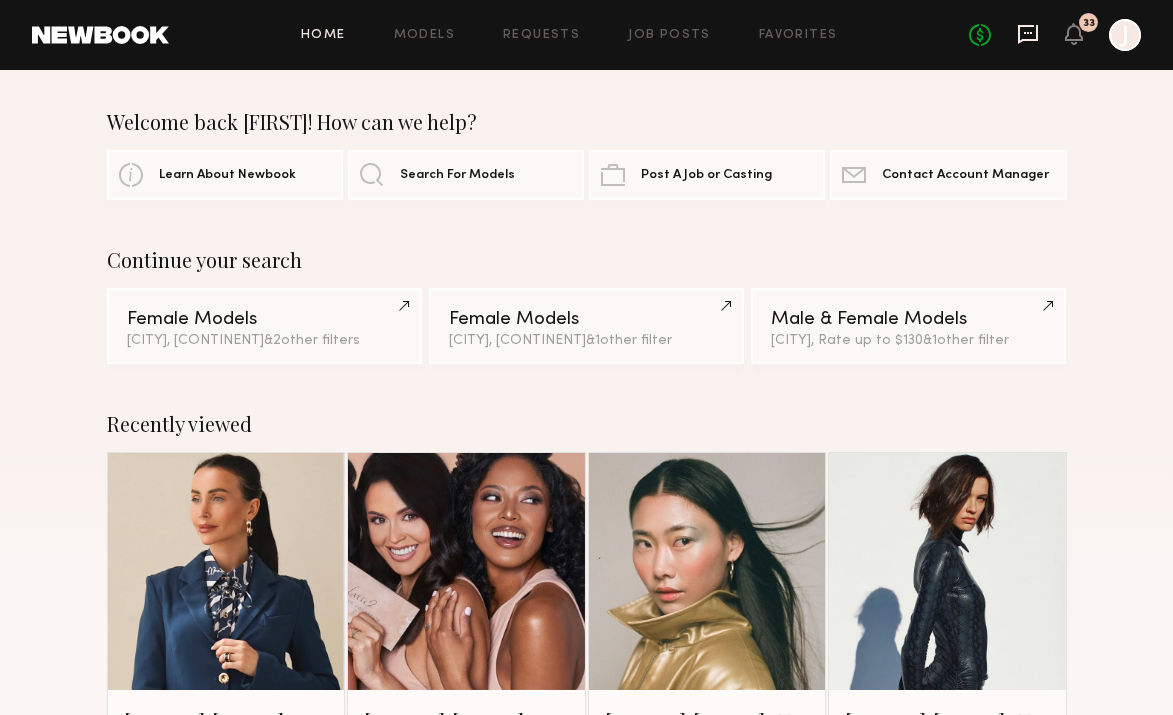 click 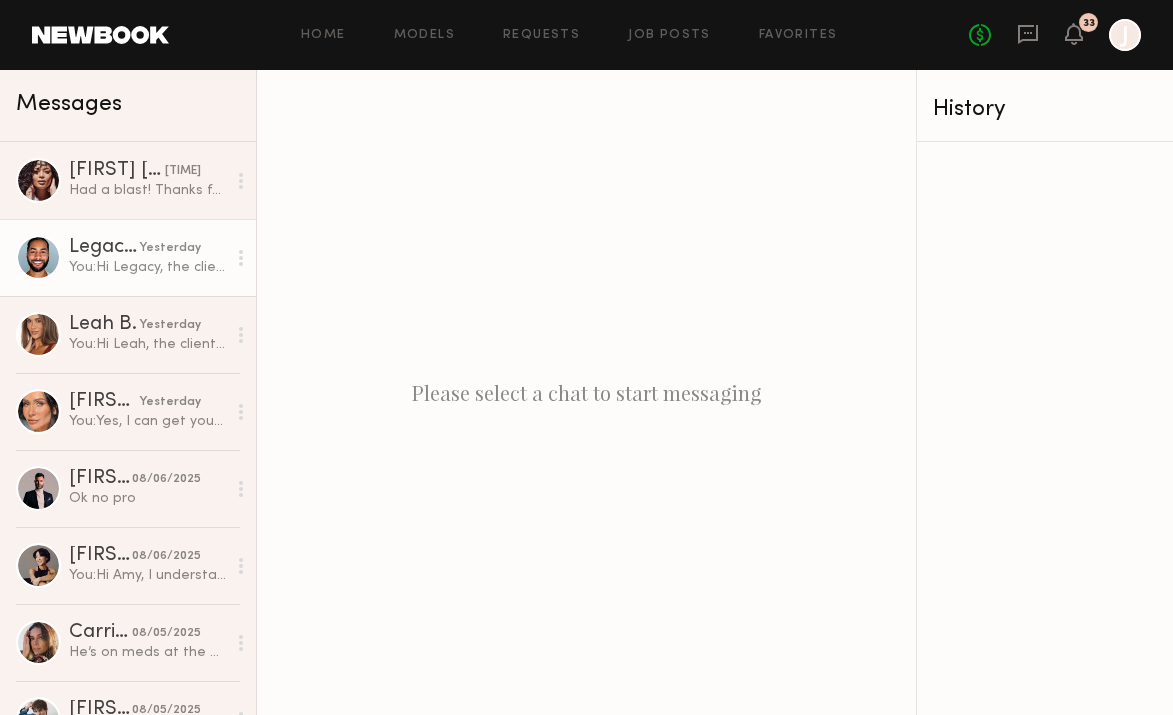 click on "Legacy D. yesterday You:  Hi Legacy, the client just got back to me and has decided to go in a different direction, so you can release the hold on the 11th. Thank you again for your time and flexibility—I really appreciate it!" 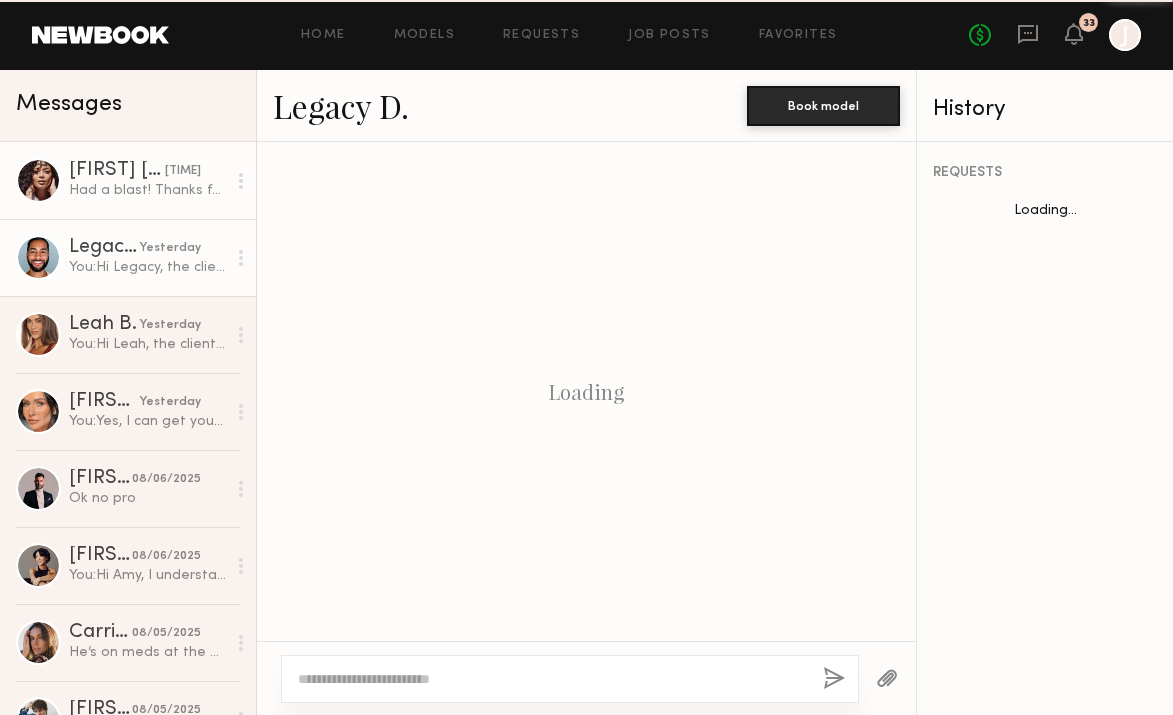 scroll, scrollTop: 1965, scrollLeft: 0, axis: vertical 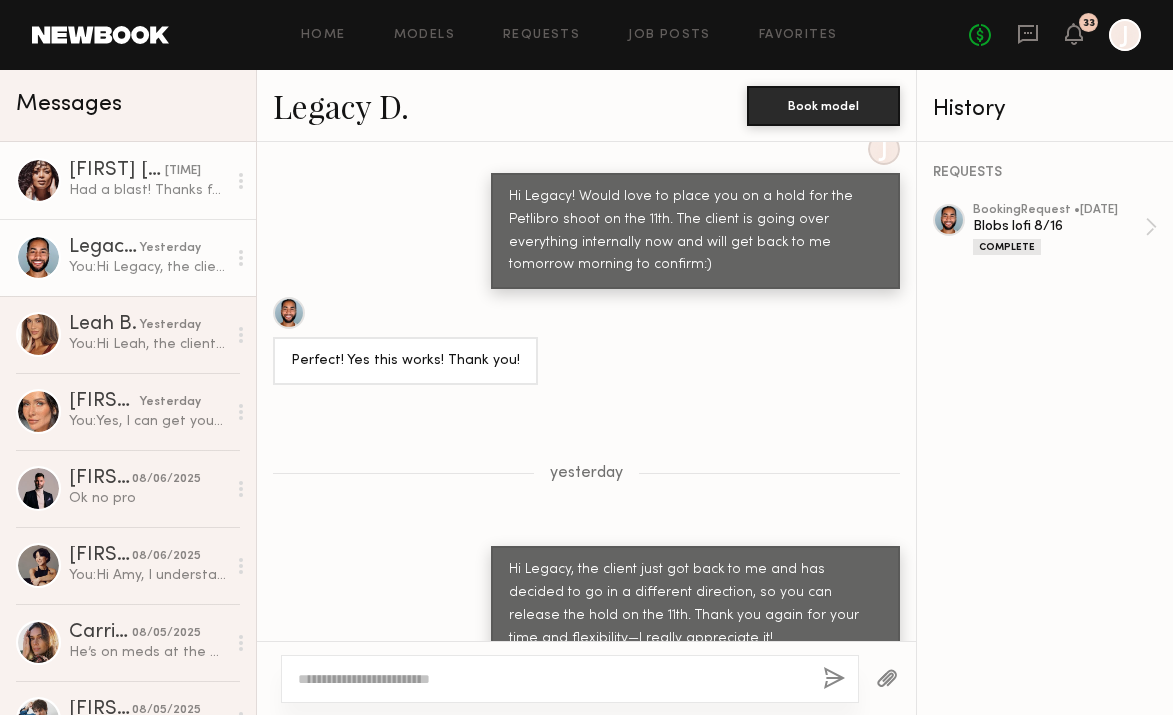 click on "Had a blast! Thanks for the call :)" 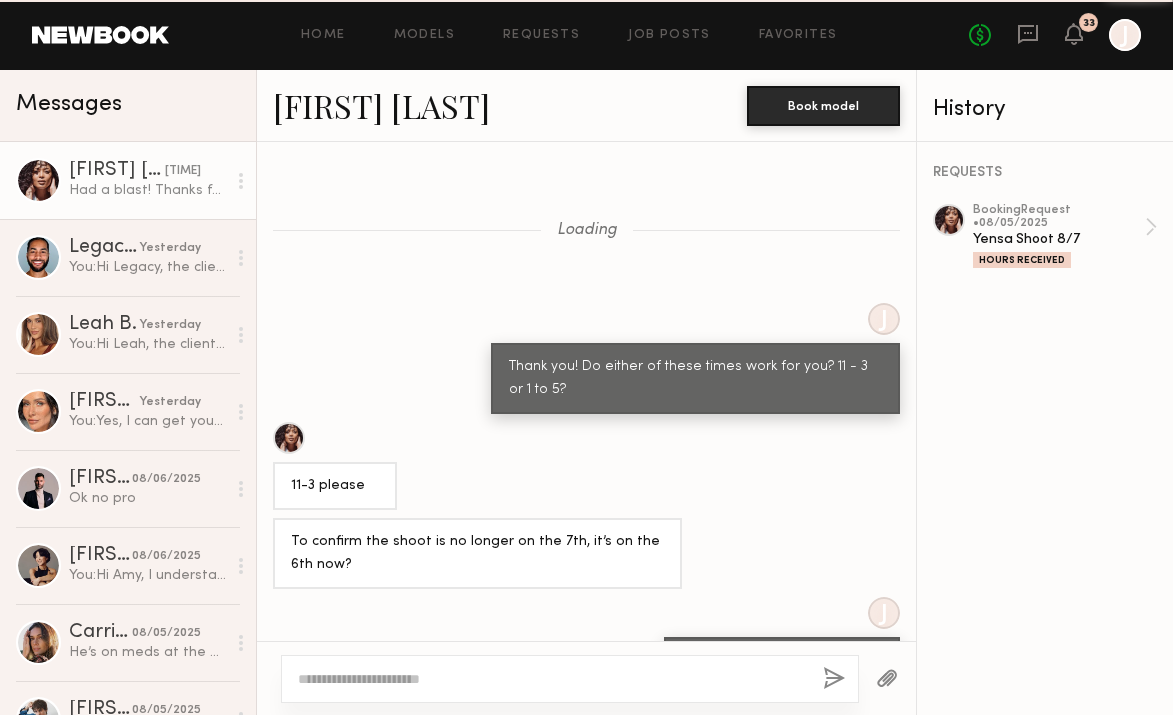 scroll, scrollTop: 955, scrollLeft: 0, axis: vertical 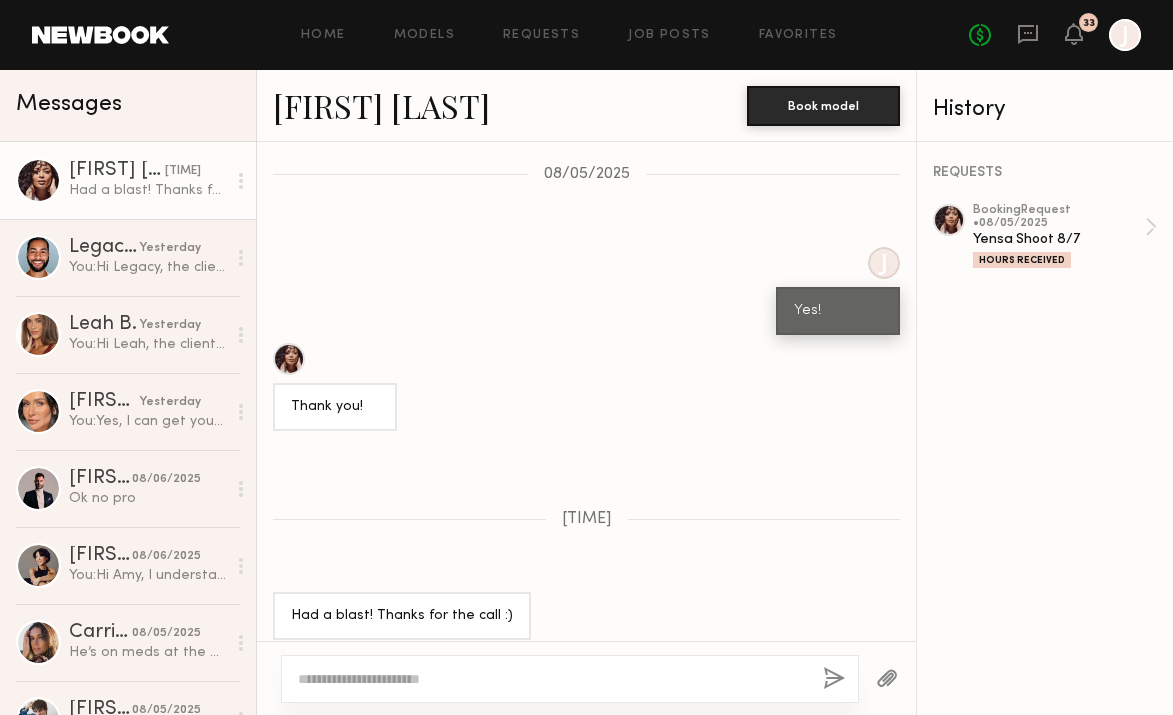 click 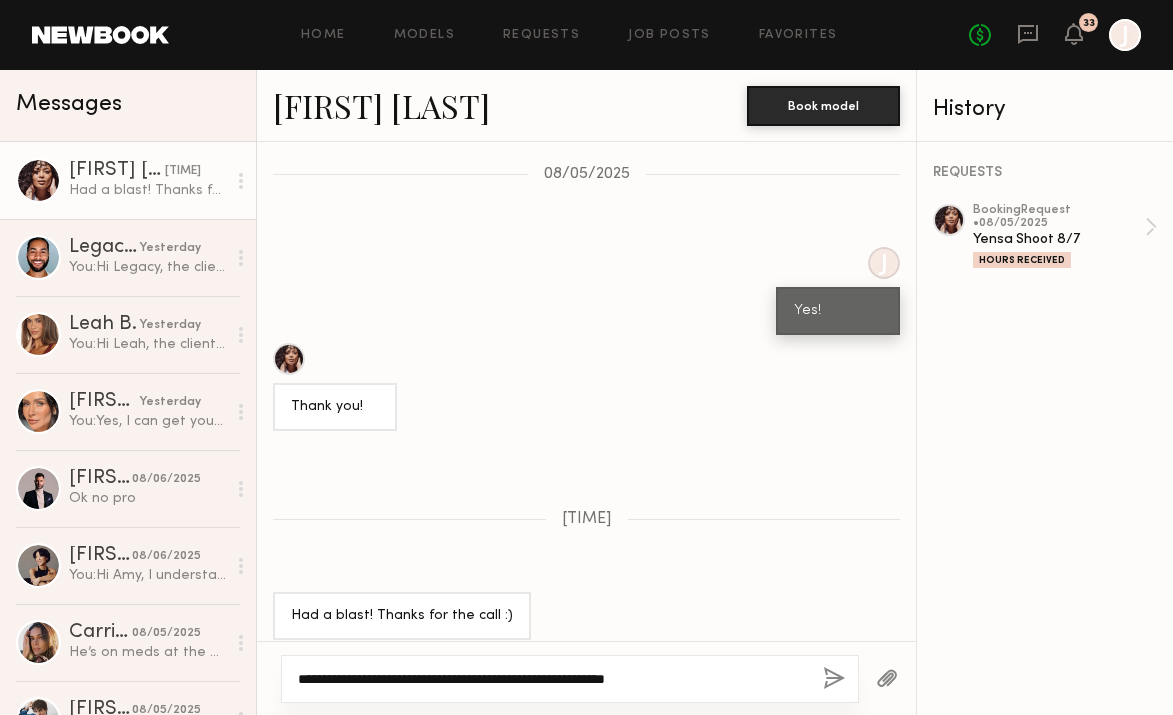 type on "**********" 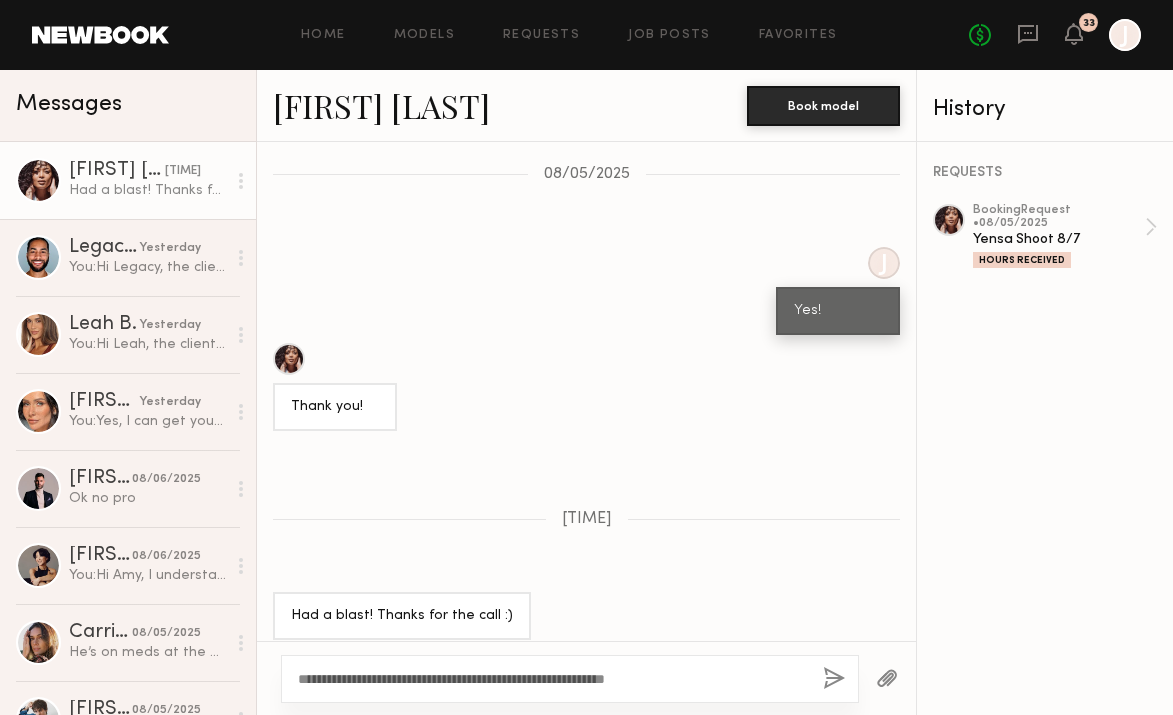 click 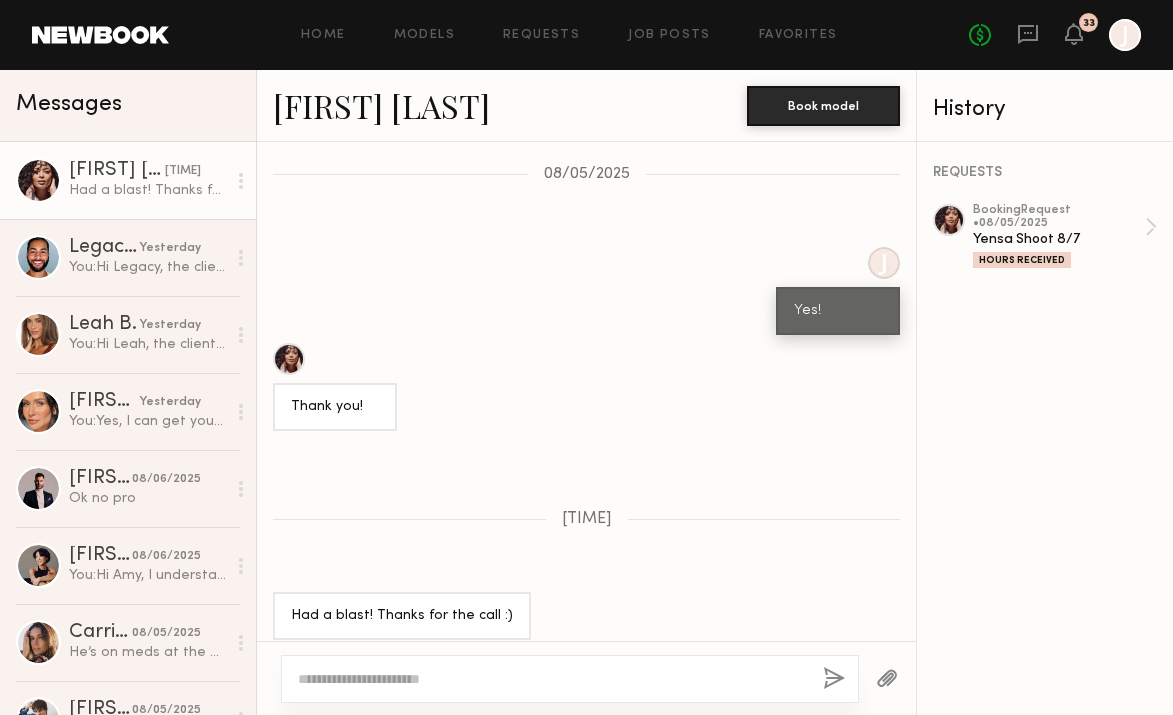 scroll, scrollTop: 1163, scrollLeft: 0, axis: vertical 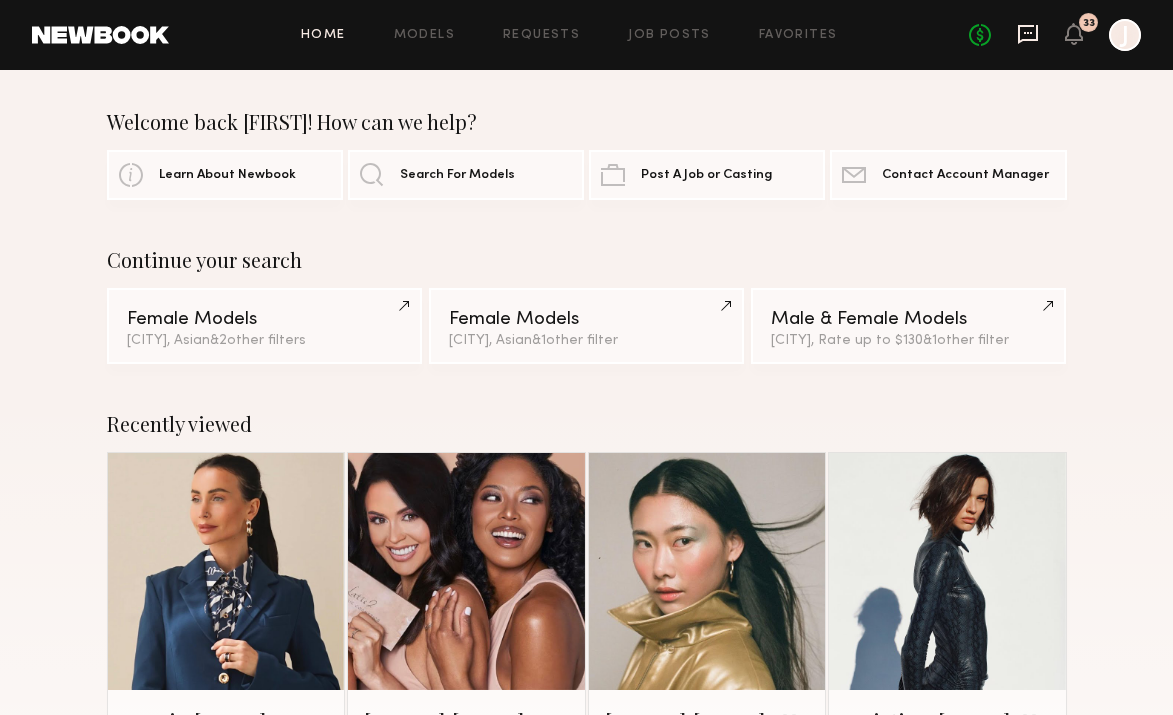 click 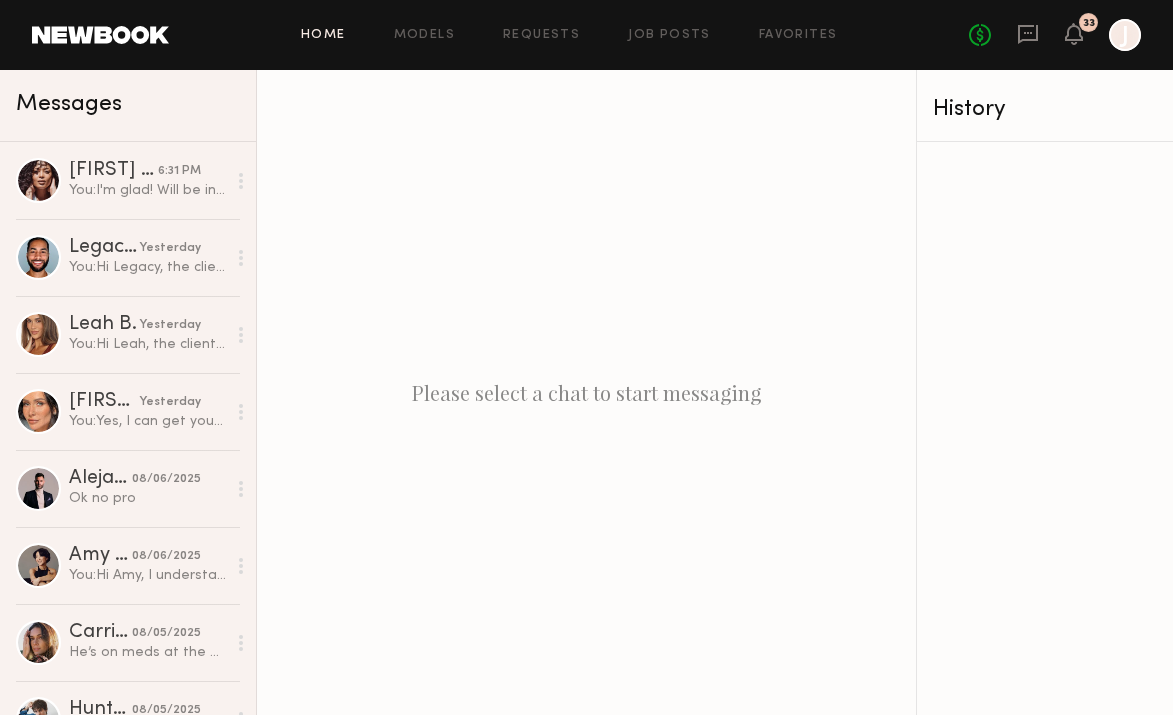 click on "Home" 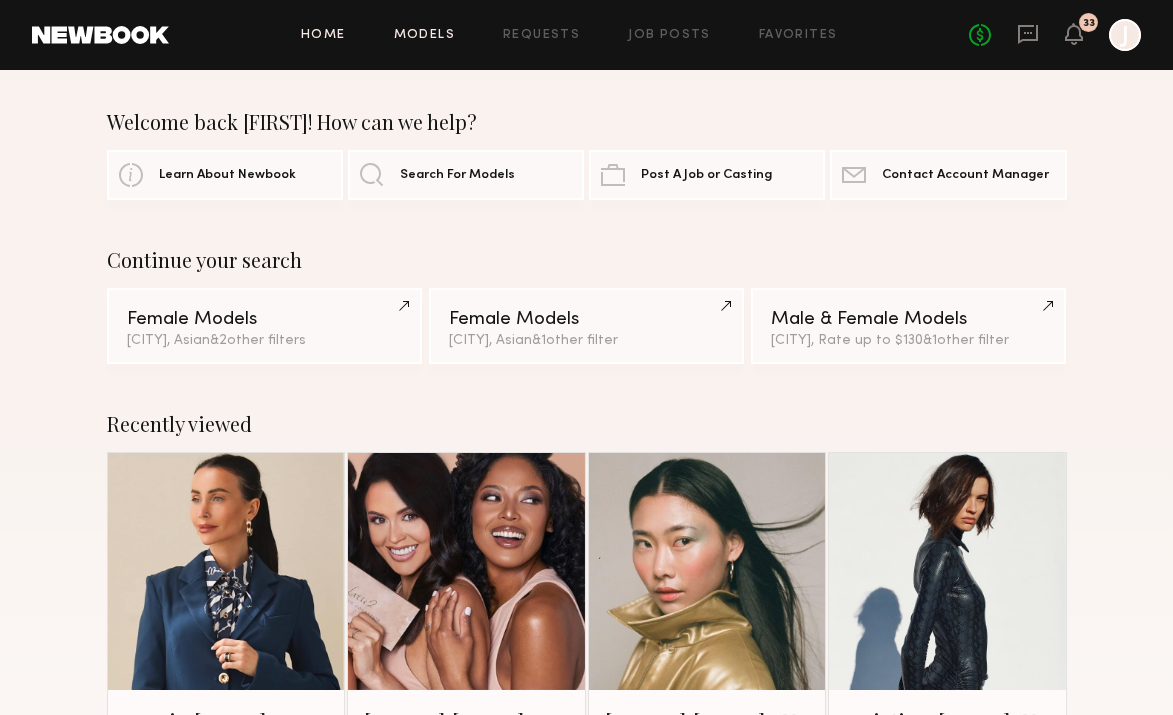 click on "Models" 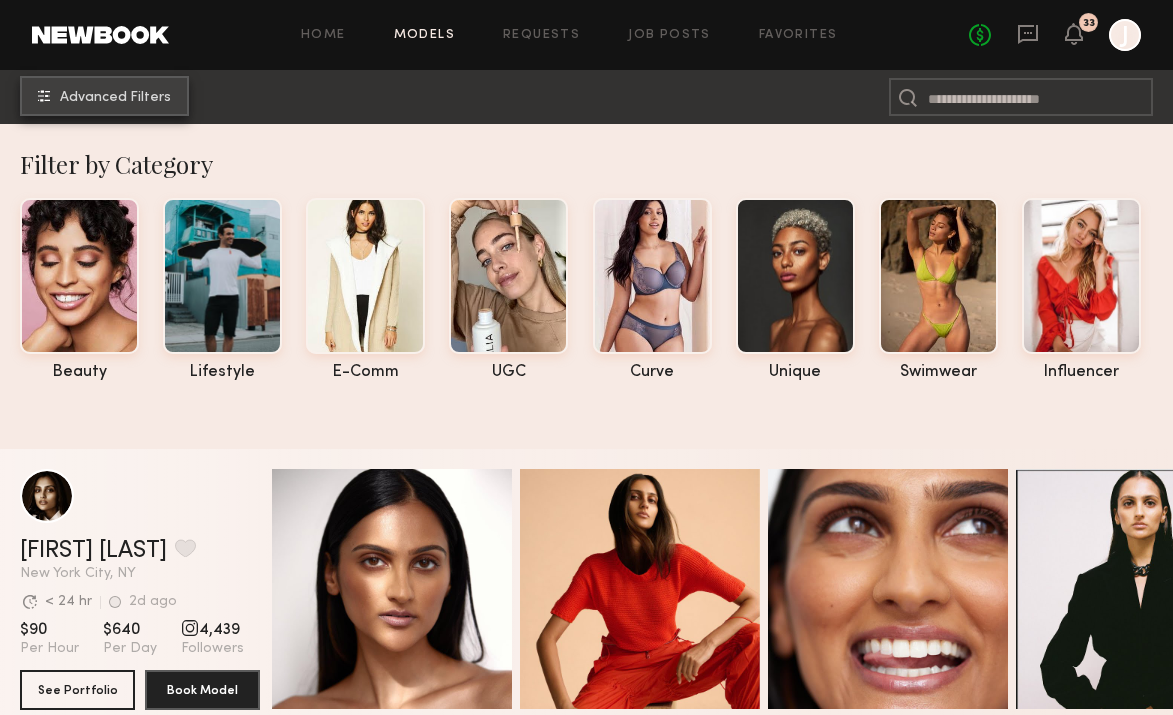 click on "Advanced Filters" 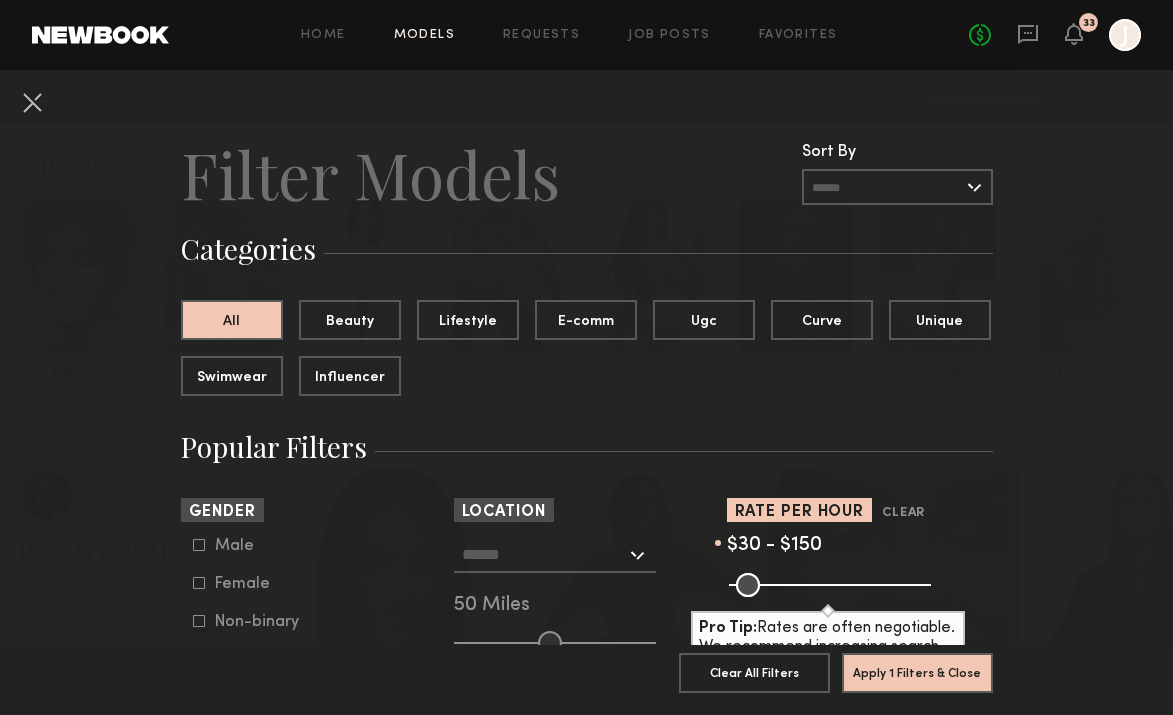 drag, startPoint x: 915, startPoint y: 586, endPoint x: 786, endPoint y: 582, distance: 129.062 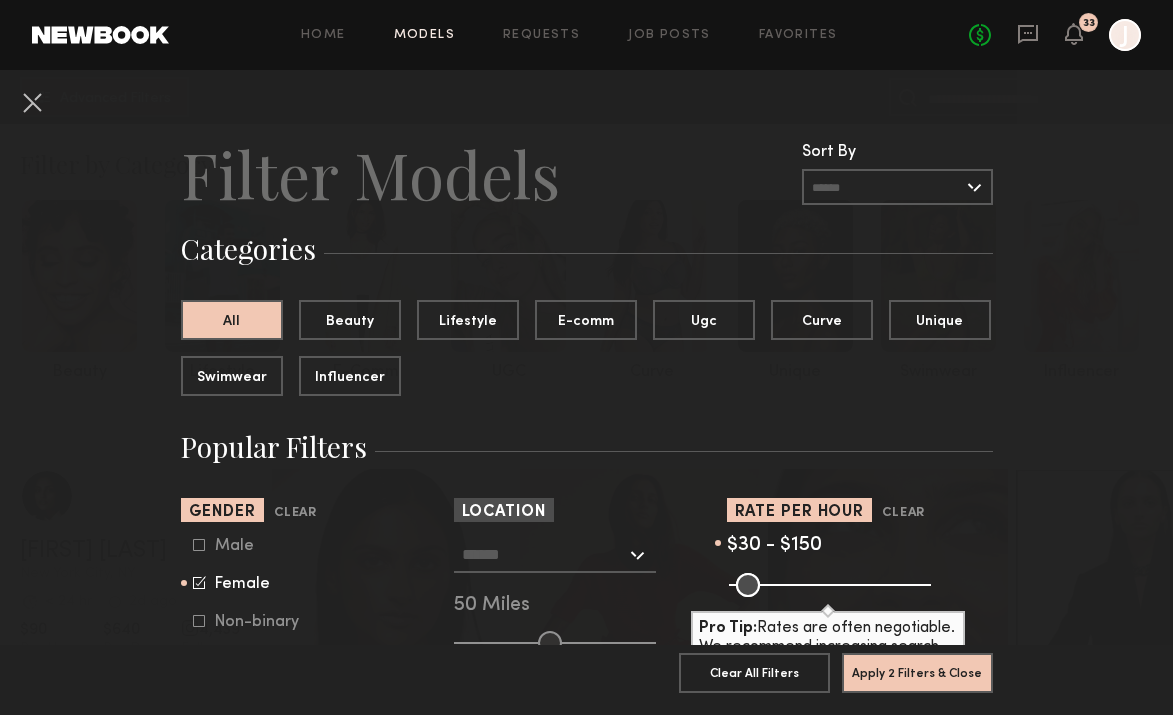 scroll, scrollTop: 112, scrollLeft: 0, axis: vertical 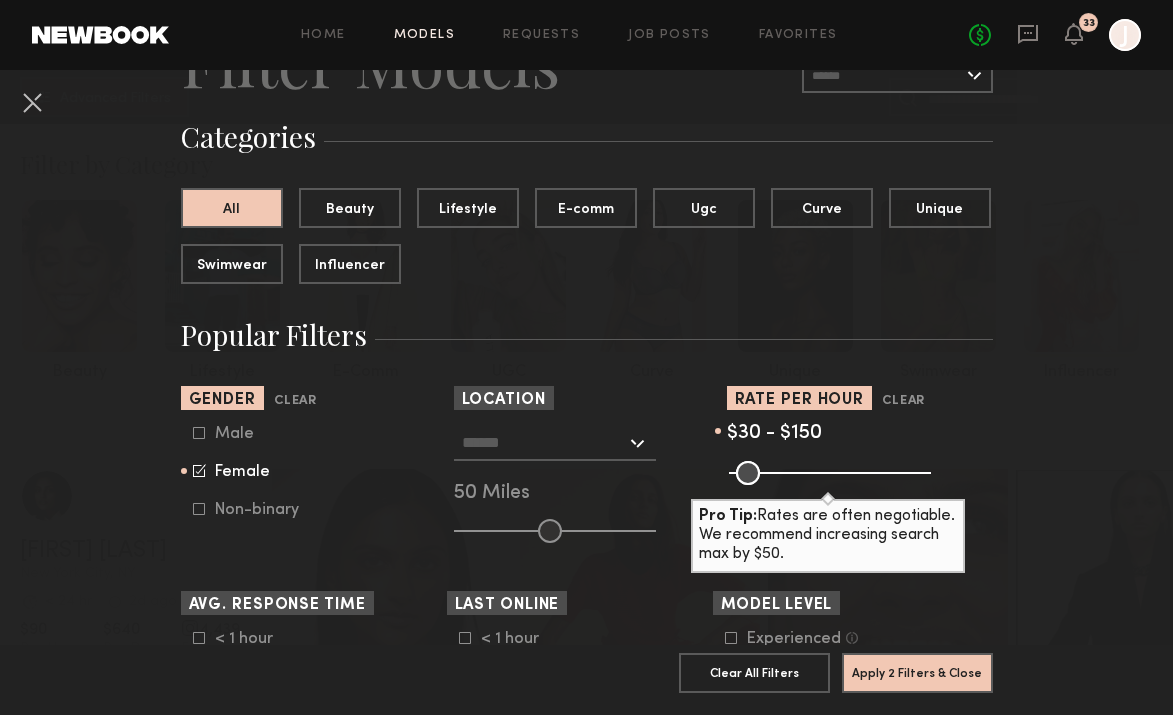 click 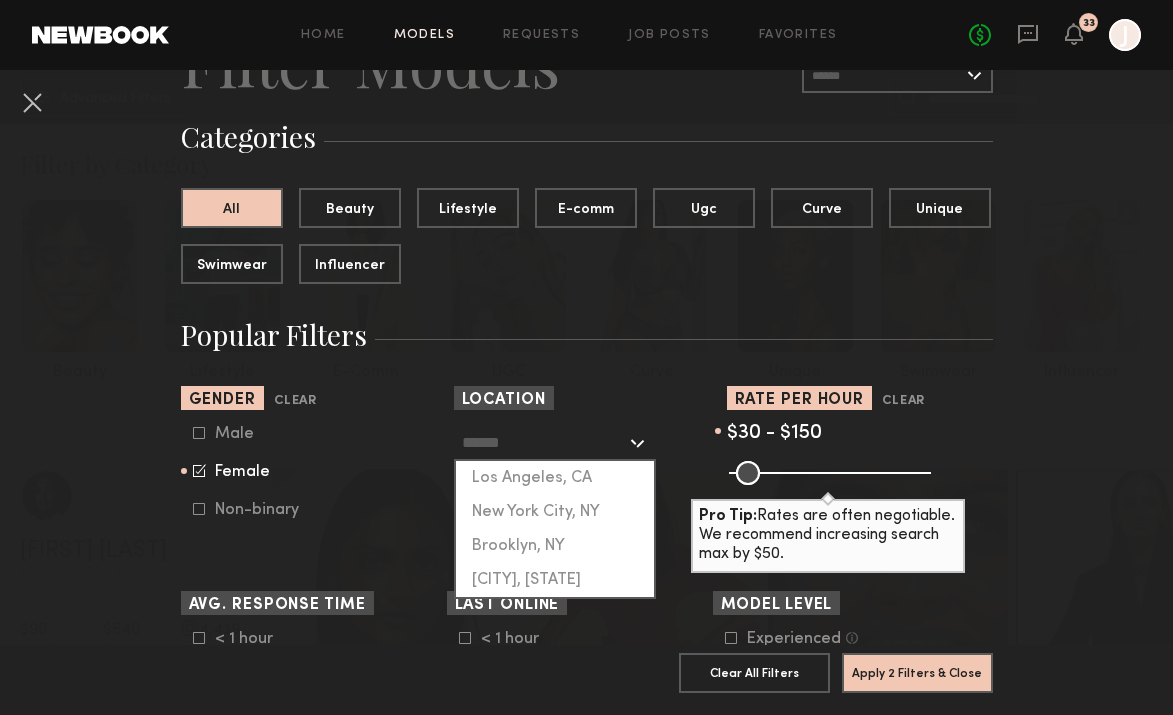 click 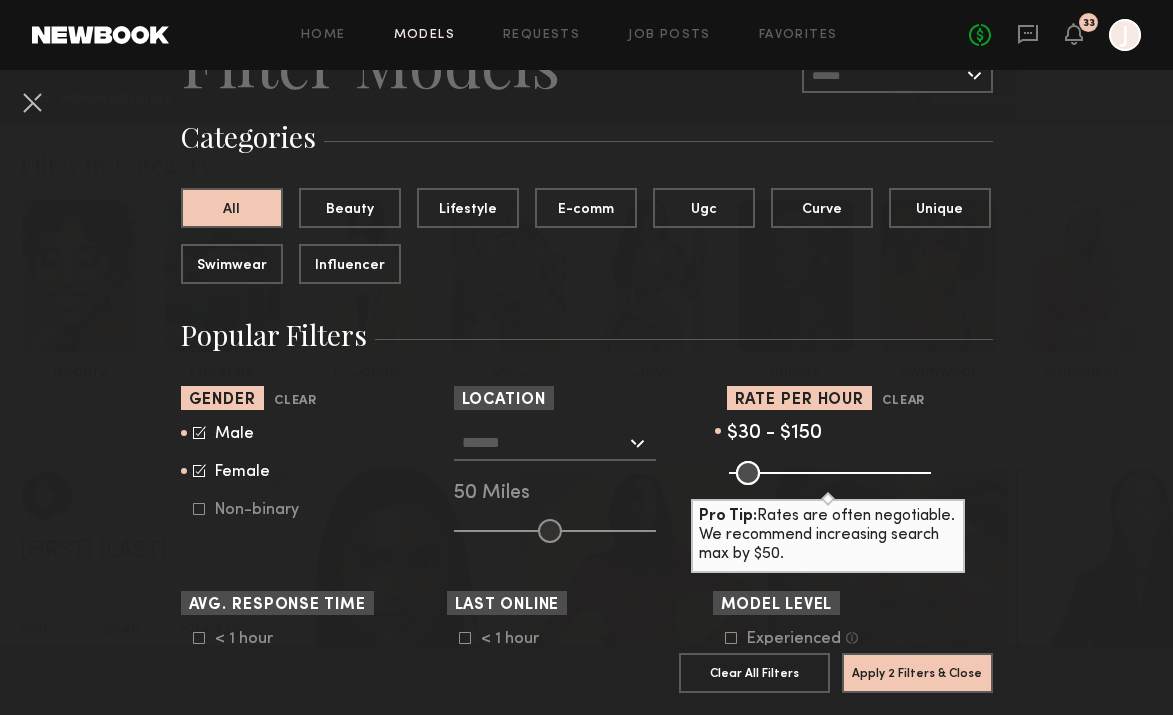 click 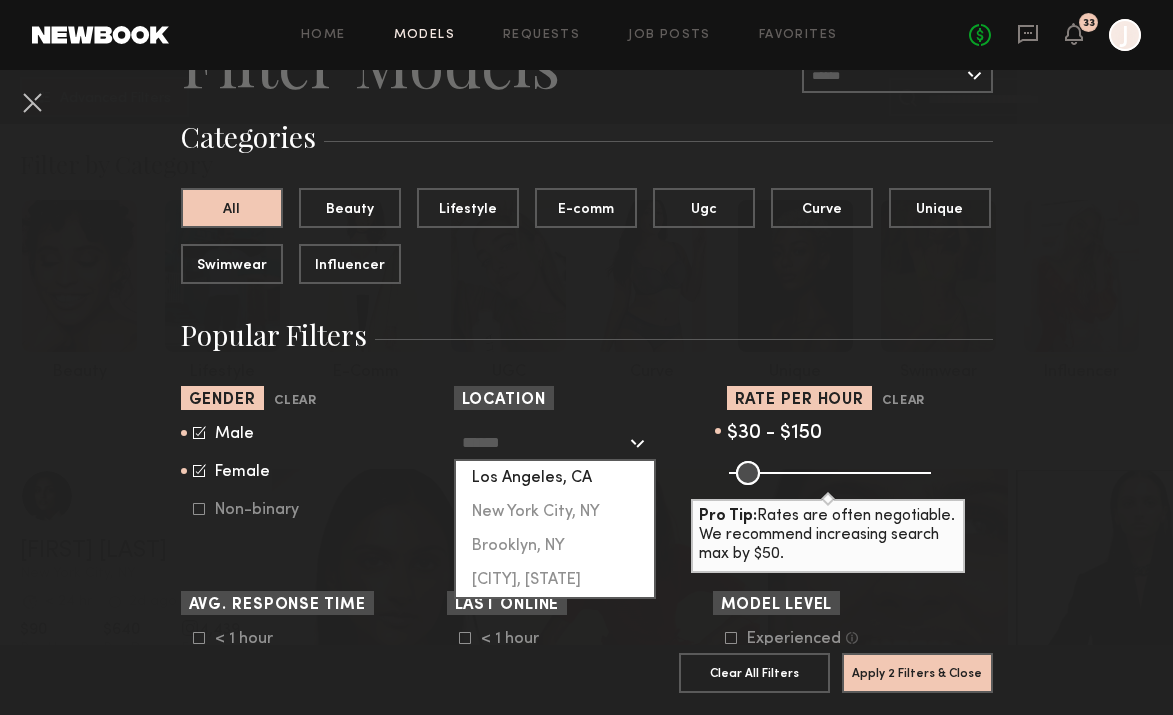 click on "Los Angeles, CA" 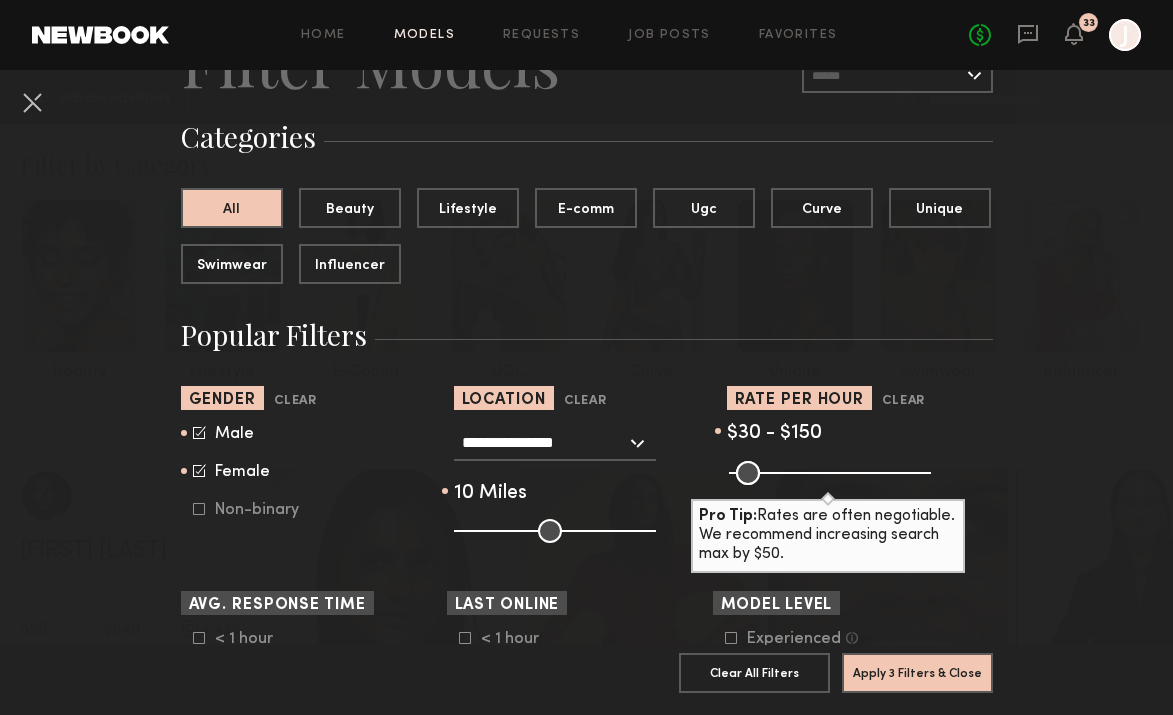 drag, startPoint x: 546, startPoint y: 539, endPoint x: 476, endPoint y: 538, distance: 70.00714 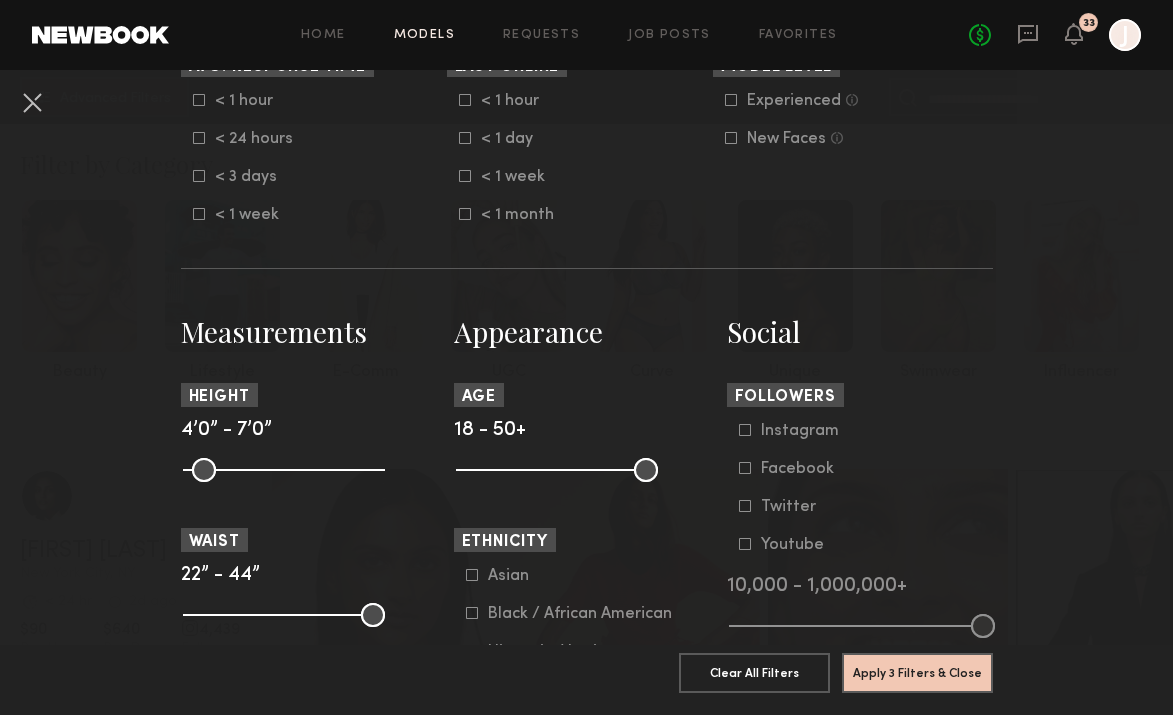 scroll, scrollTop: 819, scrollLeft: 0, axis: vertical 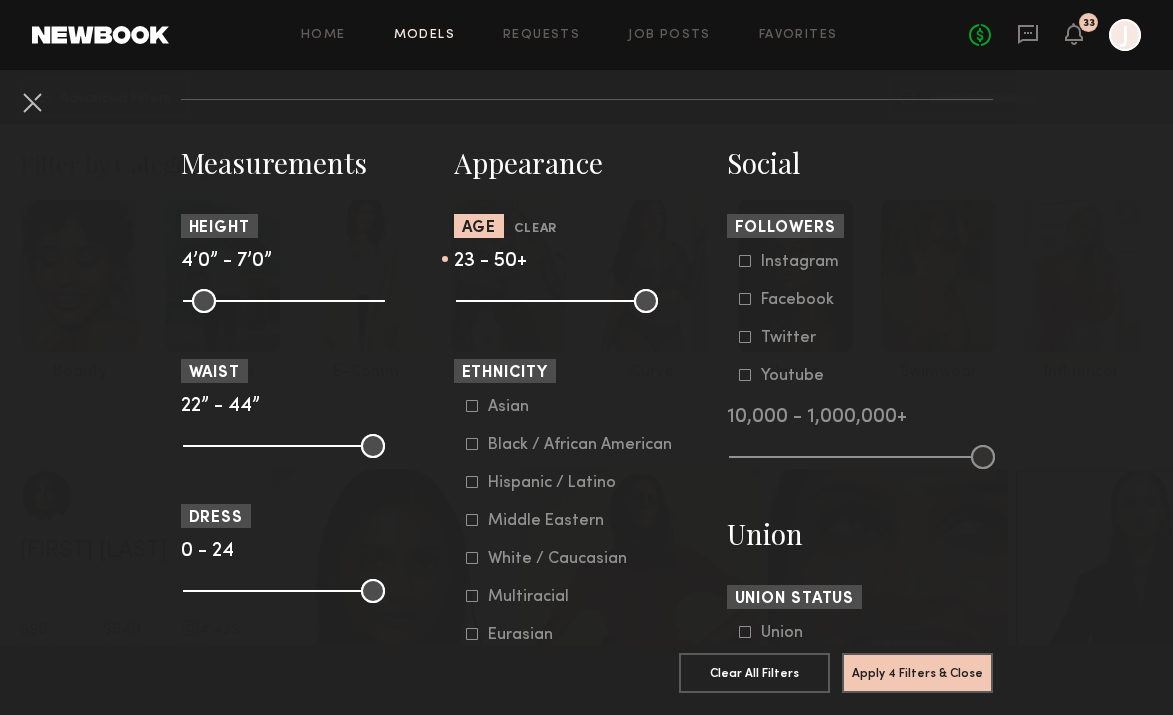 drag, startPoint x: 471, startPoint y: 296, endPoint x: 495, endPoint y: 298, distance: 24.083189 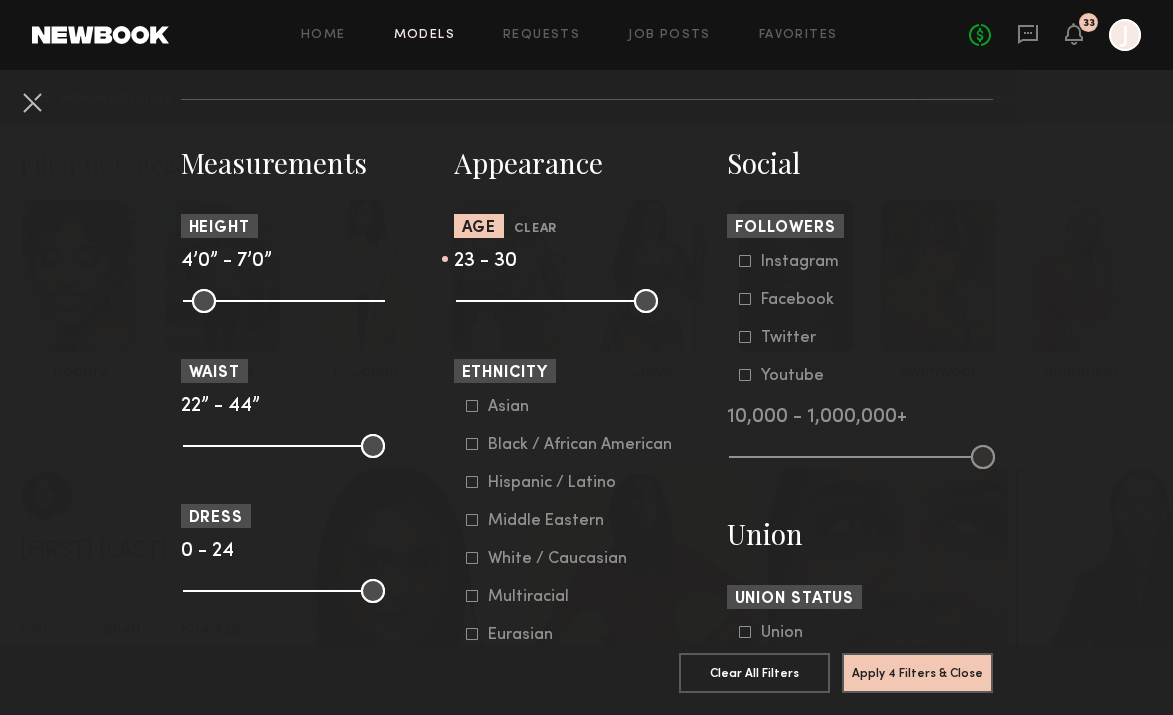 drag, startPoint x: 652, startPoint y: 304, endPoint x: 535, endPoint y: 300, distance: 117.06836 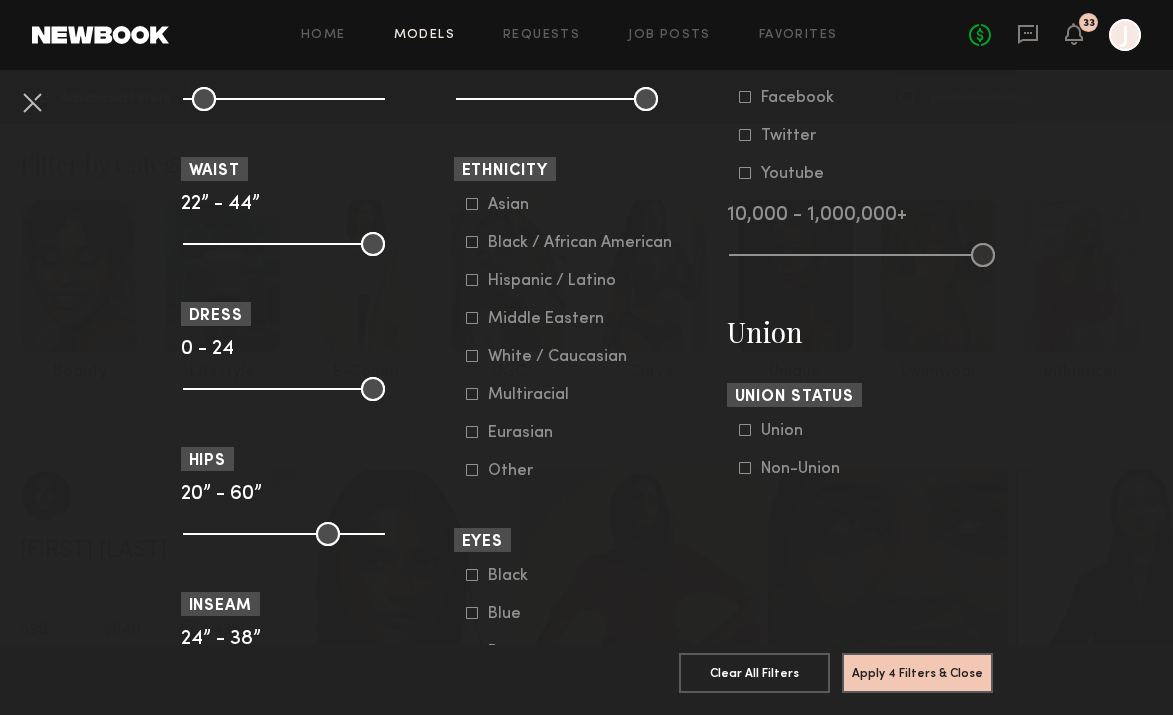 scroll, scrollTop: 1023, scrollLeft: 0, axis: vertical 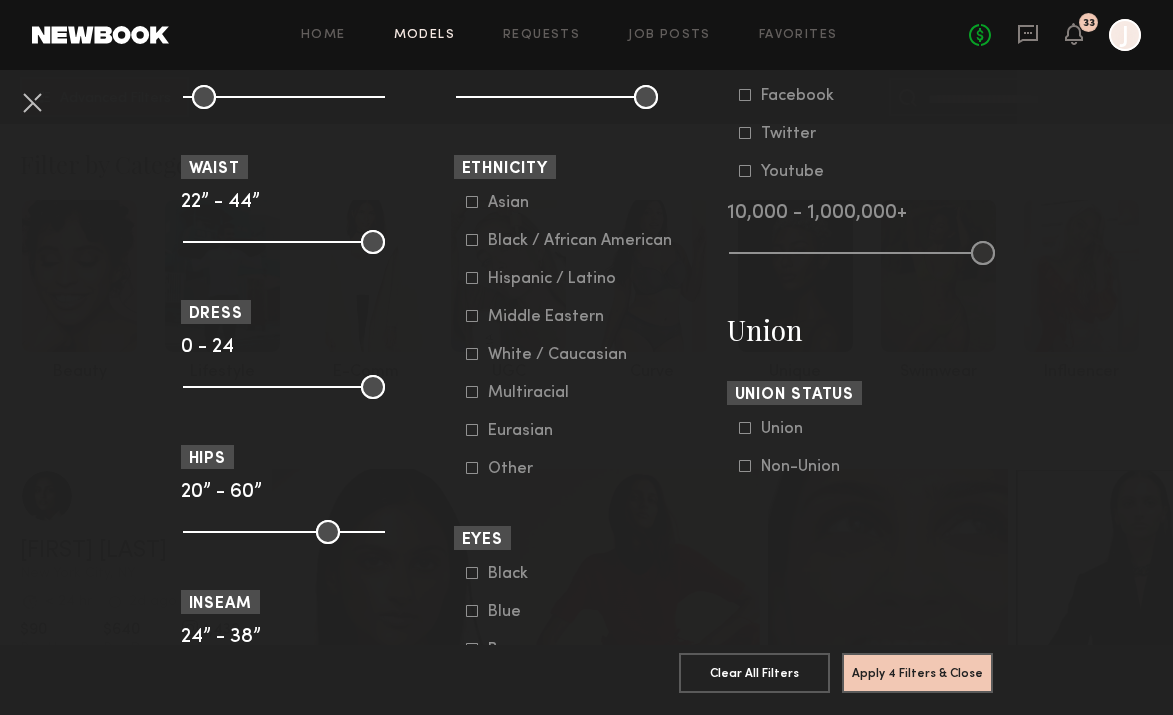 click 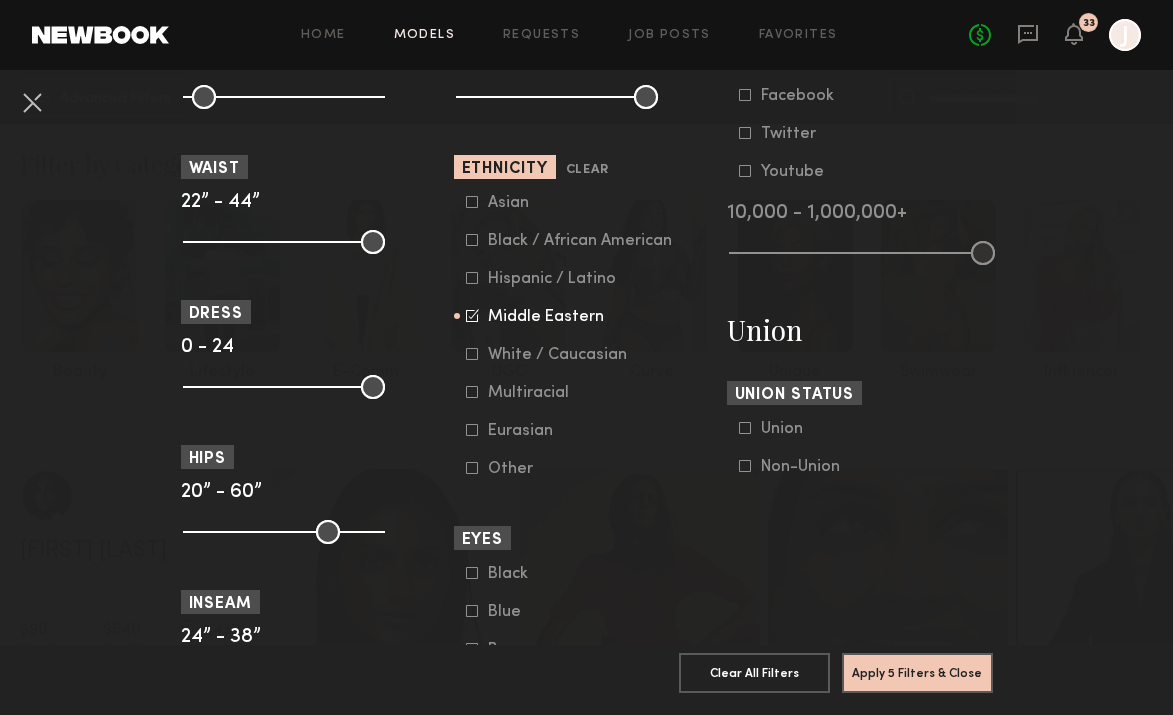 click 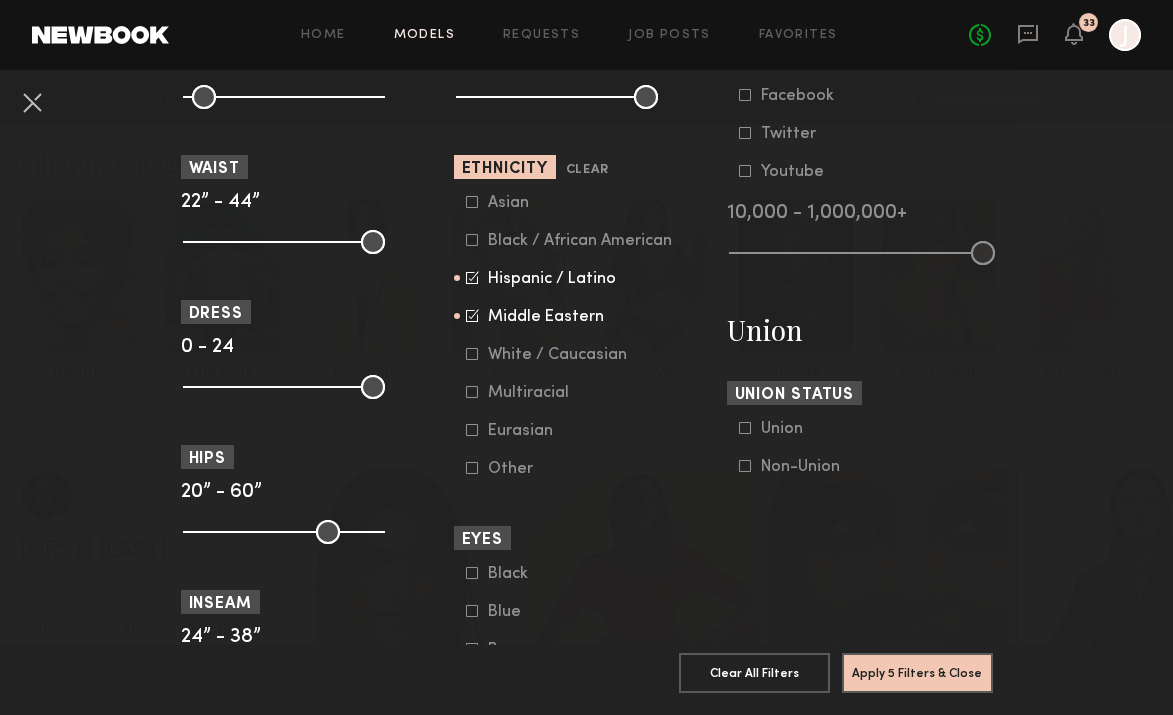 click 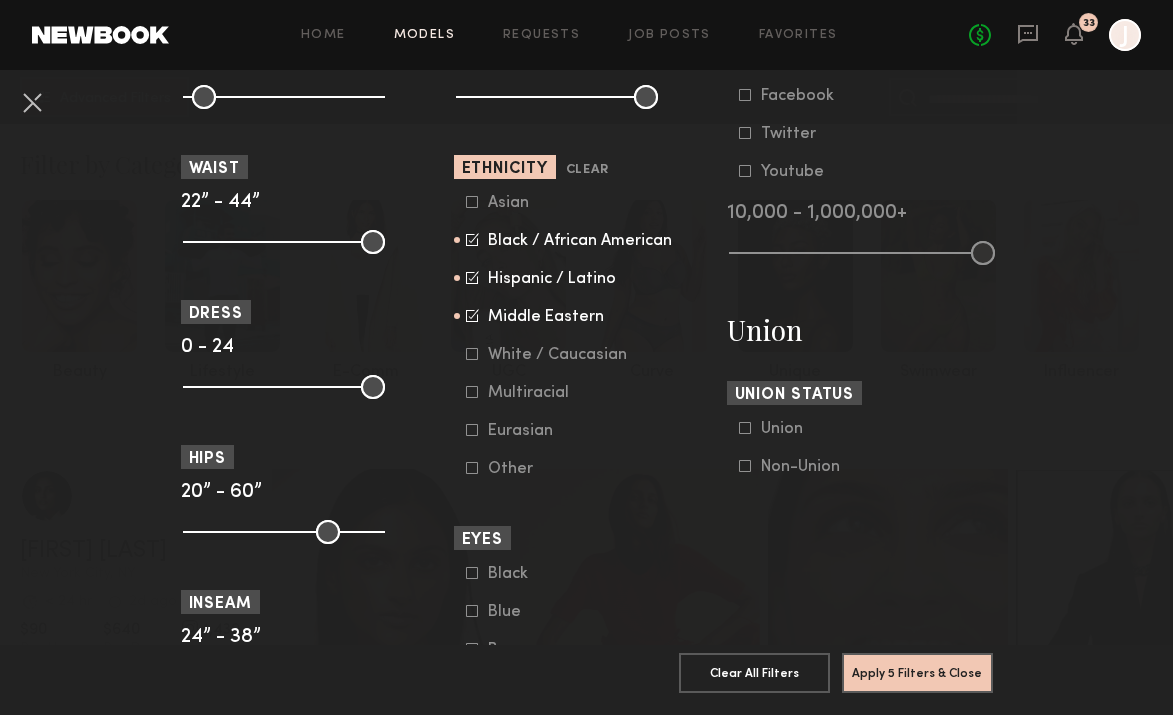 click 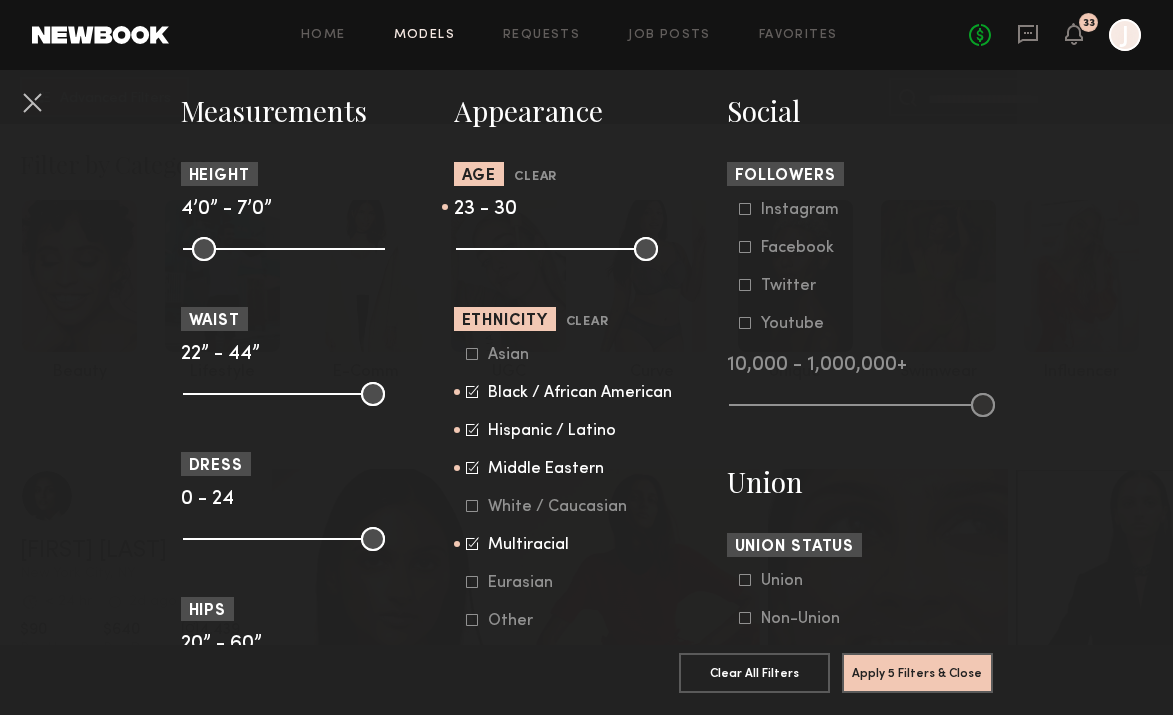 scroll, scrollTop: 836, scrollLeft: 0, axis: vertical 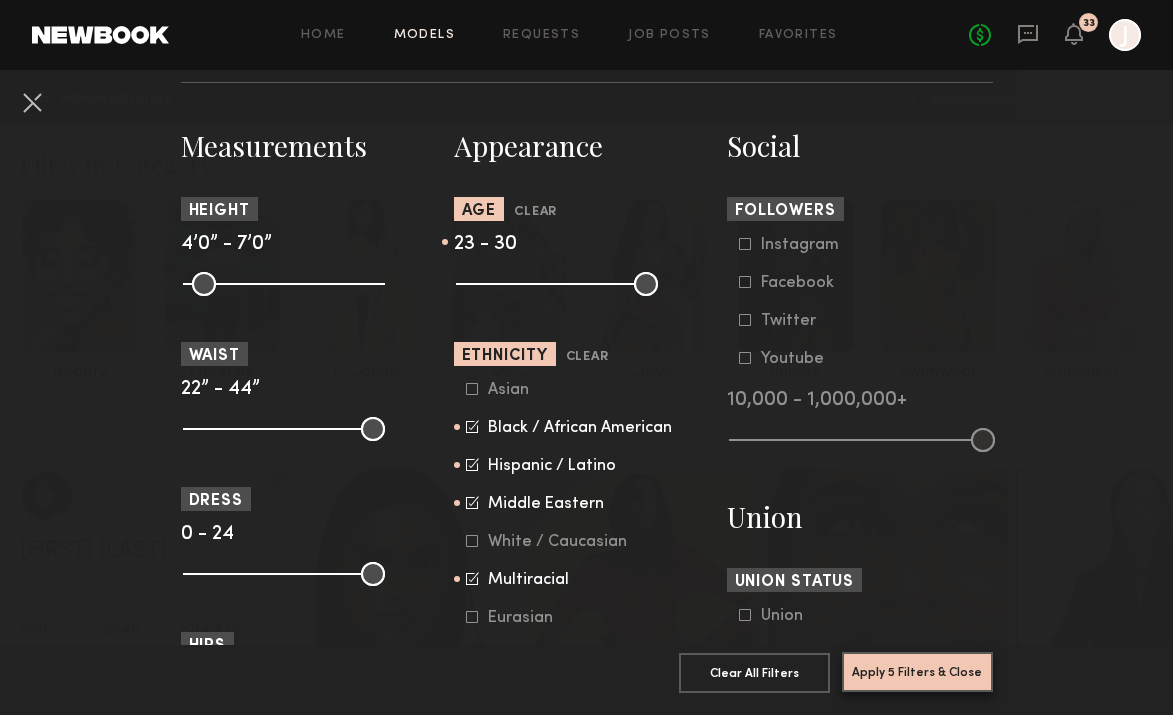 click on "Apply 5 Filters & Close" 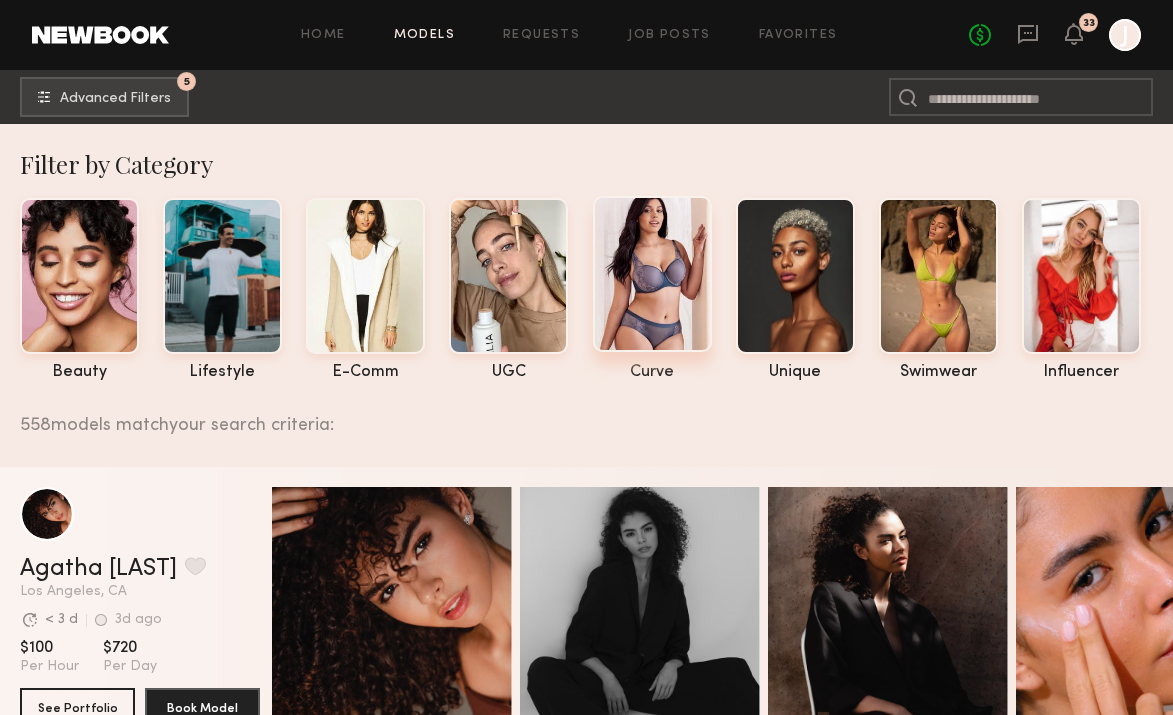 scroll, scrollTop: 0, scrollLeft: 0, axis: both 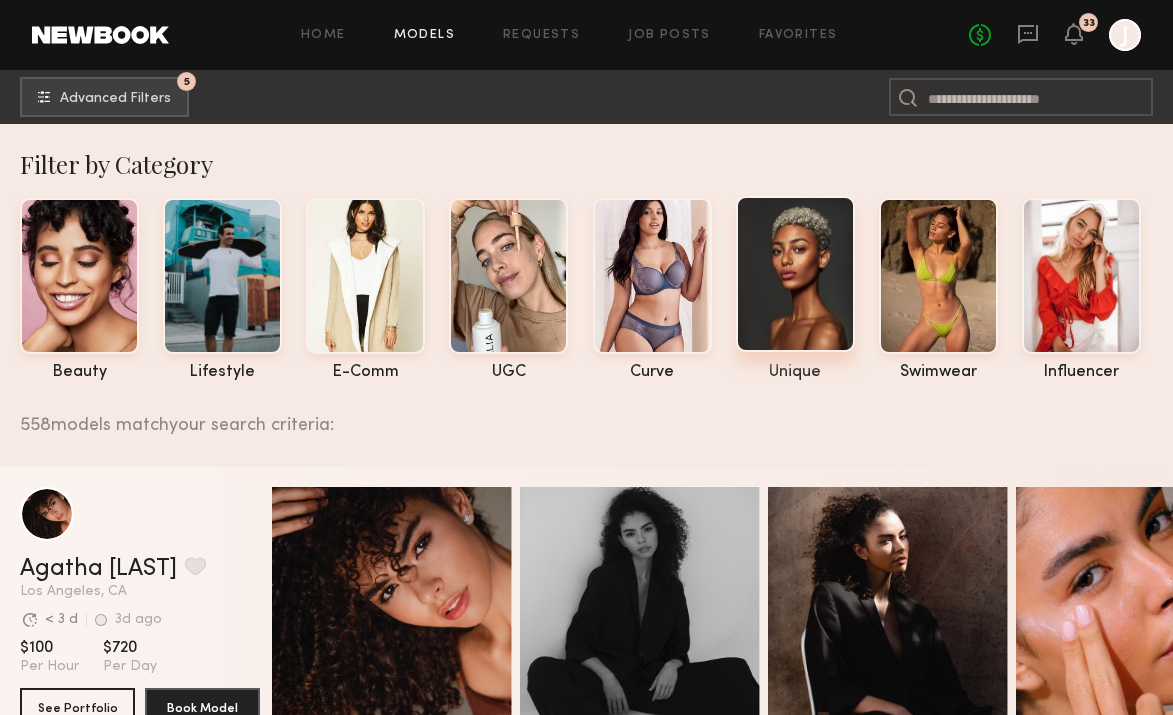 click 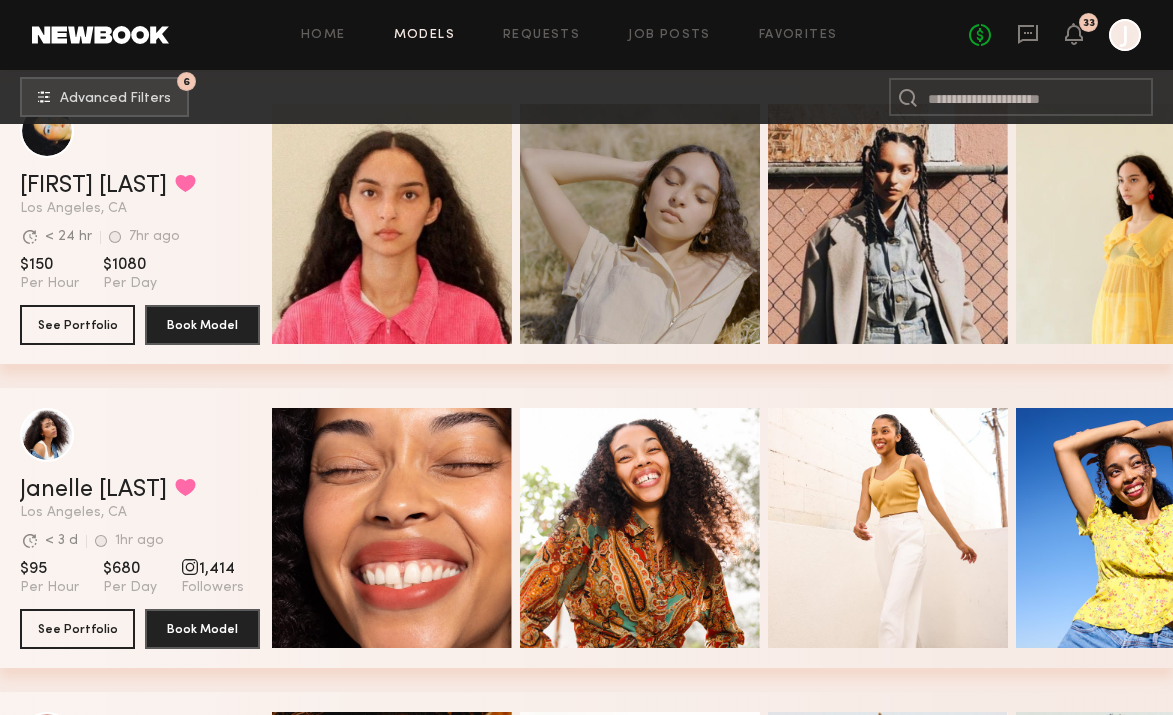 scroll, scrollTop: 792, scrollLeft: 0, axis: vertical 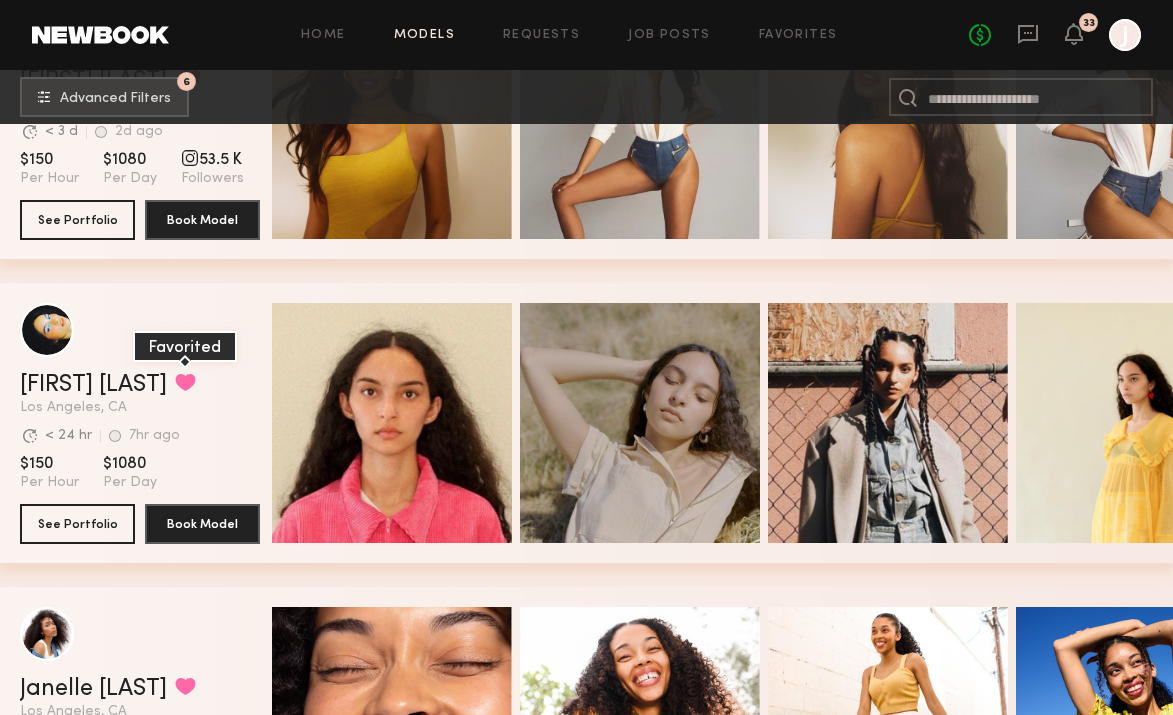 click 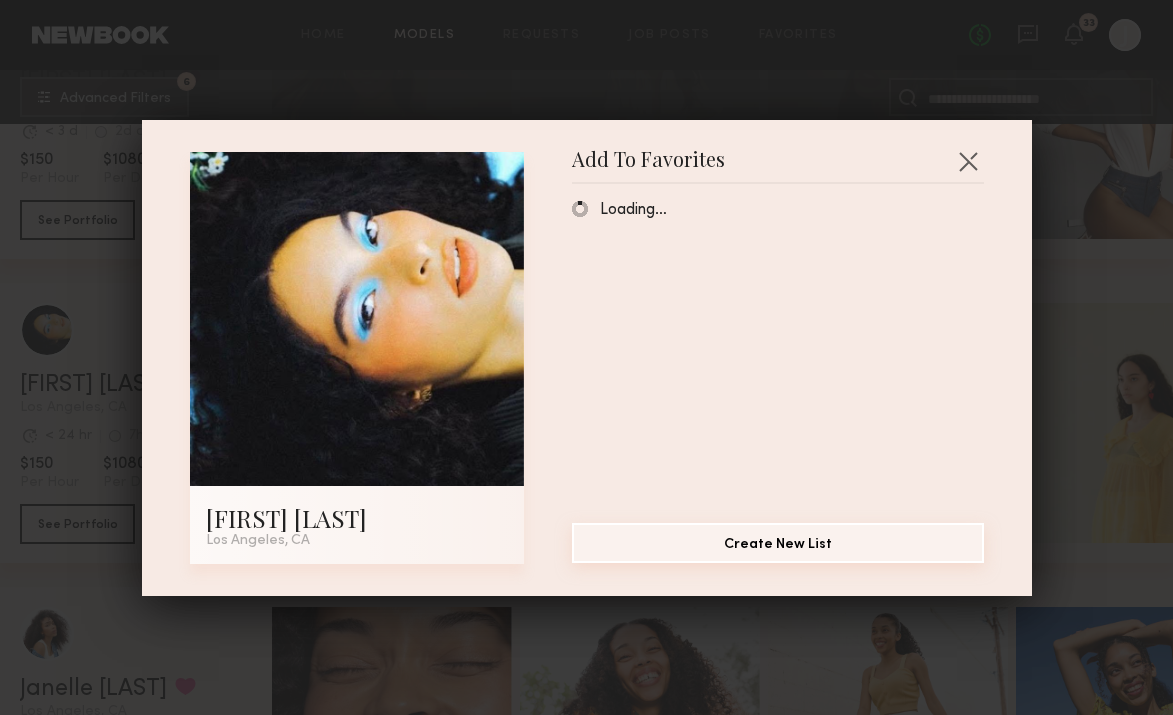 click on "Create New List" at bounding box center (778, 543) 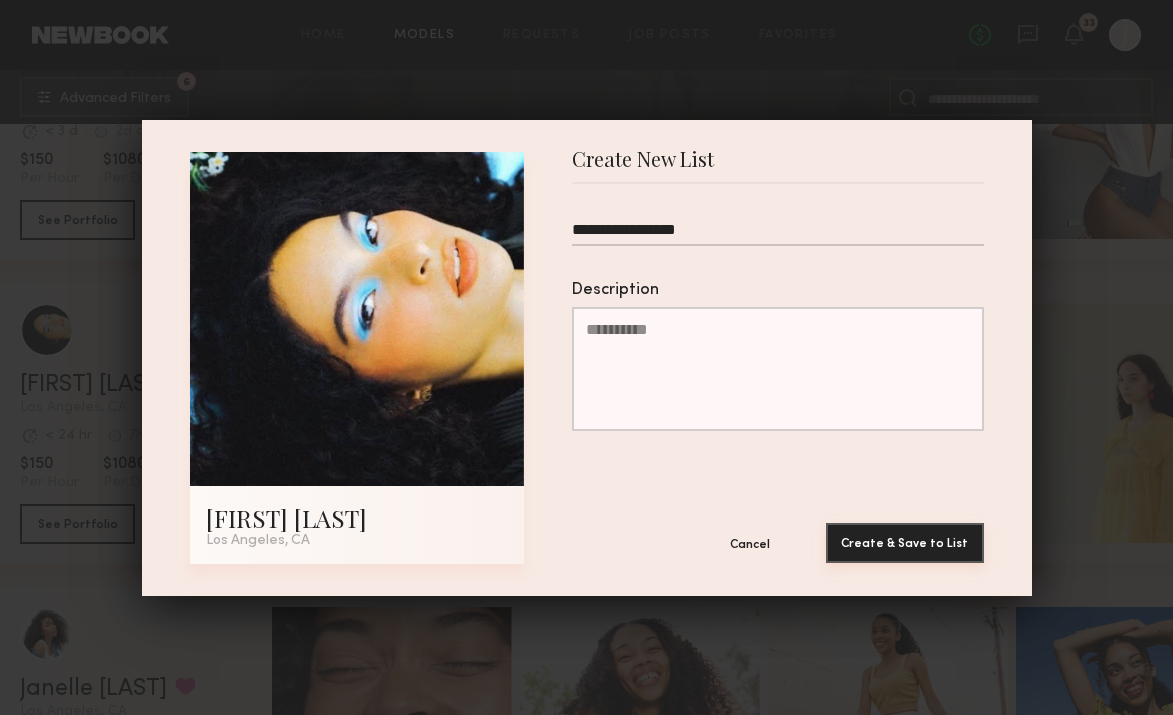 type on "**********" 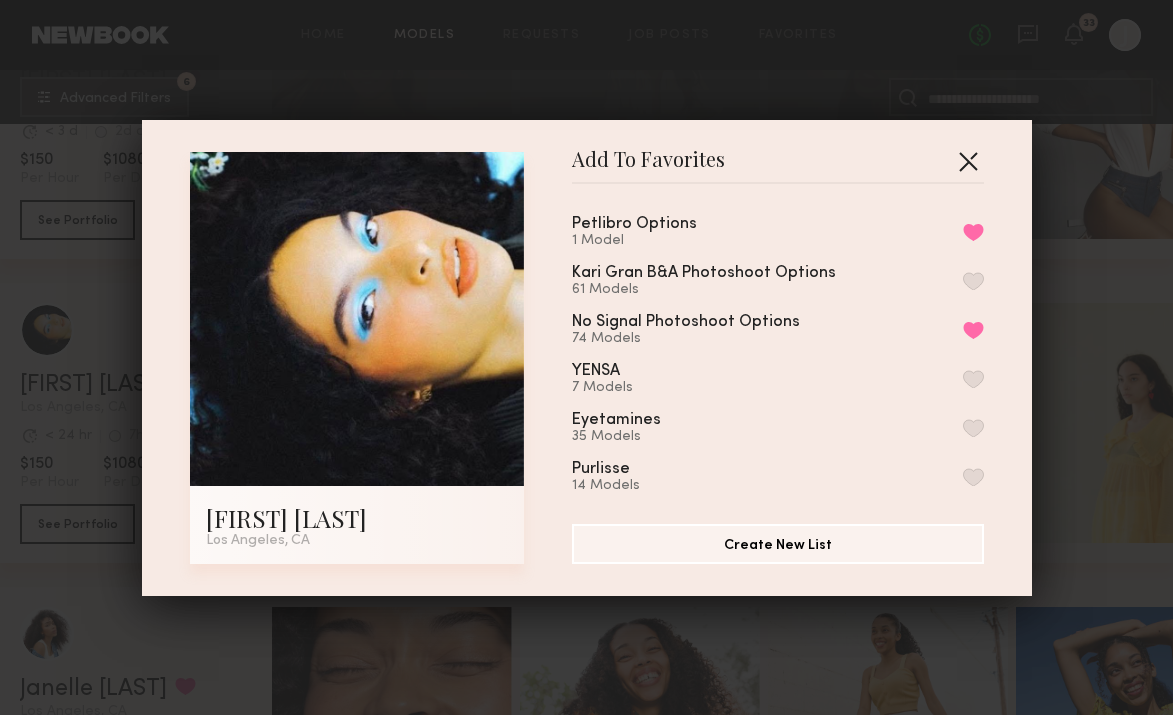 click at bounding box center [968, 161] 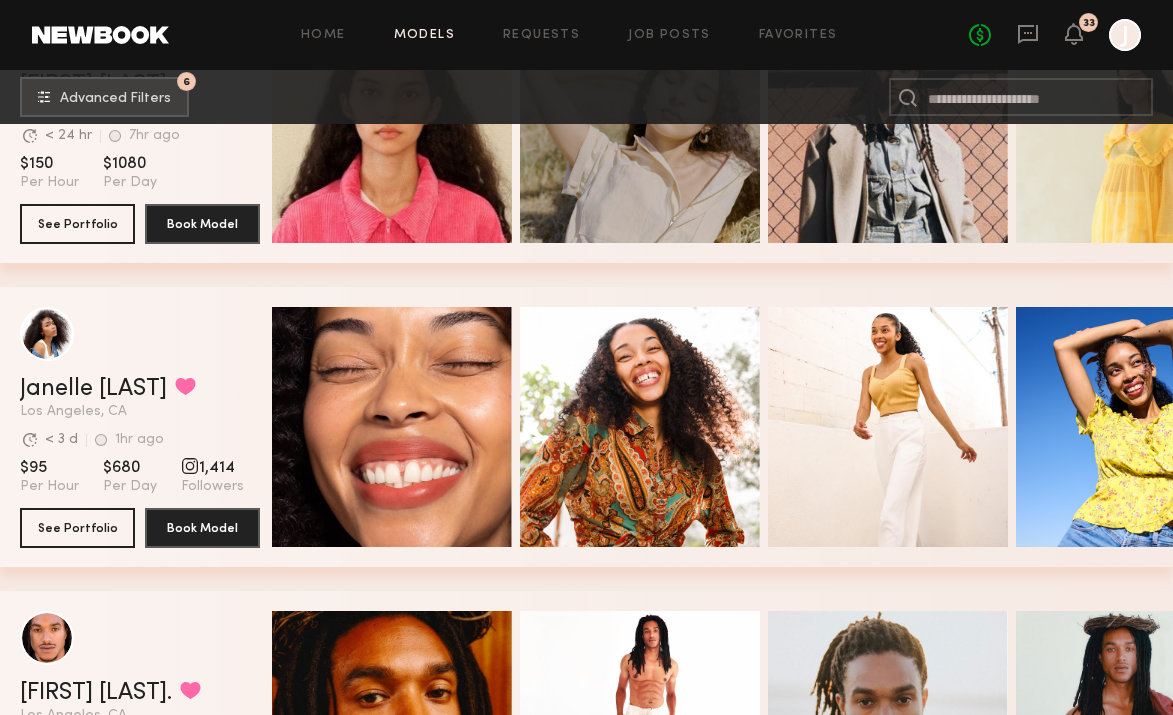 scroll, scrollTop: 1098, scrollLeft: 0, axis: vertical 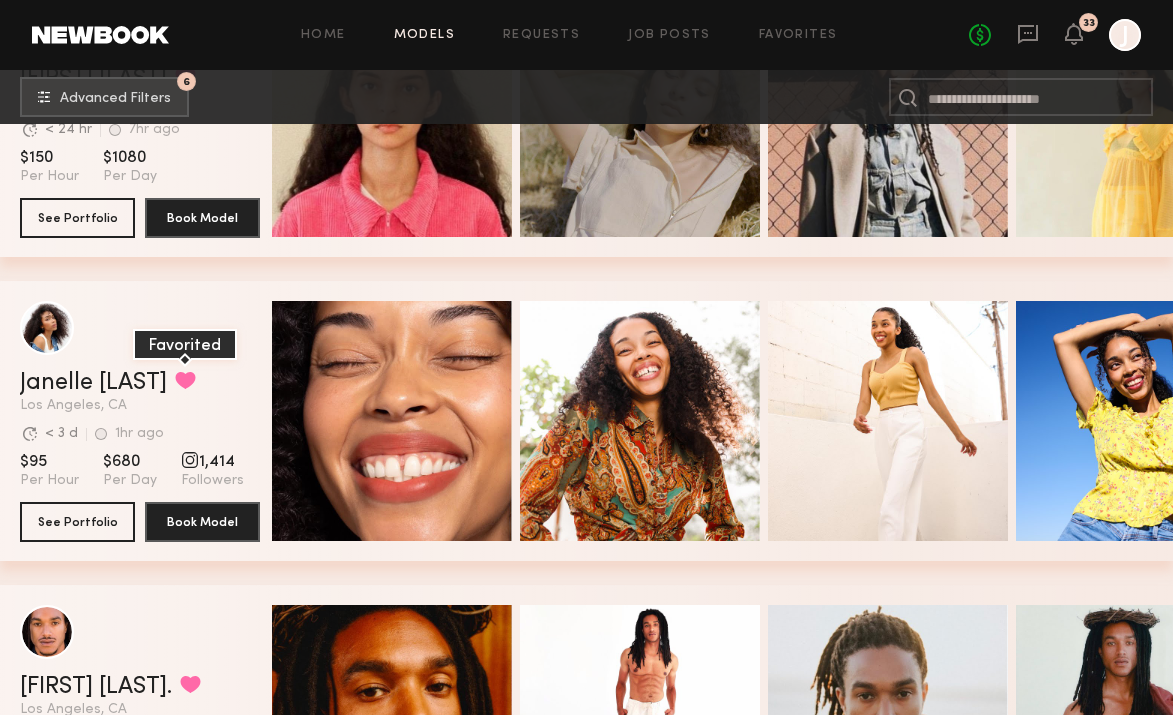 click 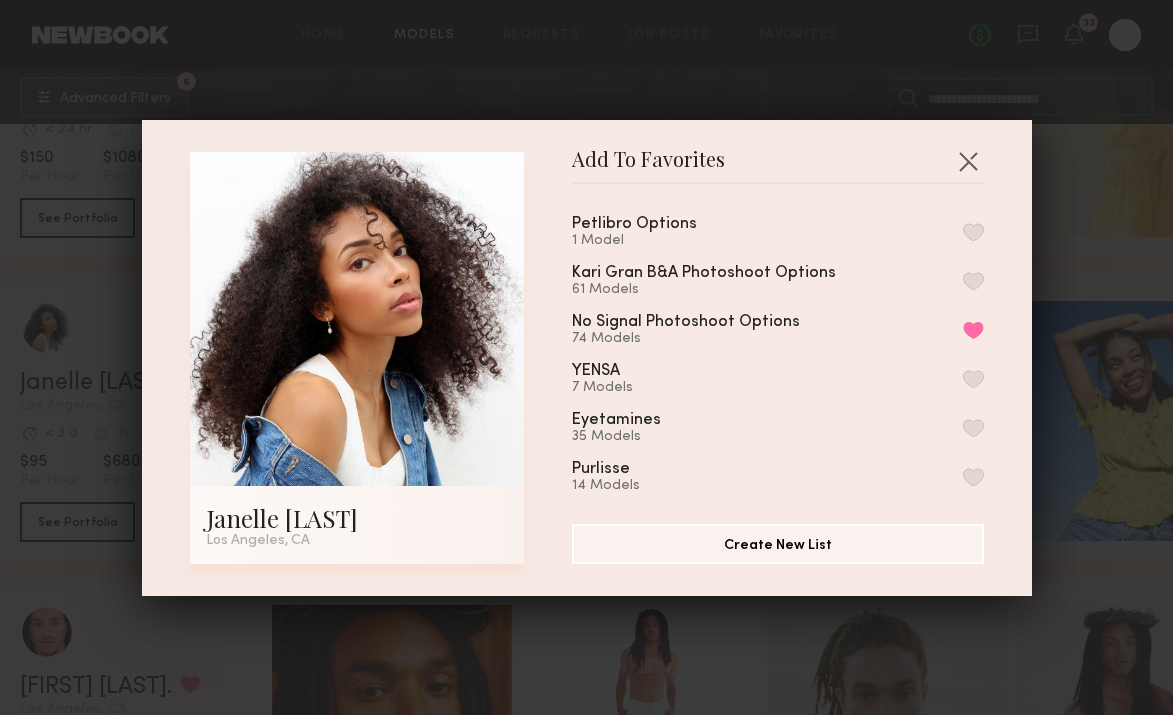 click at bounding box center [973, 232] 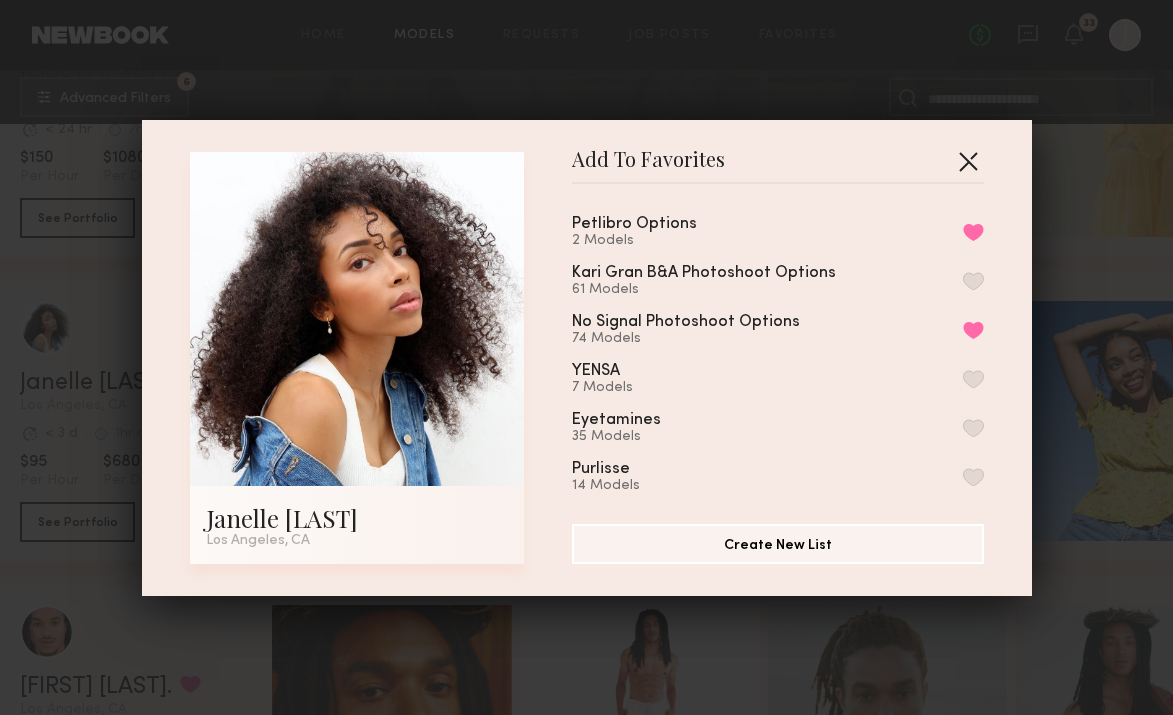click at bounding box center [968, 161] 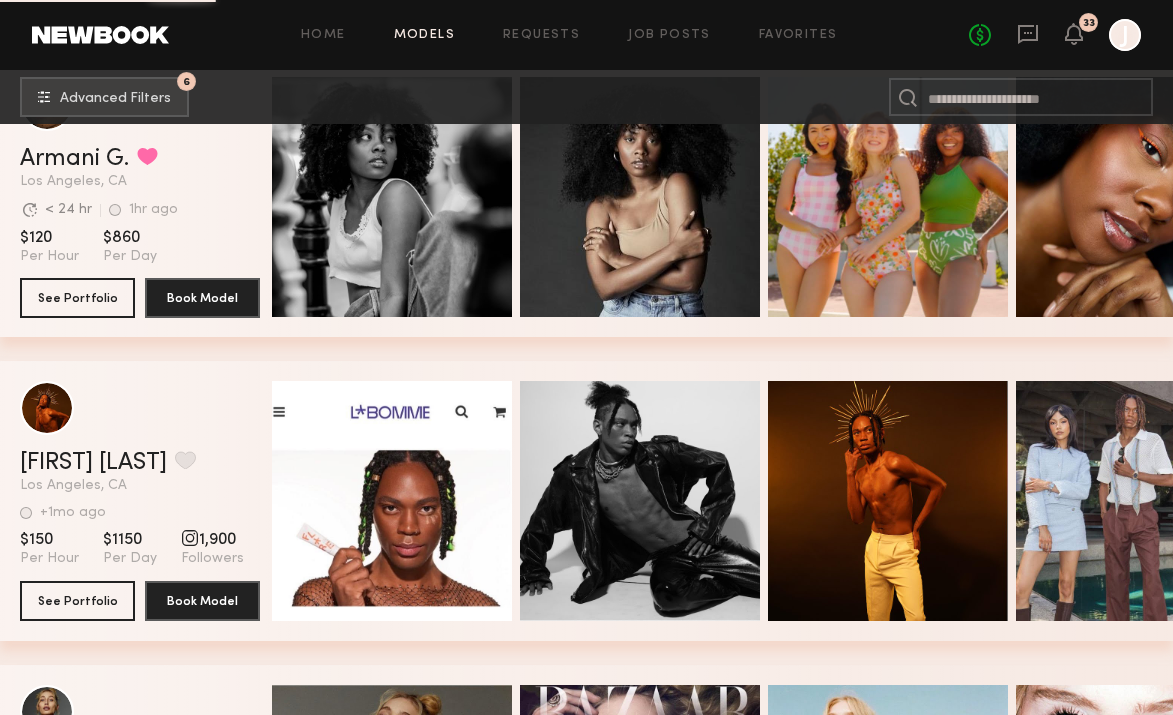 scroll, scrollTop: 2539, scrollLeft: 0, axis: vertical 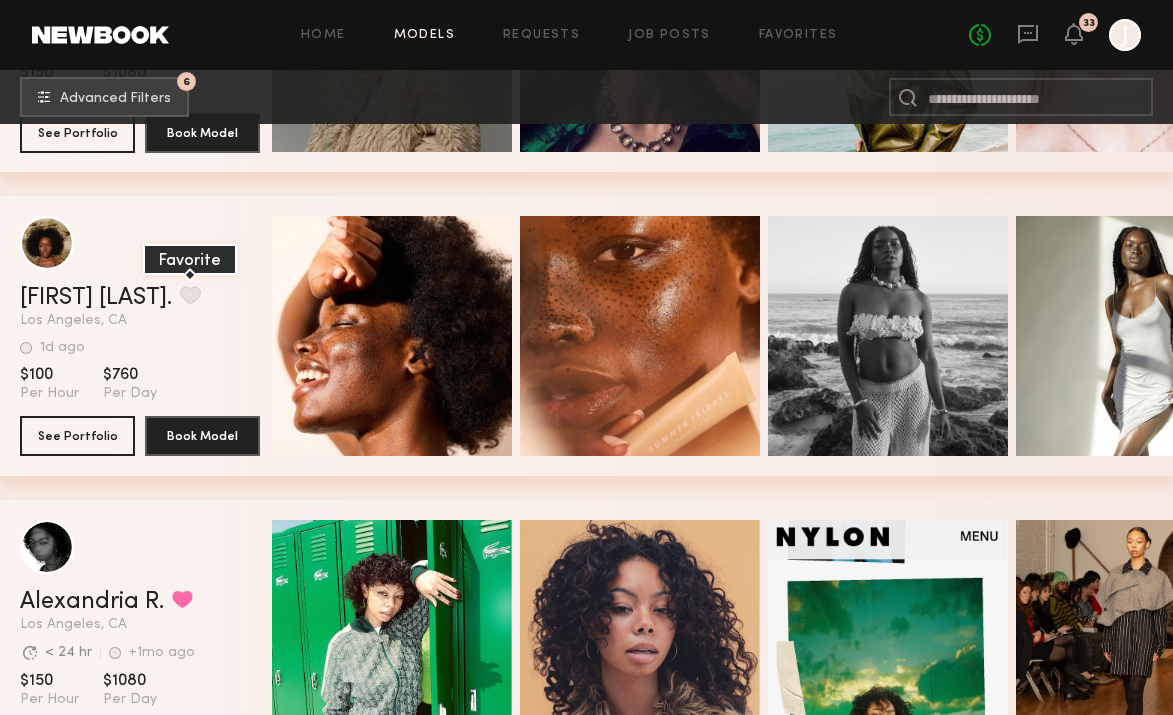 click 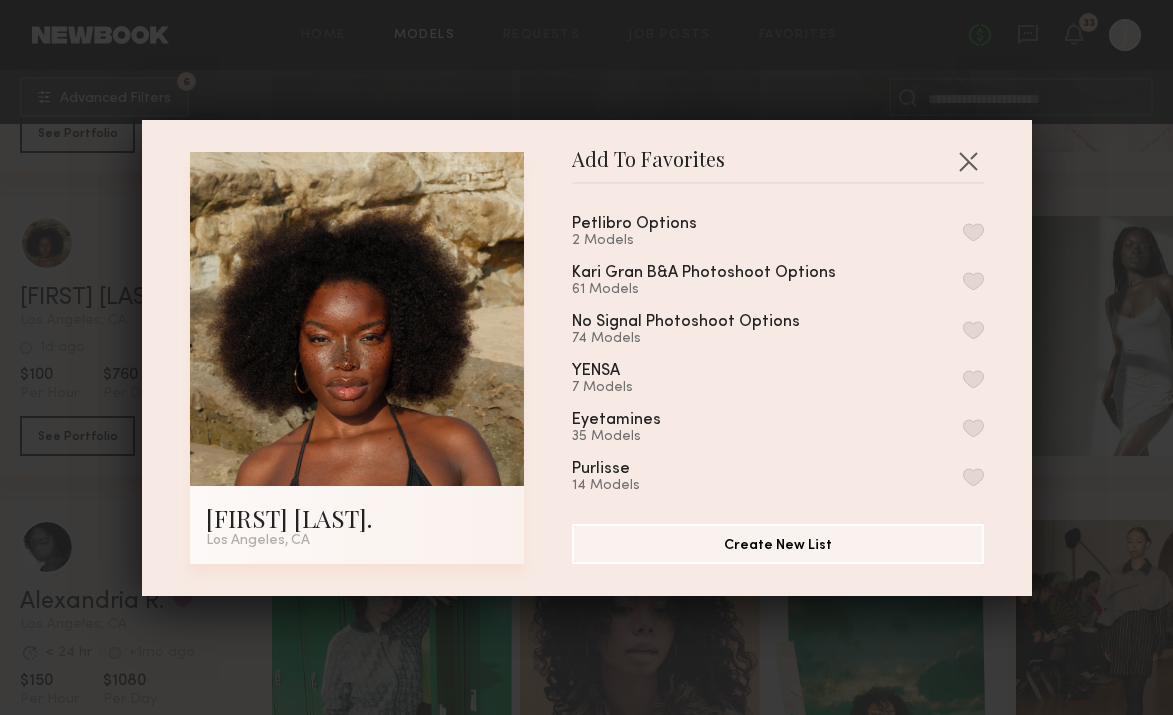 click at bounding box center [973, 232] 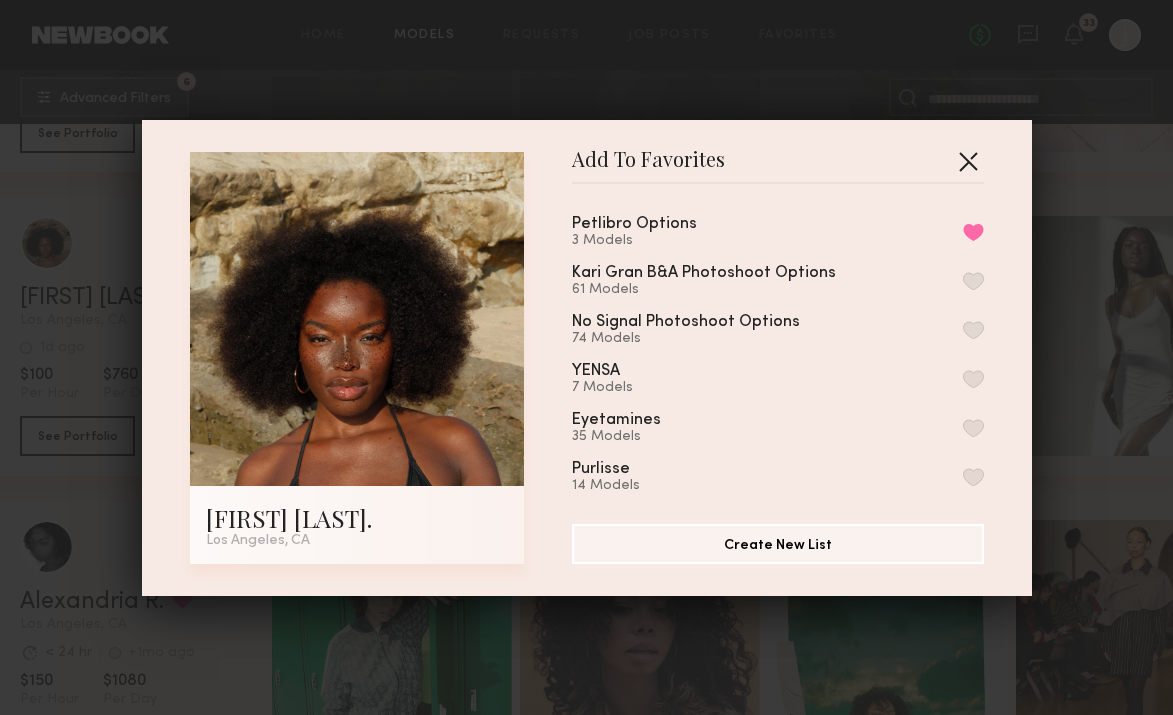 click at bounding box center (968, 161) 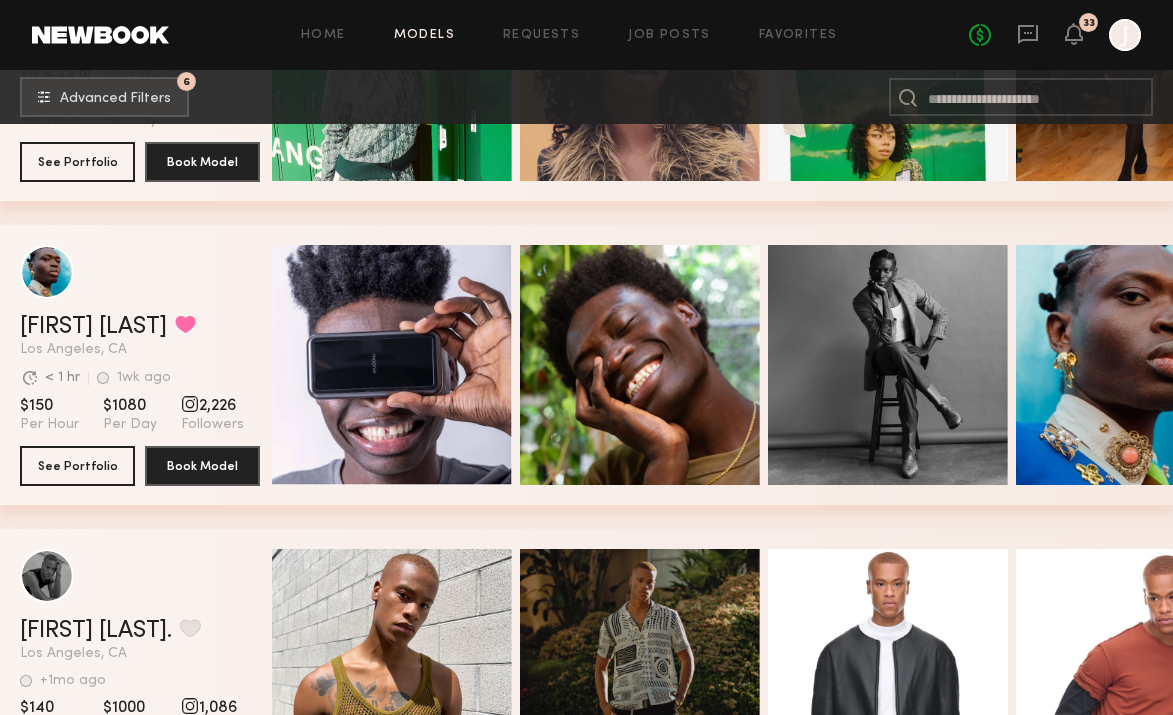 scroll, scrollTop: 4192, scrollLeft: 0, axis: vertical 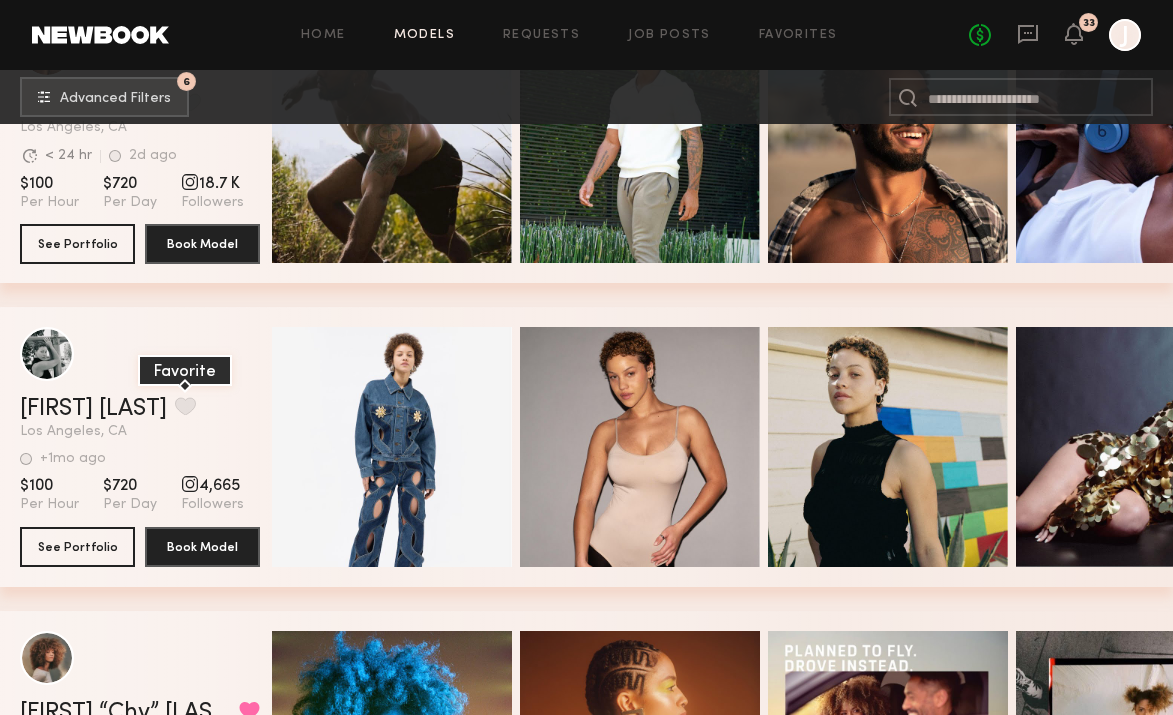 click 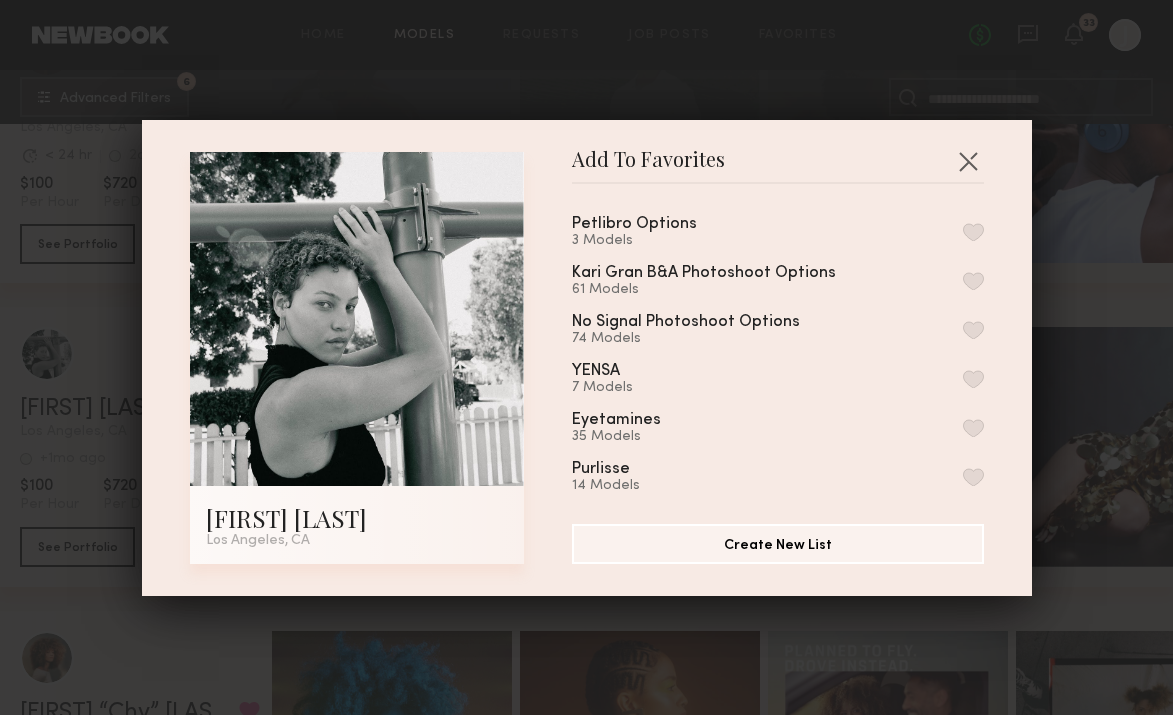 click at bounding box center (973, 232) 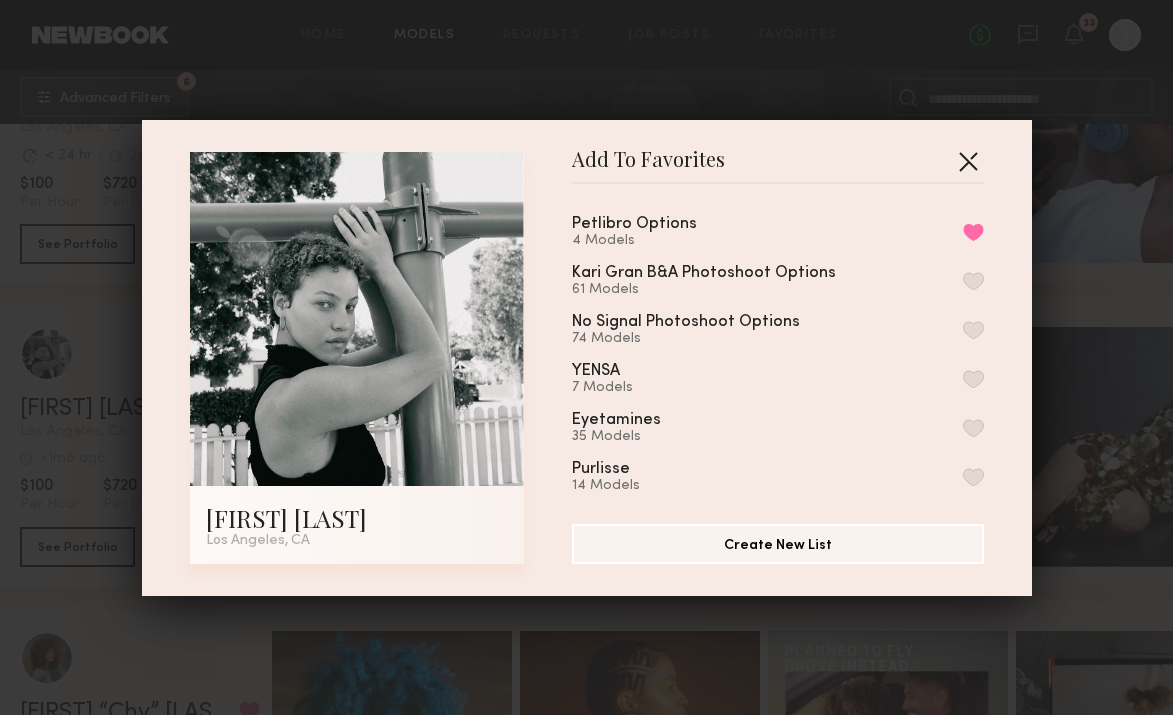 click at bounding box center (968, 161) 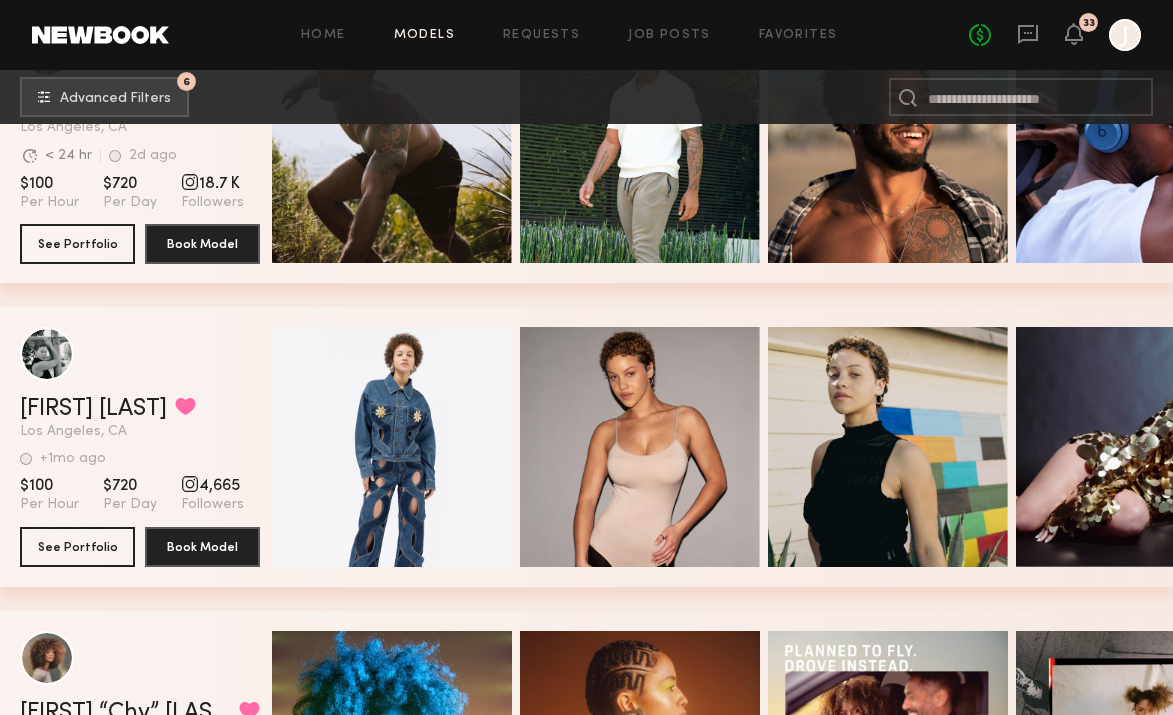 scroll, scrollTop: 5404, scrollLeft: 0, axis: vertical 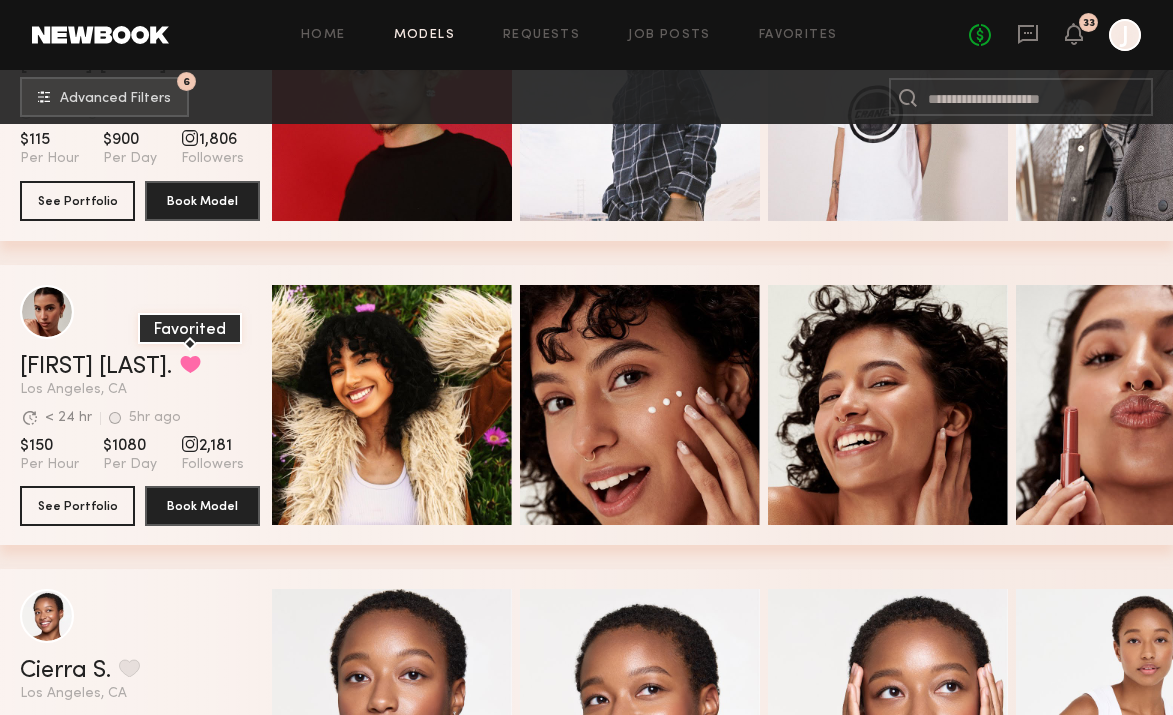 click 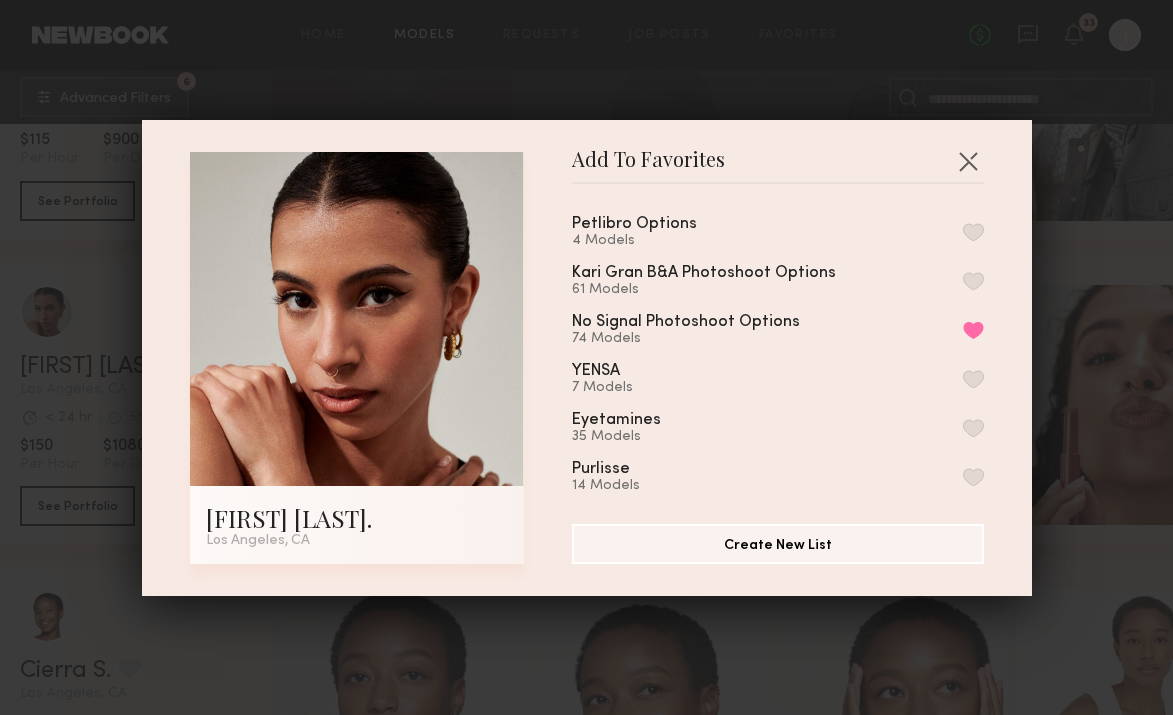 click at bounding box center [973, 232] 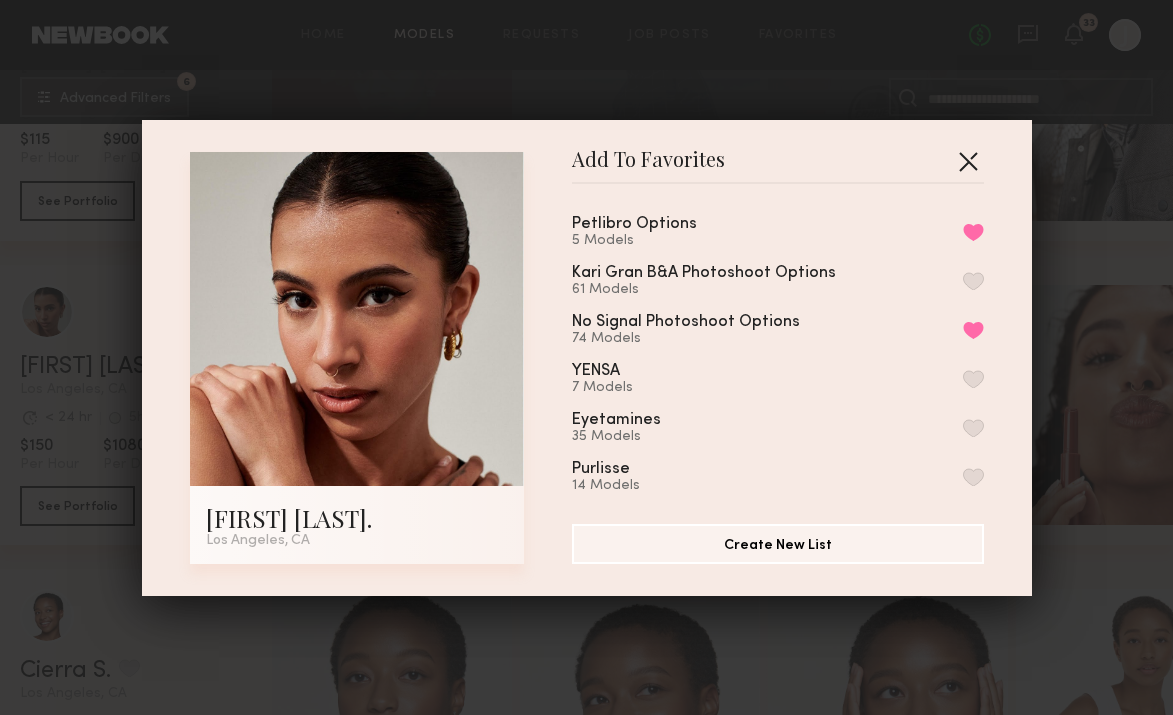 click at bounding box center [968, 161] 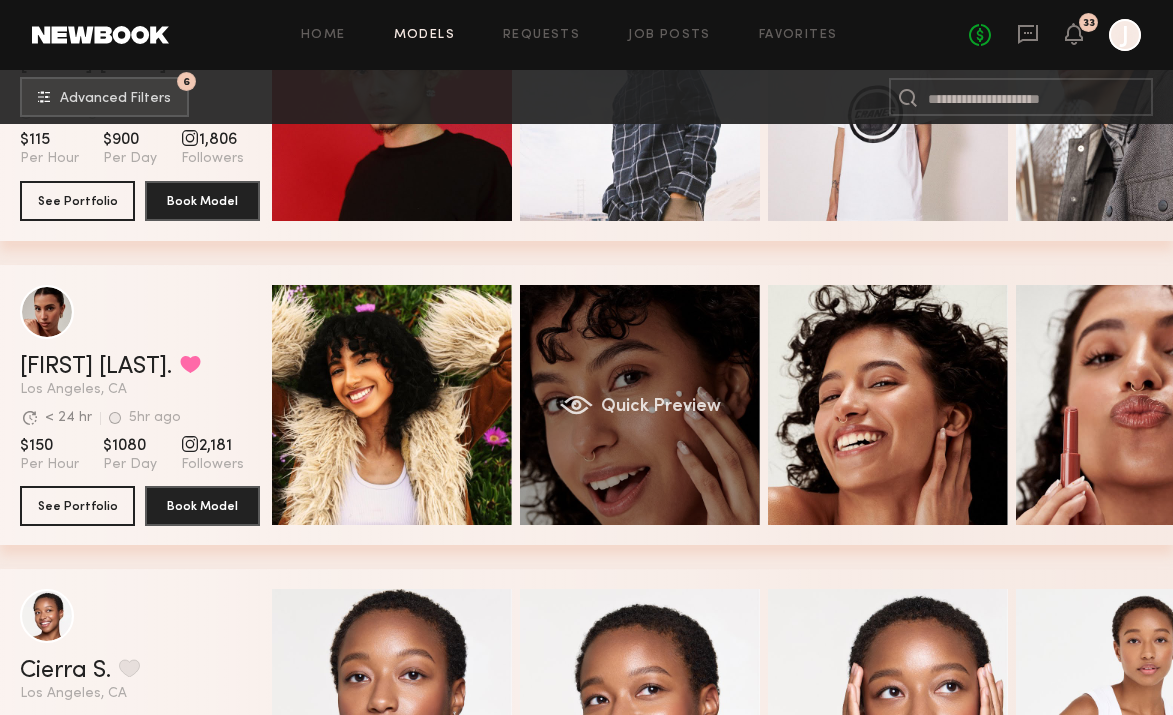 scroll, scrollTop: 7523, scrollLeft: 0, axis: vertical 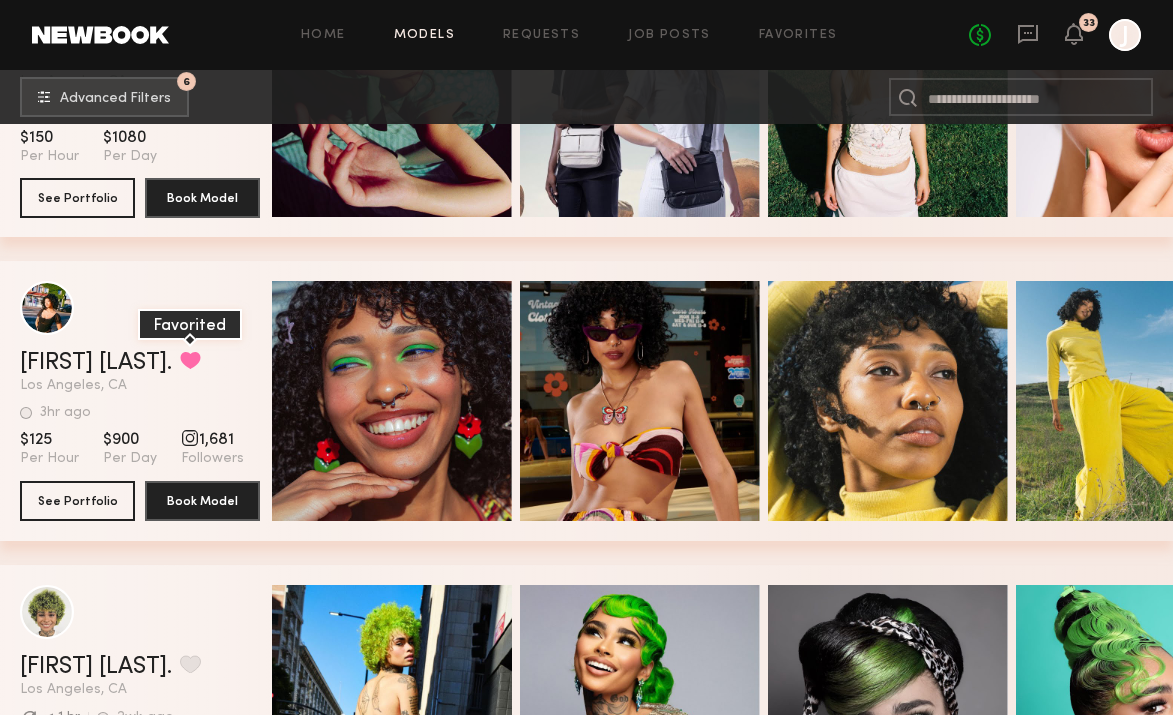 click 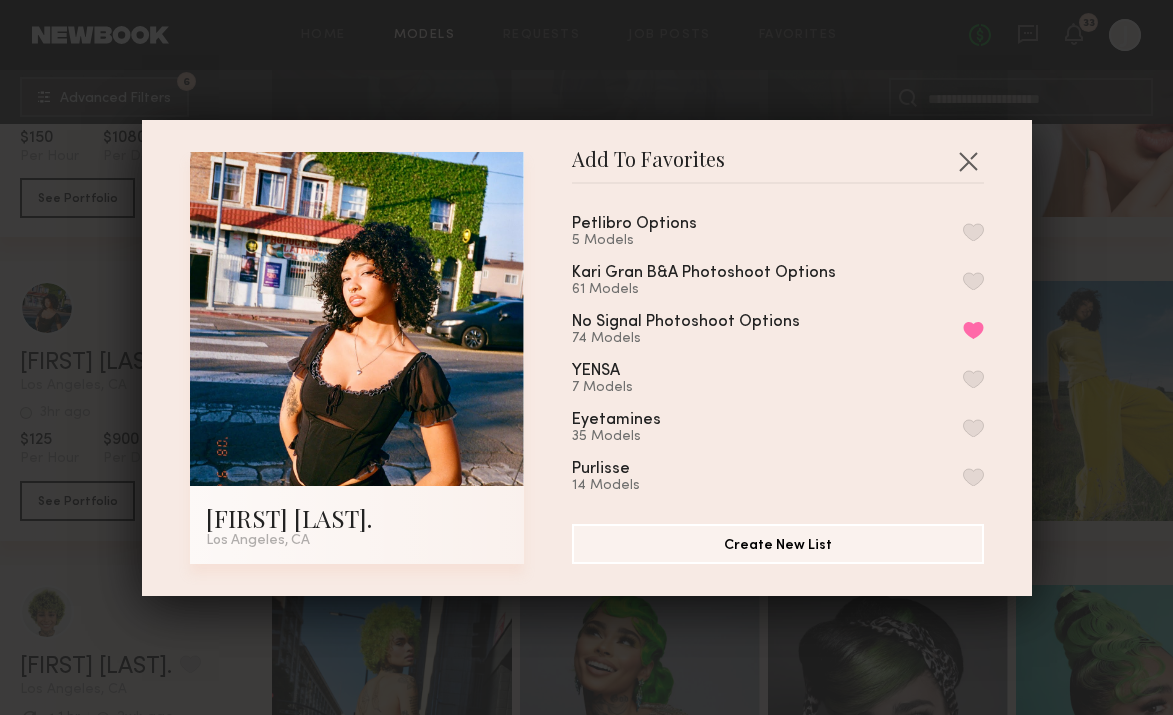 click at bounding box center (973, 232) 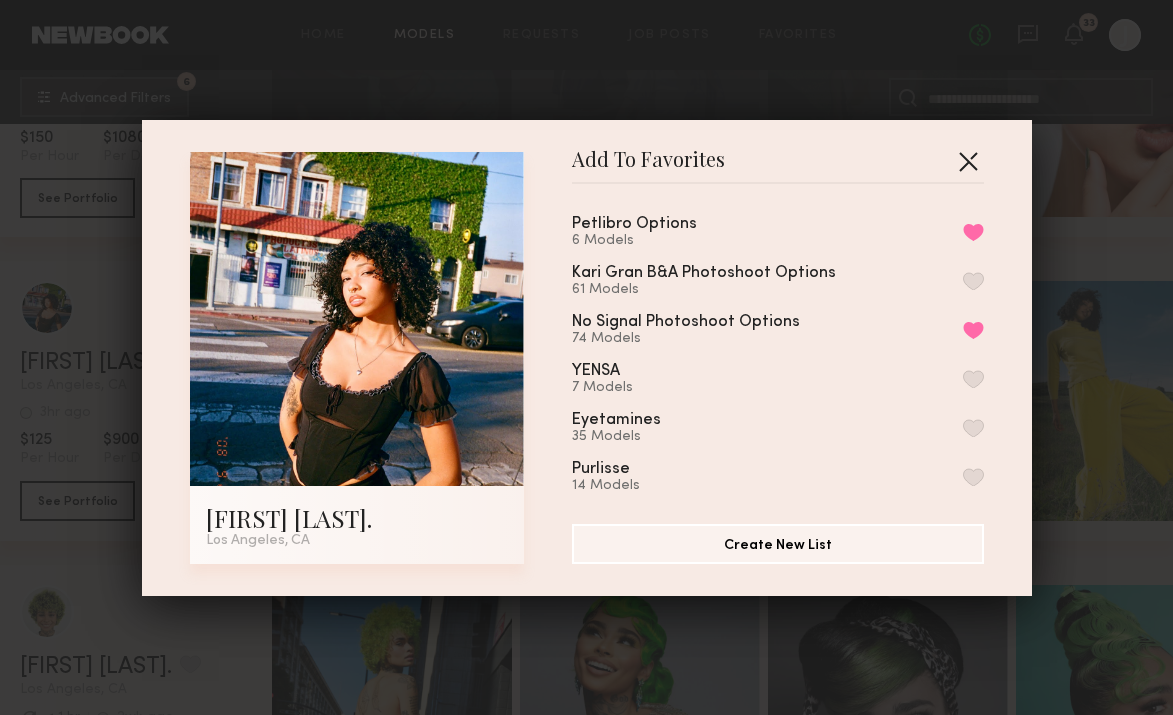 click at bounding box center (968, 161) 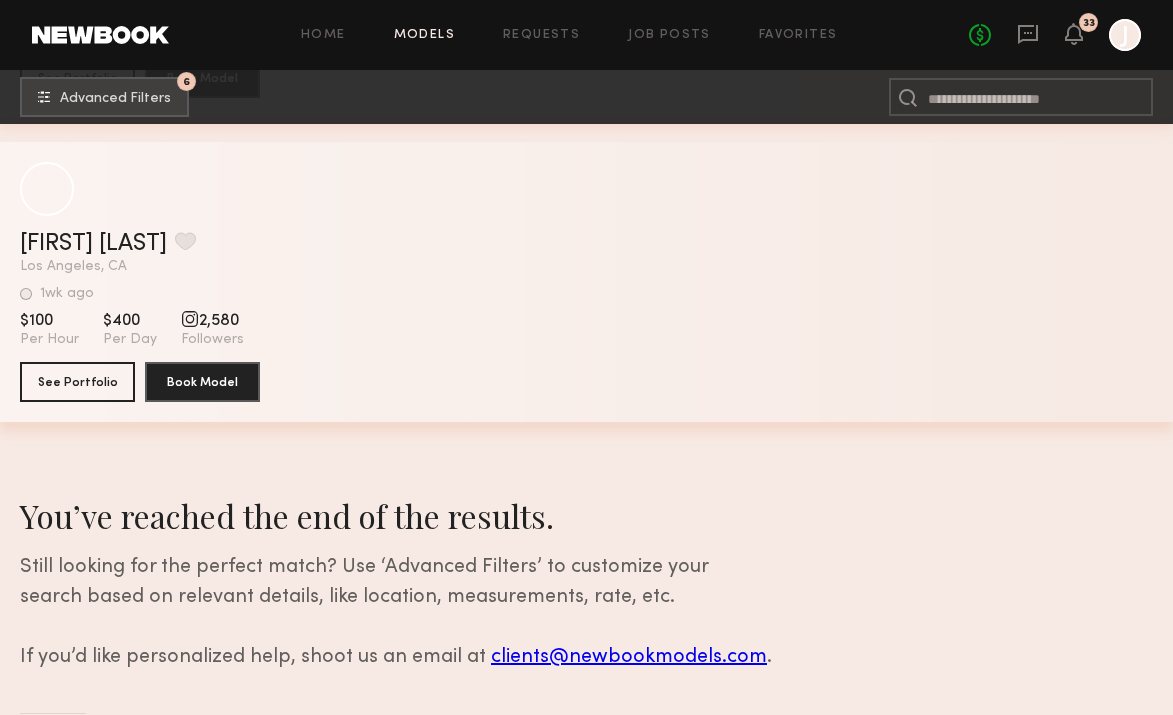 scroll, scrollTop: 12354, scrollLeft: 0, axis: vertical 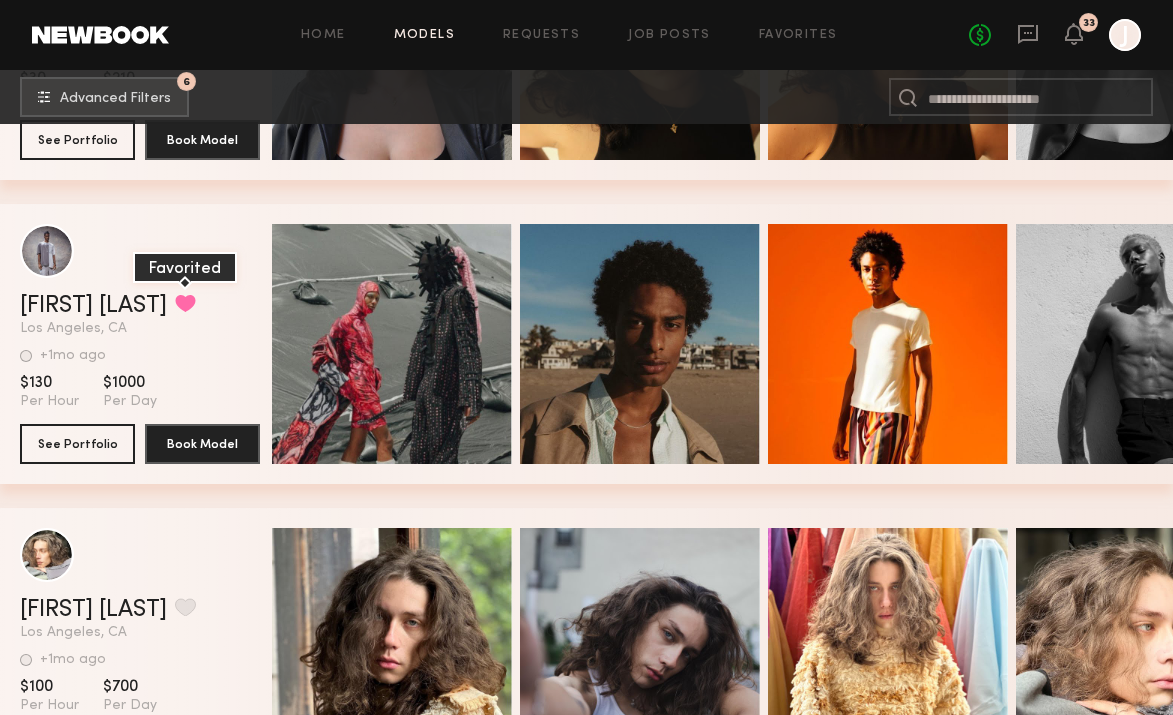 click 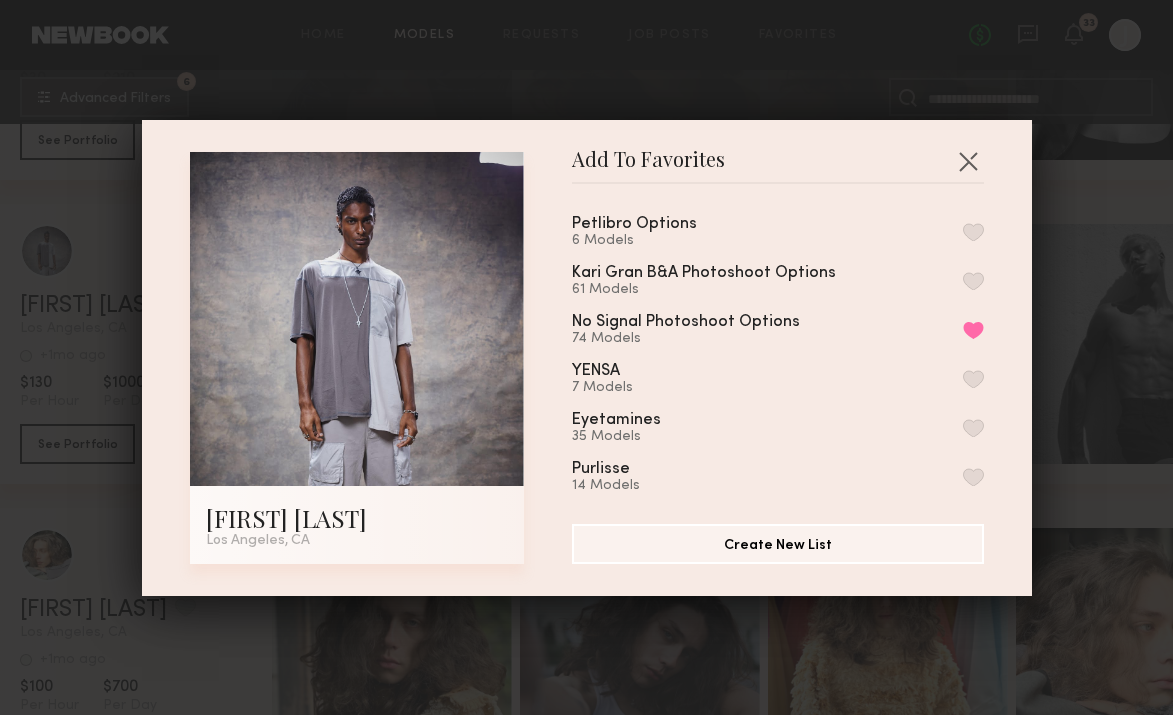 click at bounding box center (973, 232) 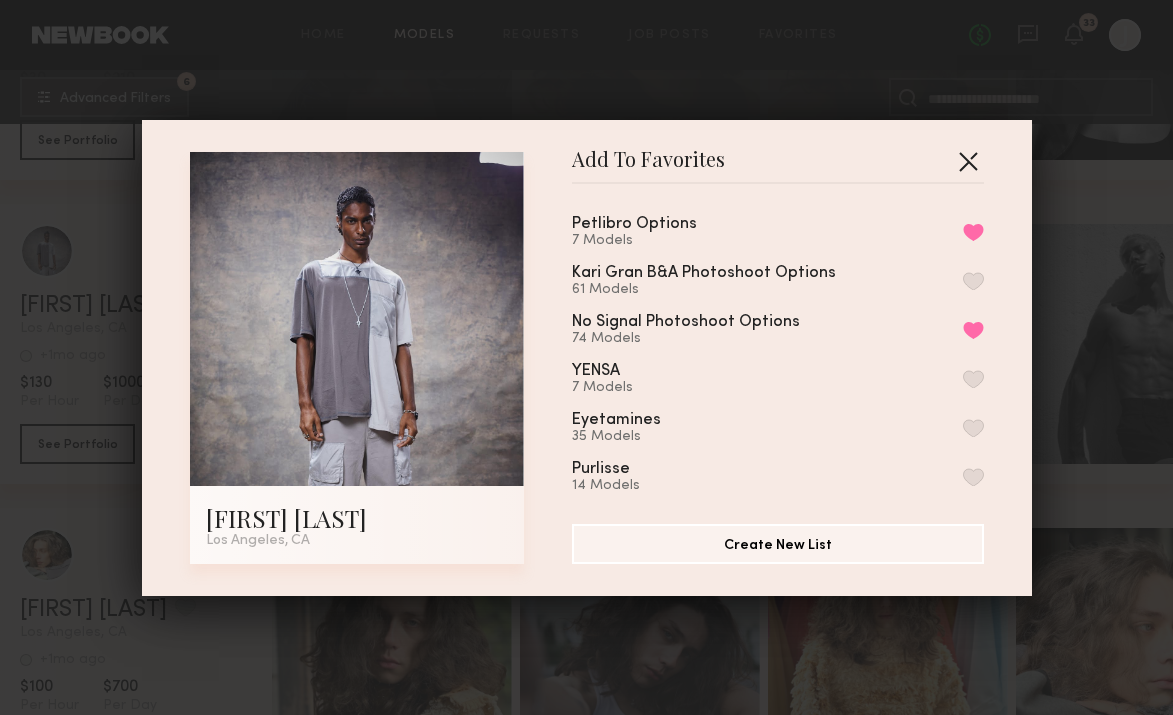 click at bounding box center (968, 161) 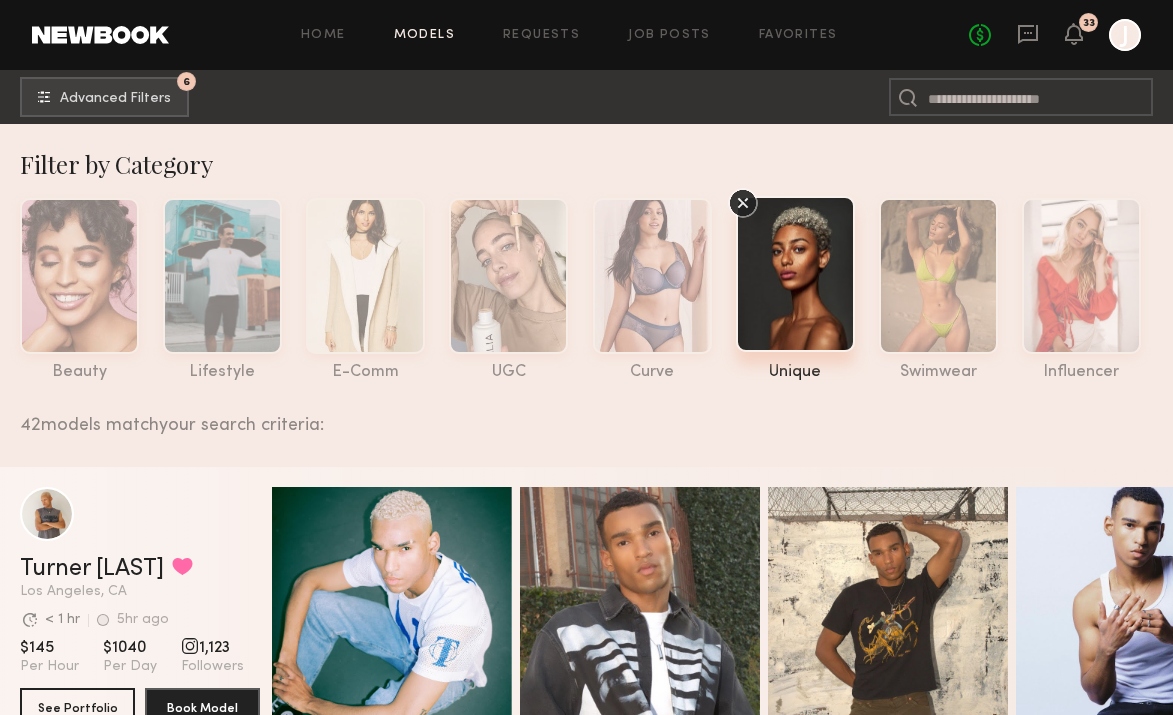scroll, scrollTop: 0, scrollLeft: 0, axis: both 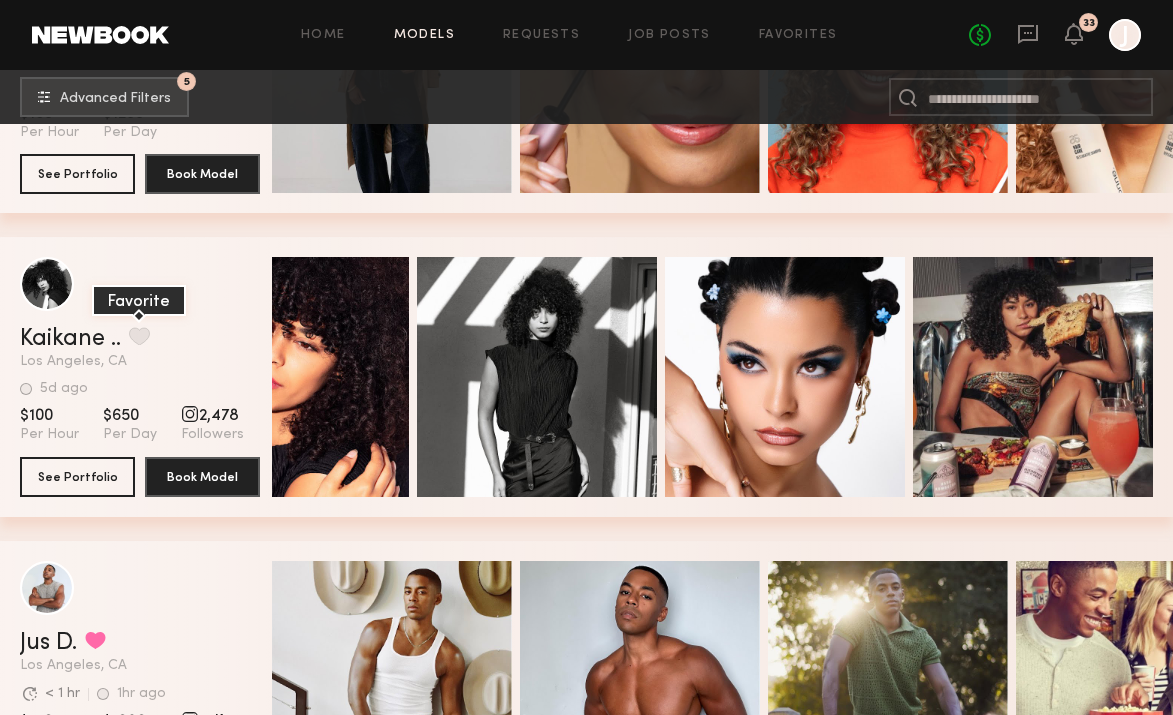 click 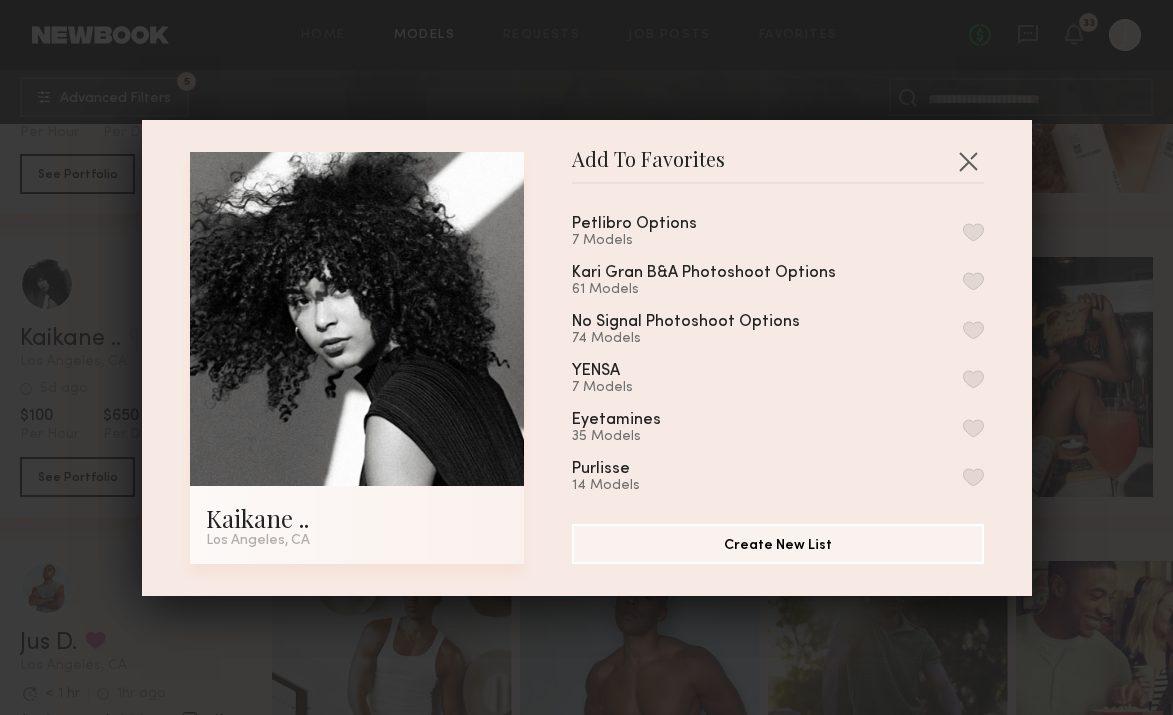 click at bounding box center (973, 232) 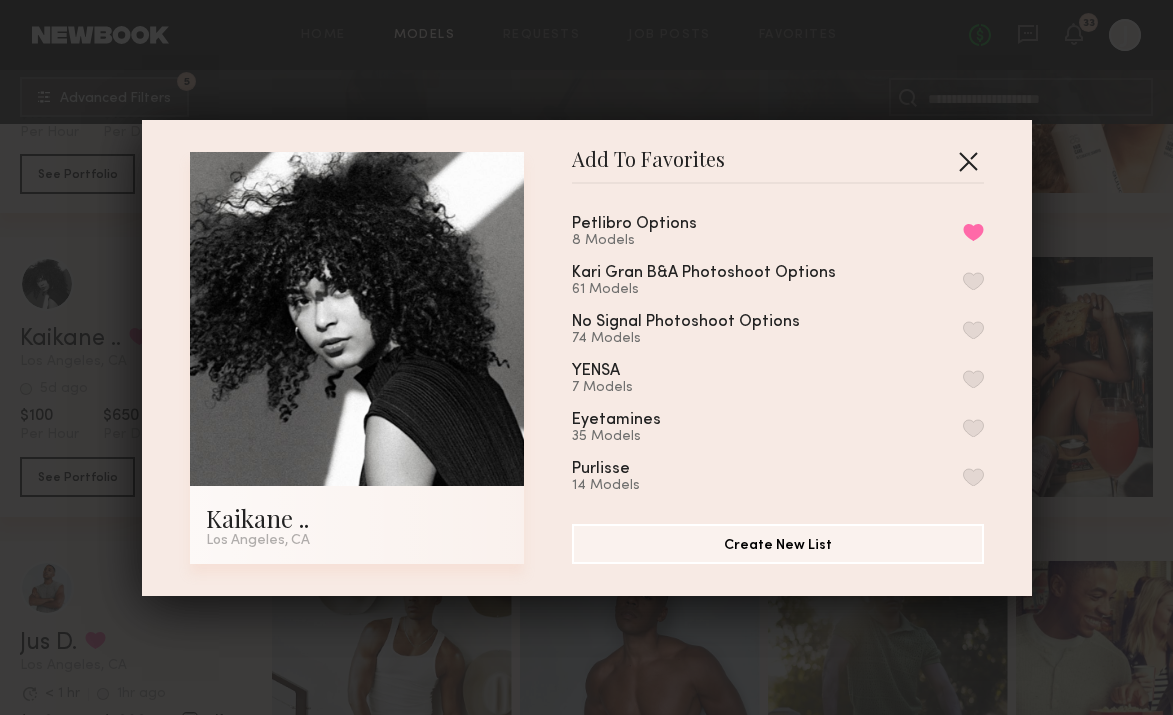 click at bounding box center (968, 161) 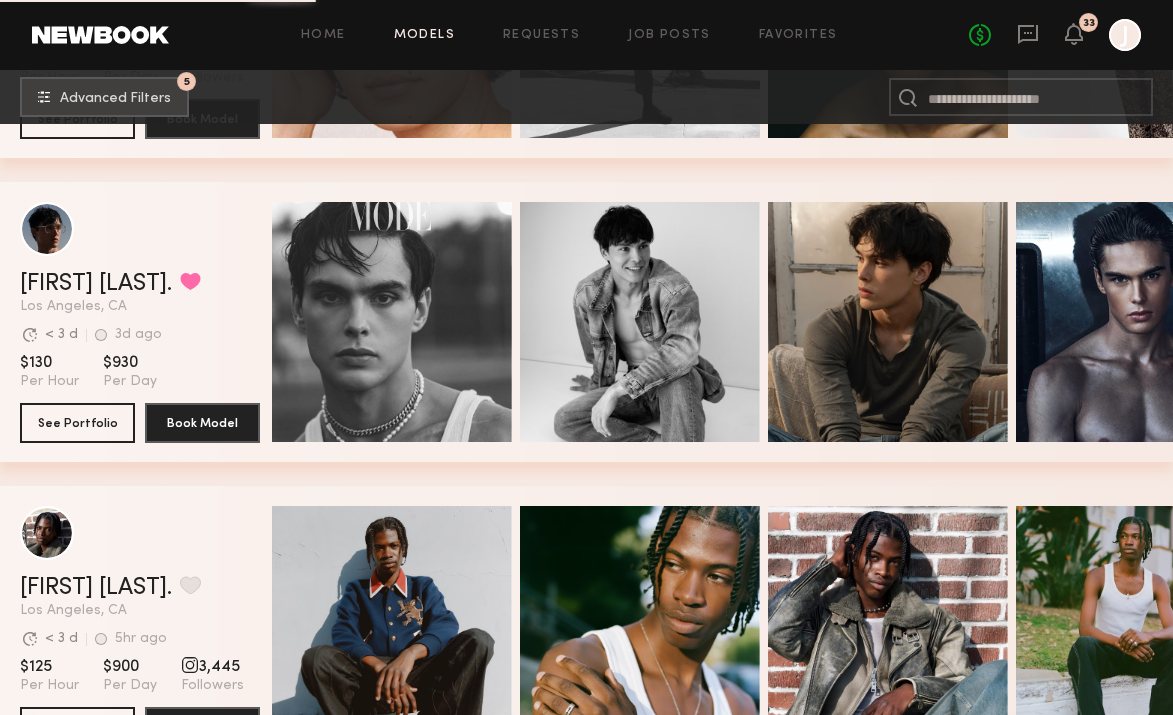 scroll, scrollTop: 2967, scrollLeft: 0, axis: vertical 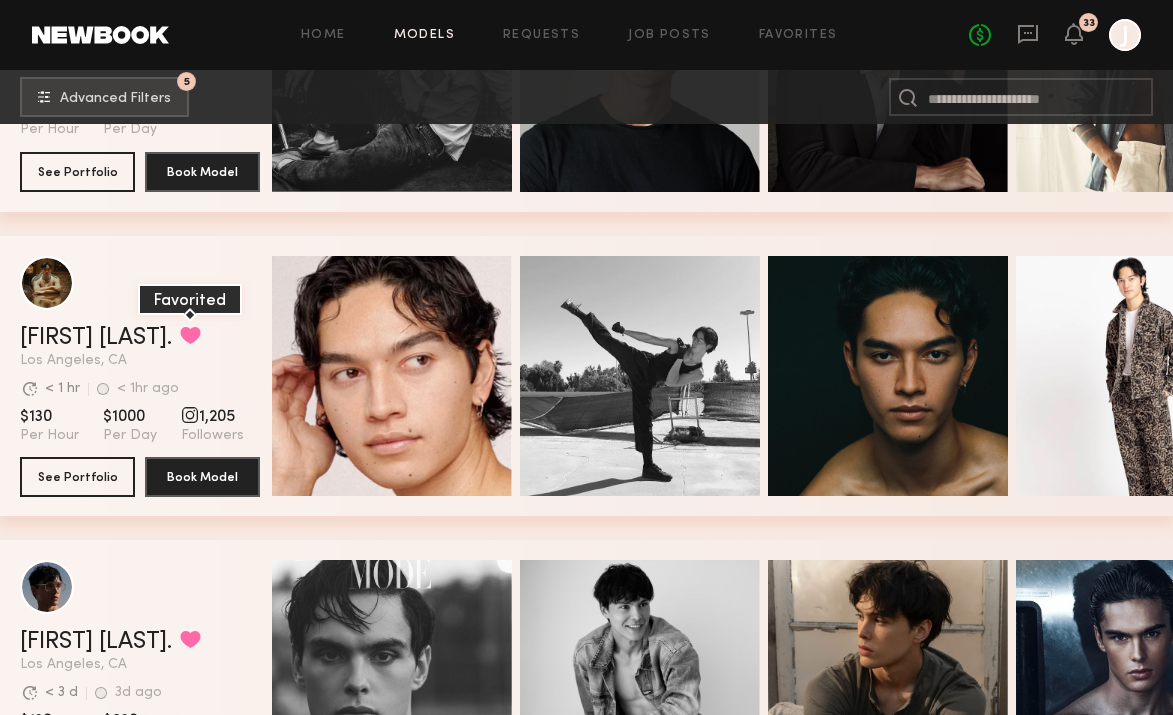 click 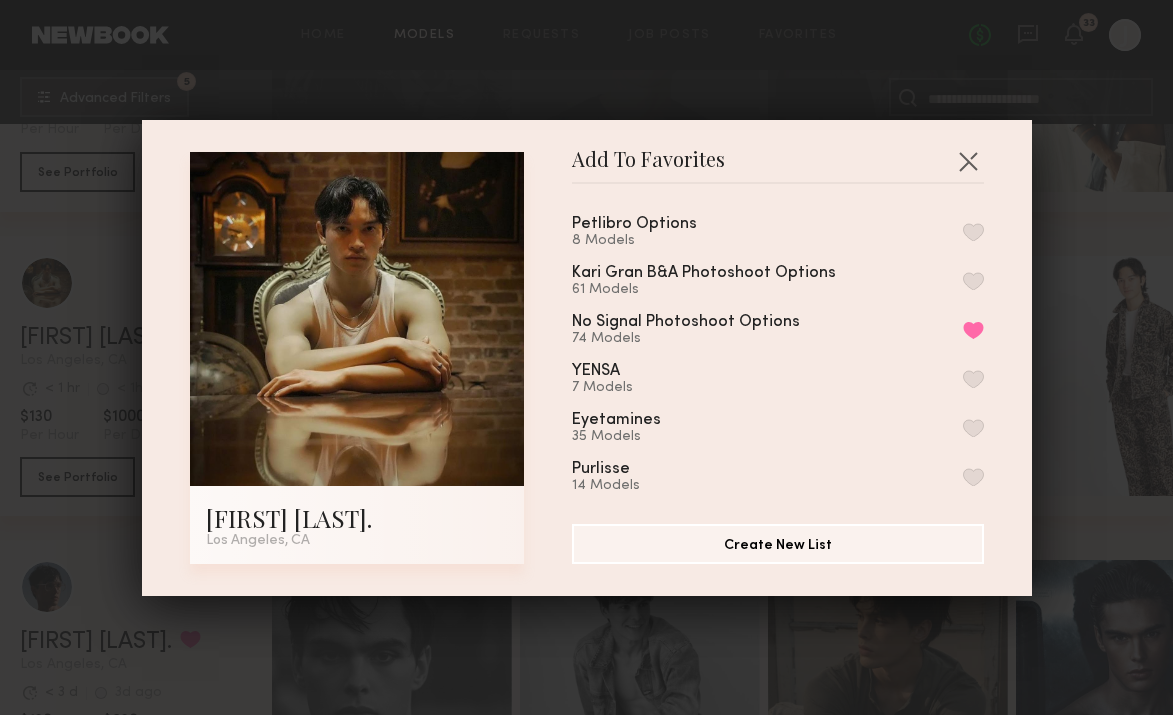 click at bounding box center [973, 232] 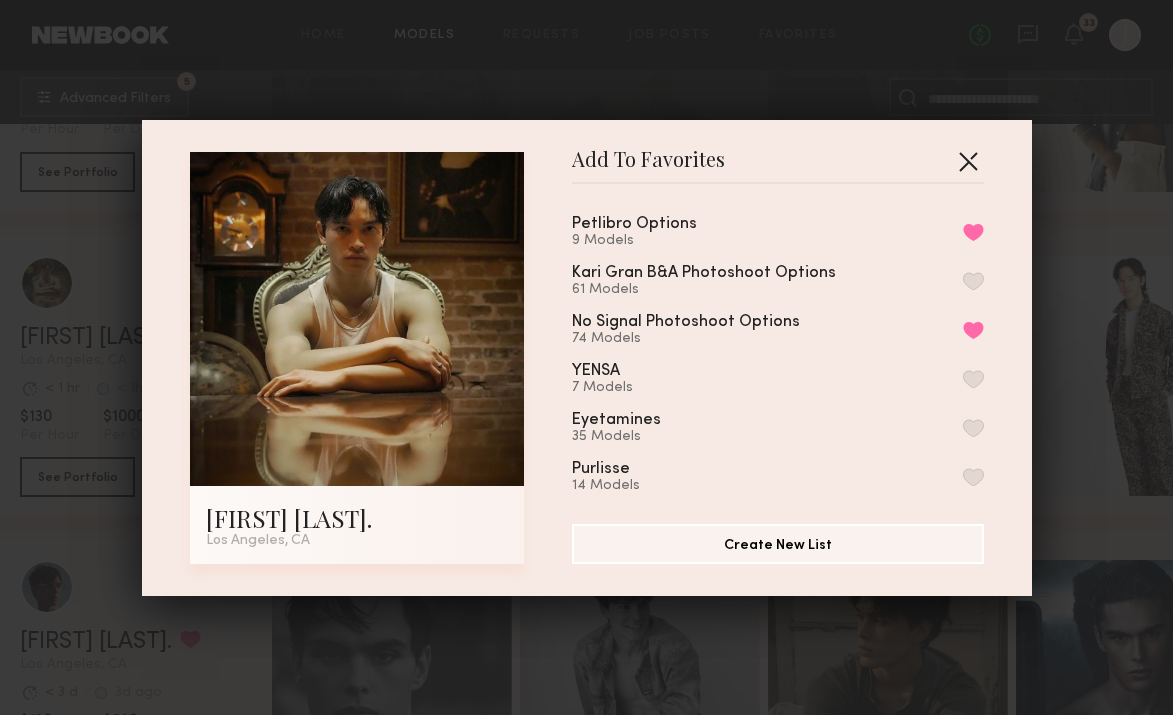 click at bounding box center (968, 161) 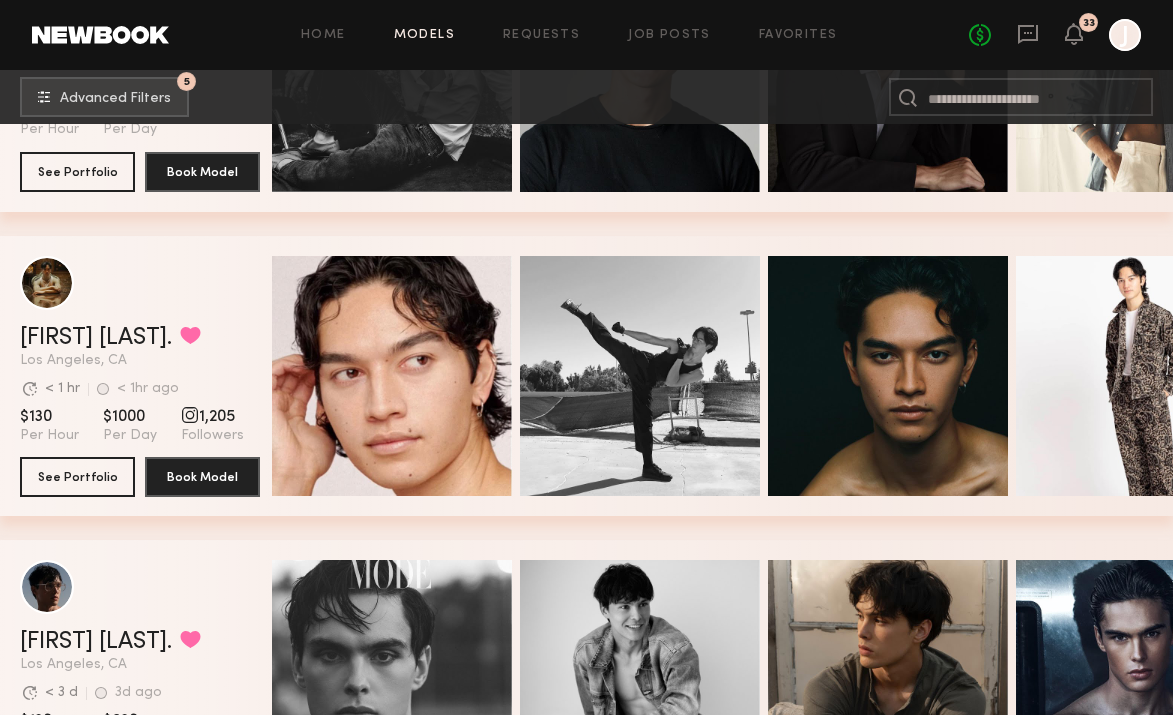 scroll, scrollTop: 3257, scrollLeft: 0, axis: vertical 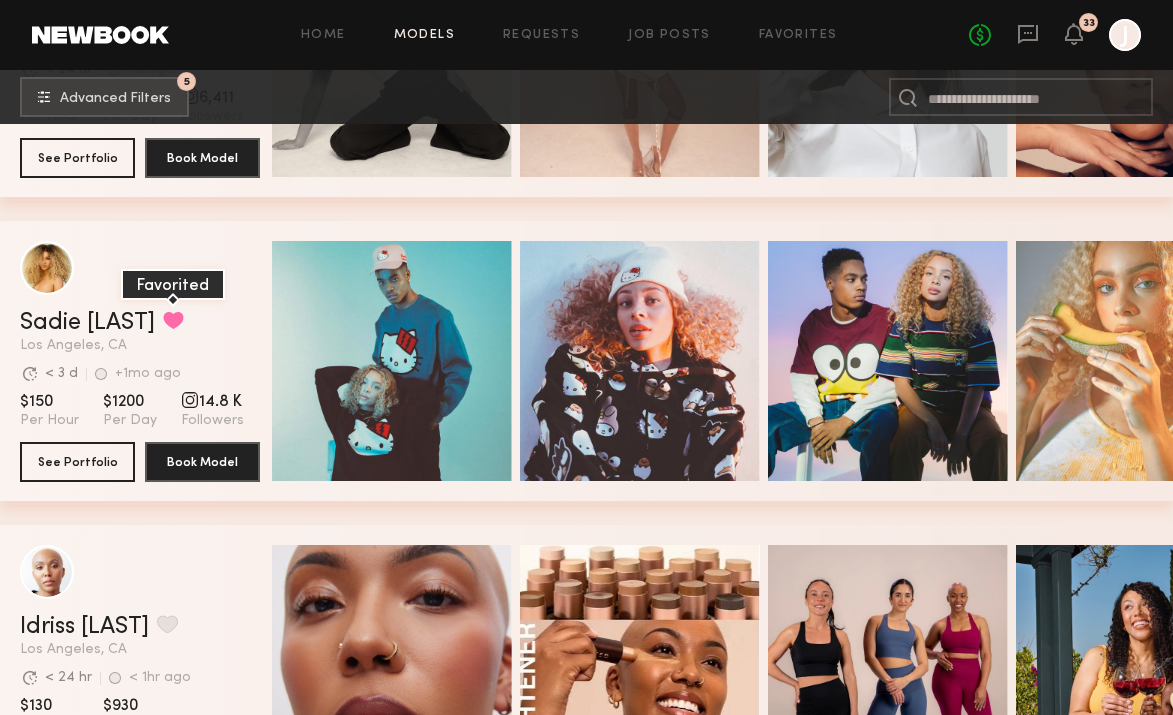 click 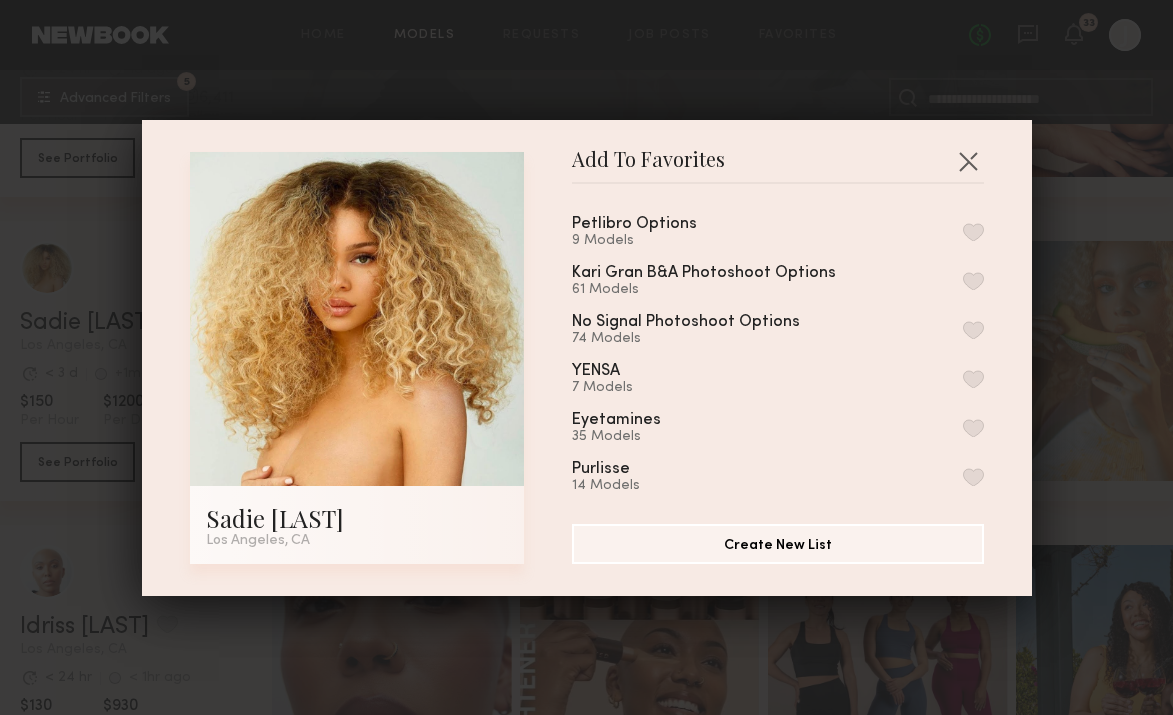 click at bounding box center [973, 232] 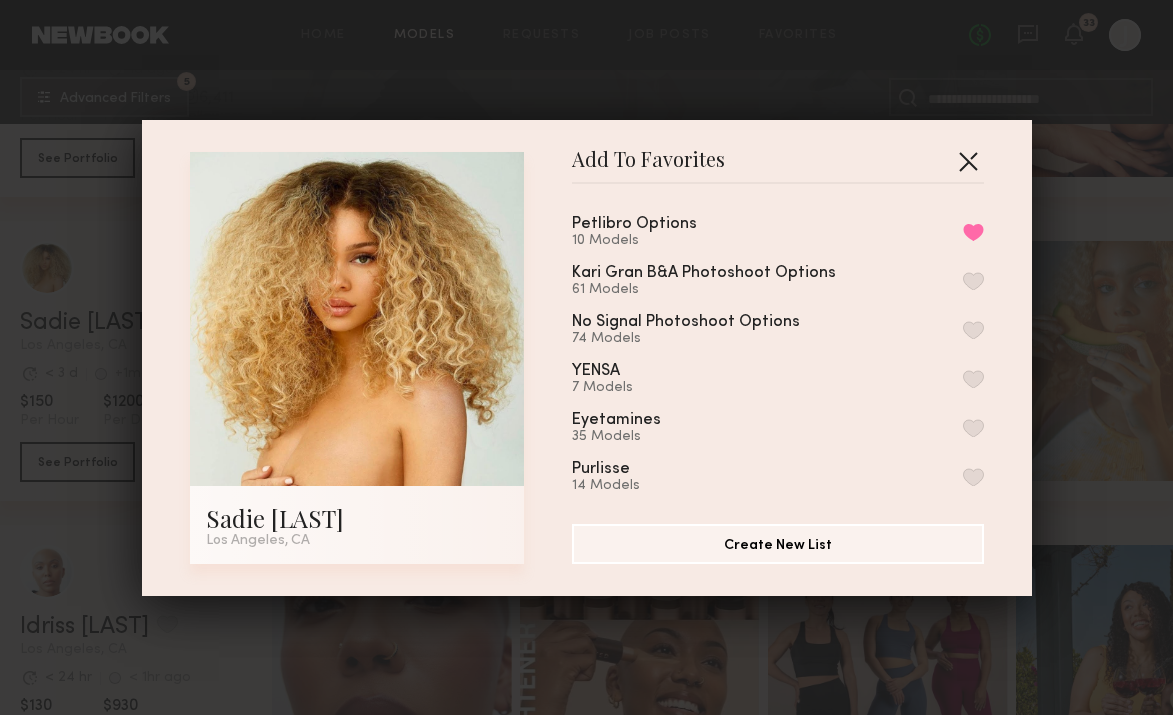 click at bounding box center [968, 161] 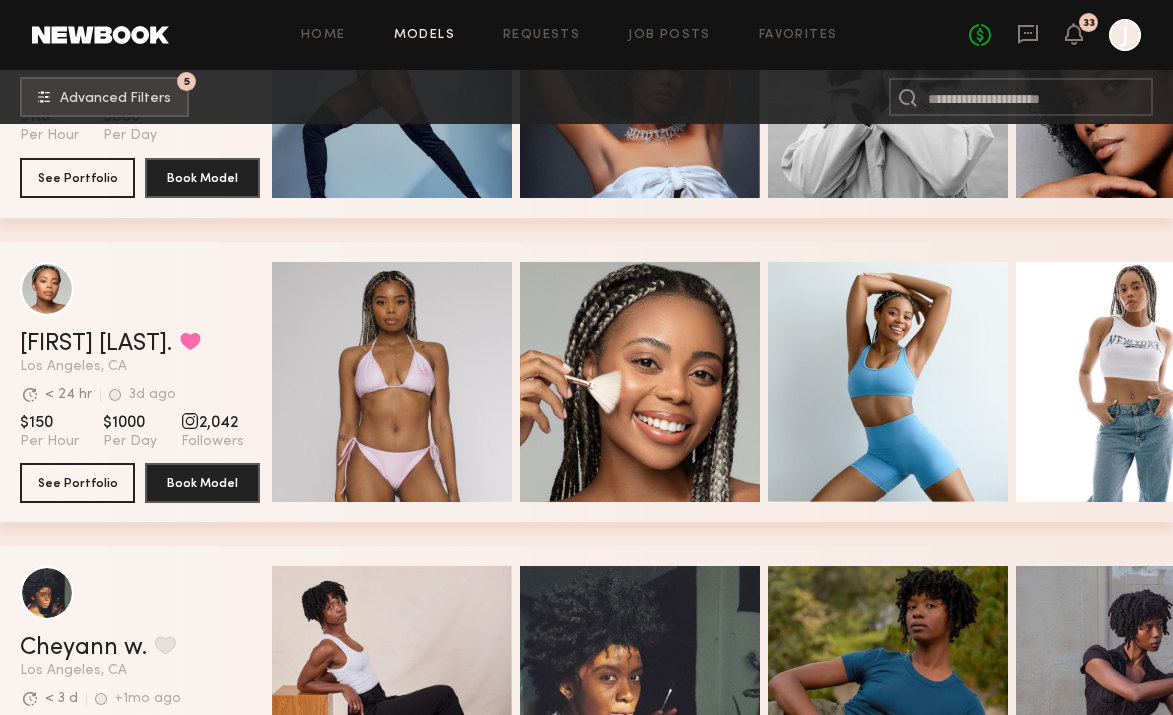 scroll, scrollTop: 10881, scrollLeft: 0, axis: vertical 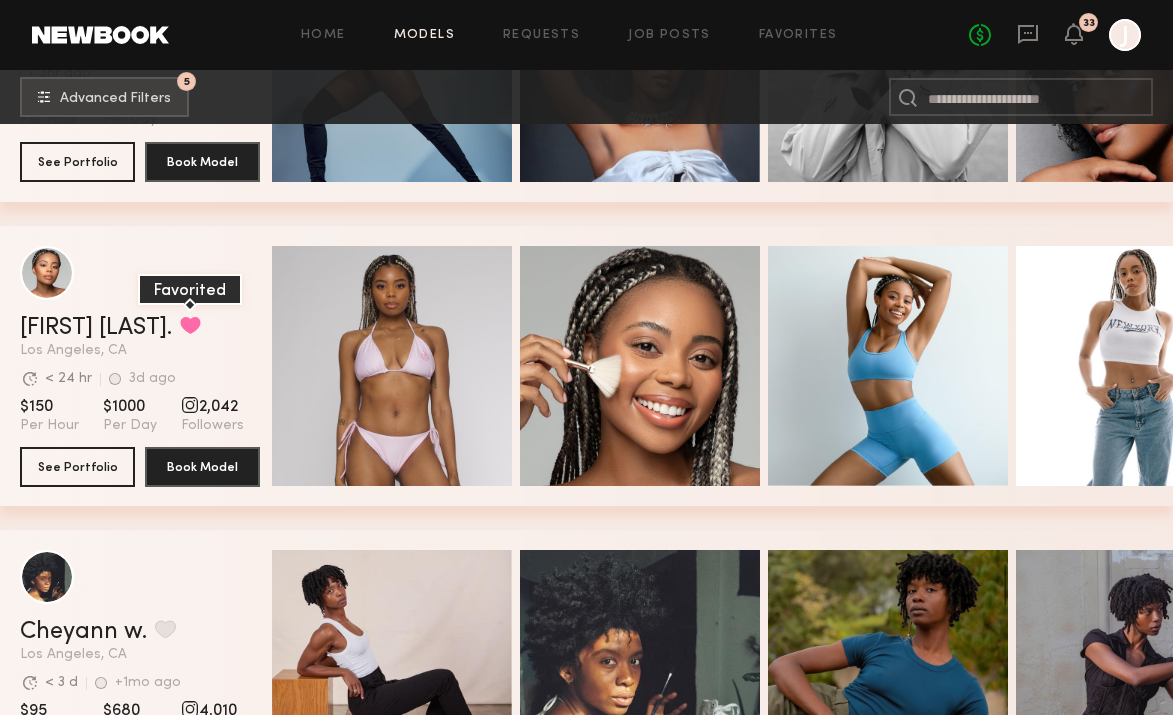 click 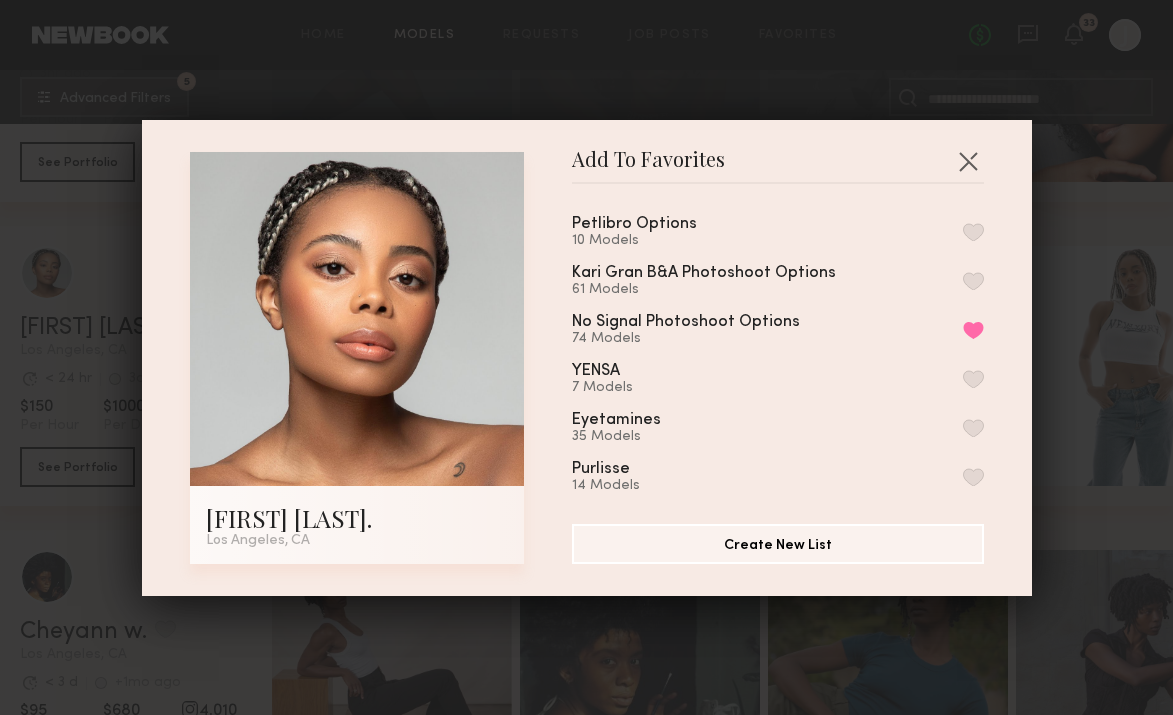 click at bounding box center [973, 232] 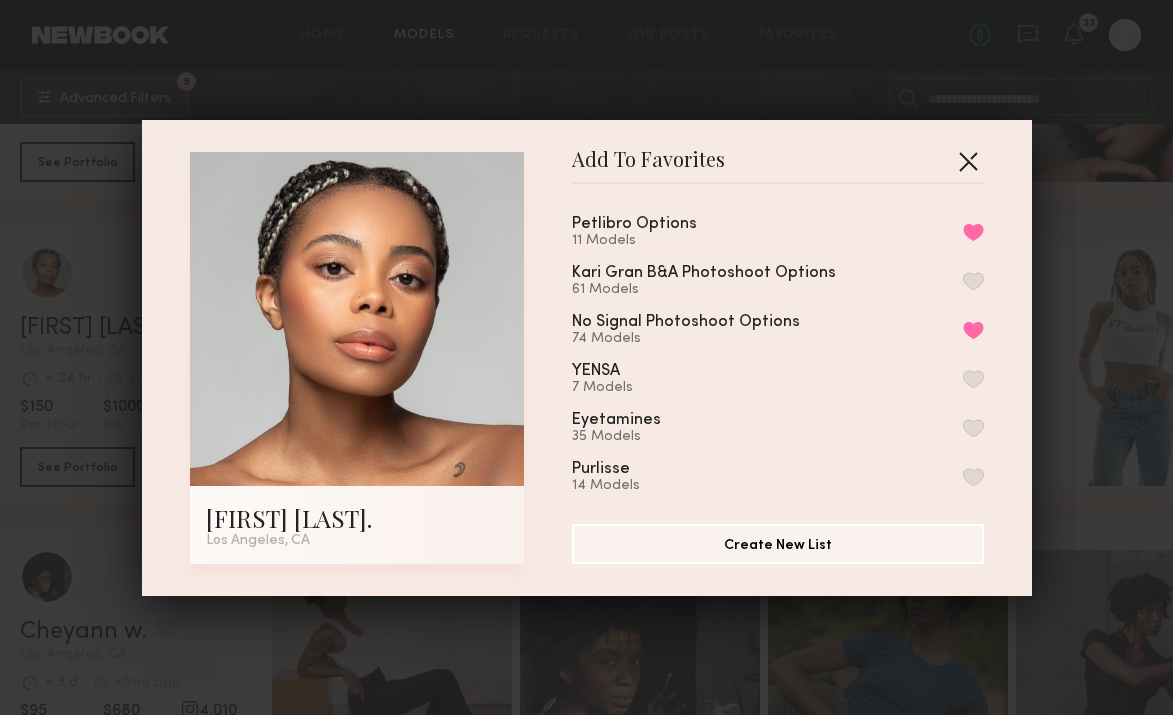 click at bounding box center (968, 161) 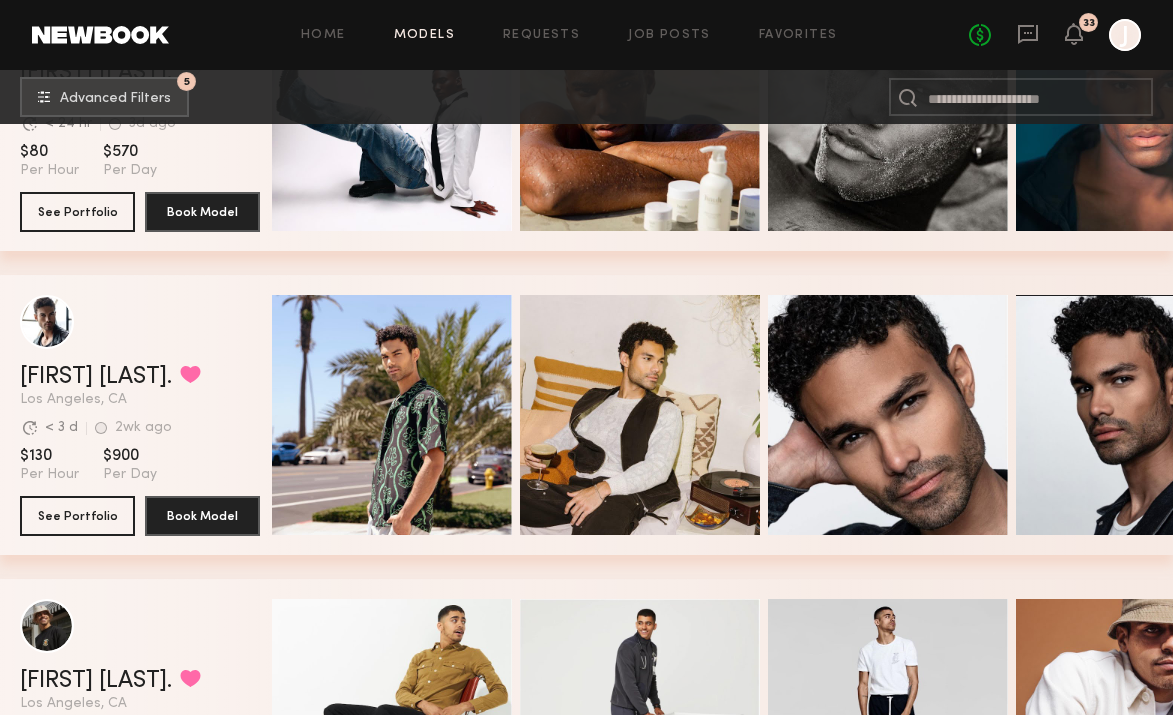scroll, scrollTop: 15255, scrollLeft: 0, axis: vertical 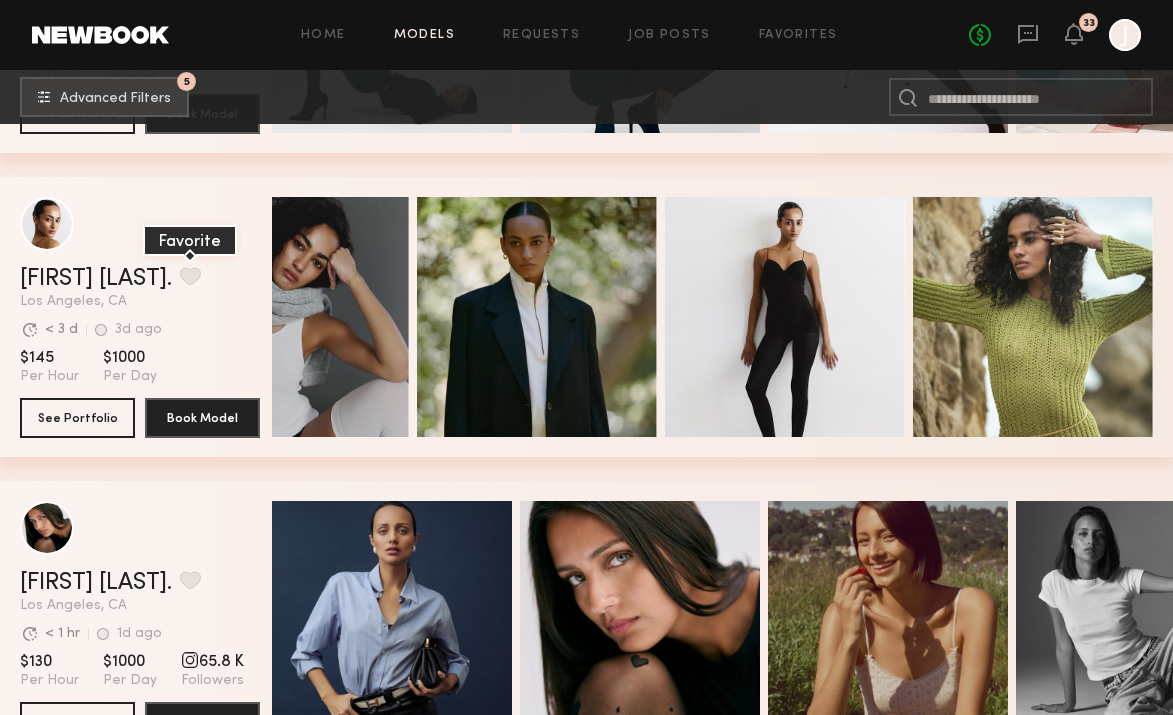 click 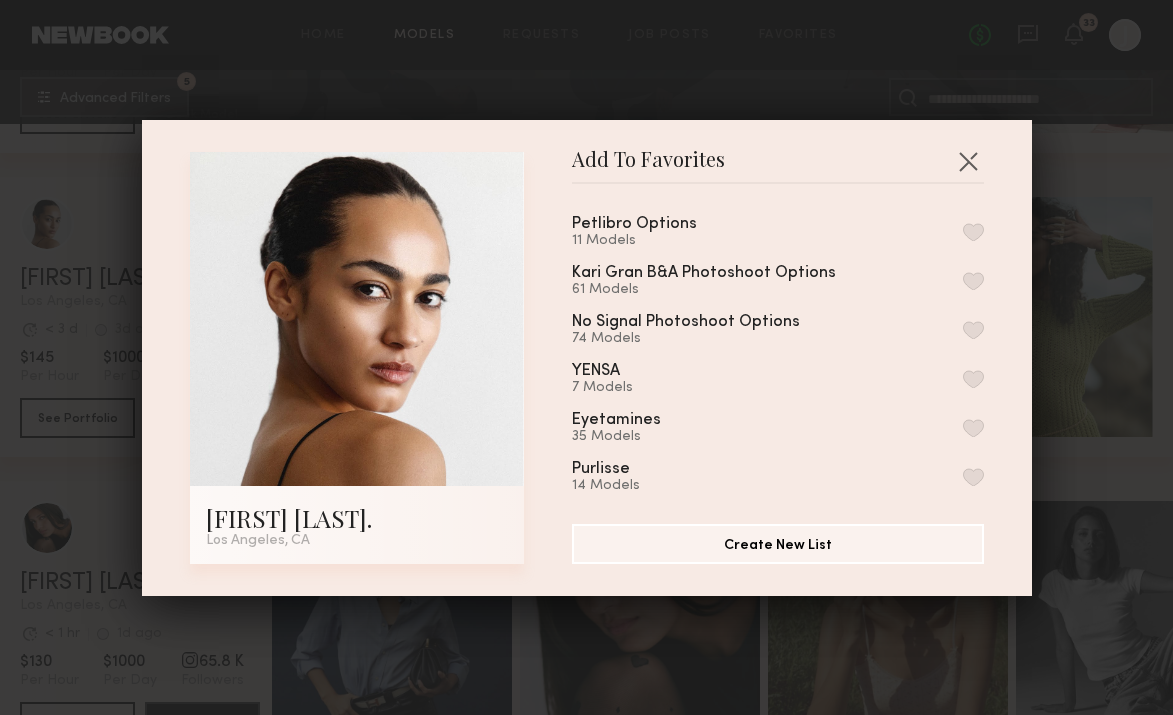 click at bounding box center (973, 232) 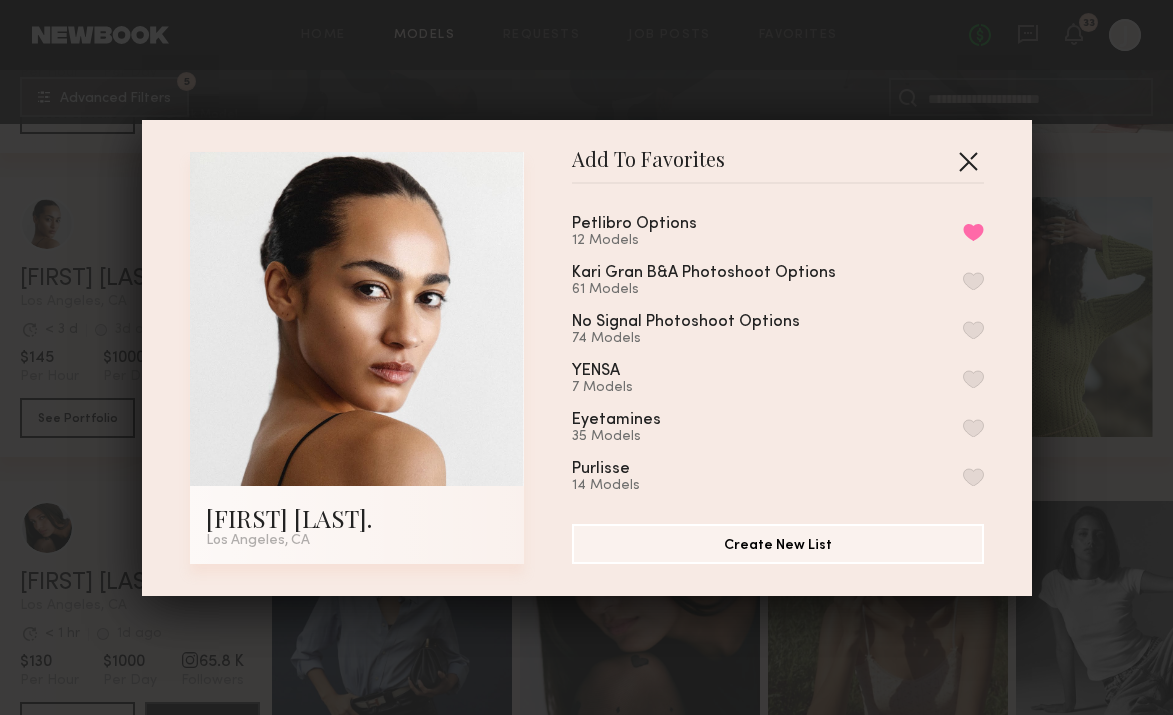 click at bounding box center (968, 161) 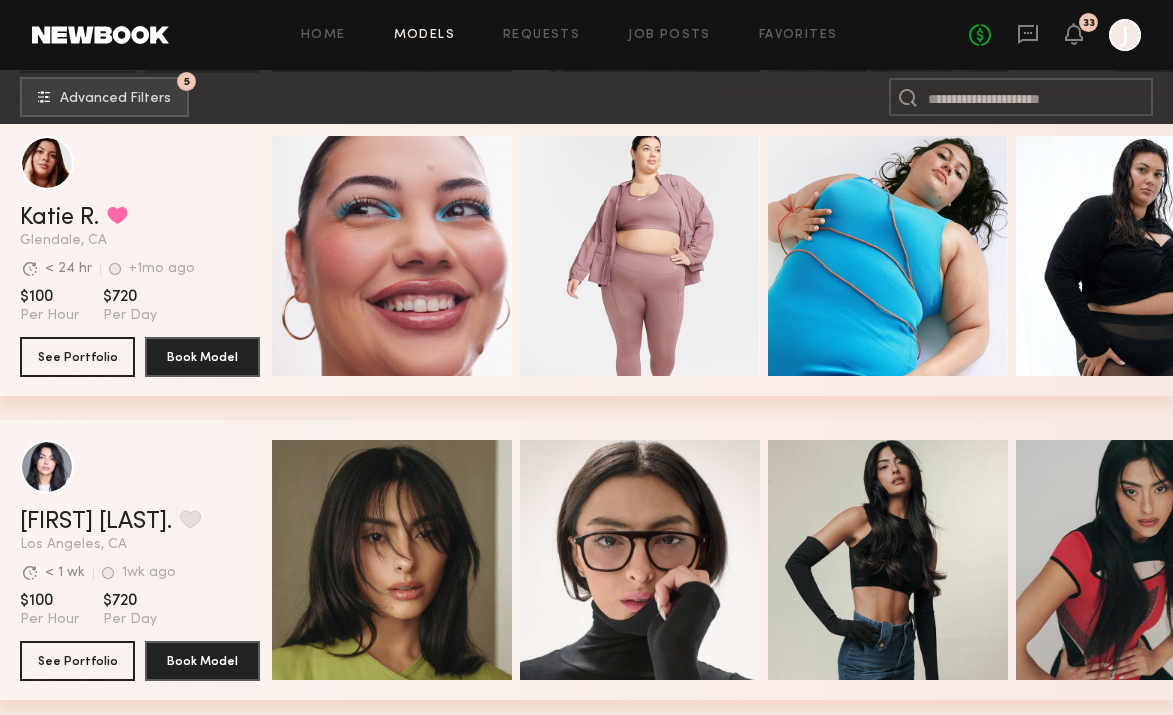 scroll, scrollTop: 19984, scrollLeft: 0, axis: vertical 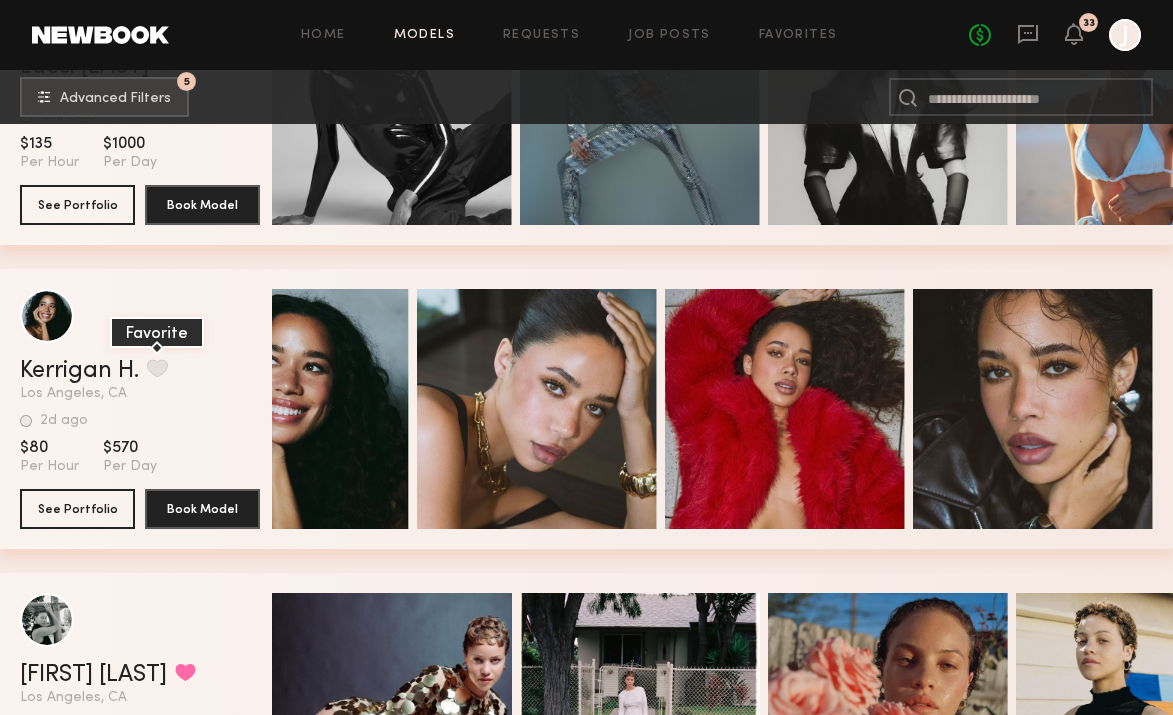 click 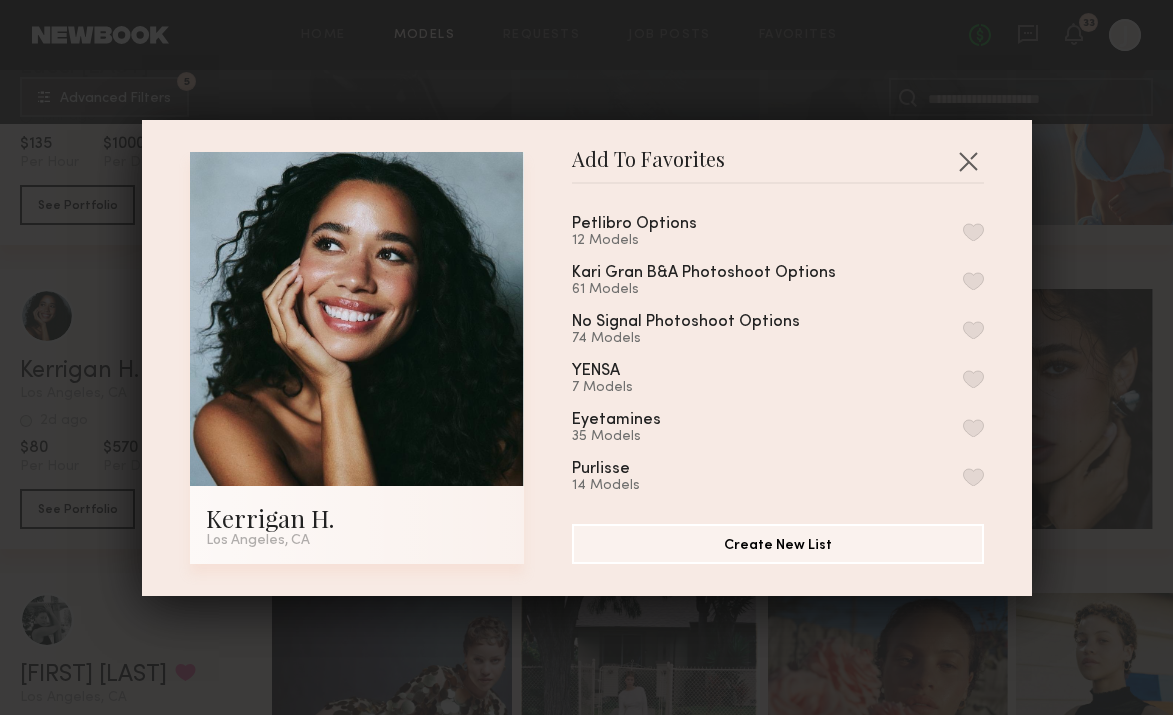 click at bounding box center (973, 232) 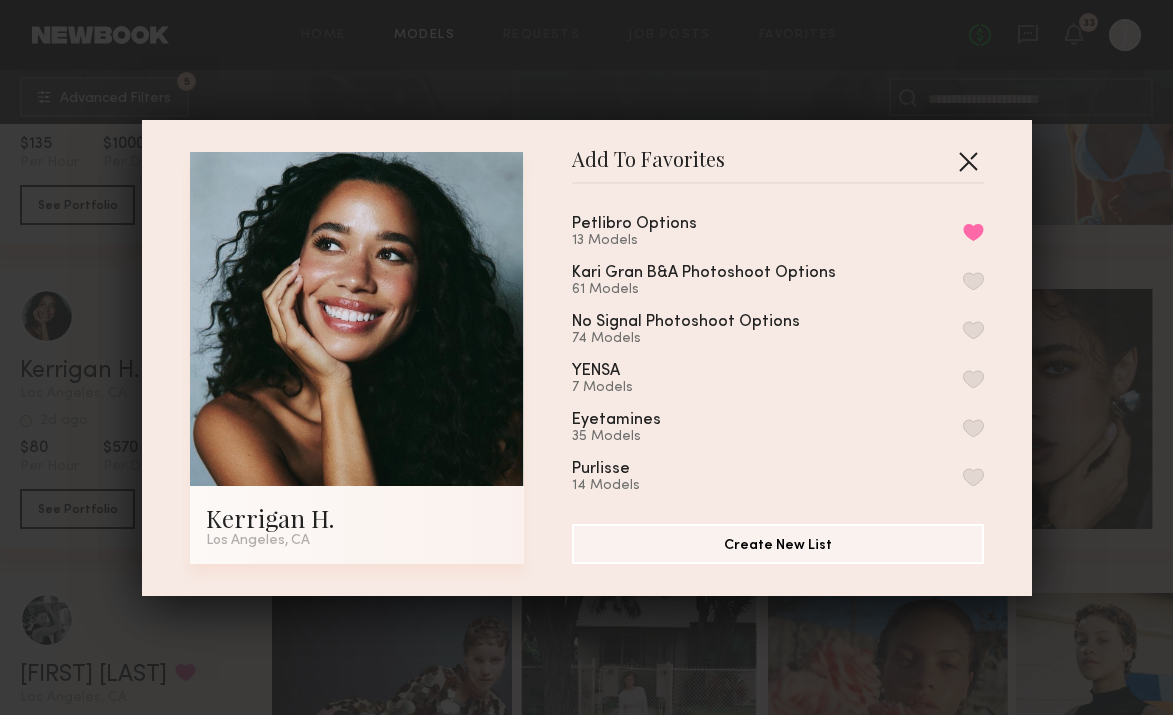 click at bounding box center [968, 161] 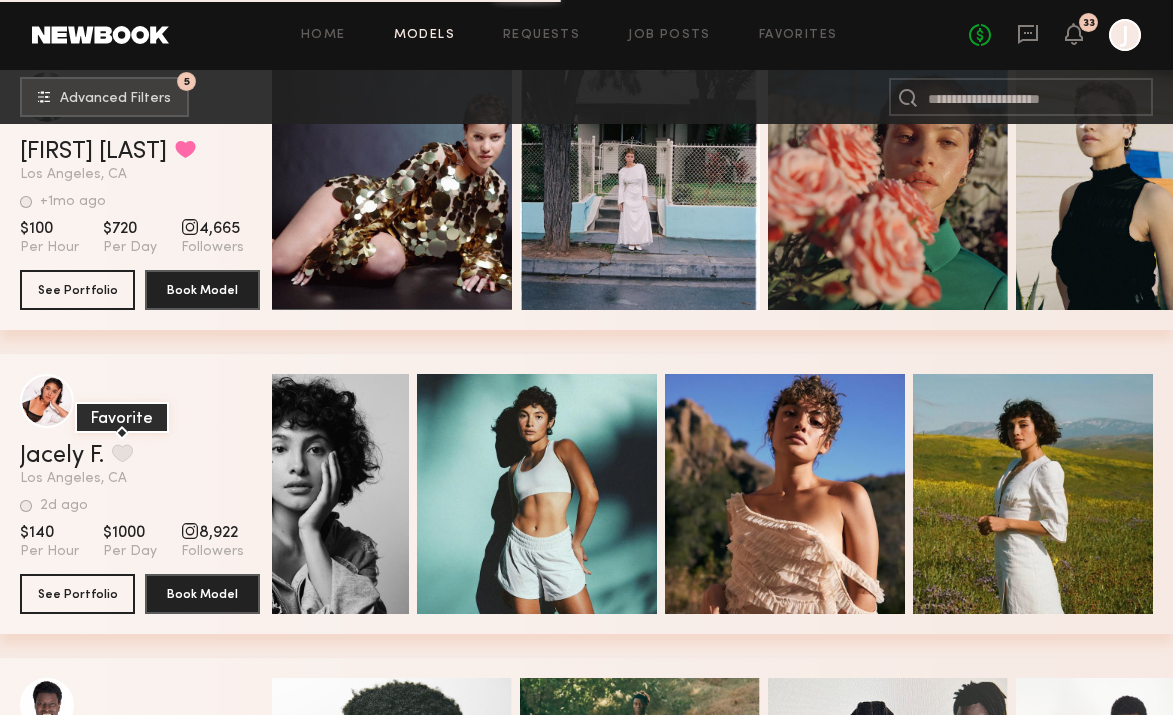 click 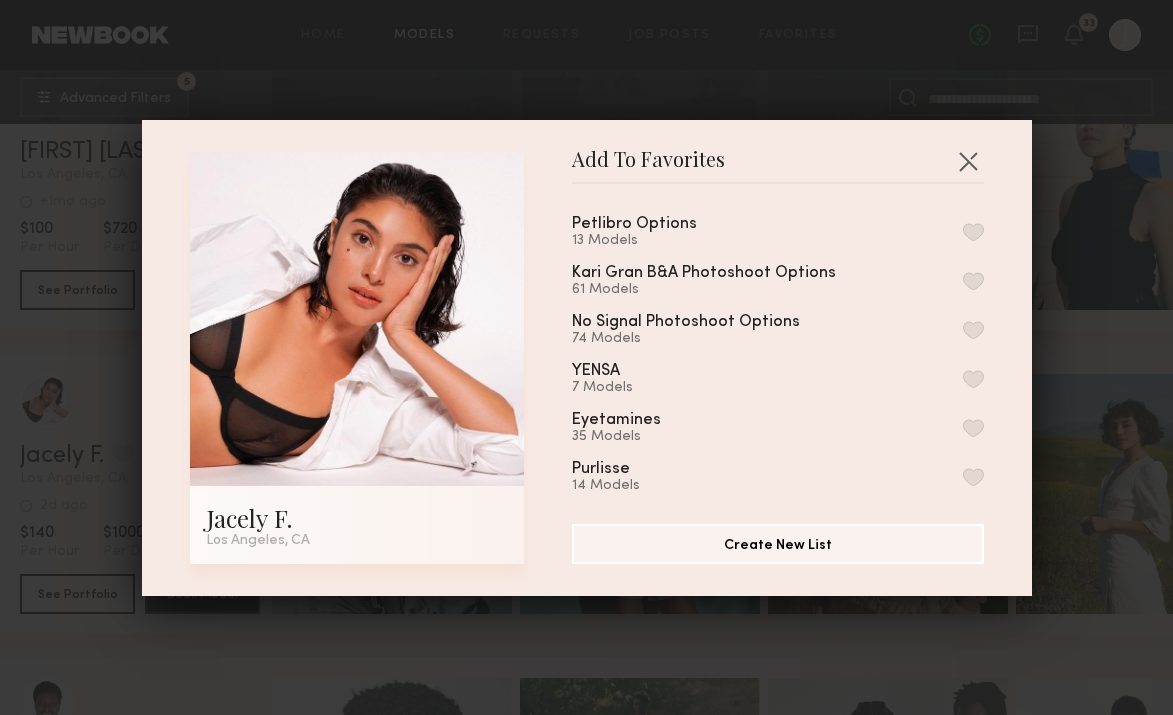 click at bounding box center [973, 232] 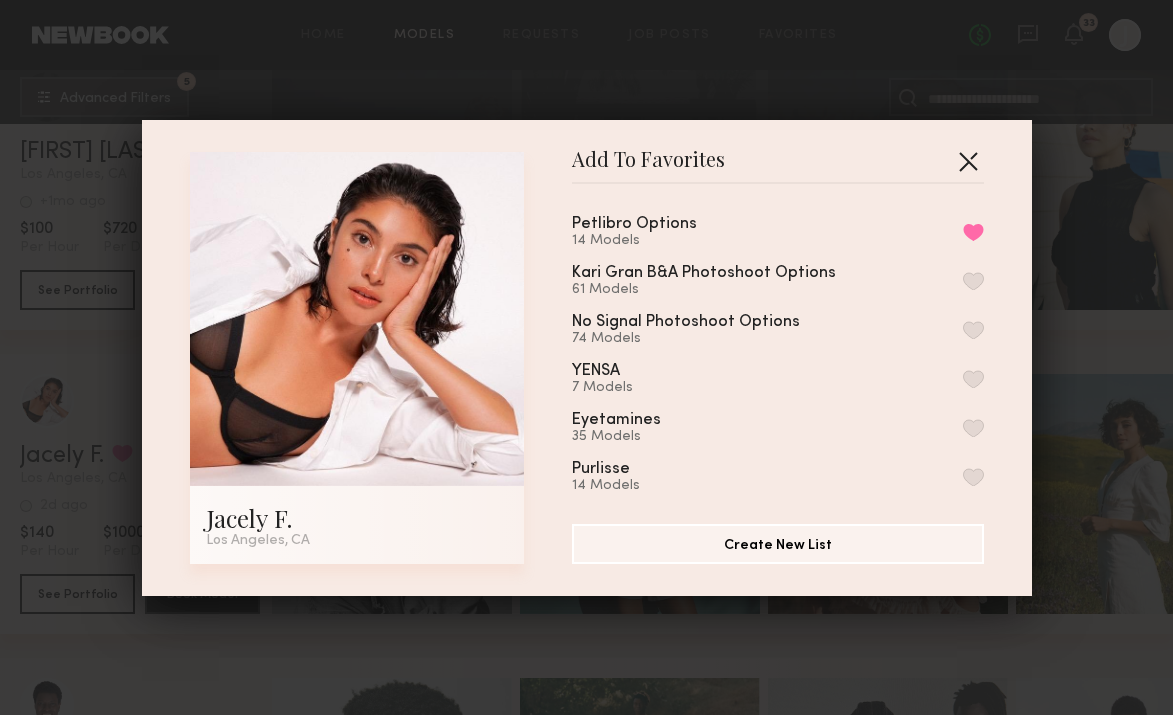 click at bounding box center [968, 161] 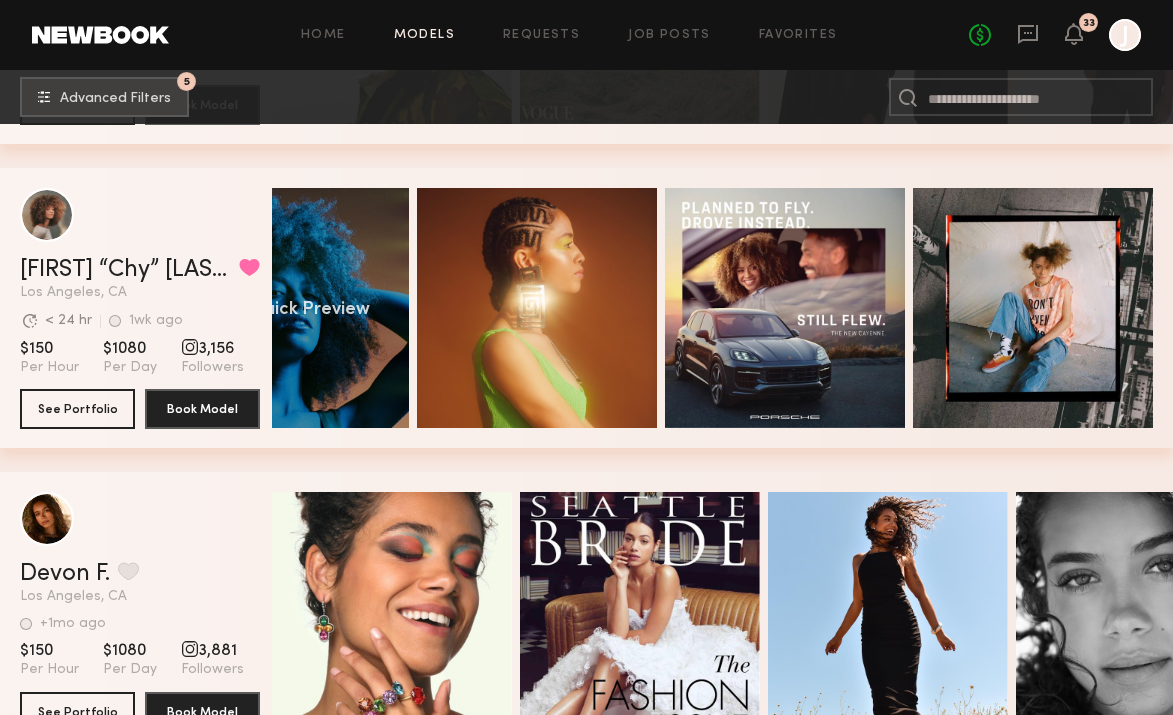 scroll, scrollTop: 0, scrollLeft: 0, axis: both 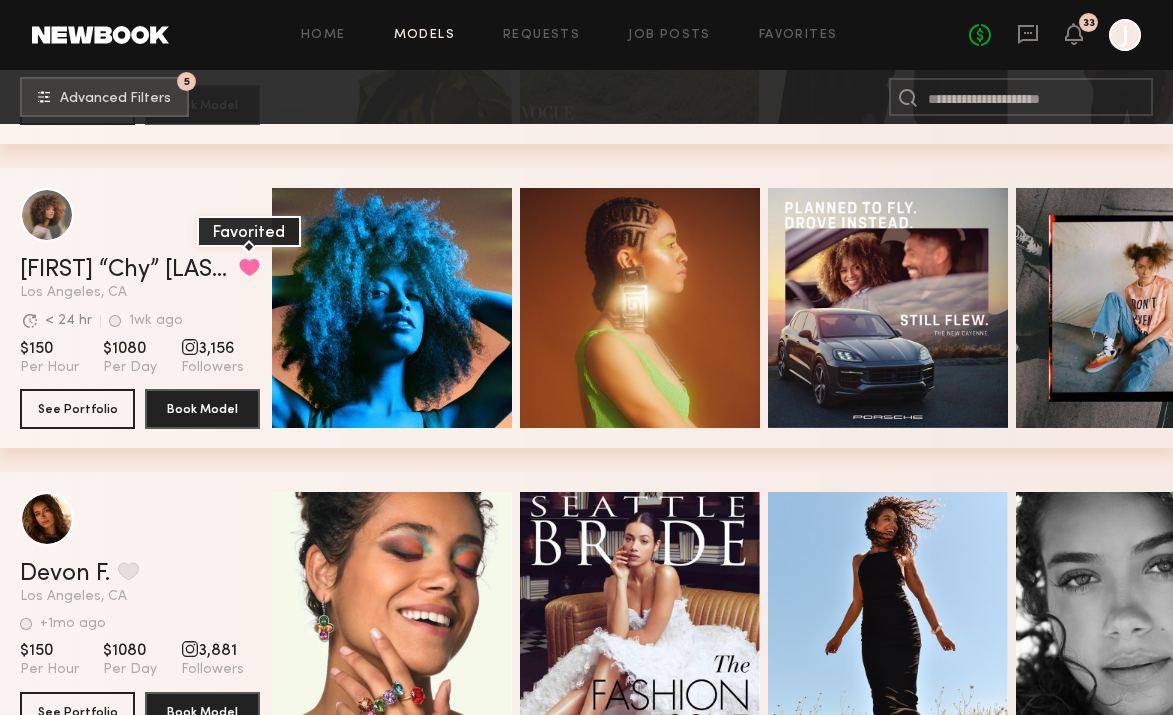 click 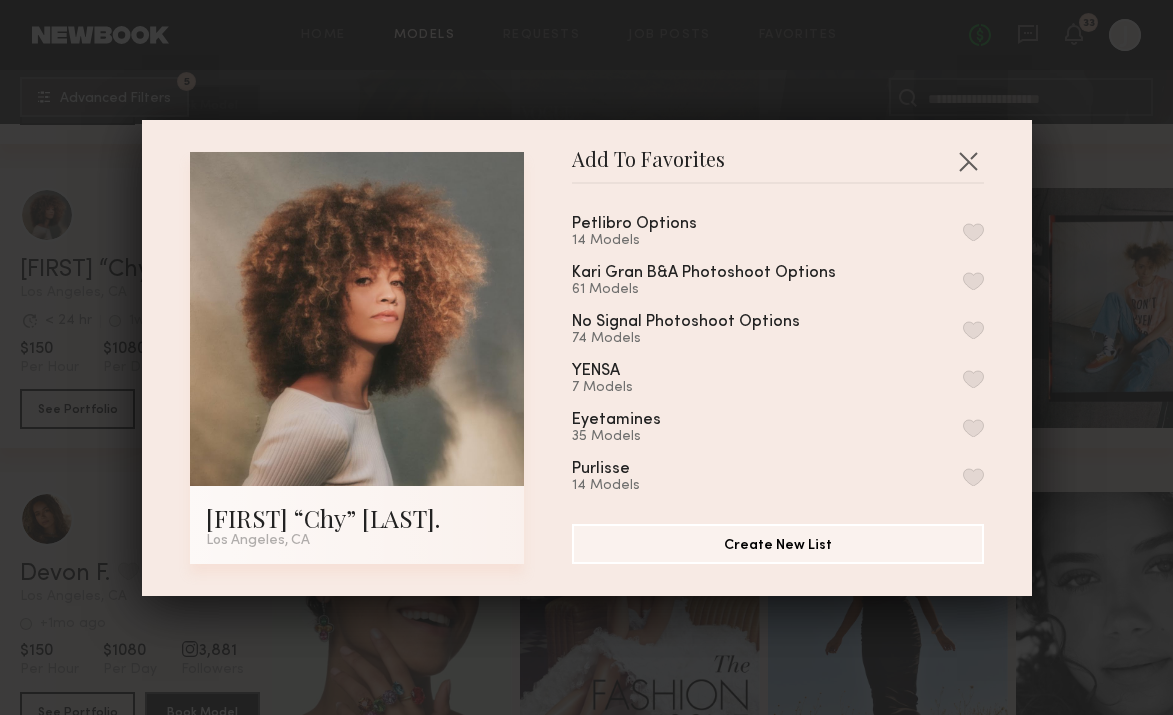 click at bounding box center (973, 232) 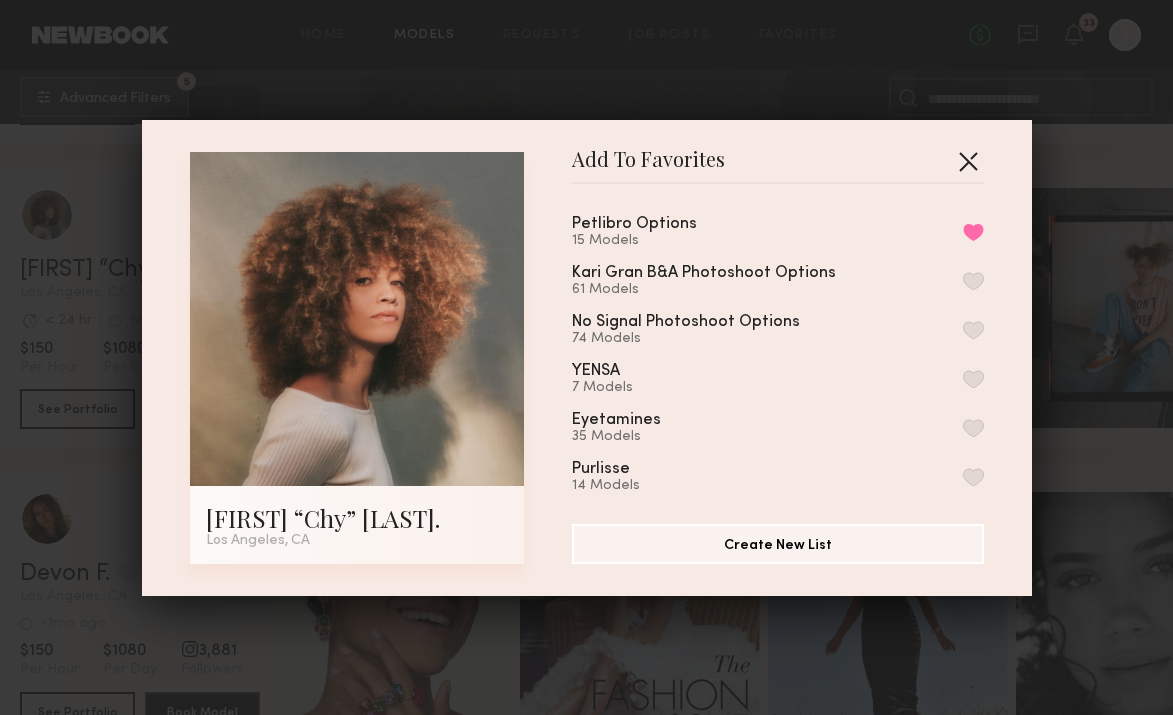click at bounding box center [968, 161] 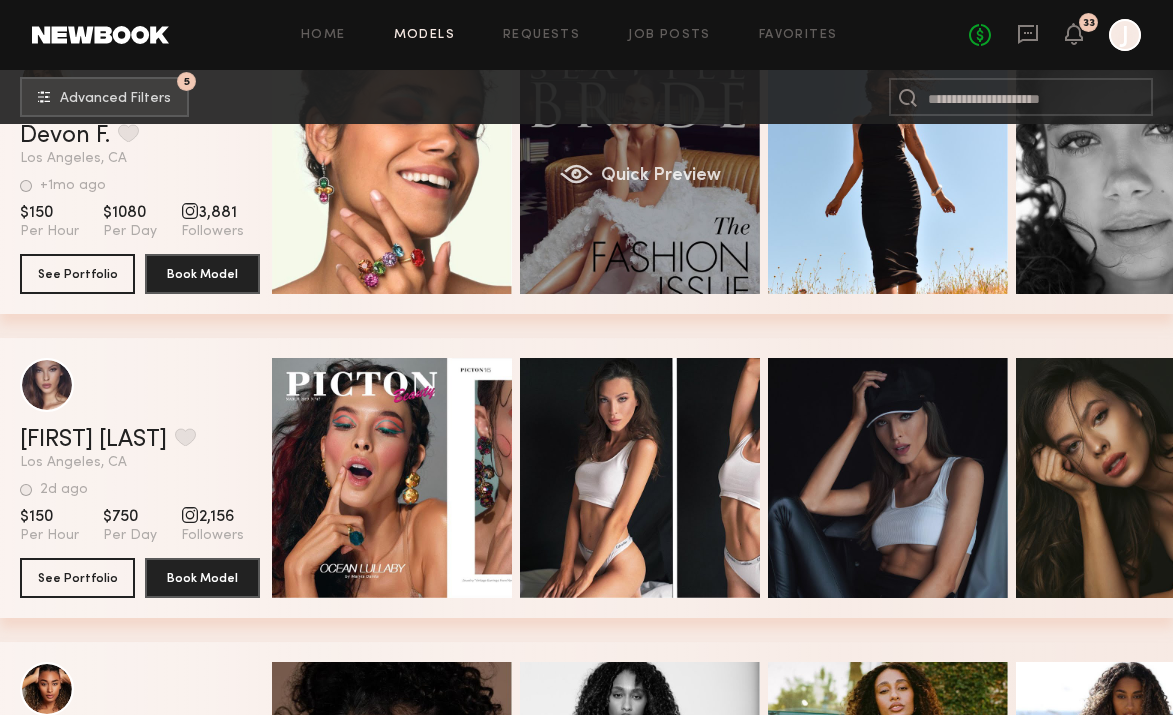 scroll, scrollTop: 25836, scrollLeft: 0, axis: vertical 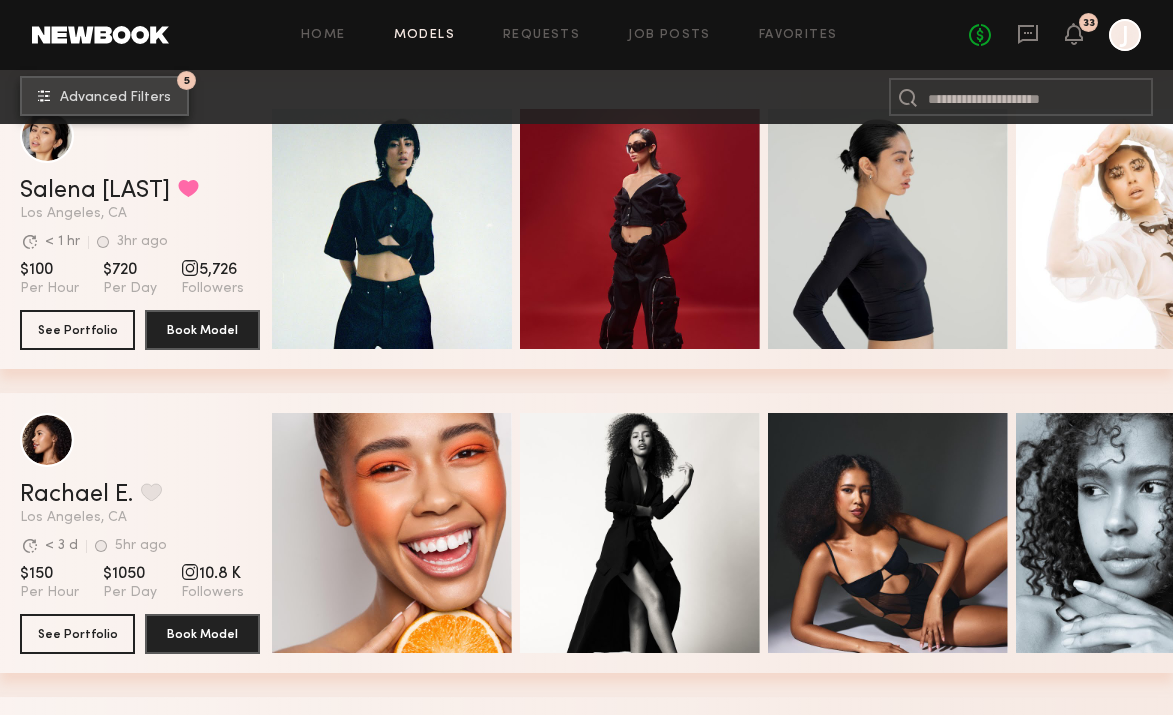 click on "Advanced Filters" 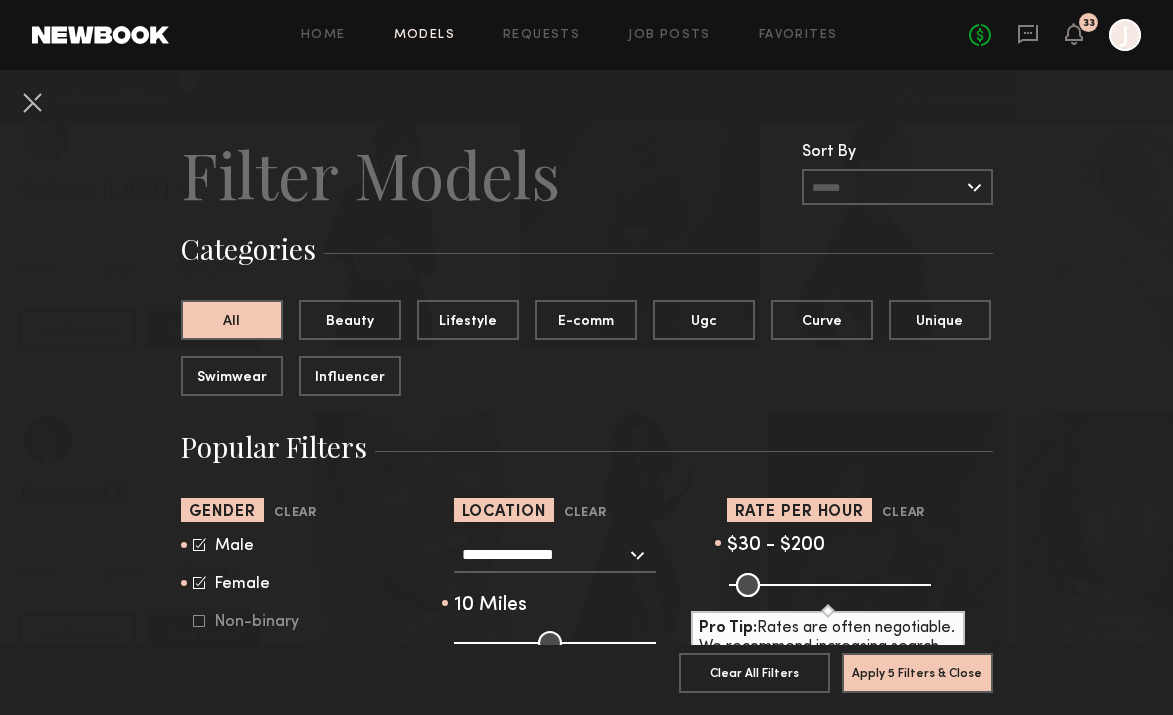 drag, startPoint x: 789, startPoint y: 578, endPoint x: 805, endPoint y: 579, distance: 16.03122 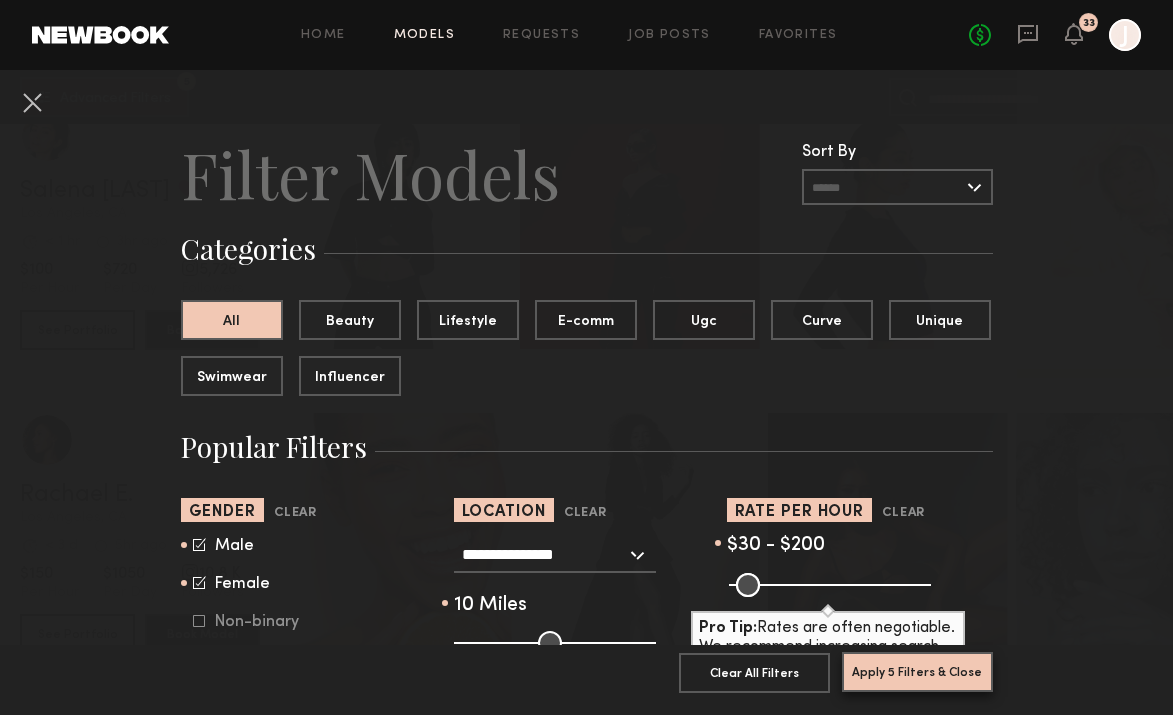 click on "Apply 5 Filters & Close" 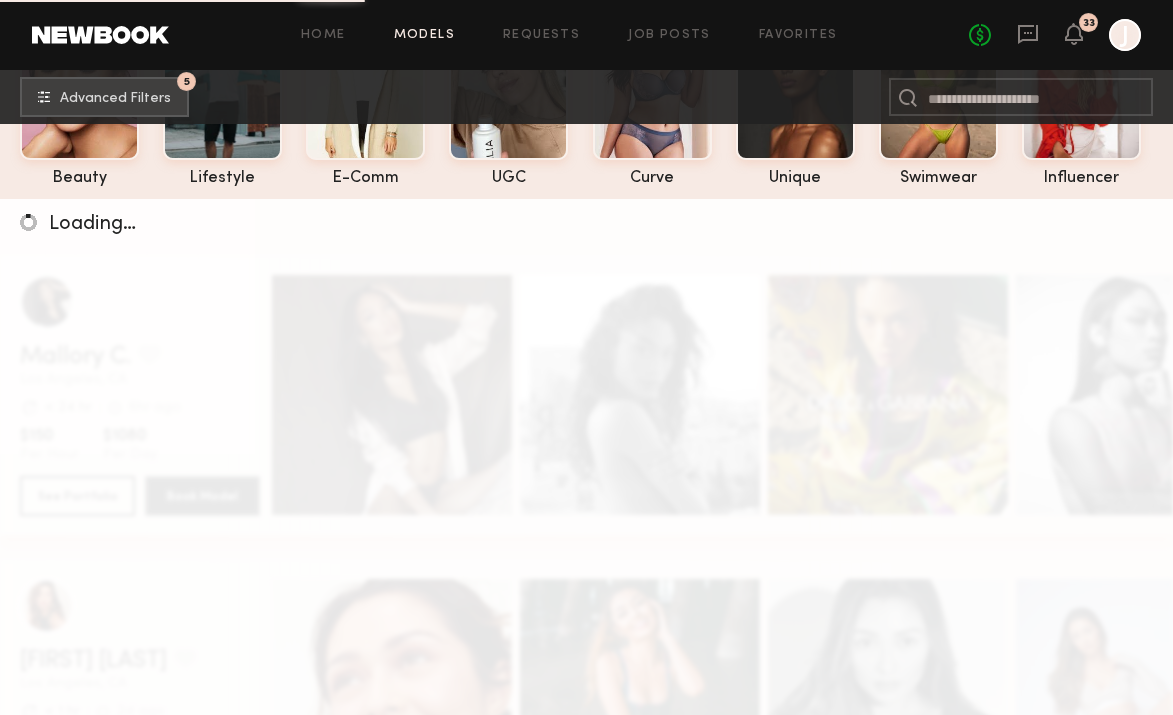 scroll, scrollTop: 195, scrollLeft: 0, axis: vertical 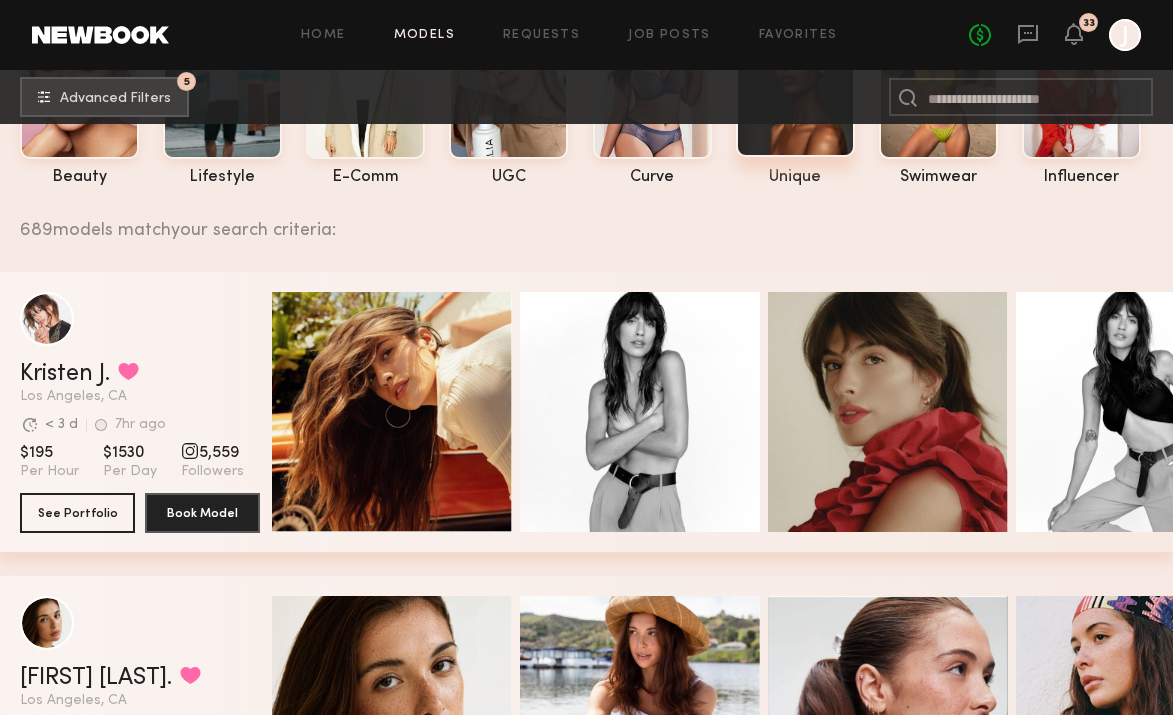 click 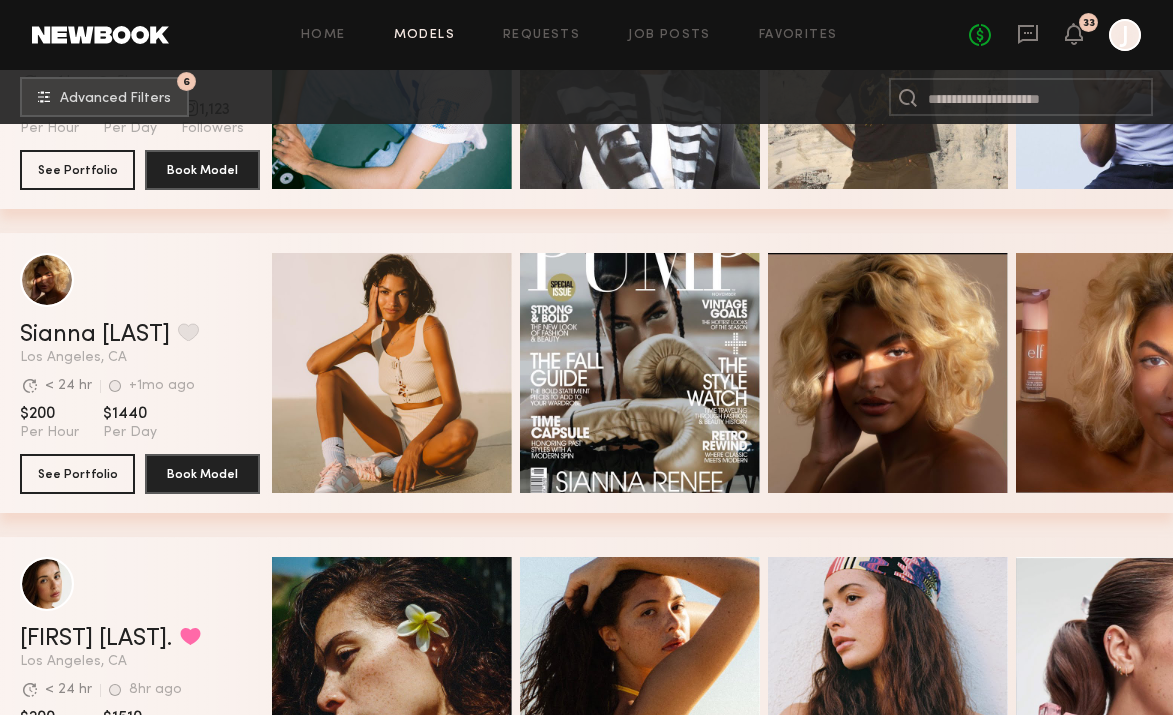 scroll, scrollTop: 843, scrollLeft: 0, axis: vertical 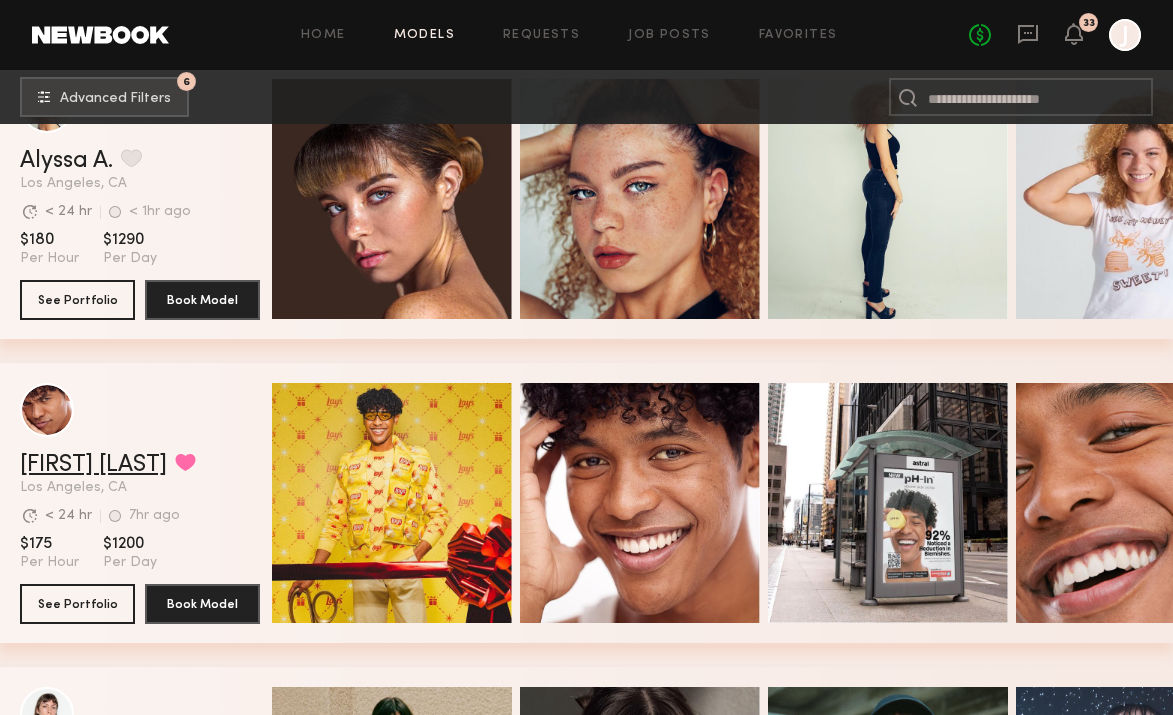 click on "Royce V." 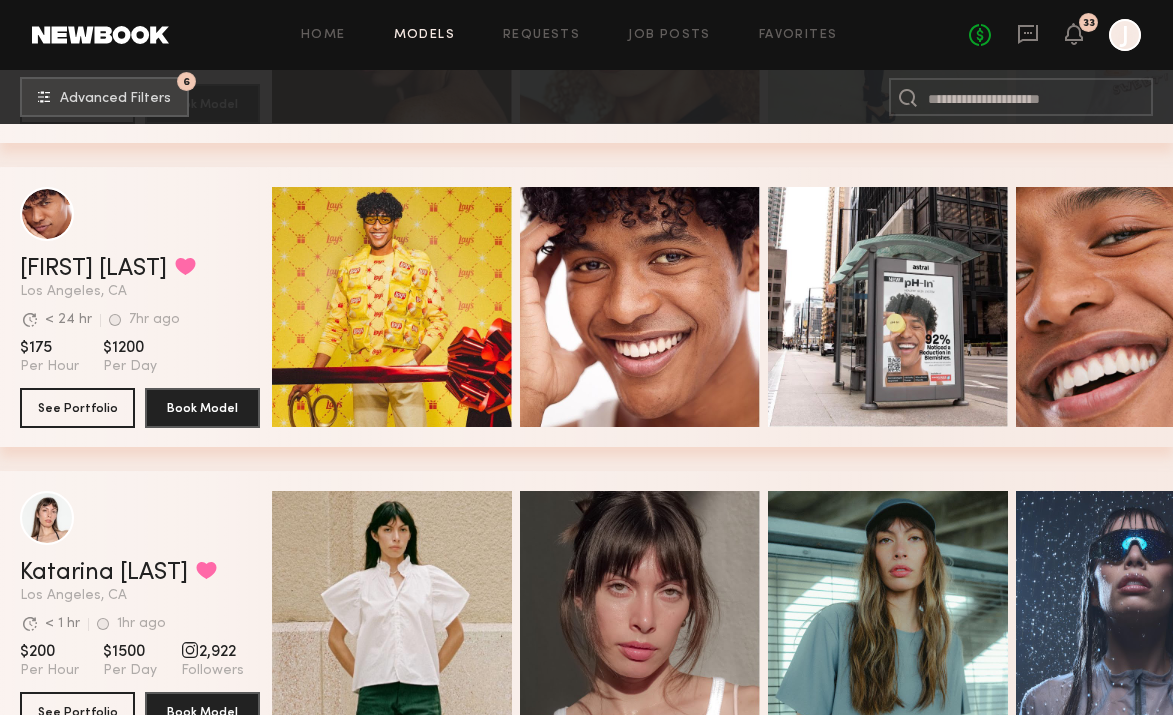 scroll, scrollTop: 2128, scrollLeft: 0, axis: vertical 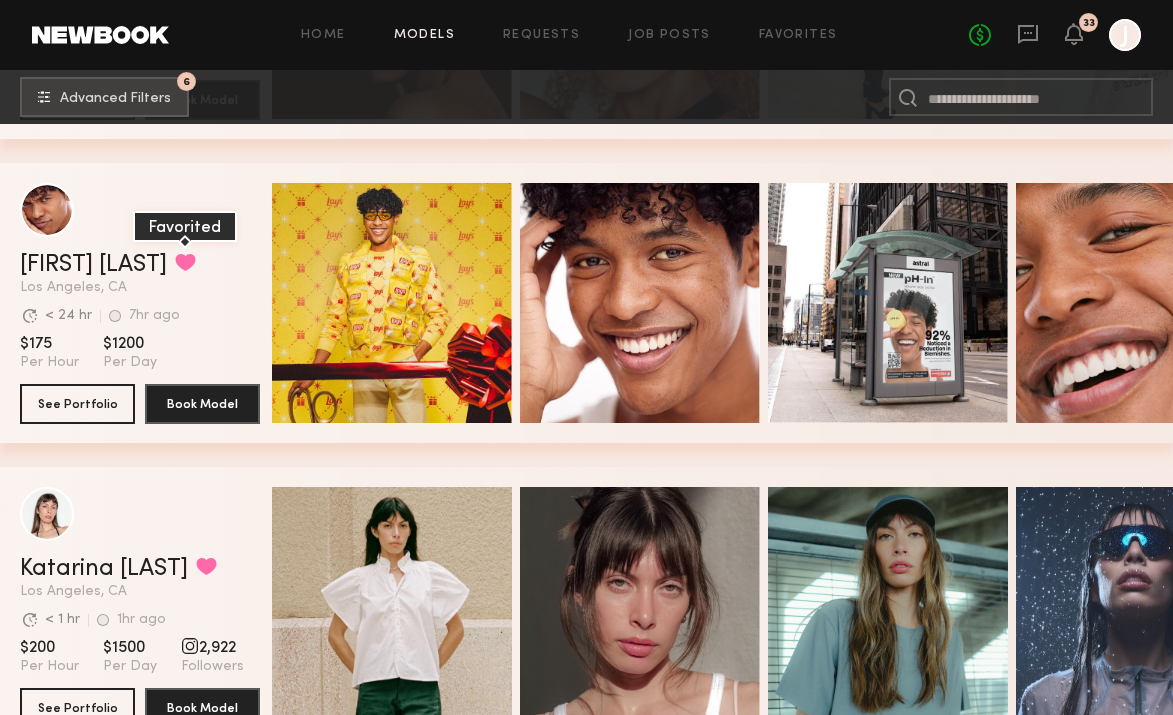 click 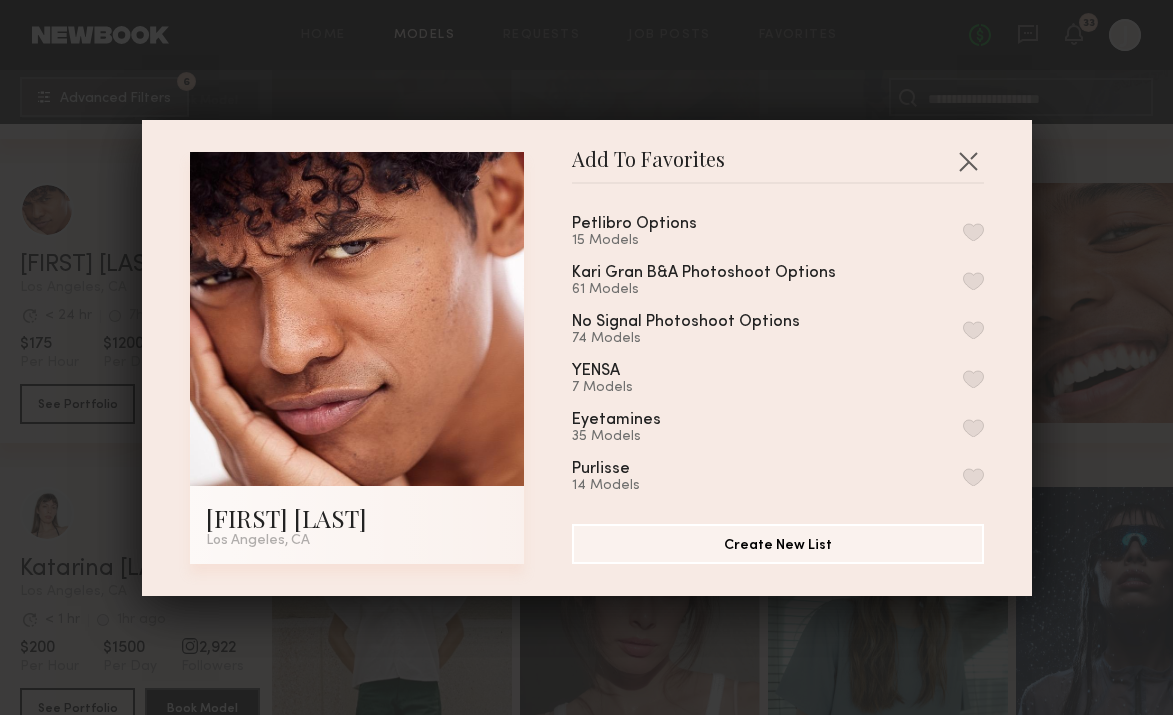 click at bounding box center [973, 232] 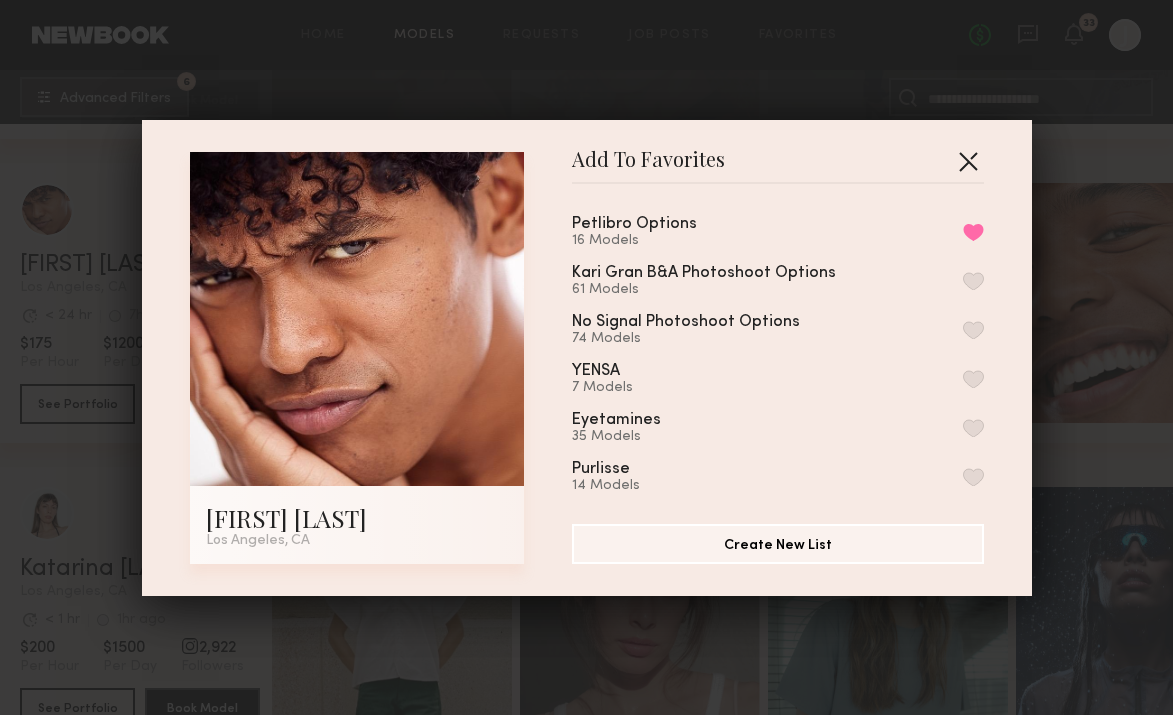 click at bounding box center (968, 161) 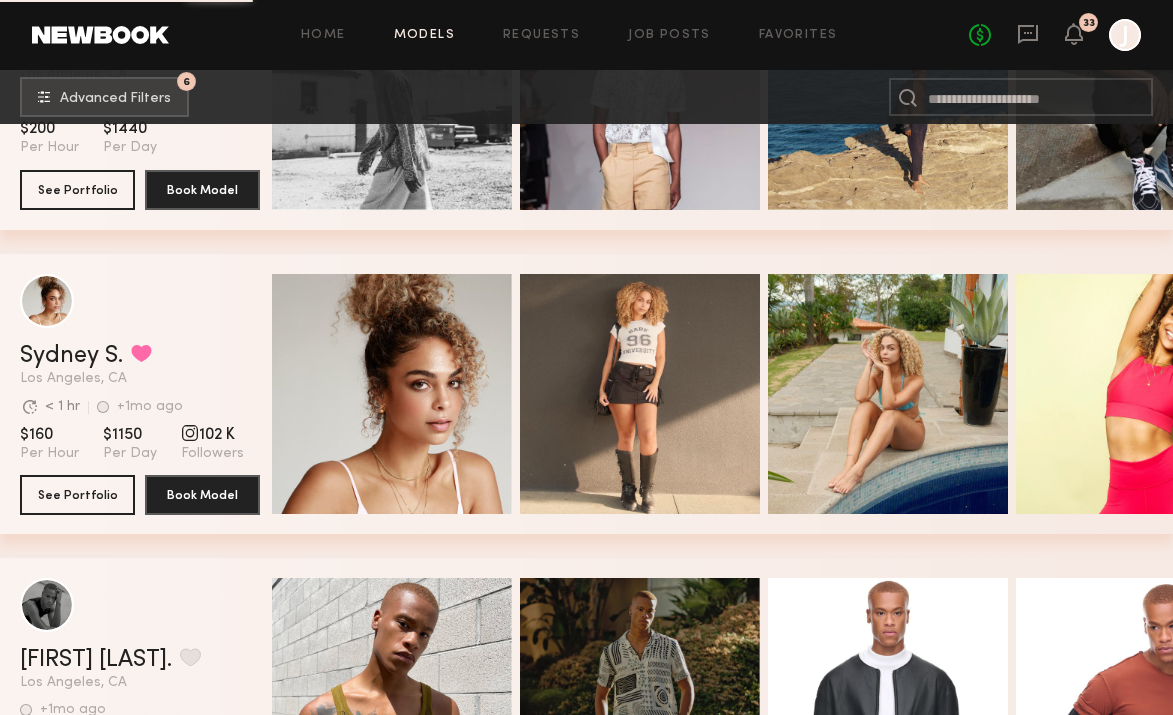 scroll, scrollTop: 6910, scrollLeft: 0, axis: vertical 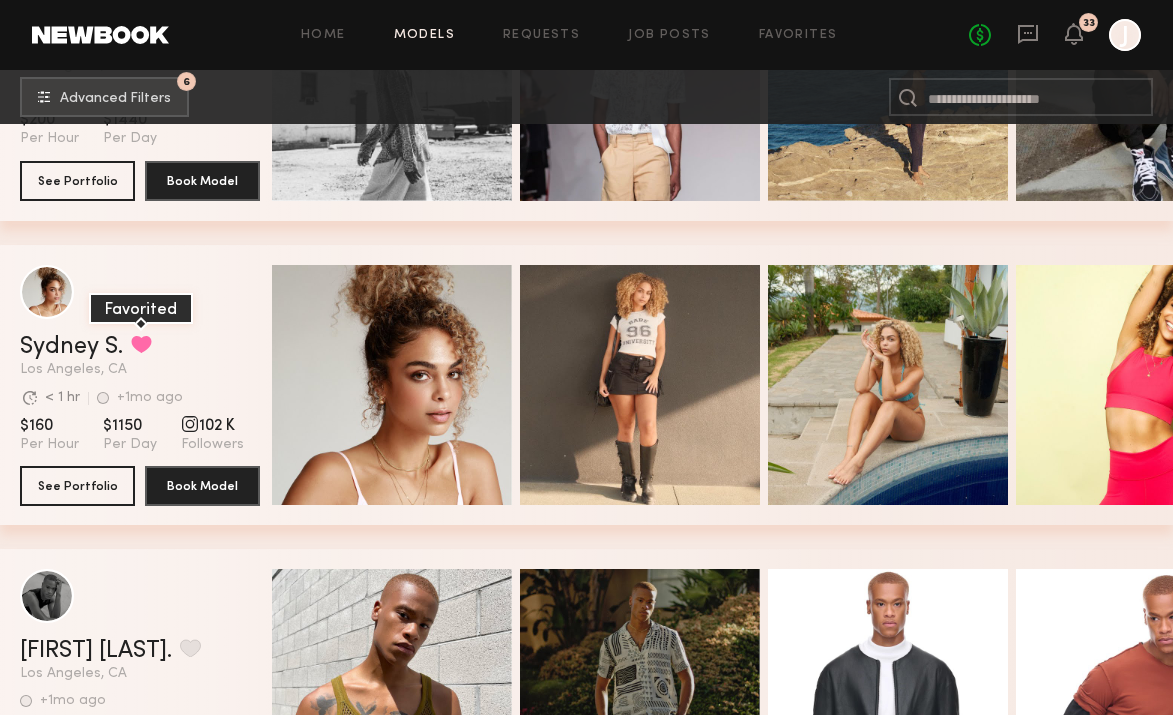 click 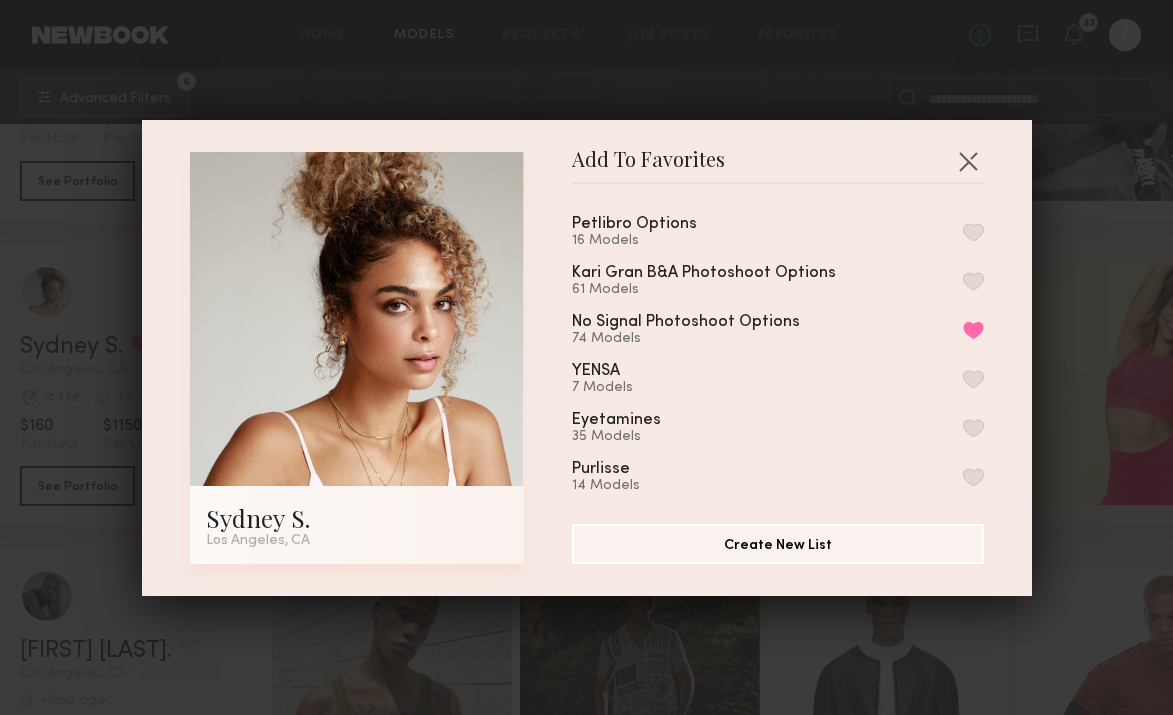 click at bounding box center [973, 232] 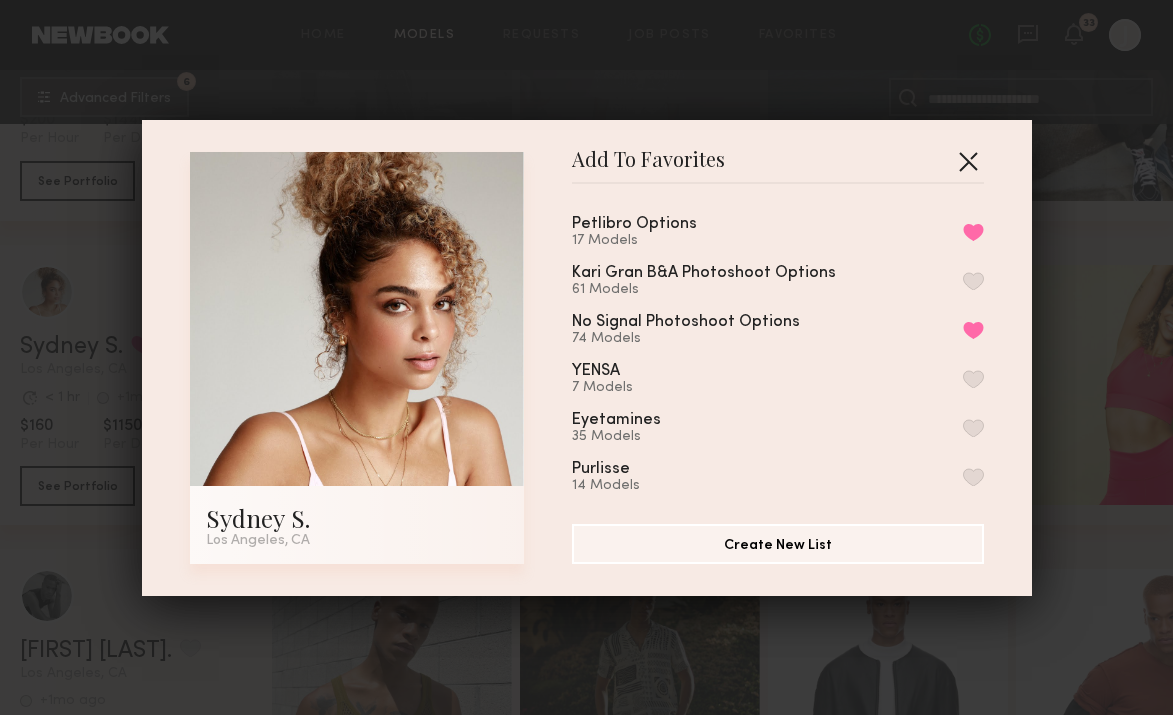 click at bounding box center [968, 161] 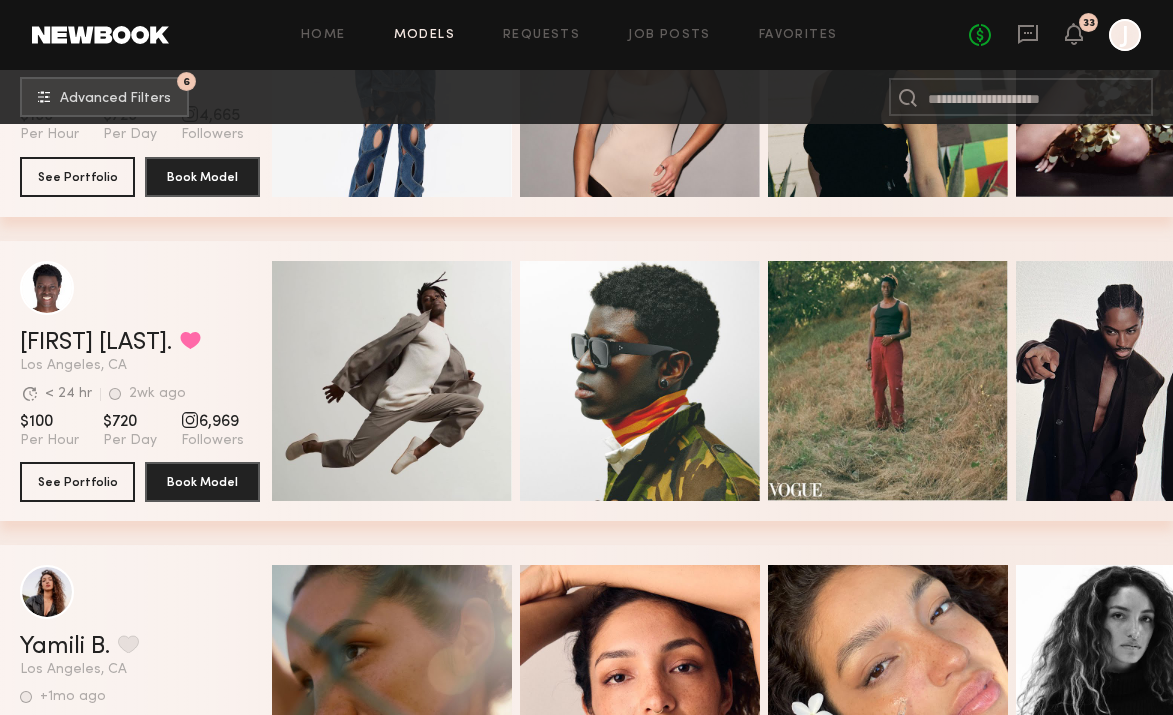 scroll, scrollTop: 8779, scrollLeft: 0, axis: vertical 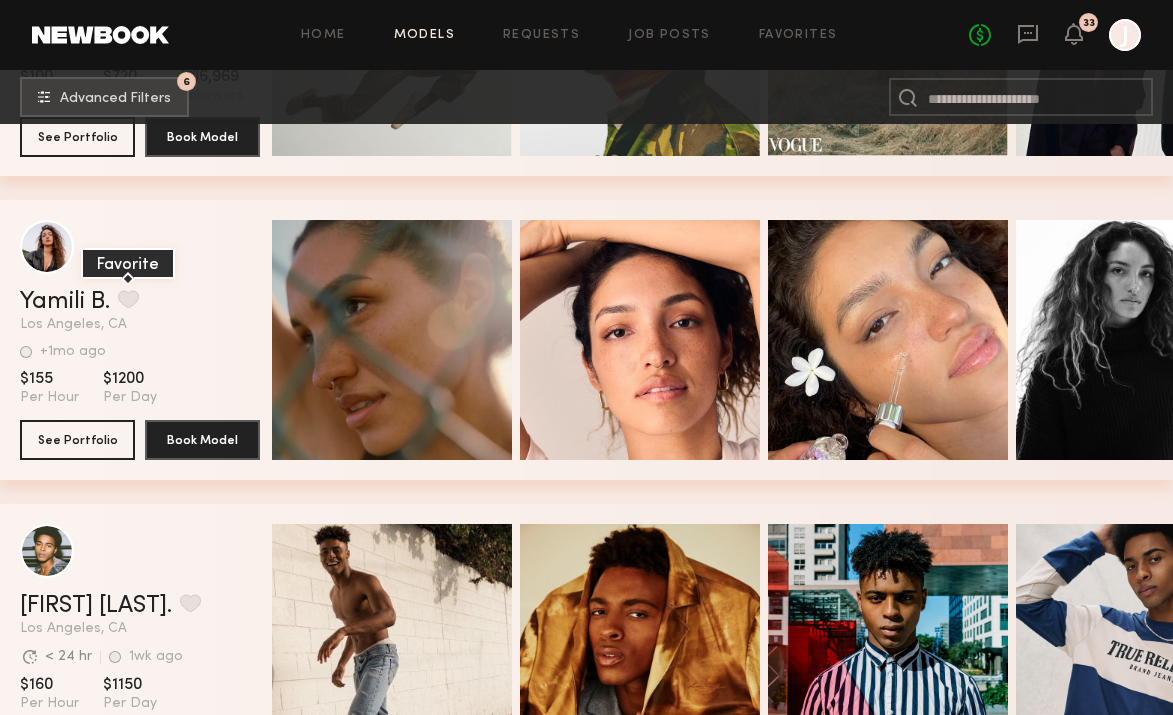 click 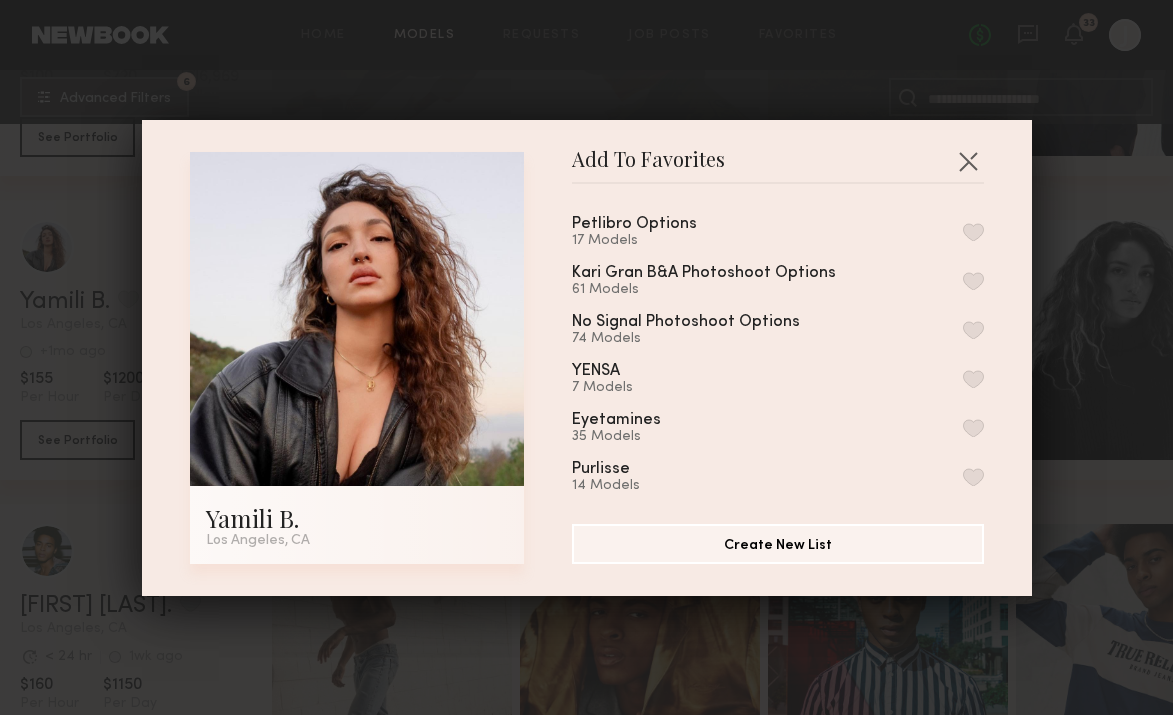 click on "Petlibro Options 17   Models" at bounding box center [778, 232] 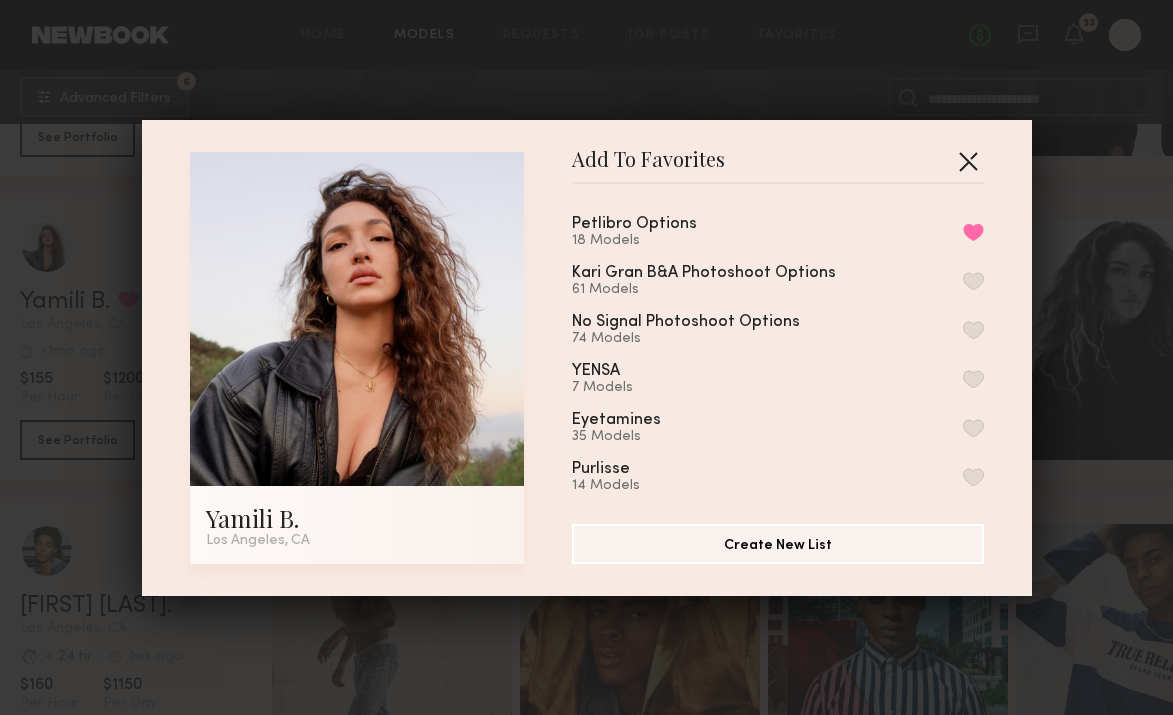 click at bounding box center [968, 161] 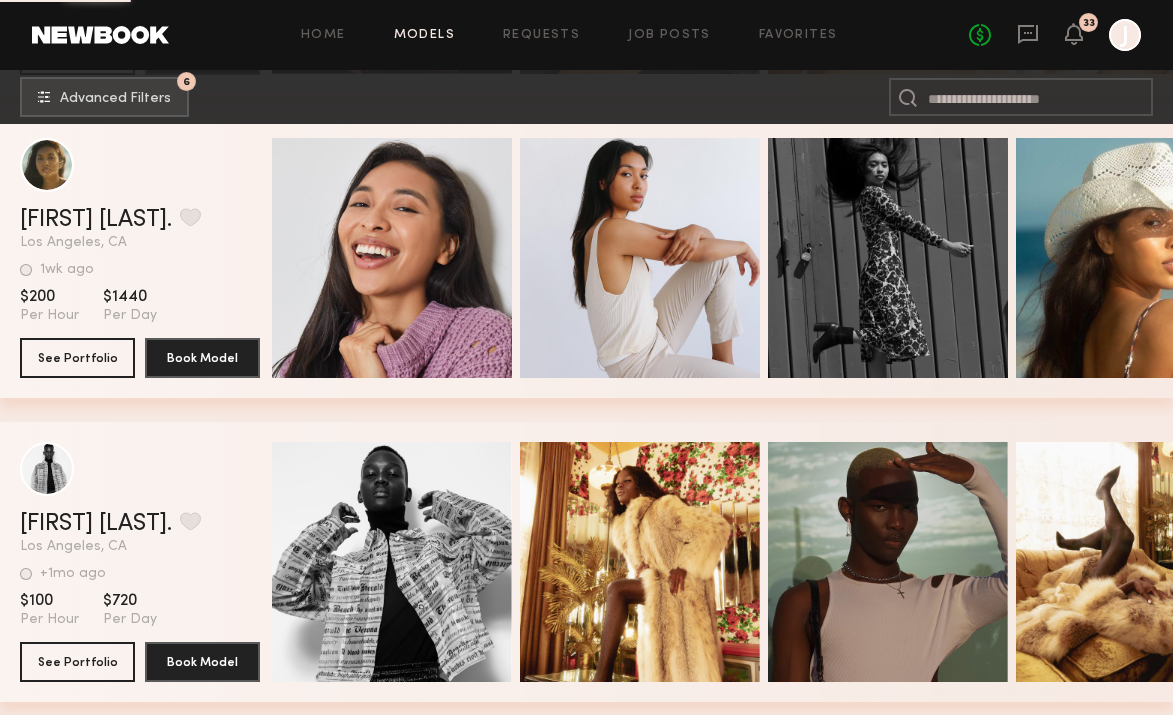 scroll, scrollTop: 9767, scrollLeft: 0, axis: vertical 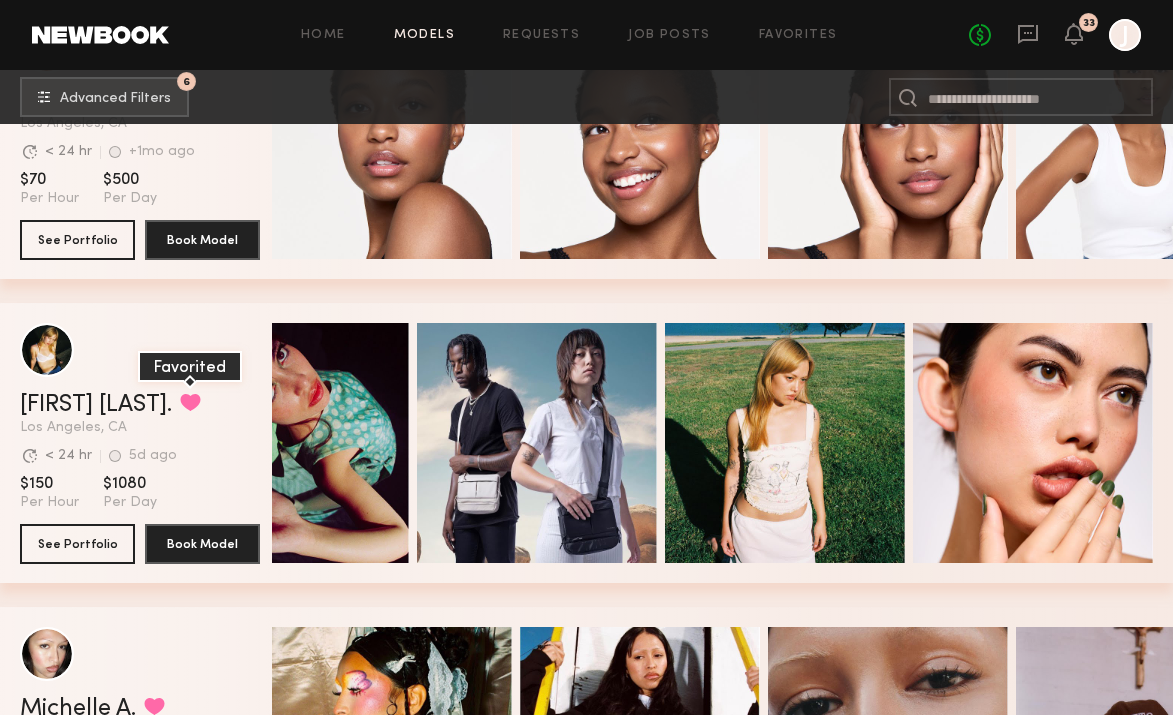 click 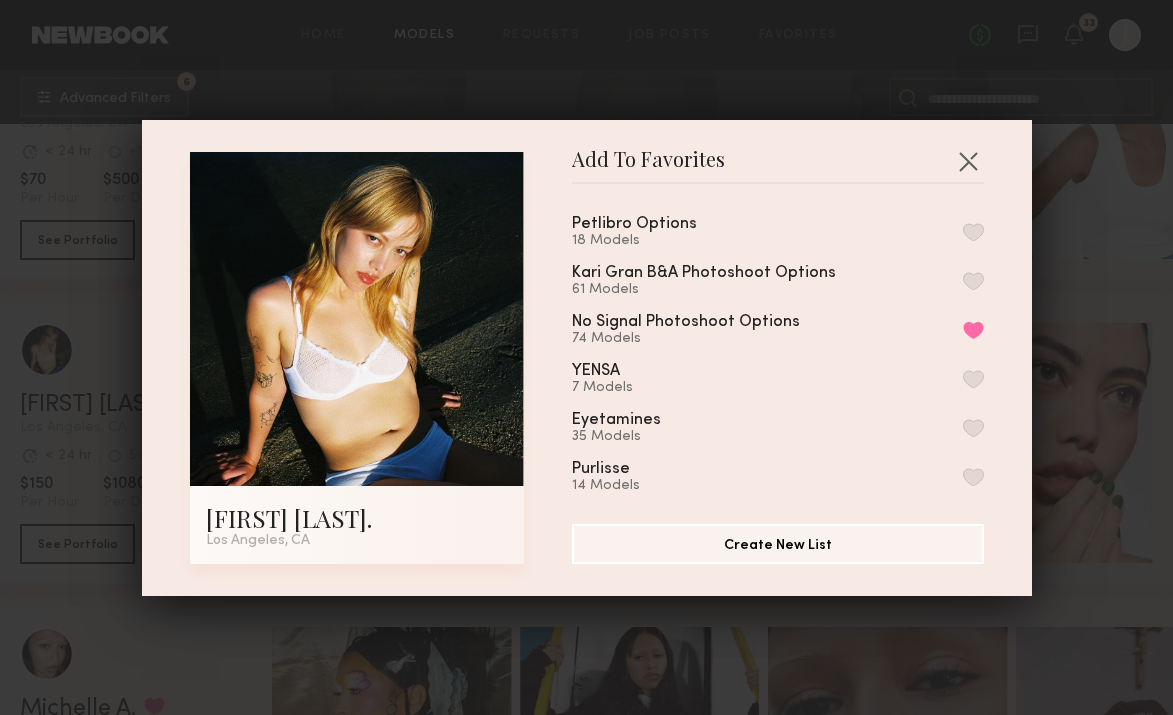 click at bounding box center (973, 232) 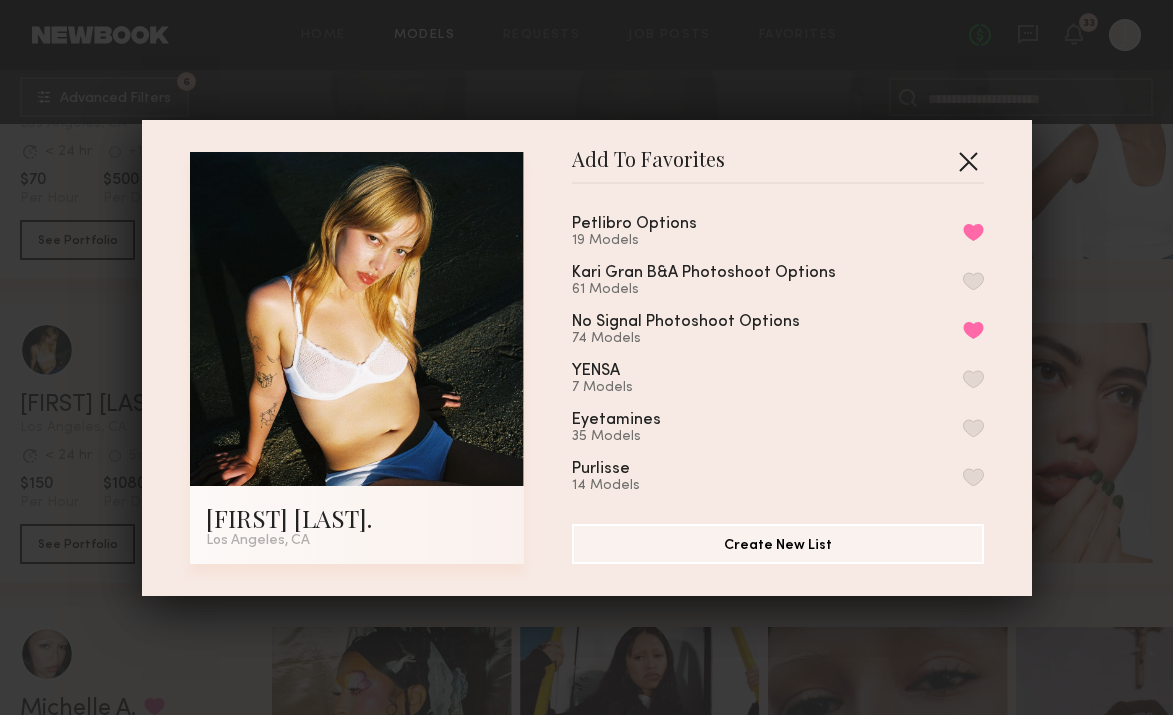 click at bounding box center (968, 161) 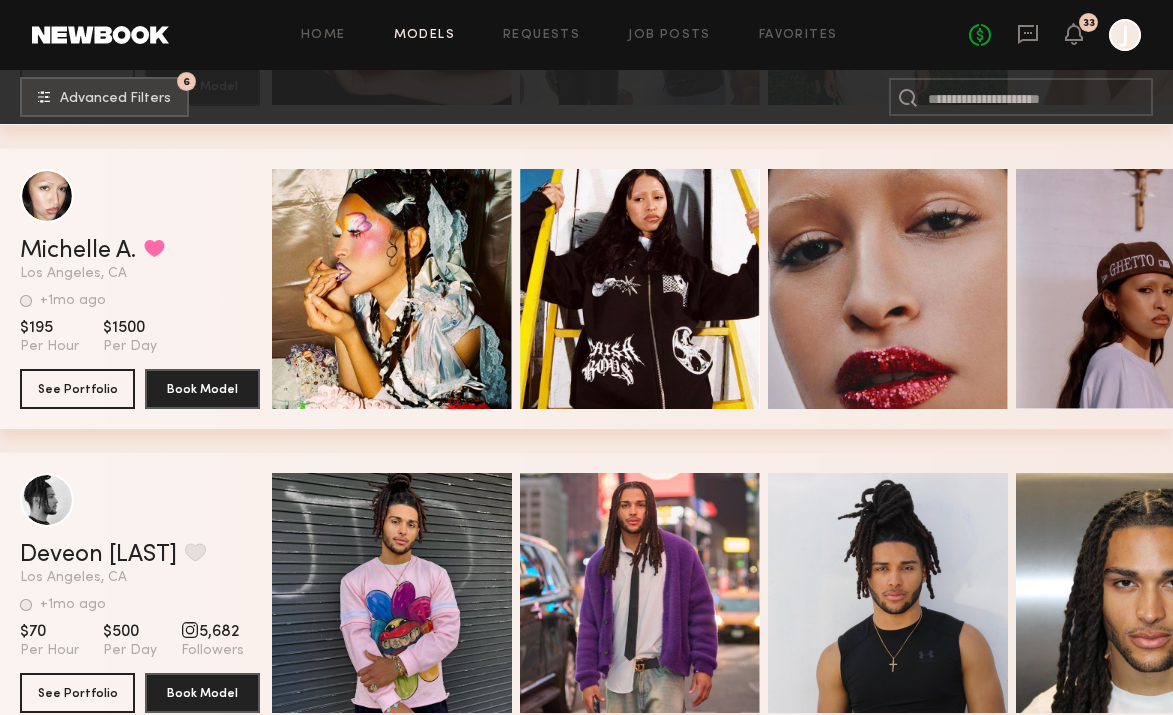 scroll, scrollTop: 12155, scrollLeft: 0, axis: vertical 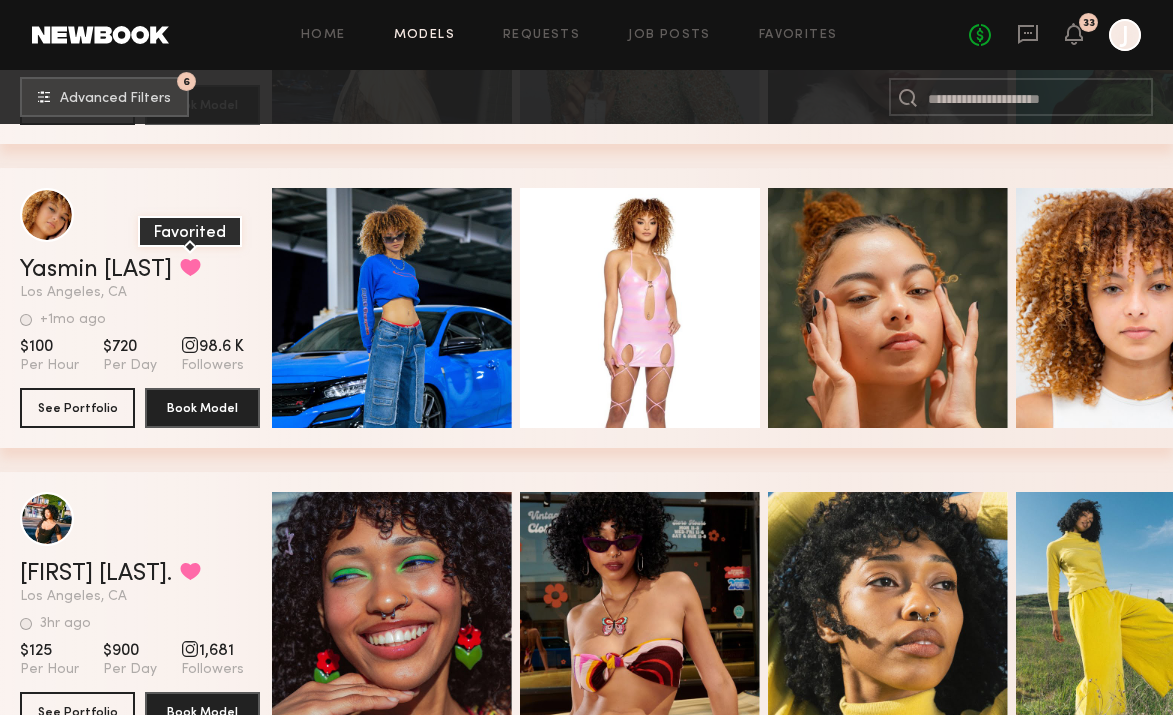 click 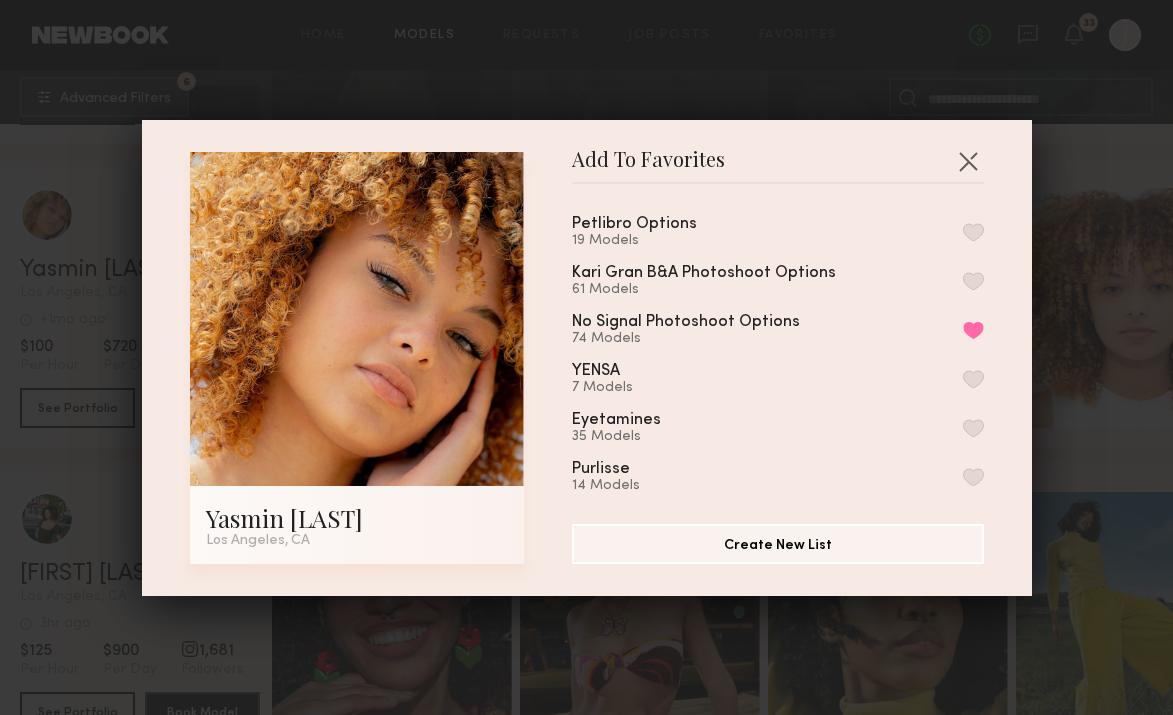 click at bounding box center [973, 232] 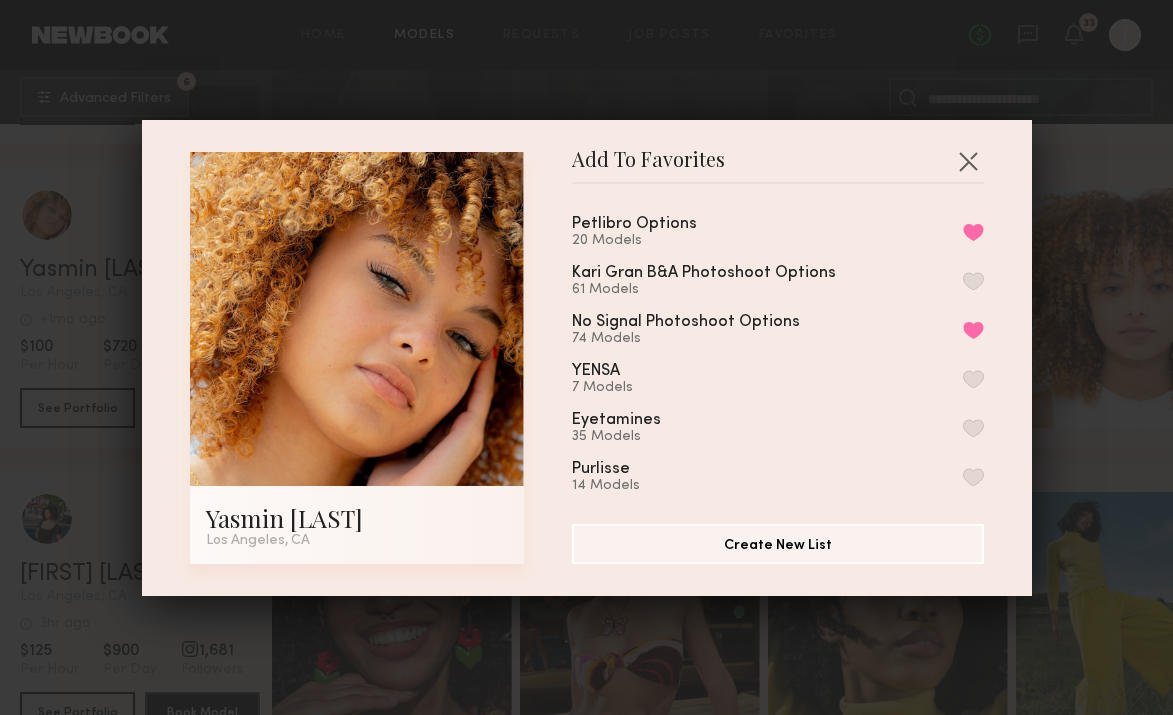 click at bounding box center [968, 161] 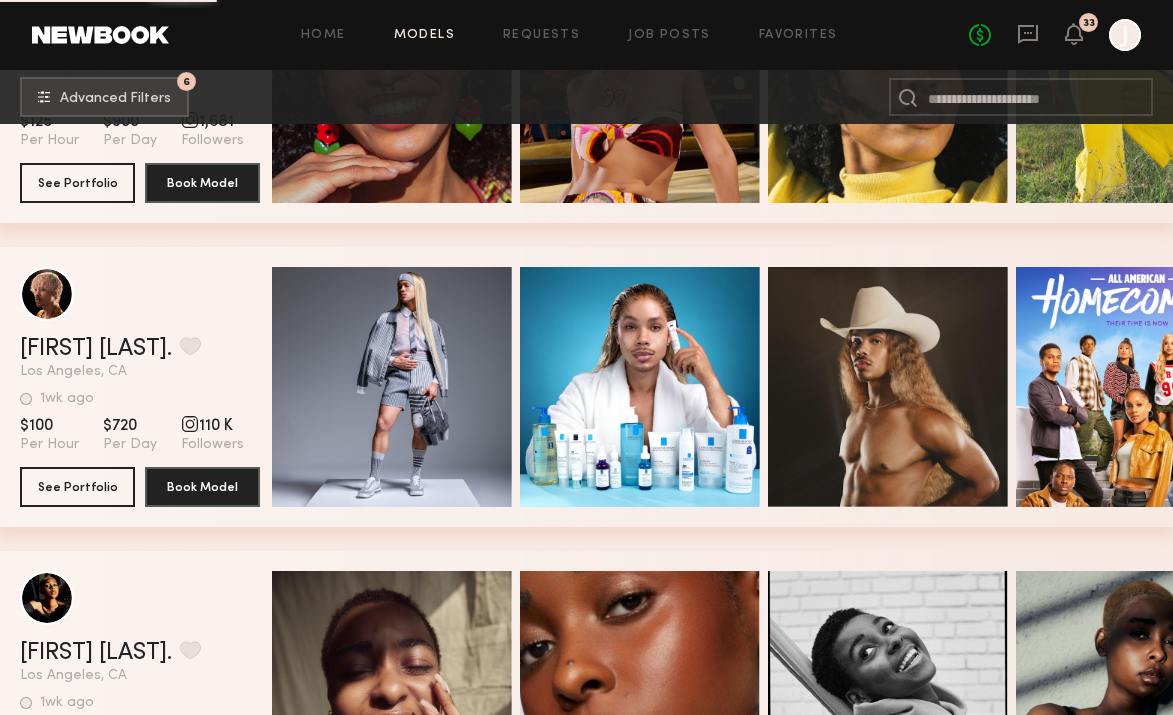 scroll, scrollTop: 13890, scrollLeft: 0, axis: vertical 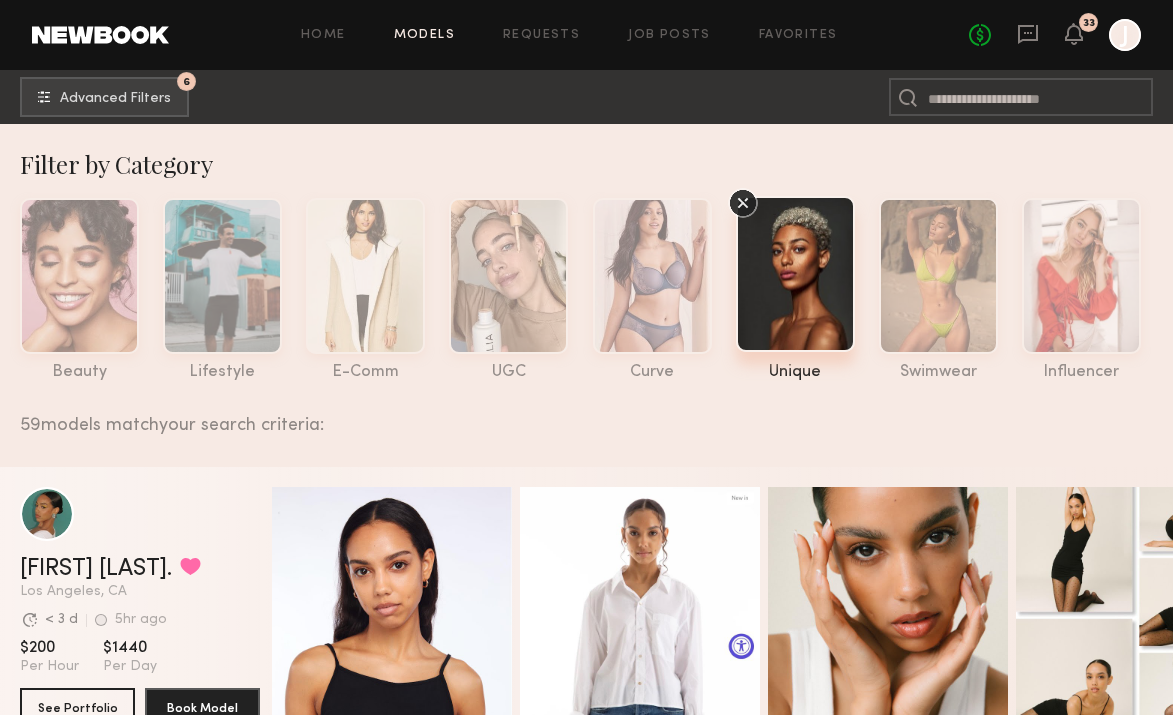 click 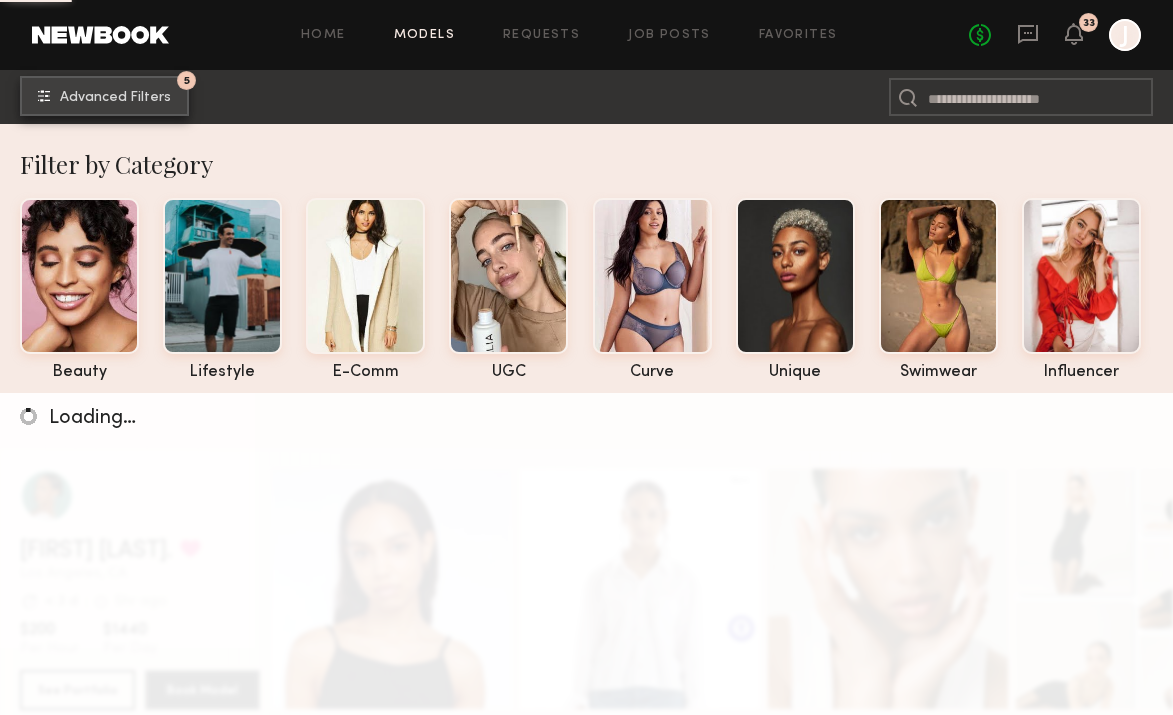 click on "Advanced Filters" 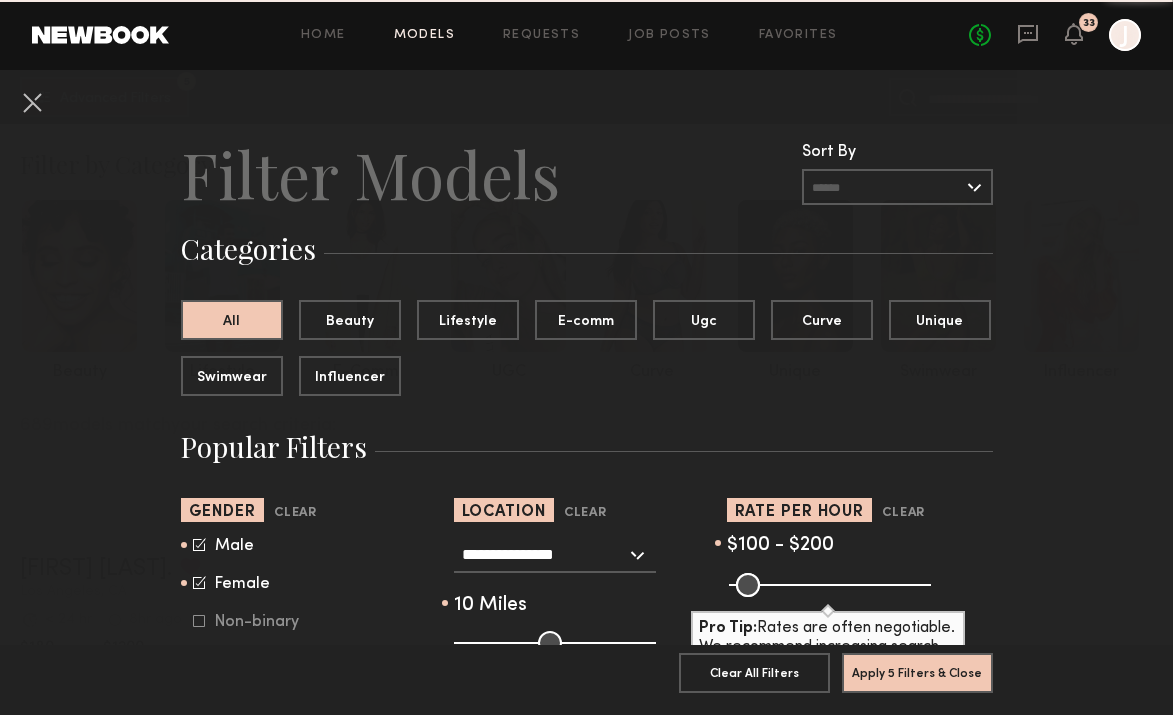 drag, startPoint x: 745, startPoint y: 585, endPoint x: 767, endPoint y: 583, distance: 22.090721 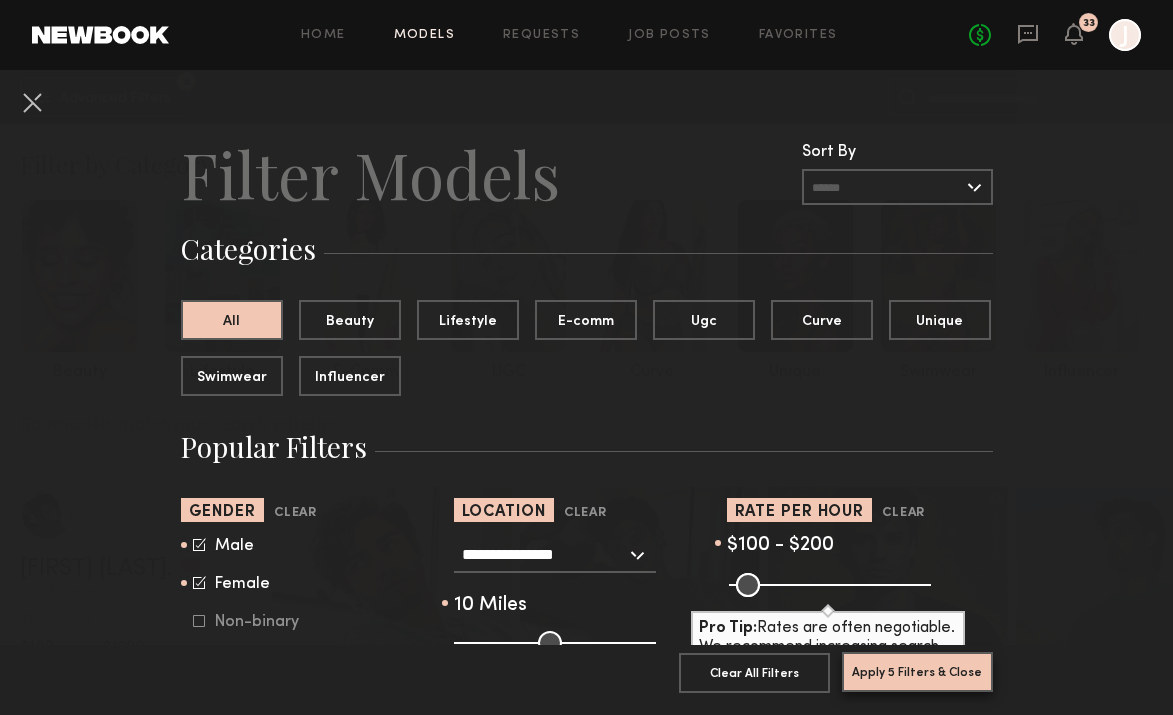 click on "Apply 5 Filters & Close" 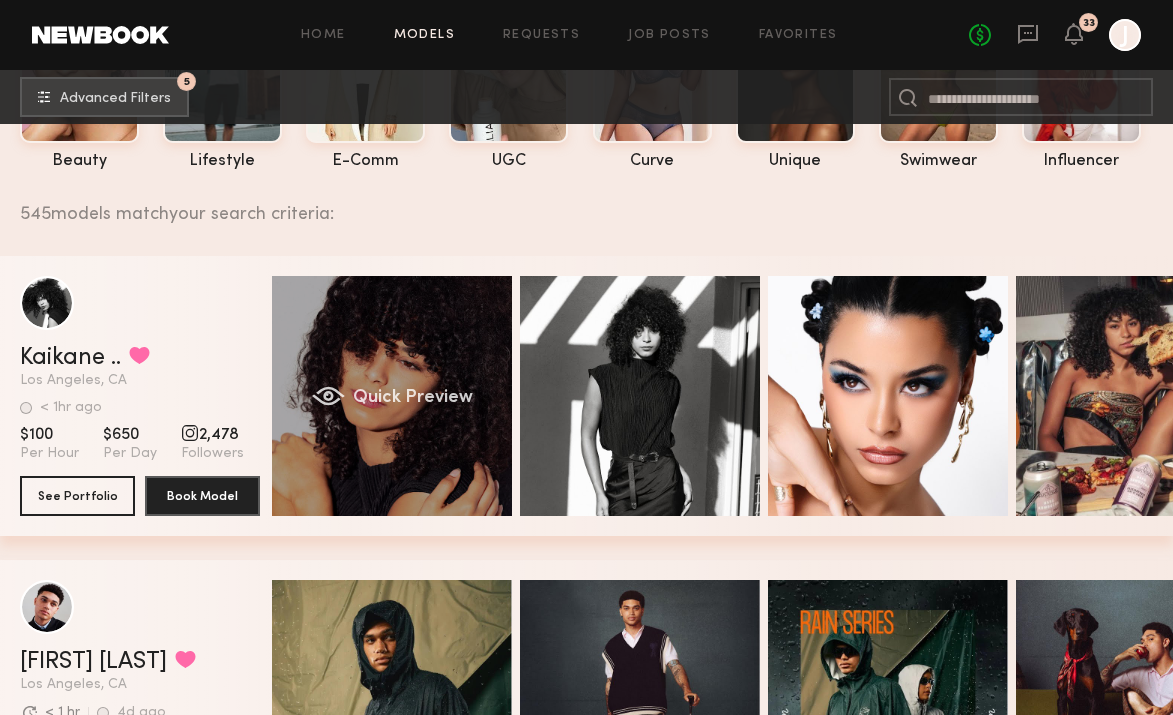 scroll, scrollTop: 210, scrollLeft: 0, axis: vertical 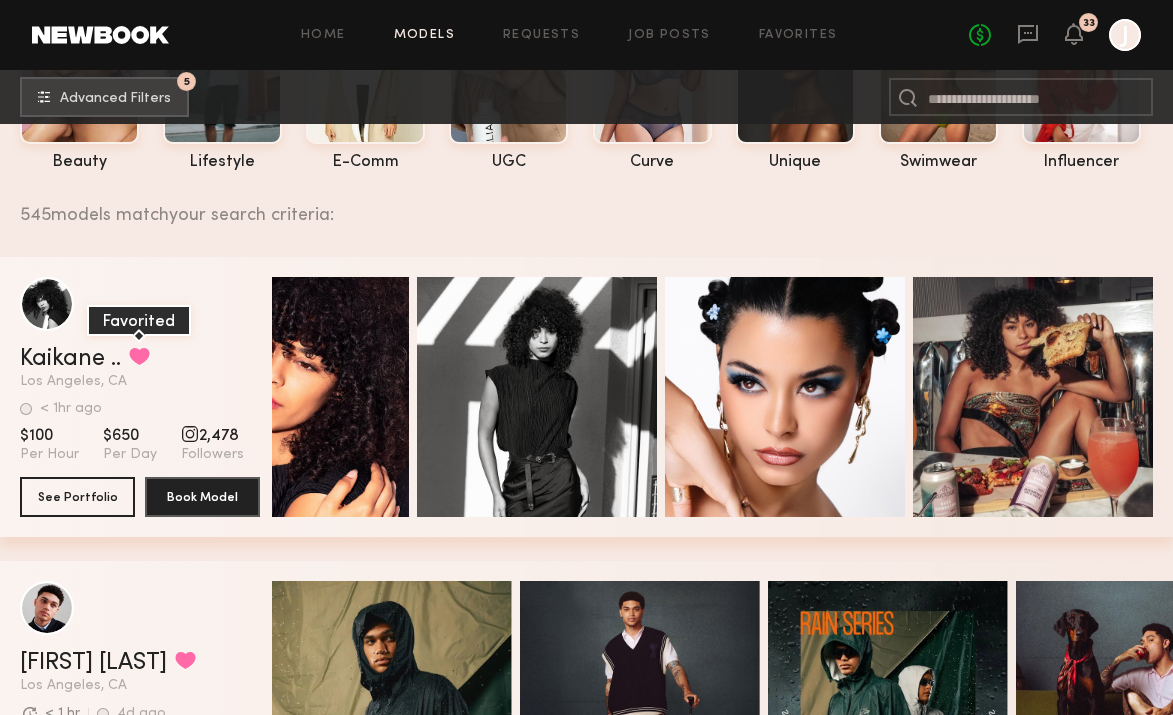 click 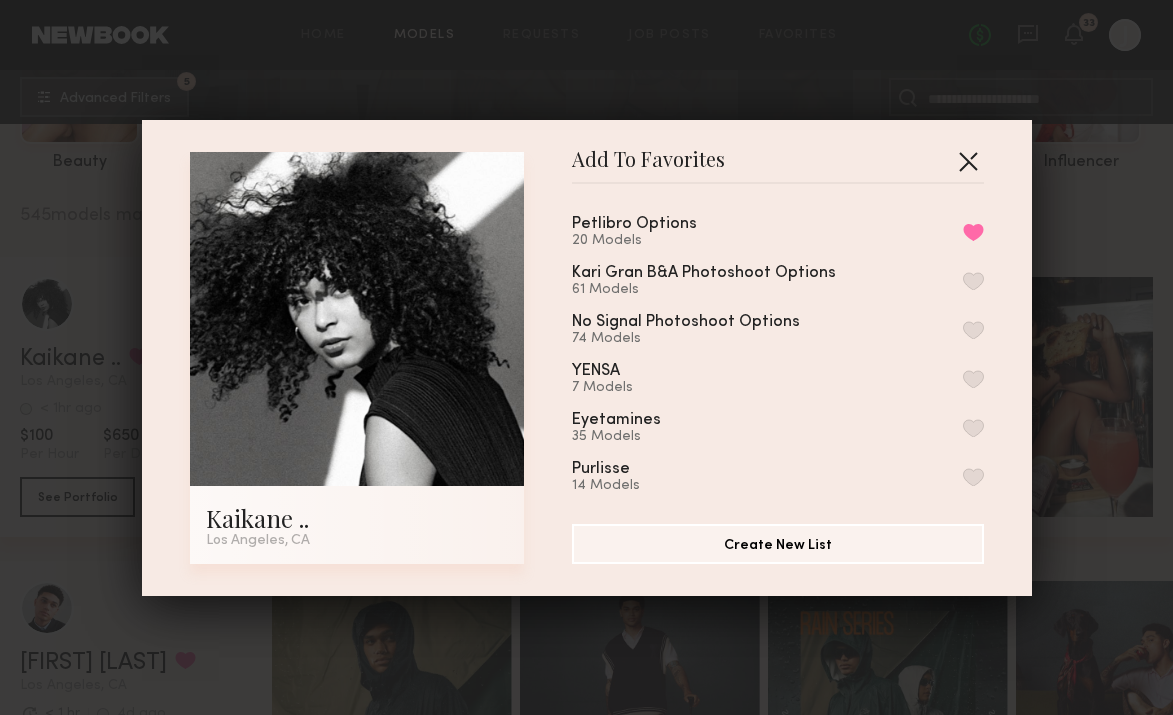 click at bounding box center [968, 161] 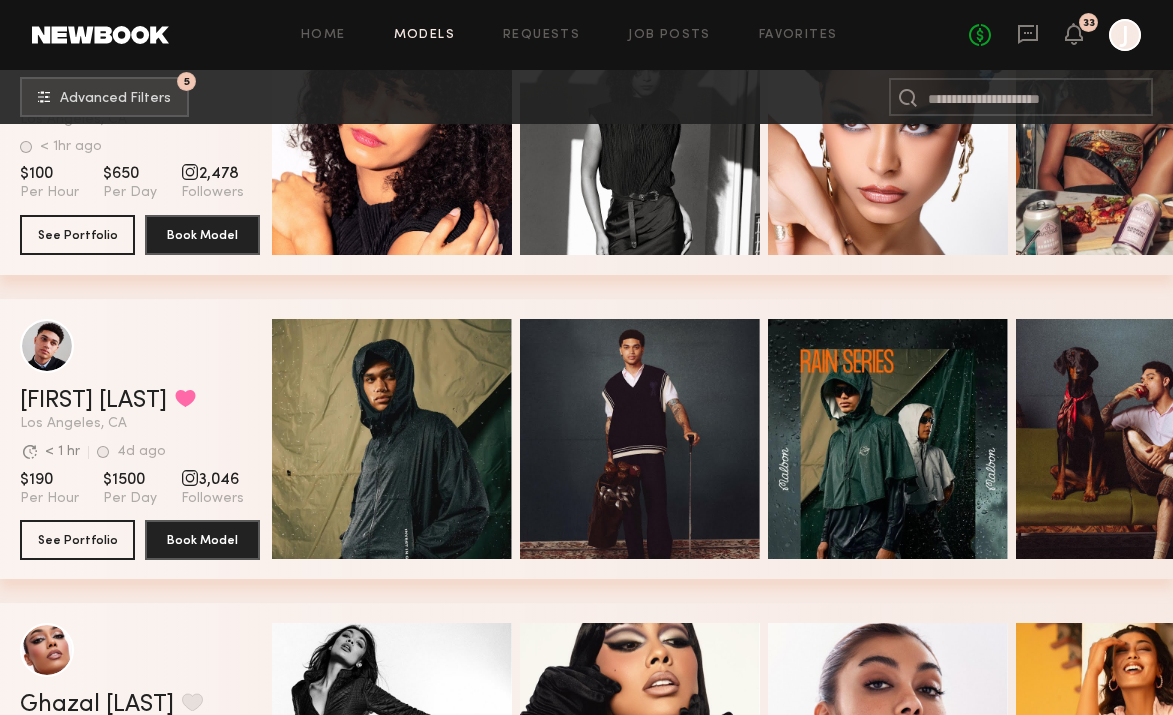 scroll, scrollTop: 471, scrollLeft: 0, axis: vertical 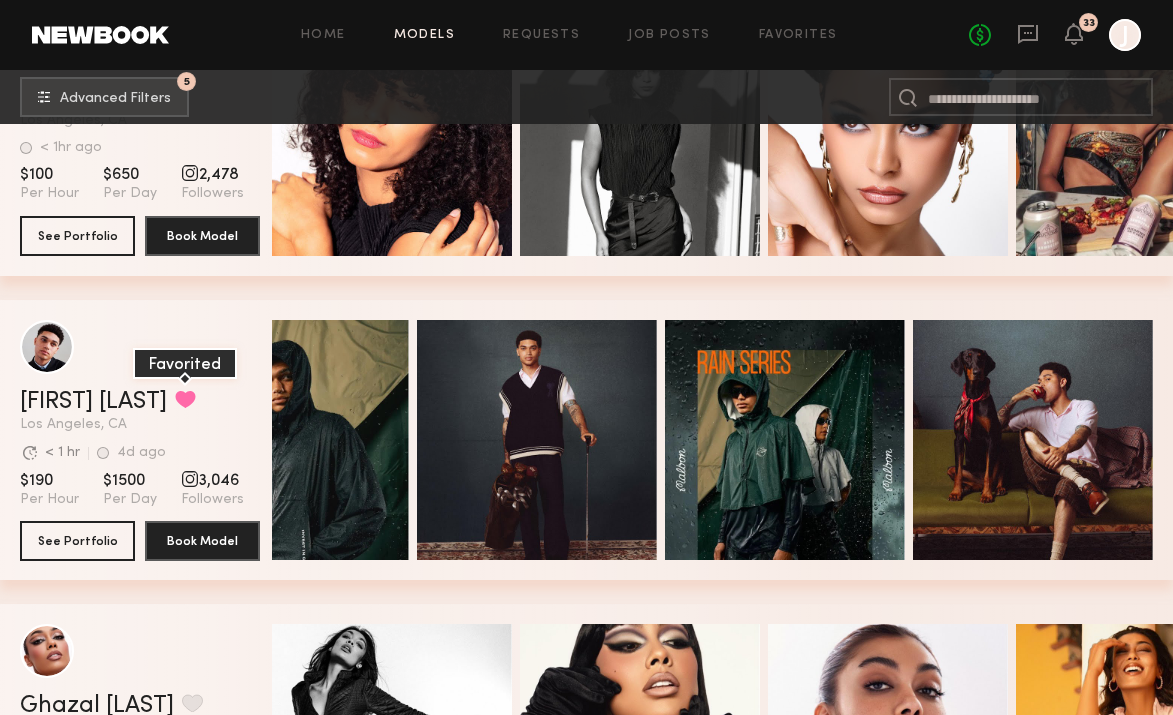click 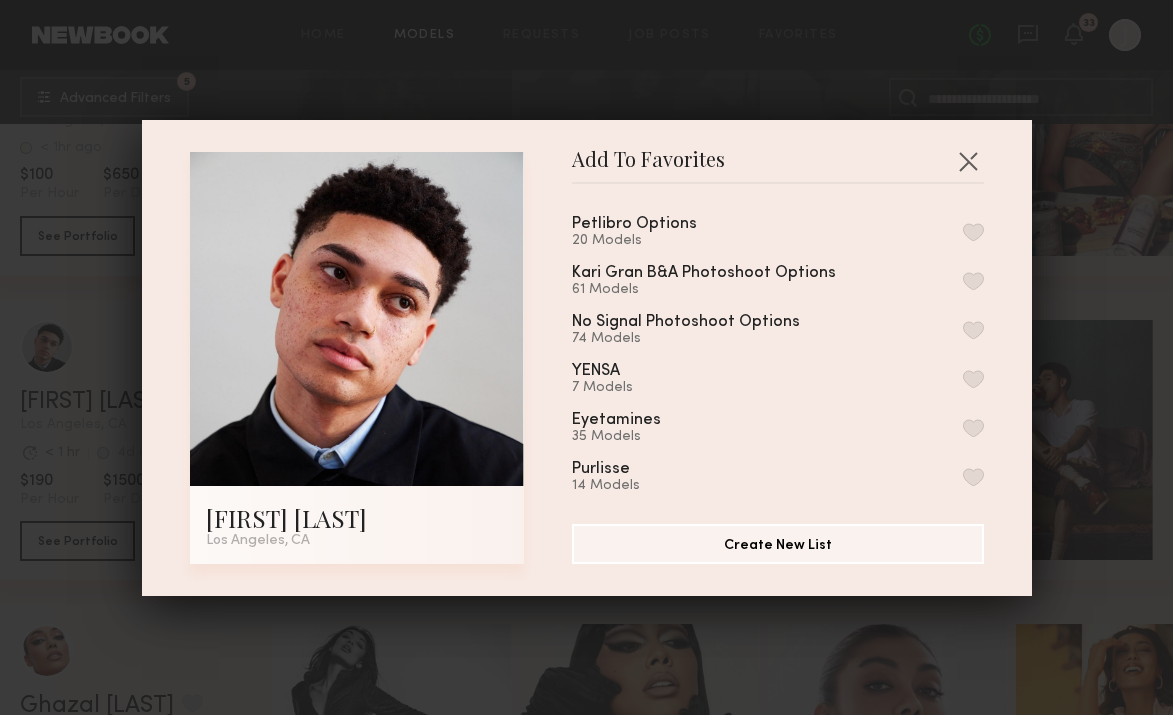 click at bounding box center (973, 232) 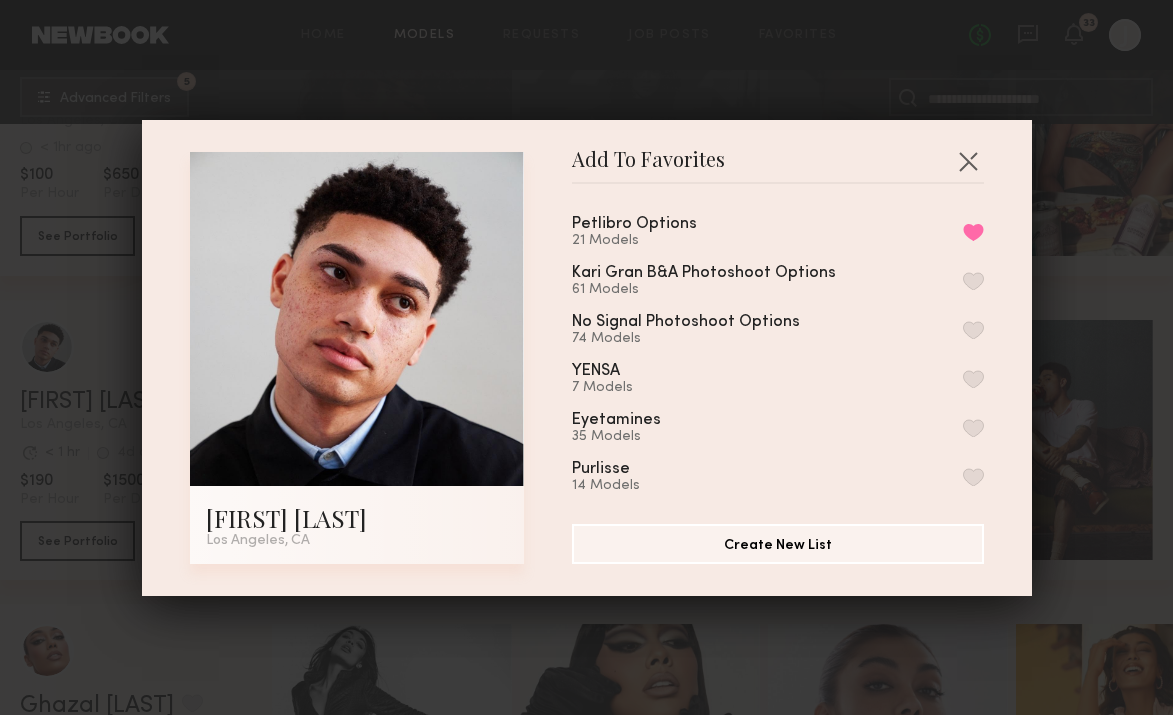 click at bounding box center [968, 161] 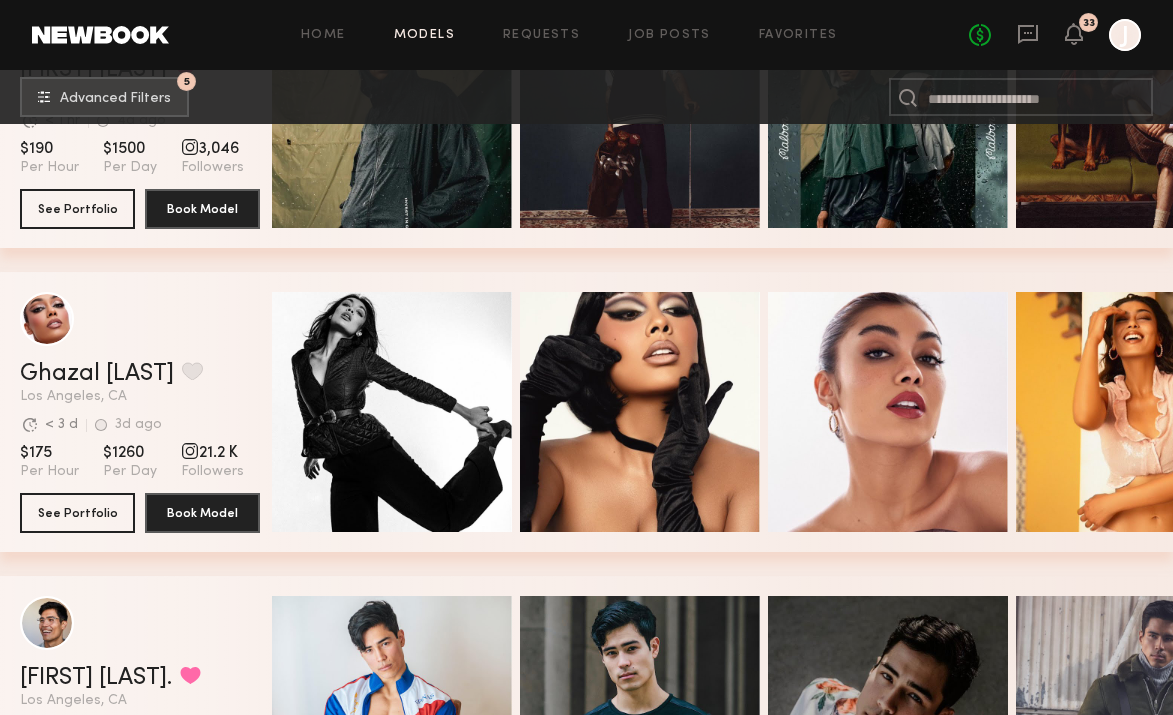 scroll, scrollTop: 804, scrollLeft: 0, axis: vertical 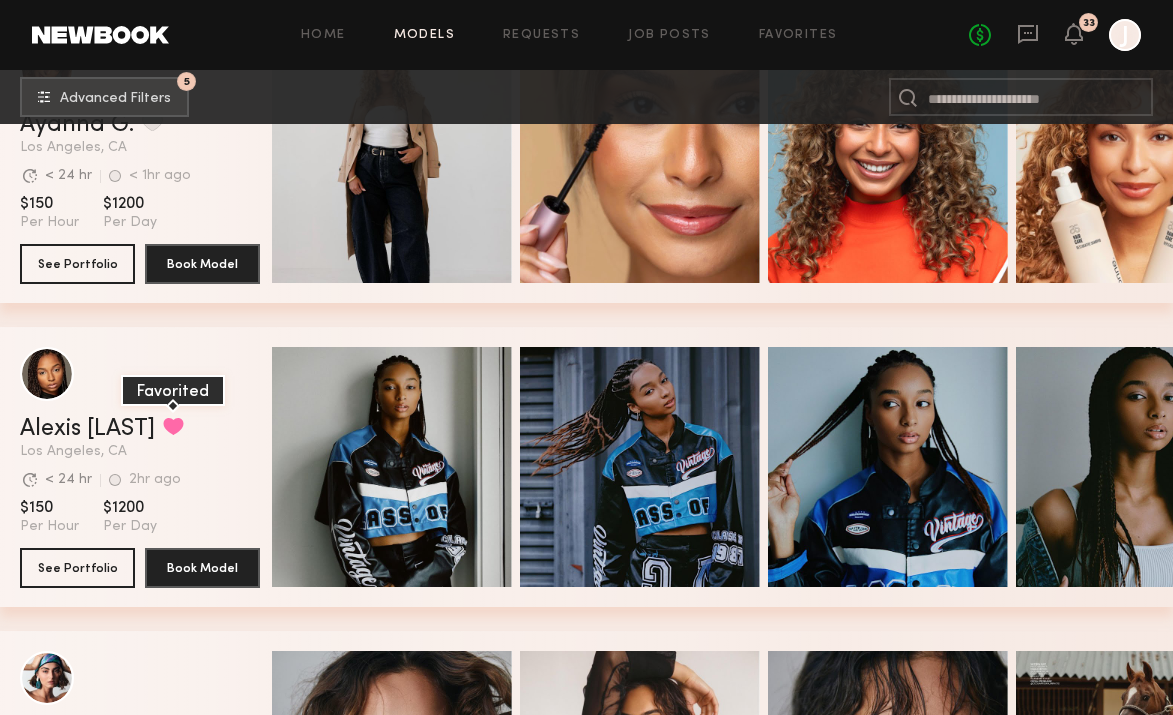 click 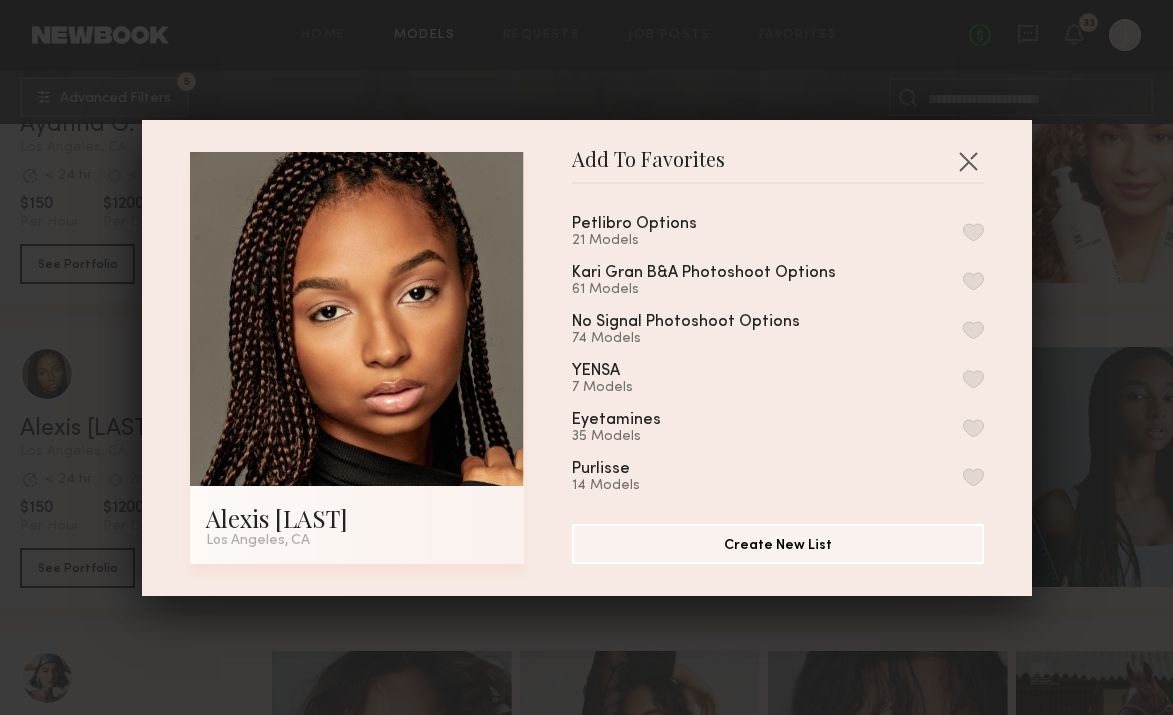 click at bounding box center (973, 232) 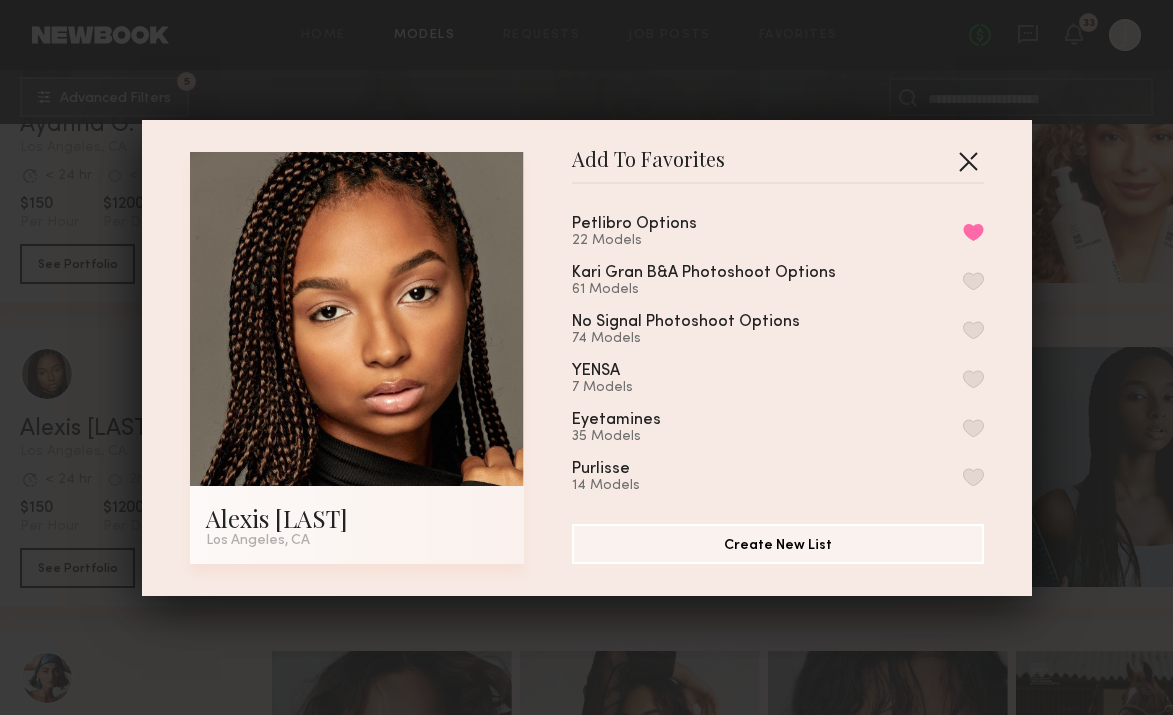 click at bounding box center (968, 161) 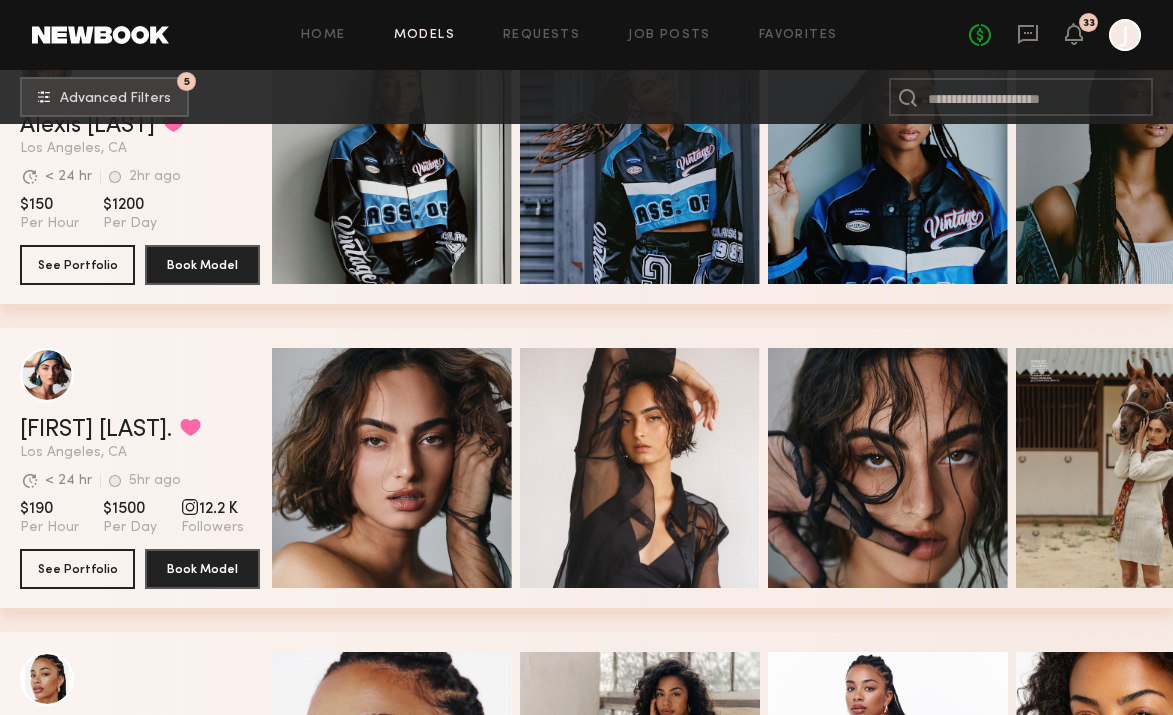 scroll, scrollTop: 5916, scrollLeft: 0, axis: vertical 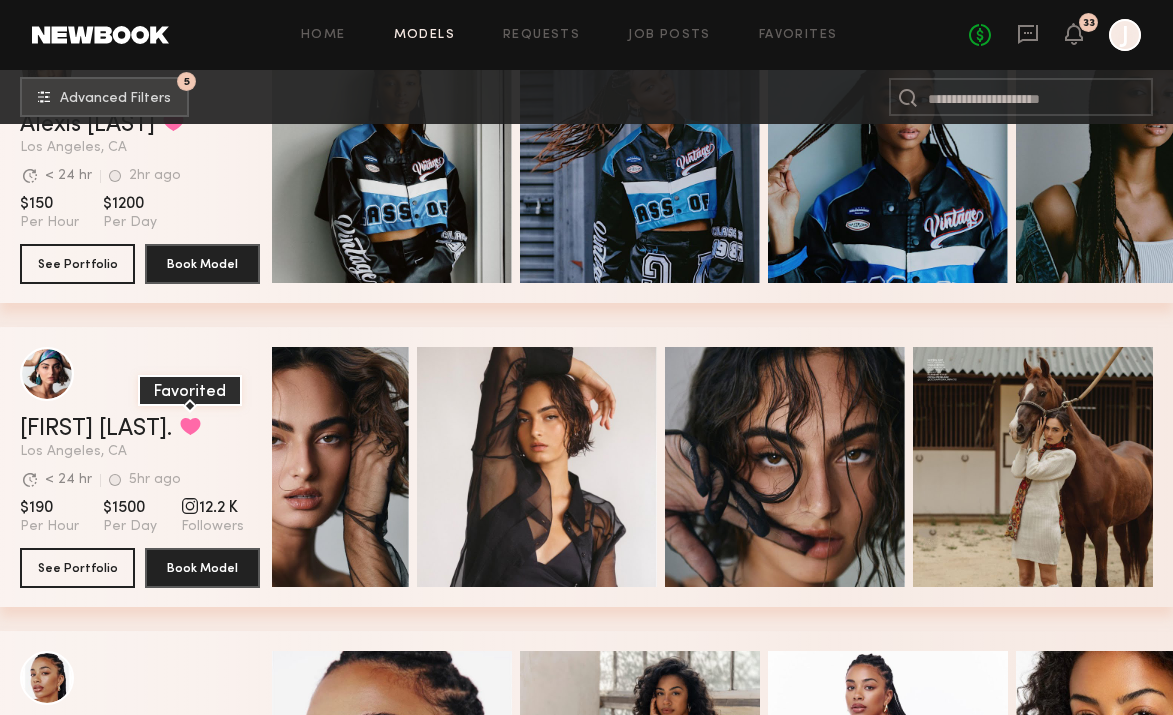 click 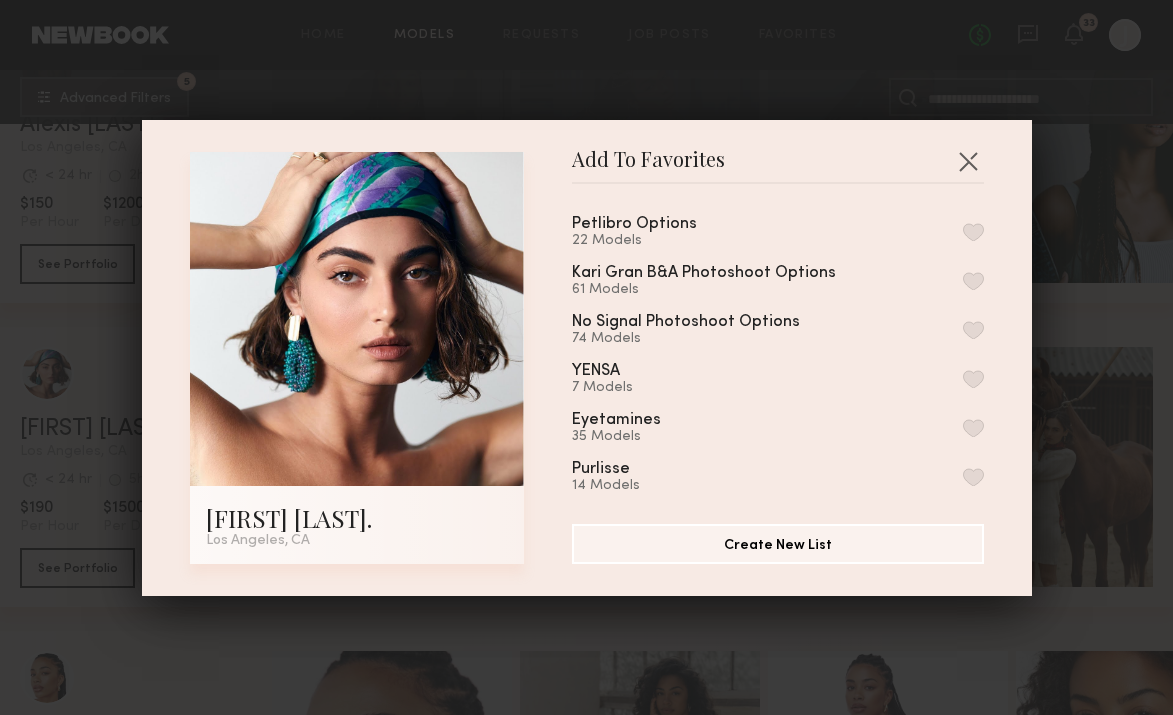 click at bounding box center [973, 232] 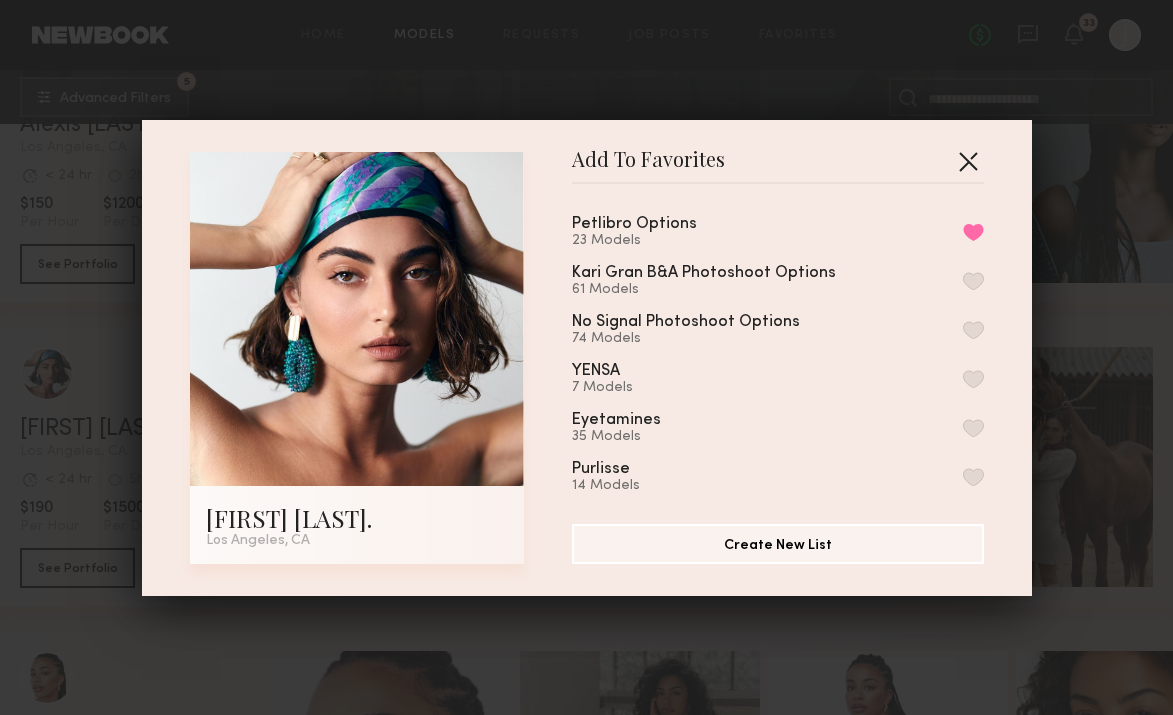 click at bounding box center [968, 161] 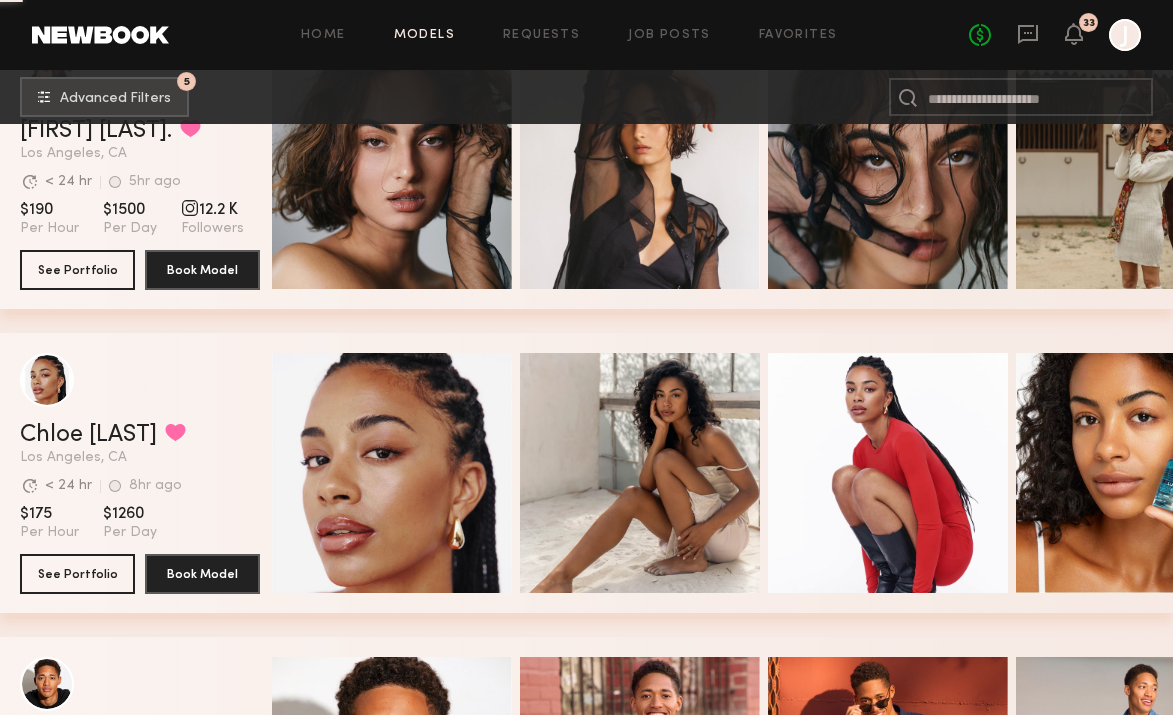 scroll, scrollTop: 6214, scrollLeft: 0, axis: vertical 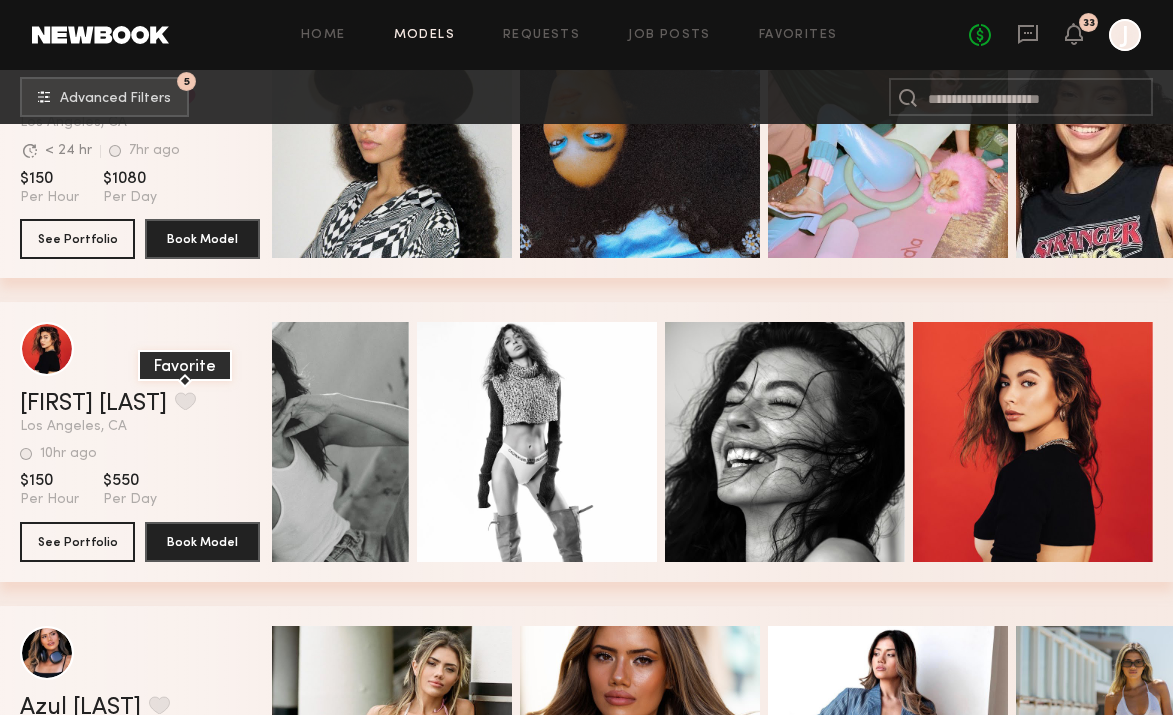 click 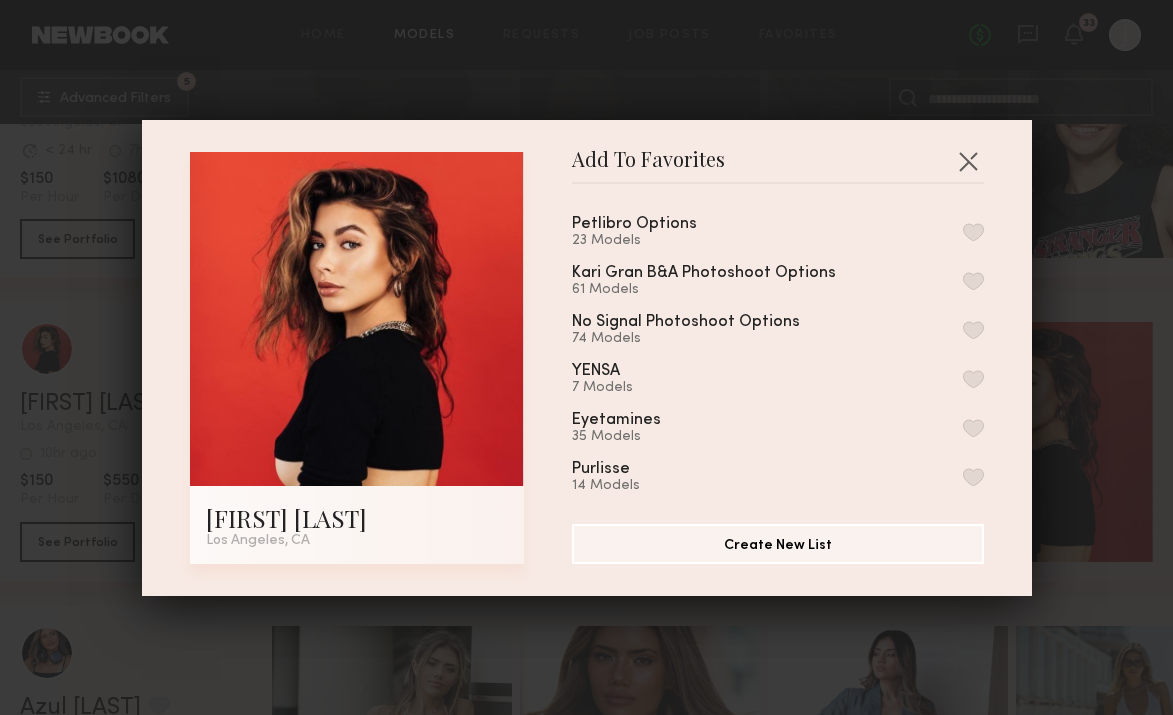 click at bounding box center [973, 232] 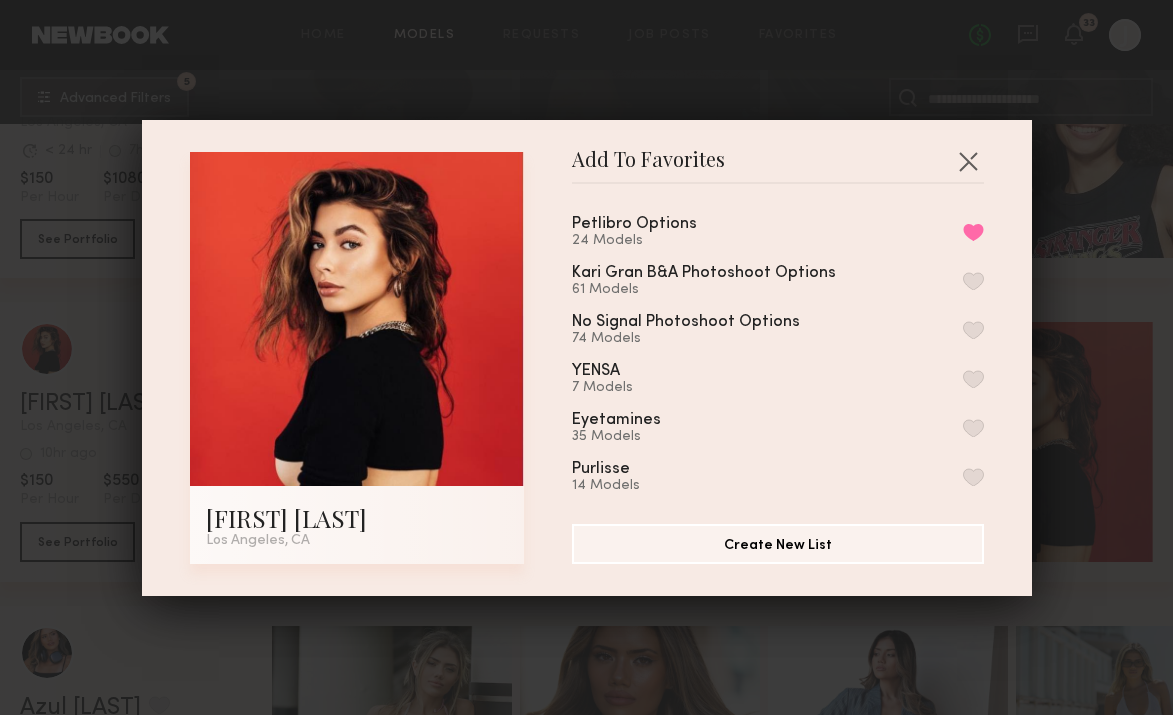 click at bounding box center [968, 161] 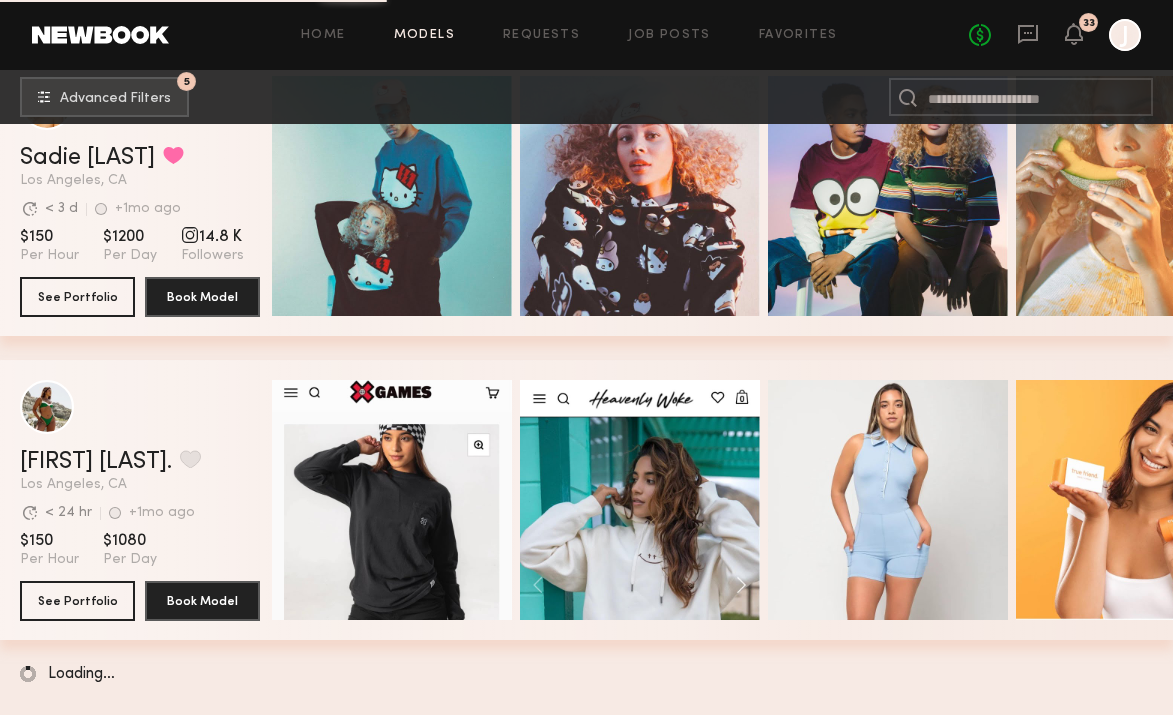 scroll, scrollTop: 18043, scrollLeft: 0, axis: vertical 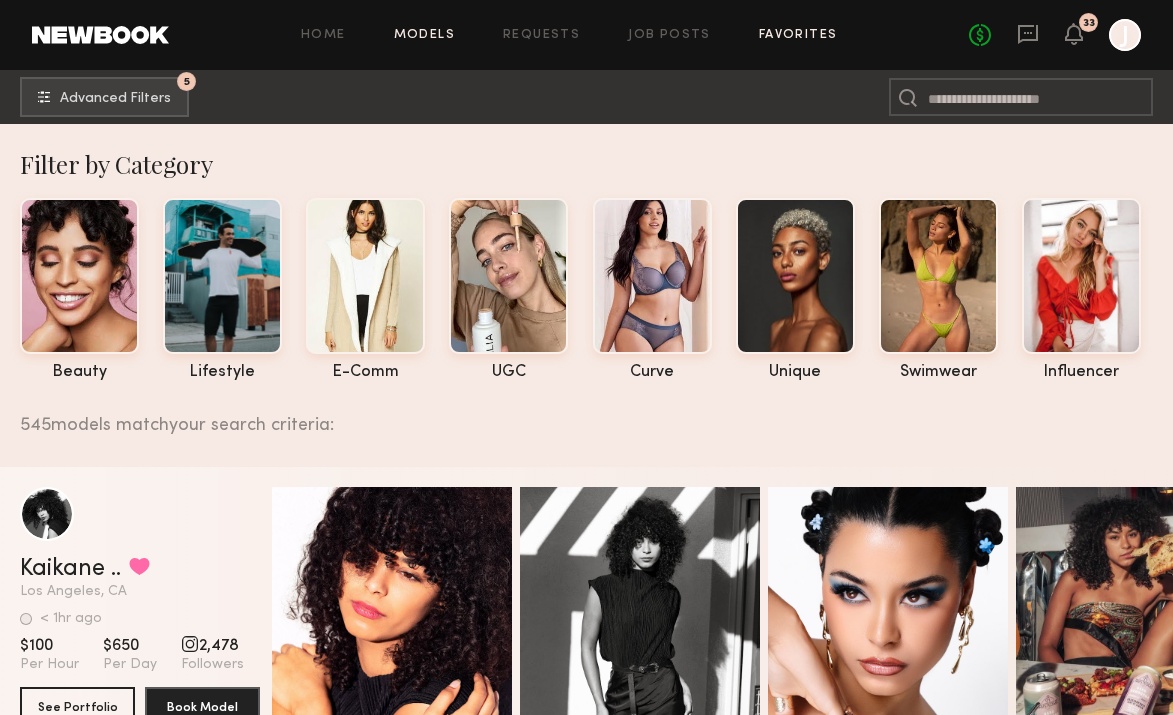 click on "Favorites" 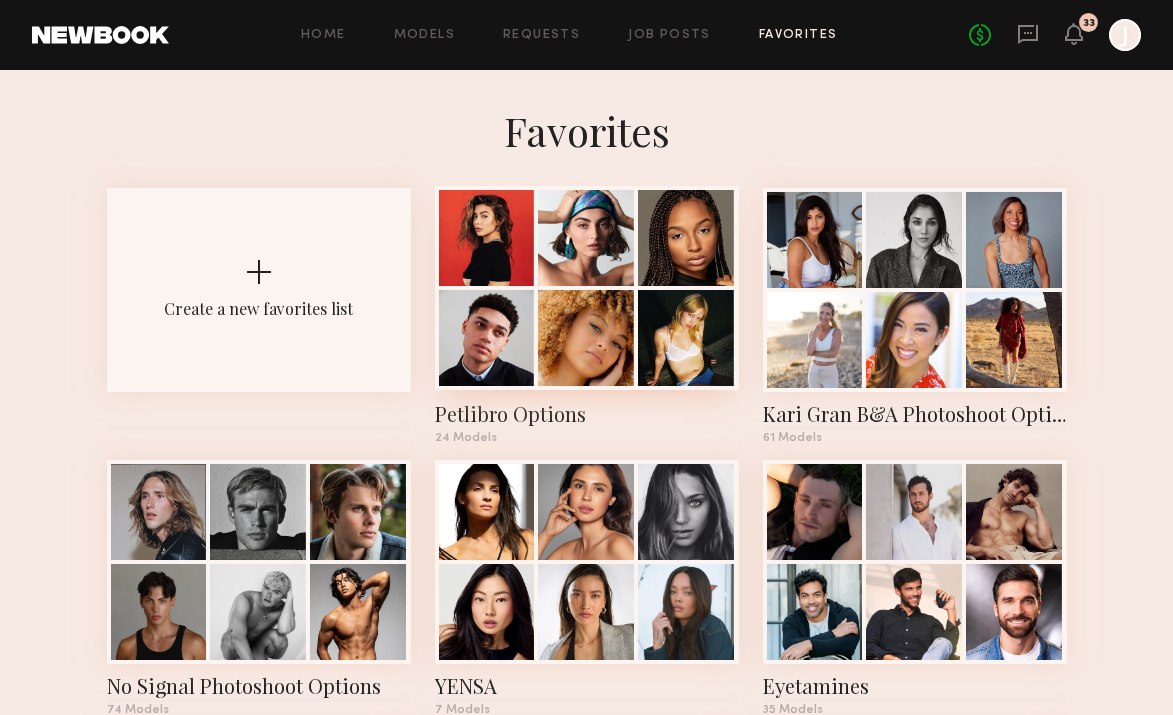 click 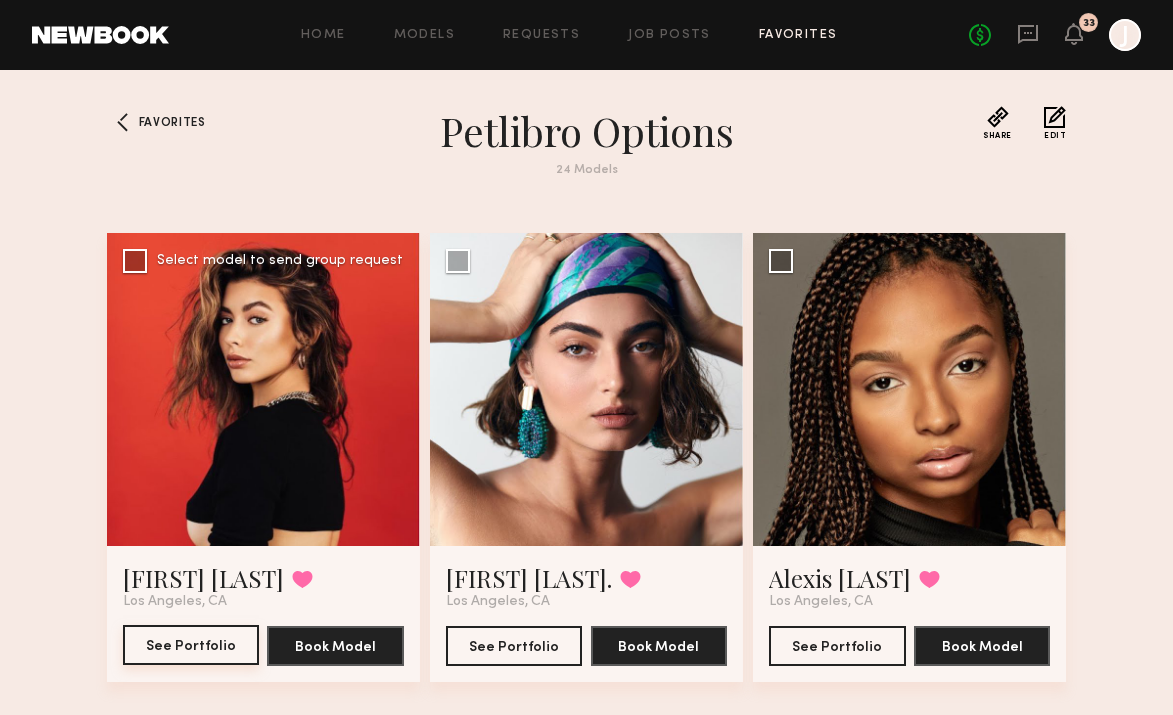 click on "See Portfolio" 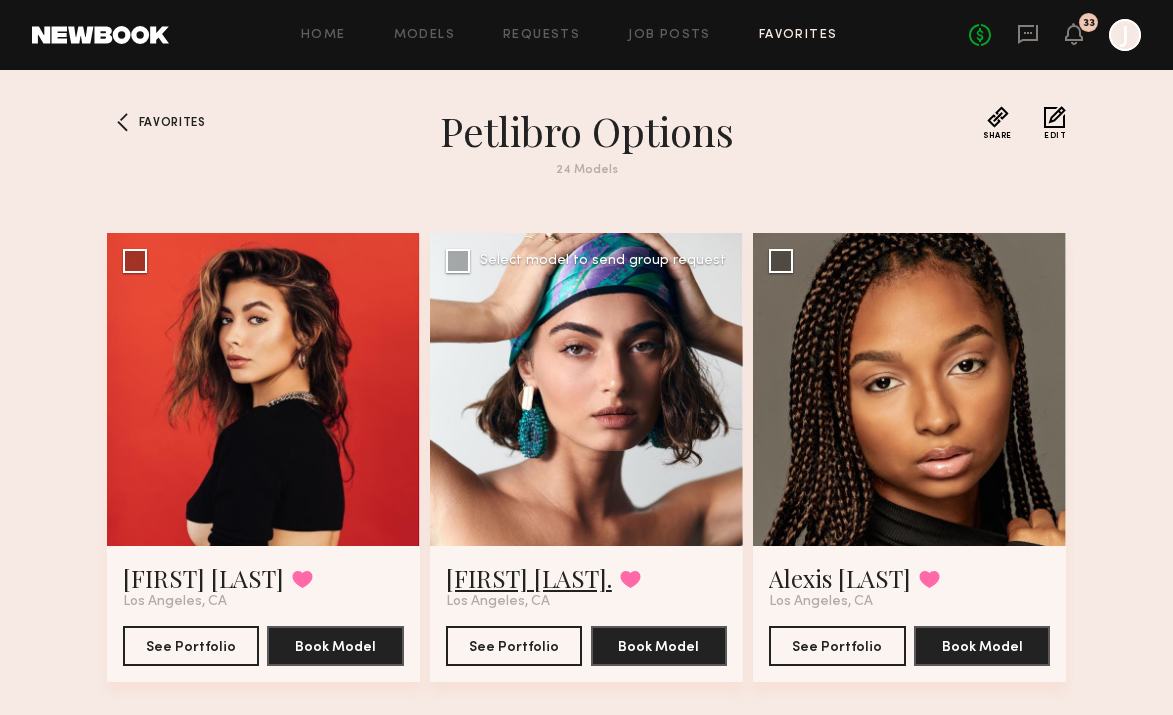 click on "[FIRST] [LAST]" 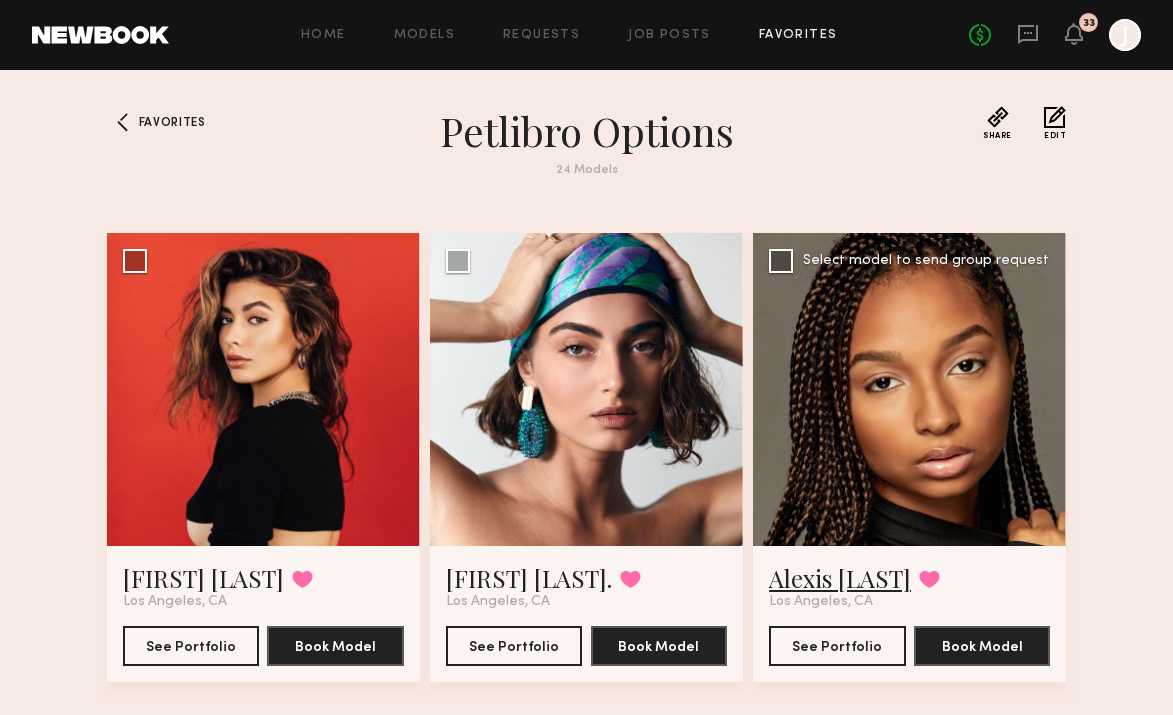 click on "Alexis J." 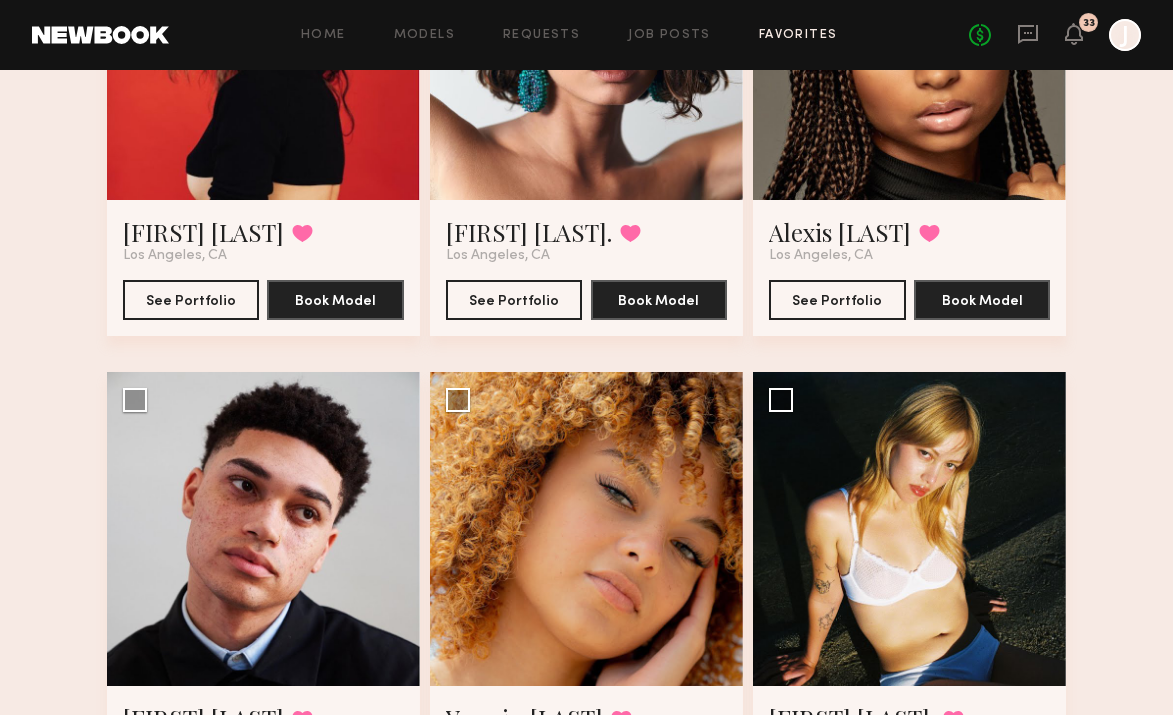 scroll, scrollTop: 496, scrollLeft: 0, axis: vertical 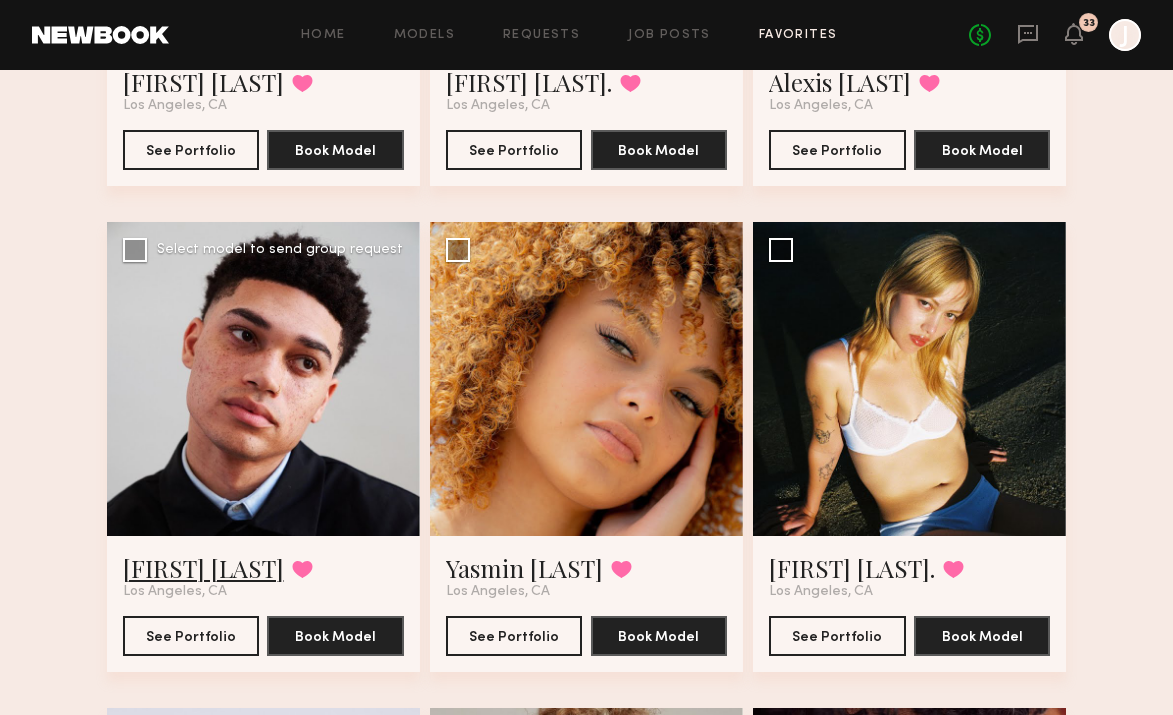 click on "Kjay W." 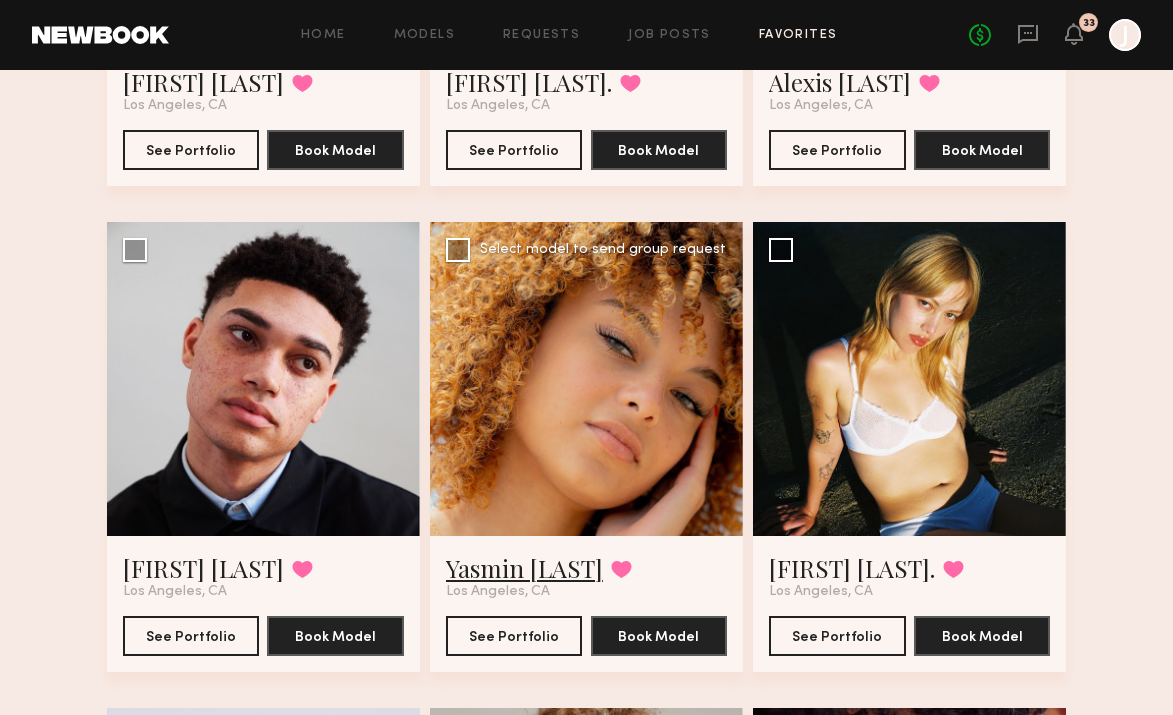 click on "Yasmin Q." 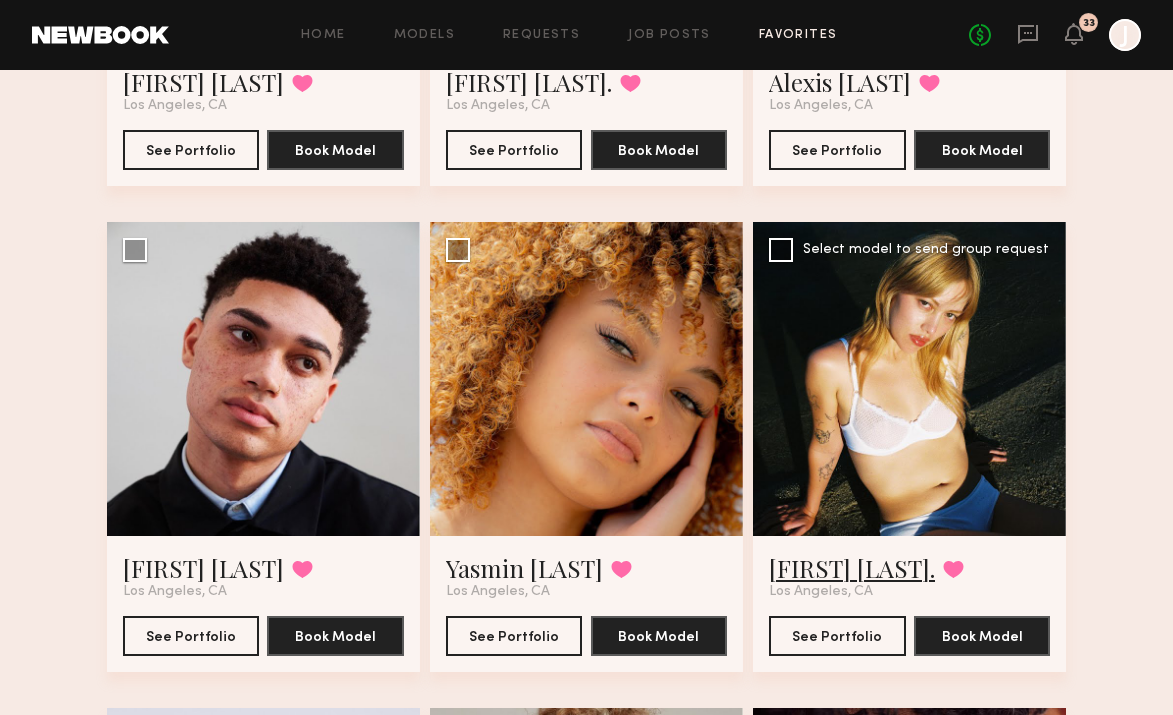 click on "Renna P." 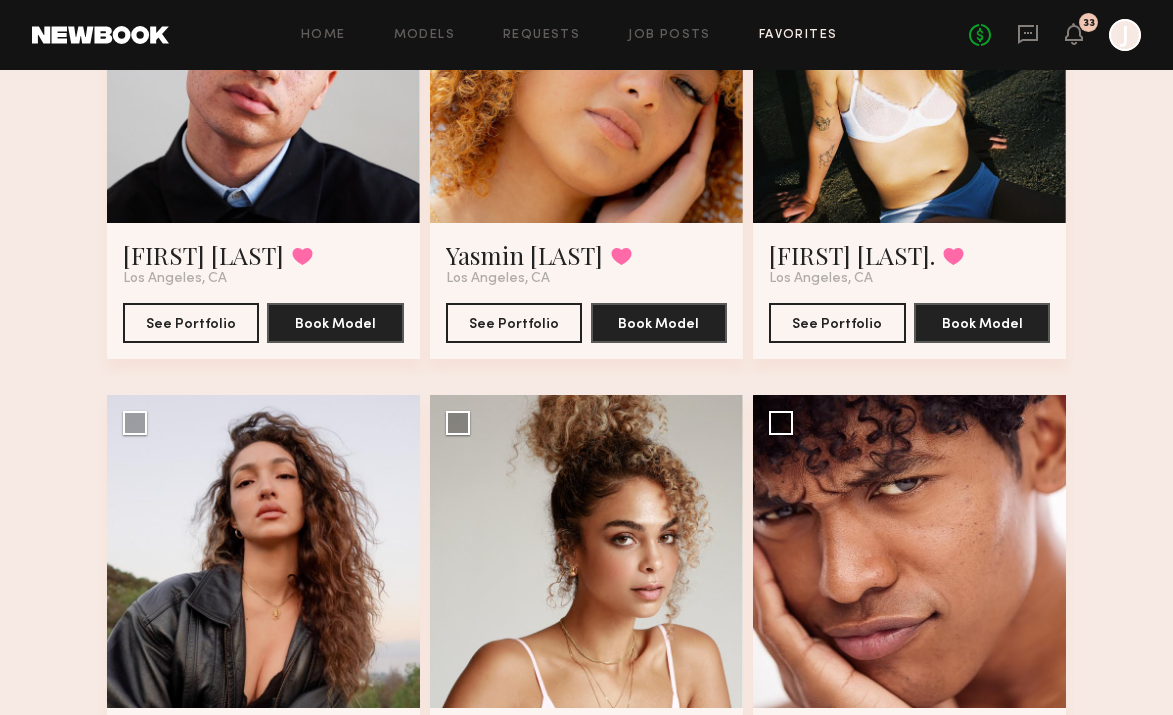 scroll, scrollTop: 1001, scrollLeft: 0, axis: vertical 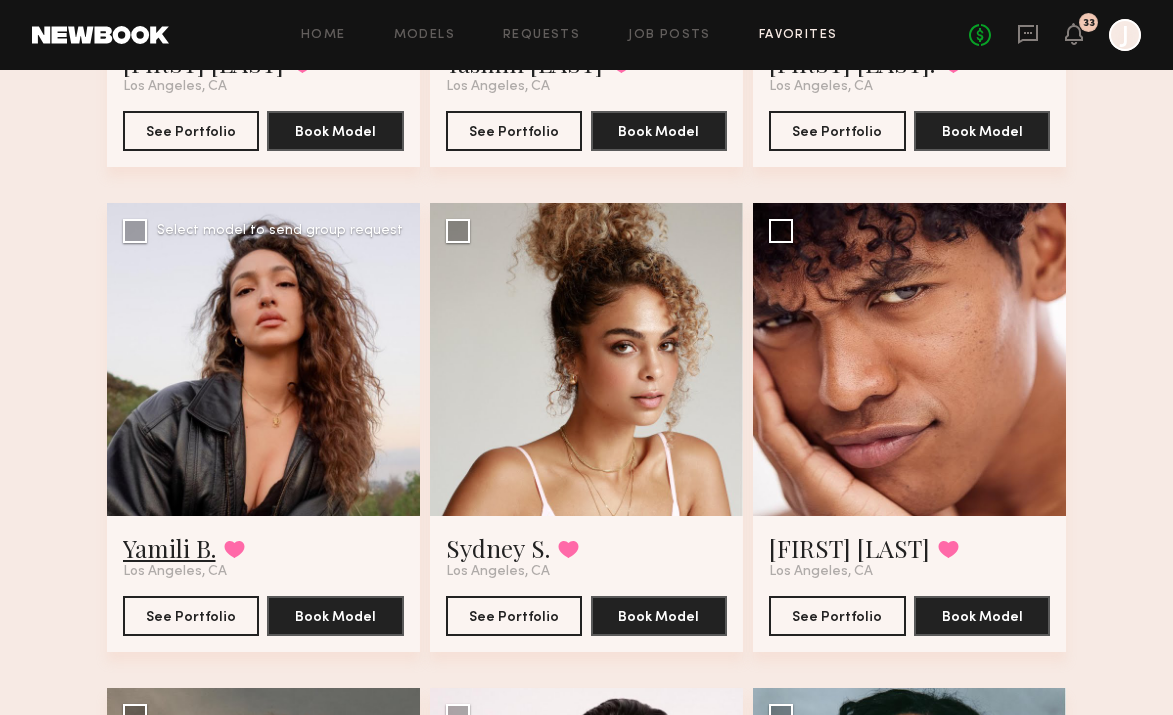 click on "Yamili B." 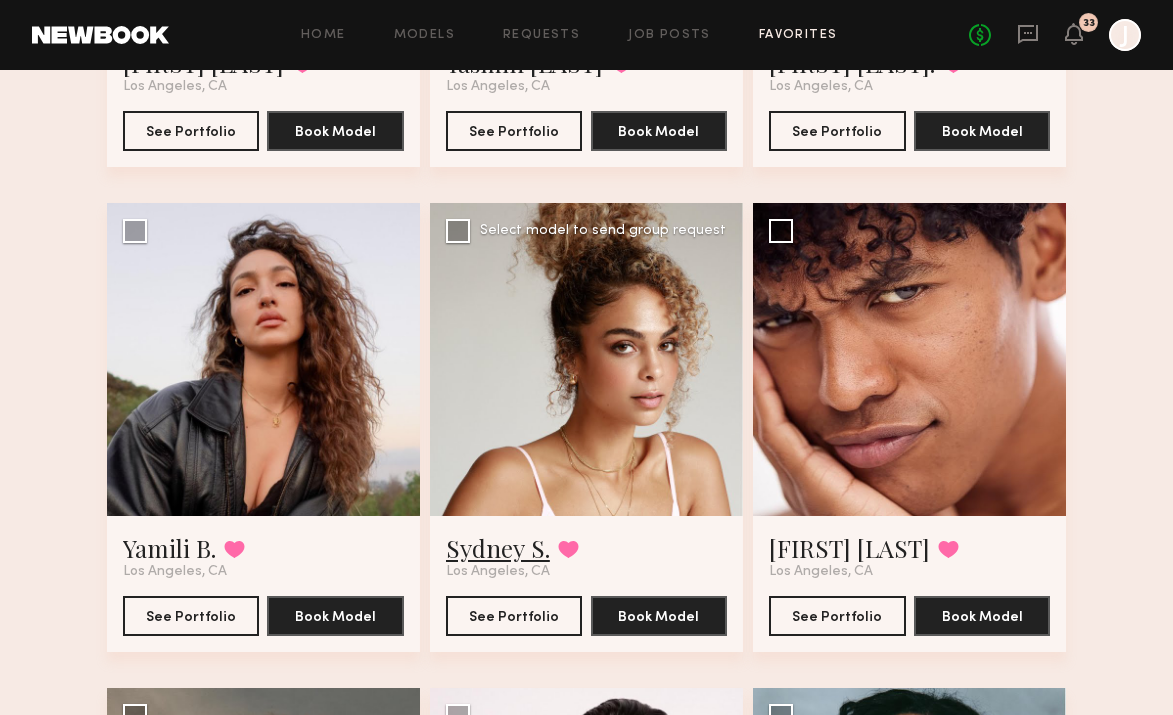 click on "Sydney S." 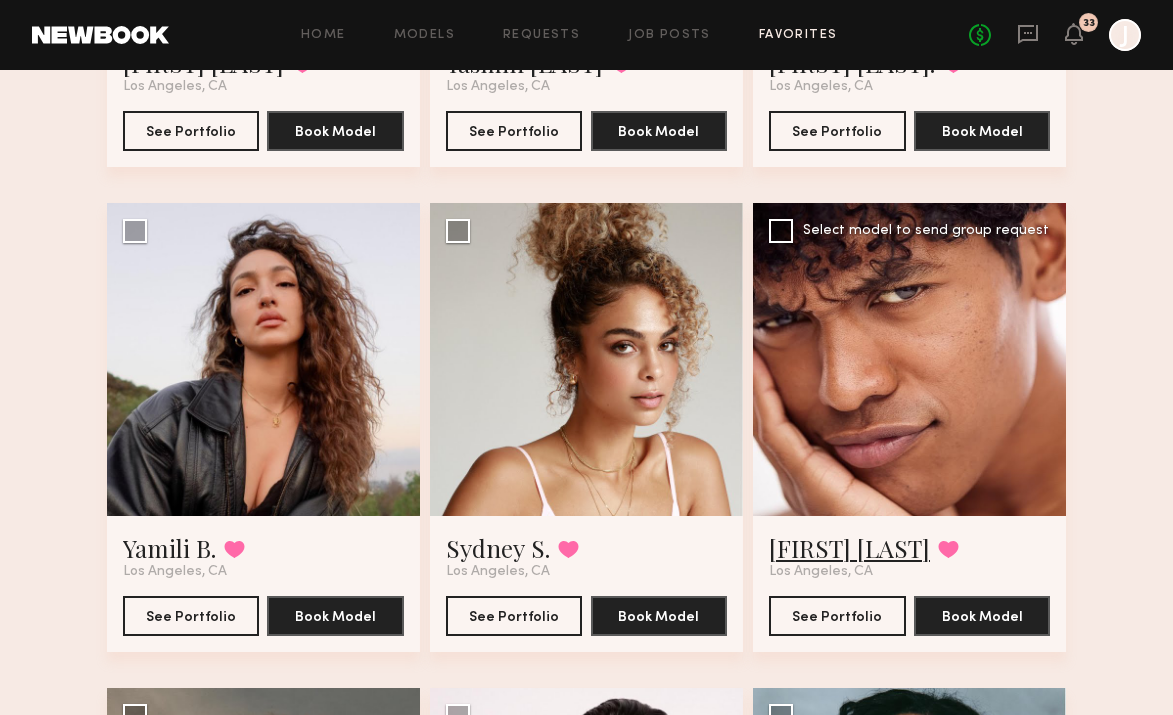 click on "Royce V." 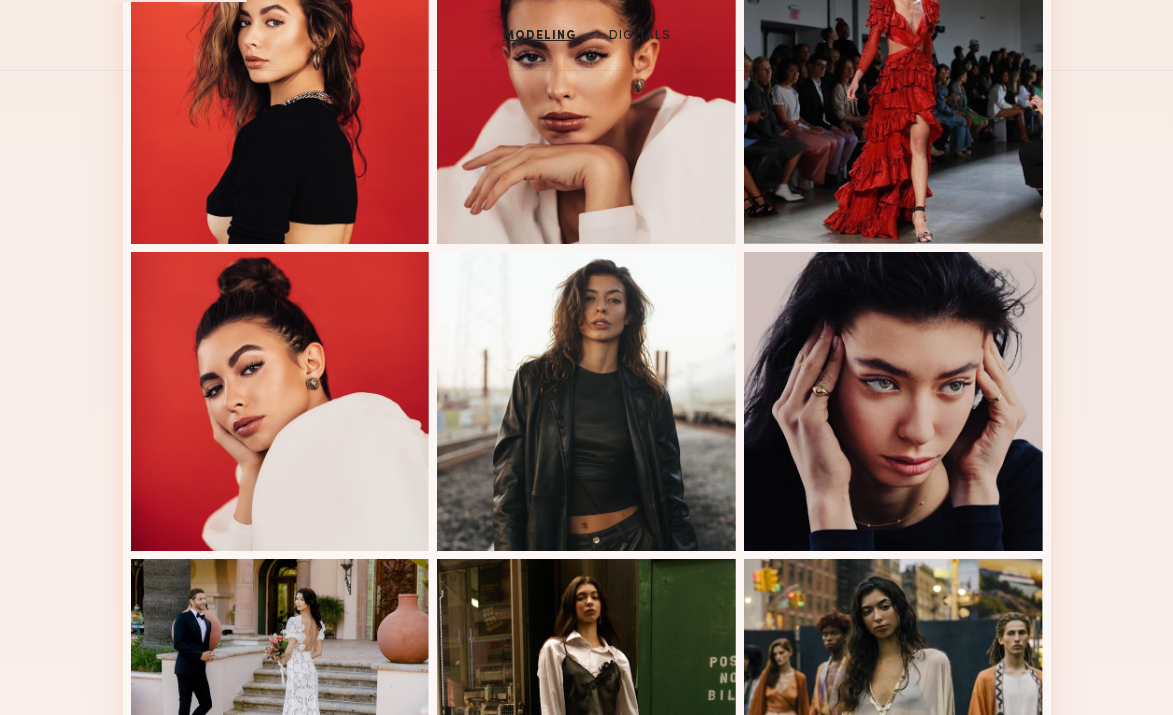 scroll, scrollTop: 0, scrollLeft: 0, axis: both 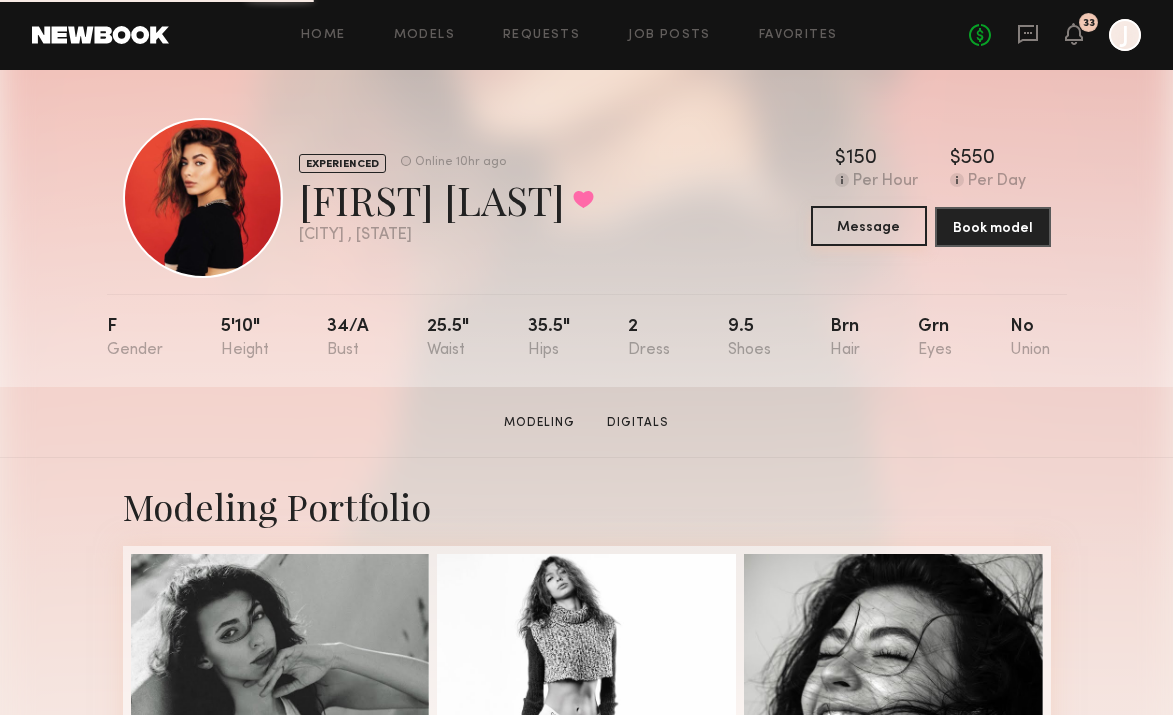 click on "Message" 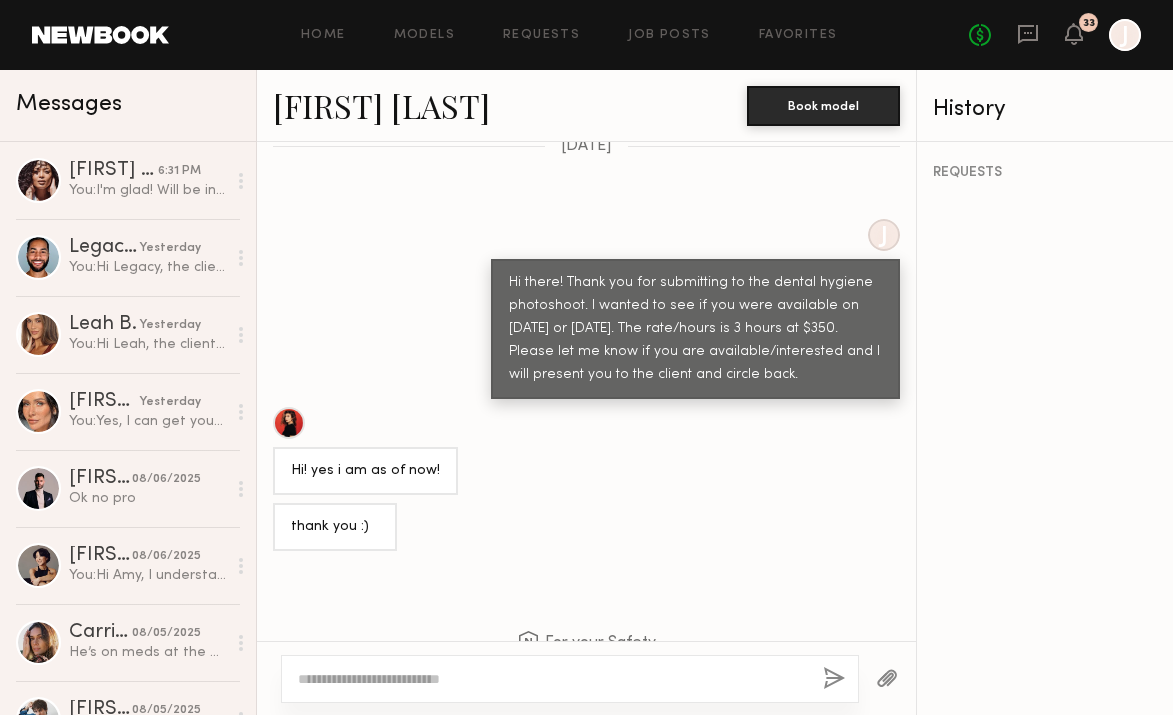 scroll, scrollTop: 903, scrollLeft: 0, axis: vertical 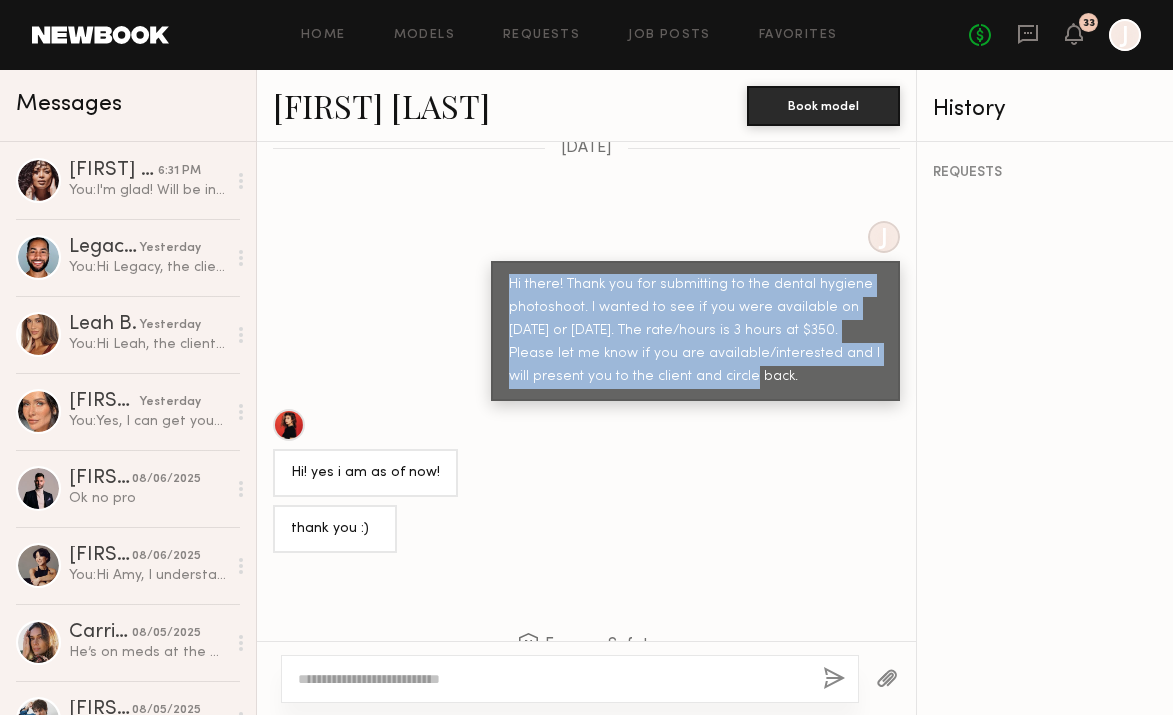 drag, startPoint x: 509, startPoint y: 240, endPoint x: 707, endPoint y: 330, distance: 217.49483 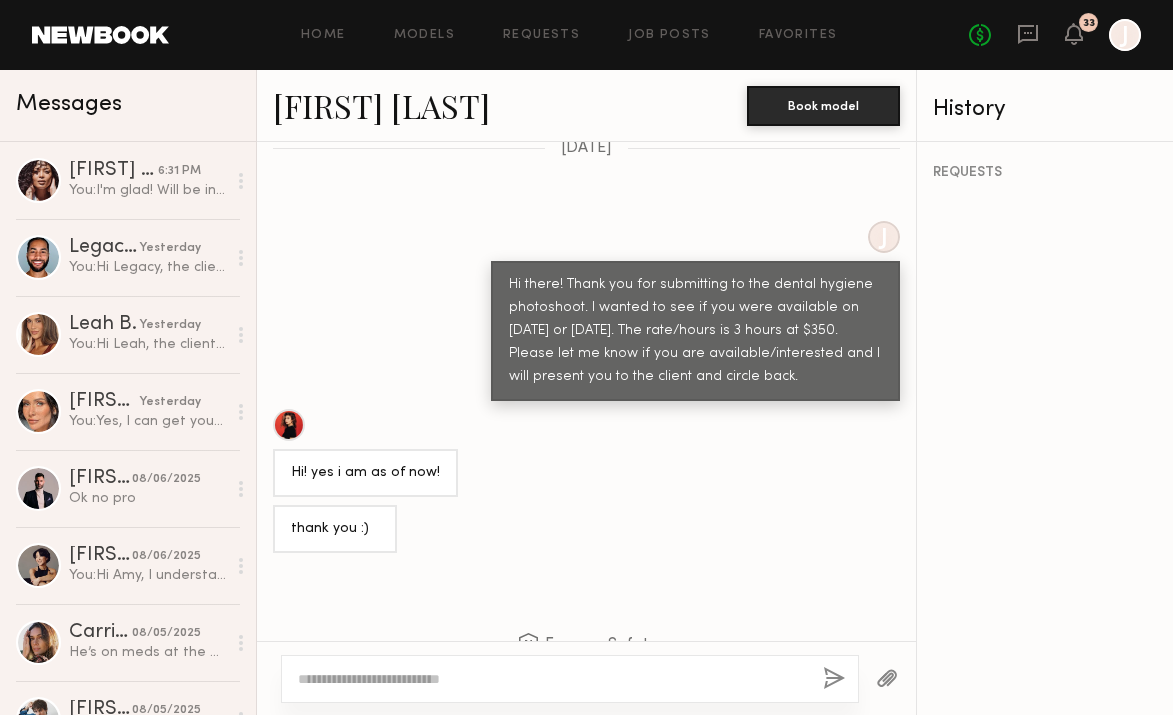 click 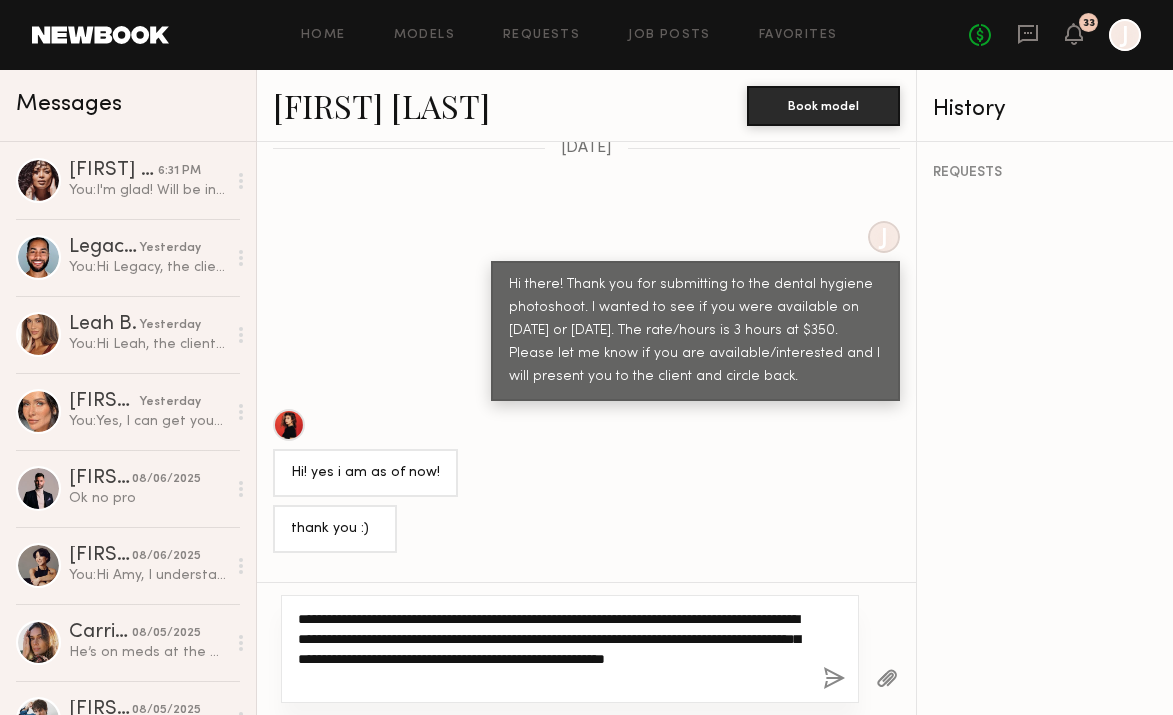 scroll, scrollTop: 0, scrollLeft: 0, axis: both 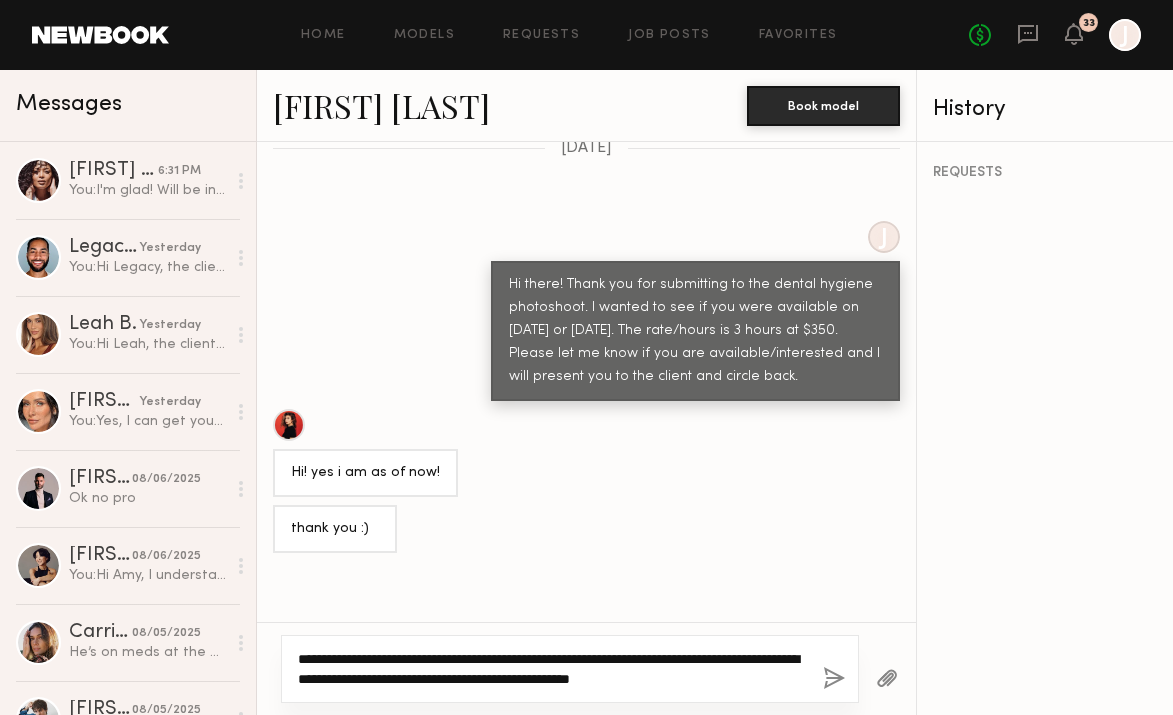 click on "**********" 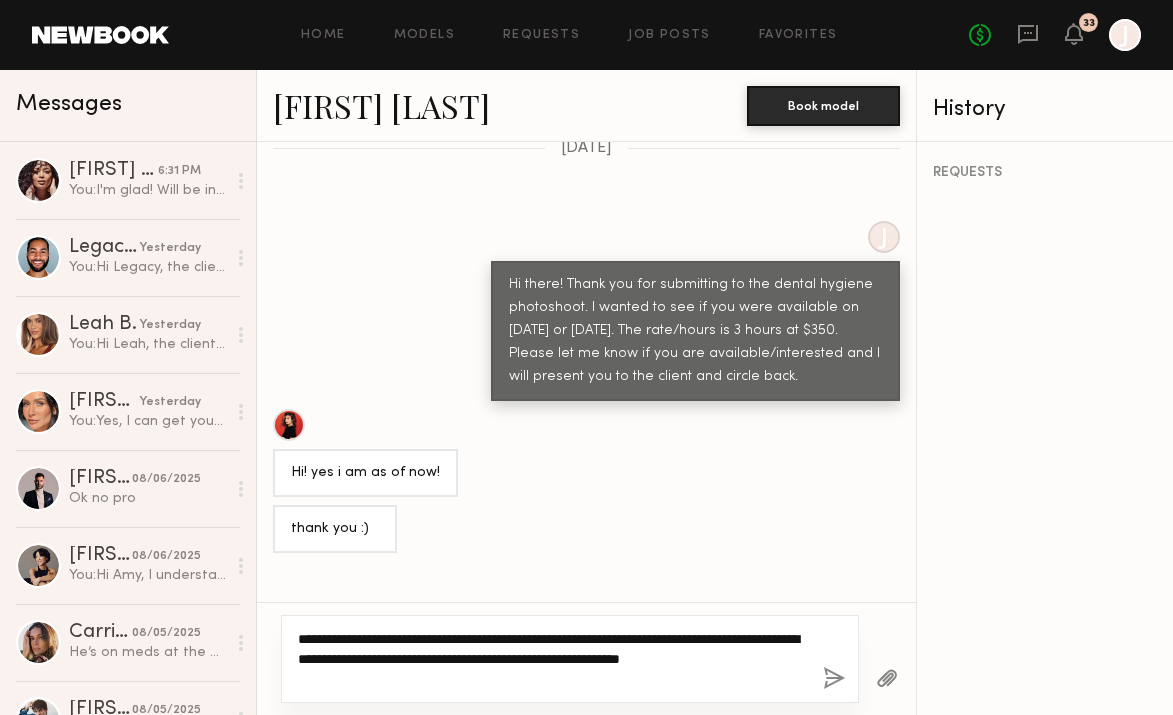 click on "**********" 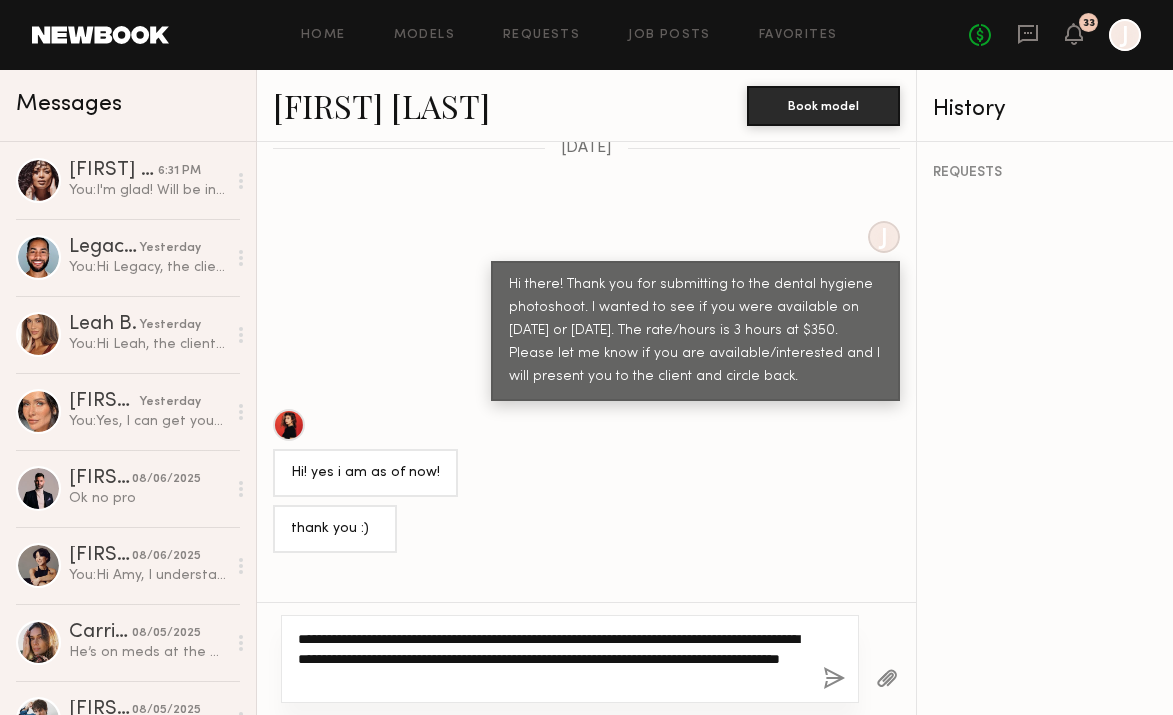 drag, startPoint x: 538, startPoint y: 658, endPoint x: 402, endPoint y: 657, distance: 136.00368 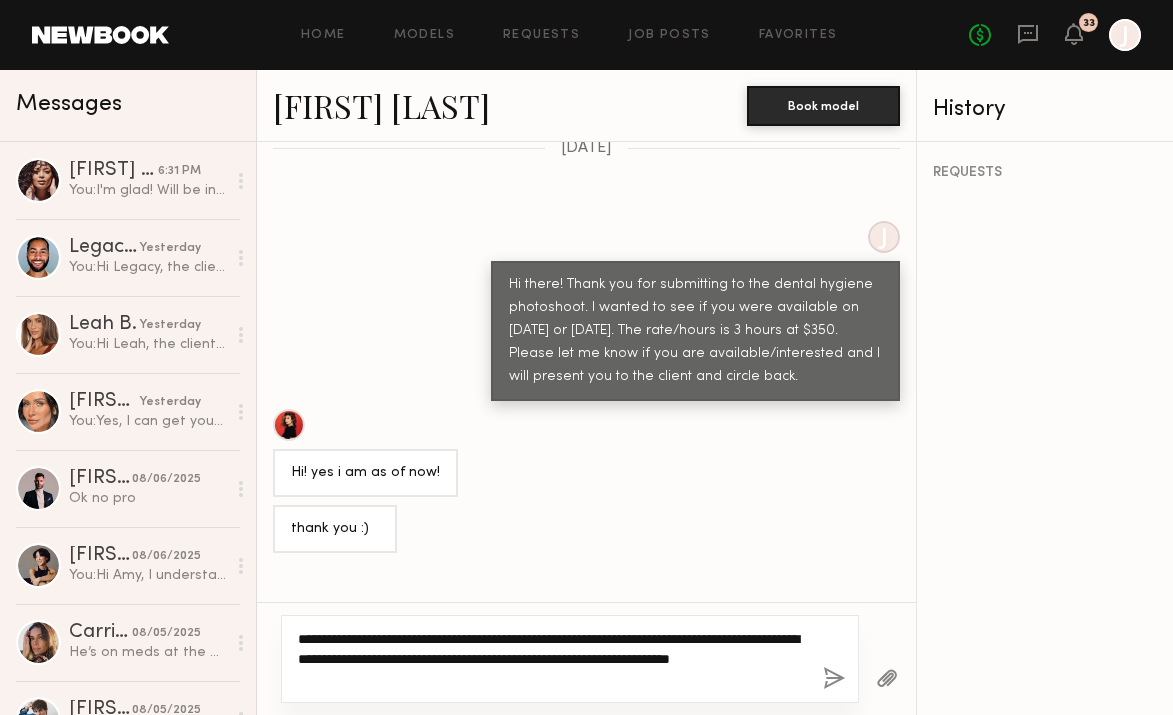 click on "**********" 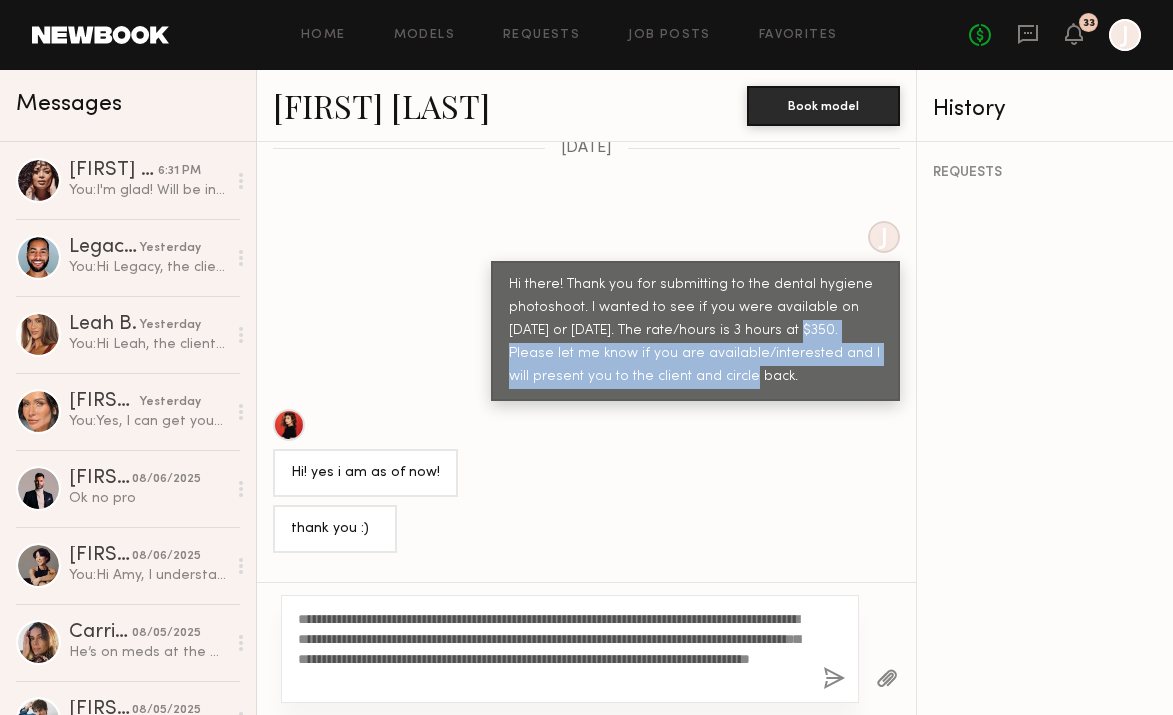 drag, startPoint x: 754, startPoint y: 286, endPoint x: 769, endPoint y: 335, distance: 51.24451 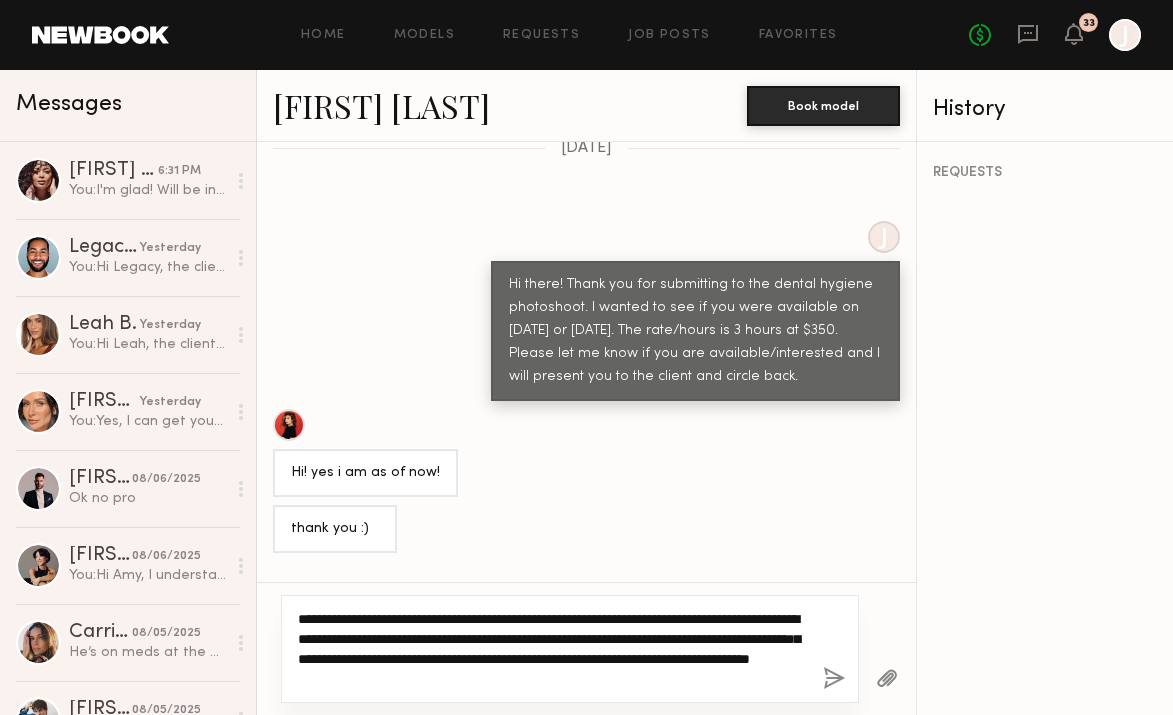 click on "**********" 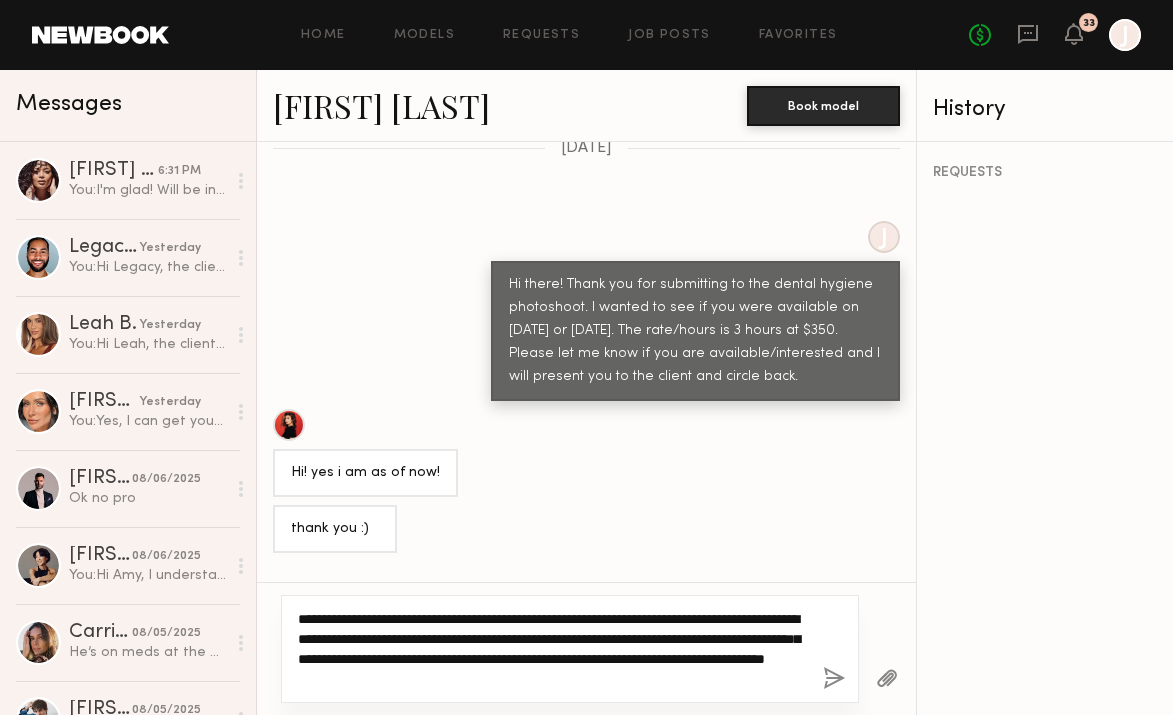 click on "**********" 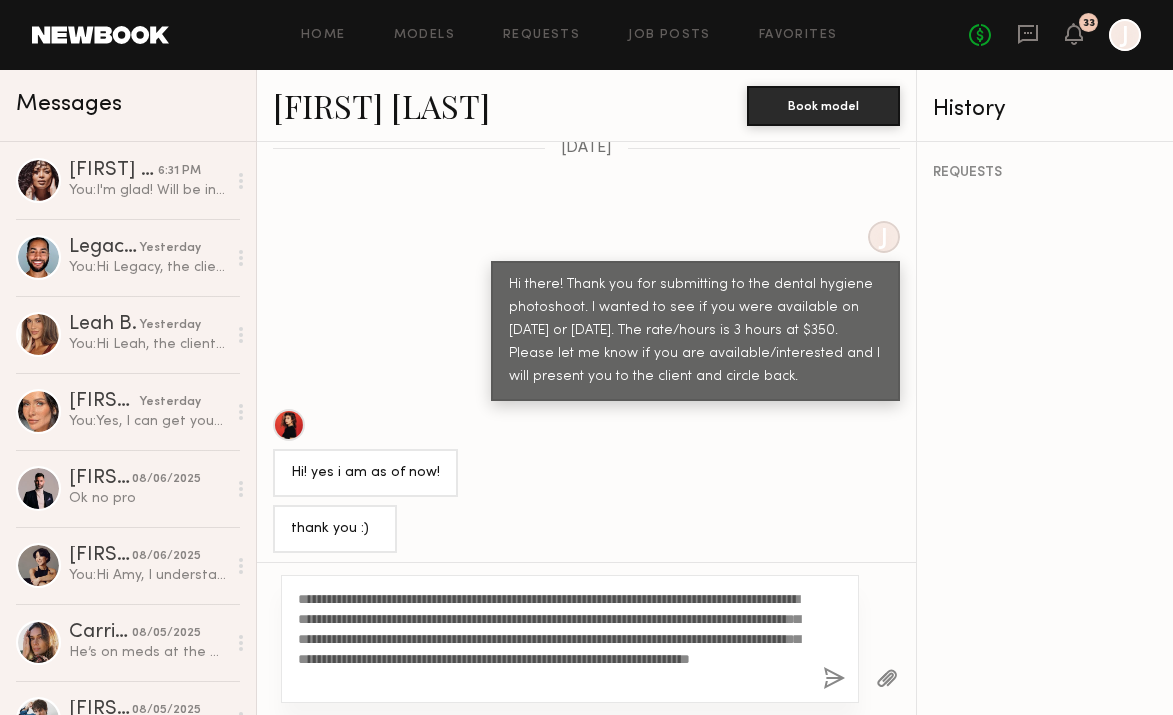 drag, startPoint x: 297, startPoint y: 595, endPoint x: 671, endPoint y: 656, distance: 378.94196 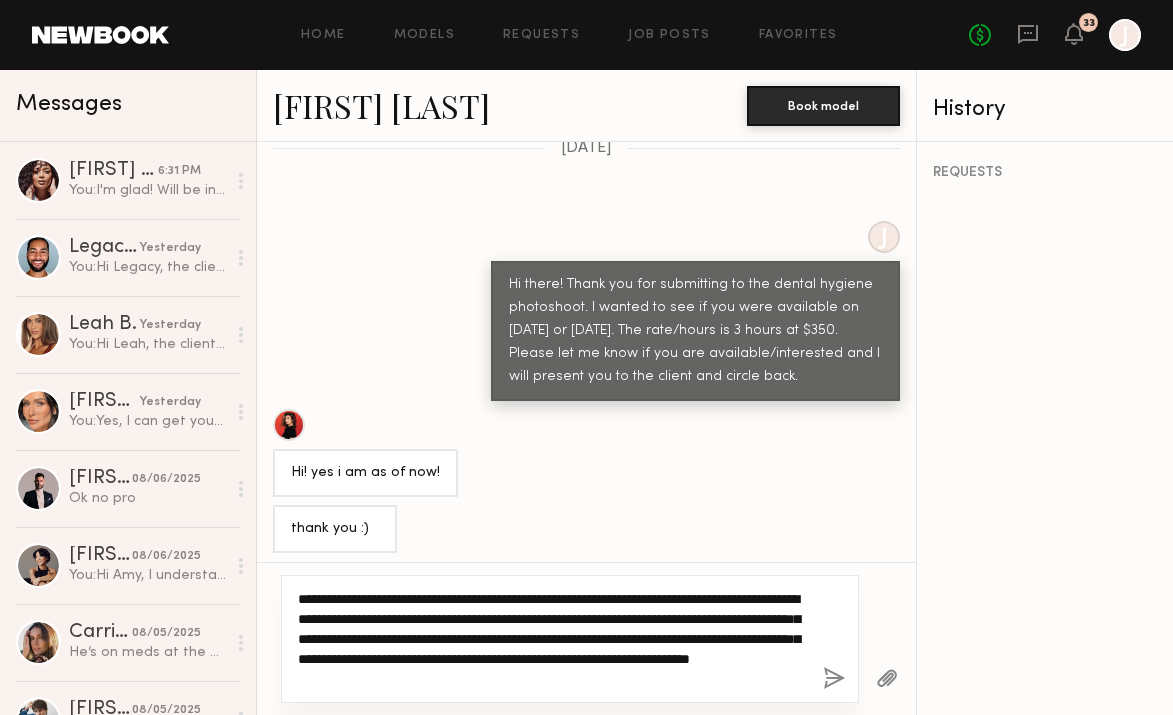 drag, startPoint x: 759, startPoint y: 684, endPoint x: 273, endPoint y: 591, distance: 494.81815 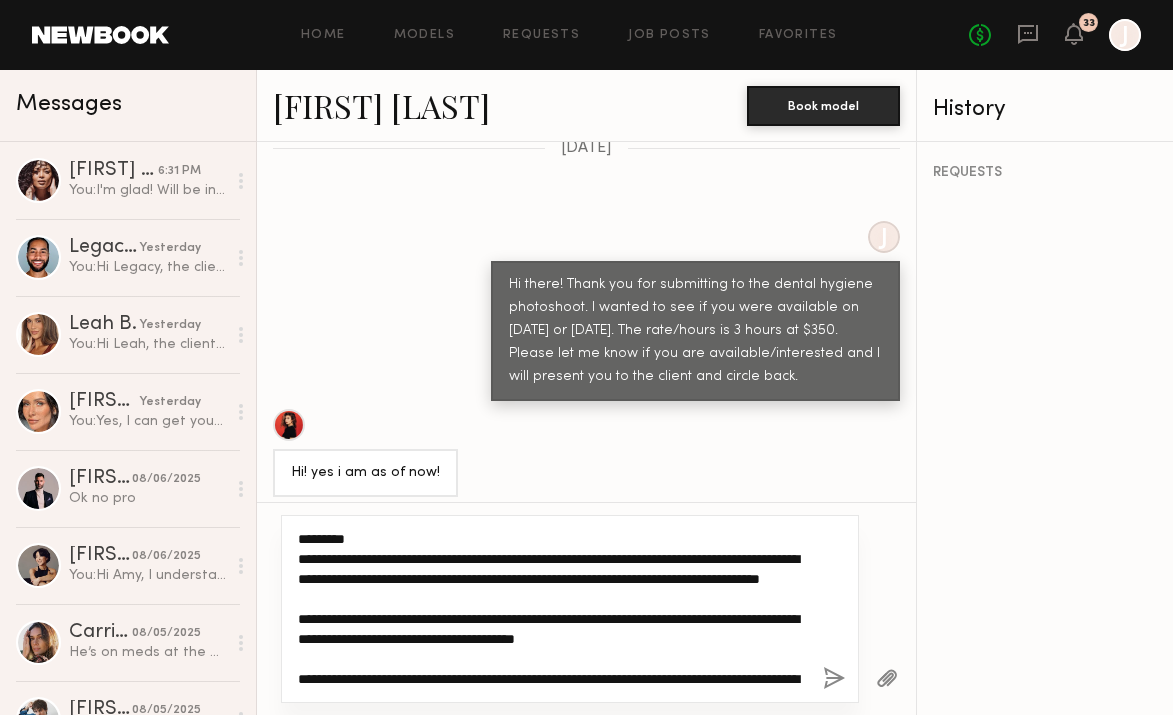 scroll, scrollTop: 0, scrollLeft: 0, axis: both 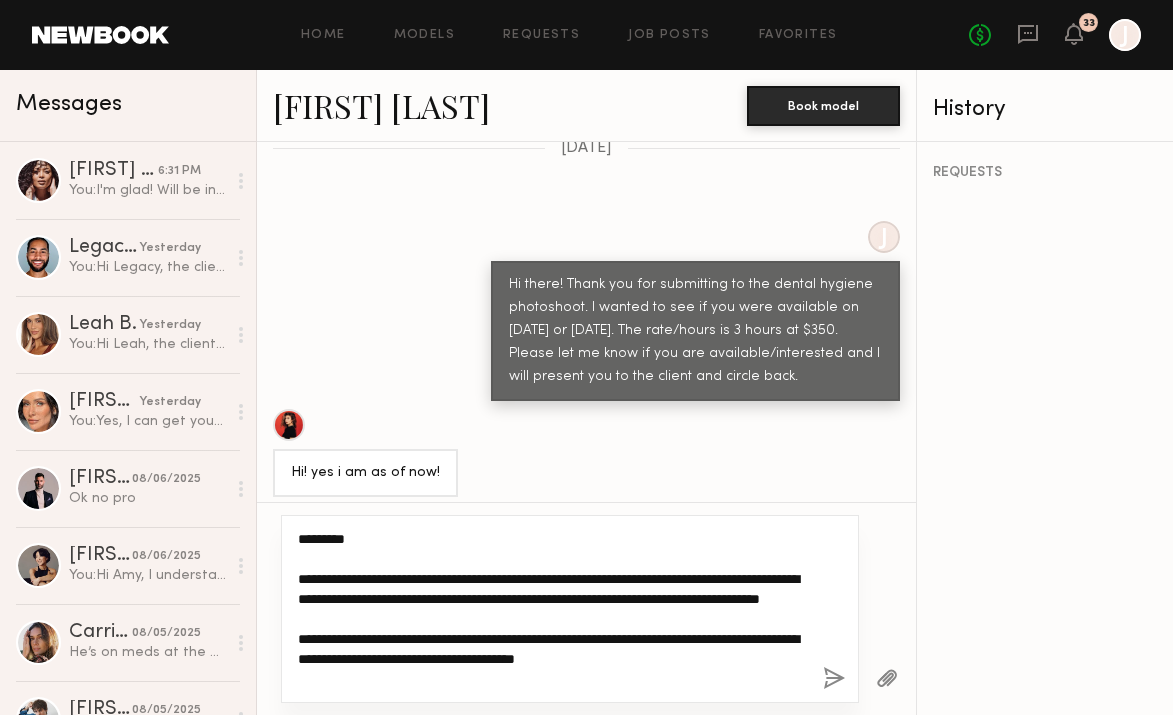 drag, startPoint x: 345, startPoint y: 679, endPoint x: 286, endPoint y: 510, distance: 179.00279 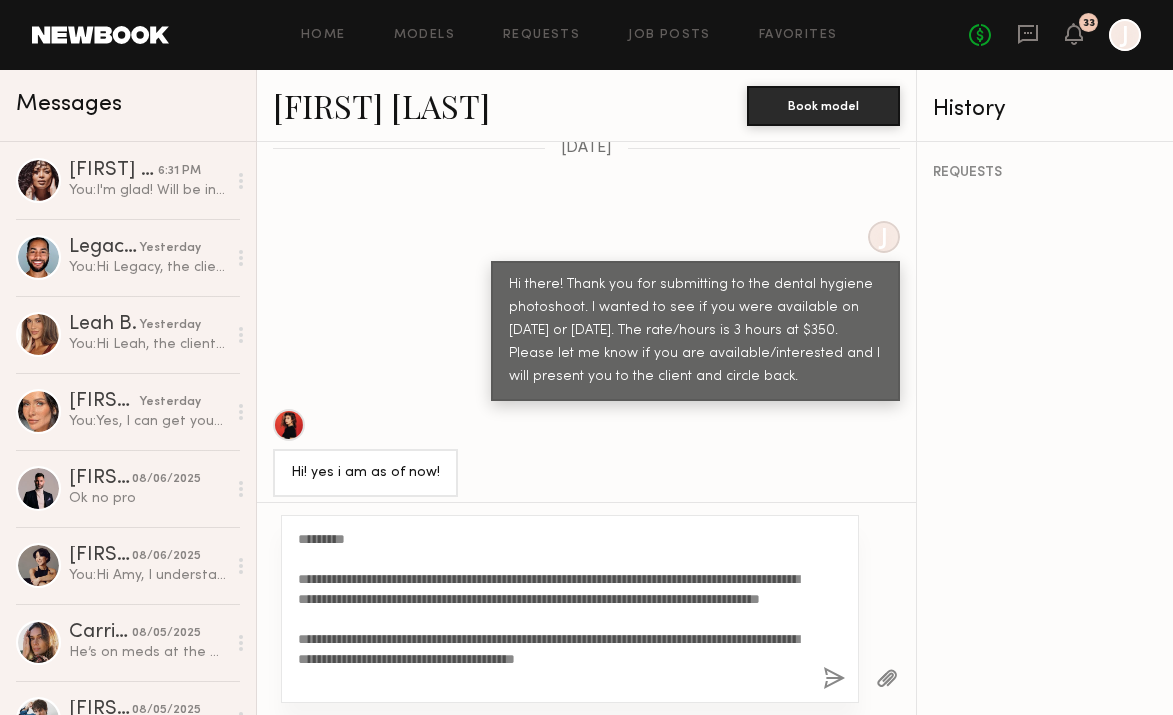 click 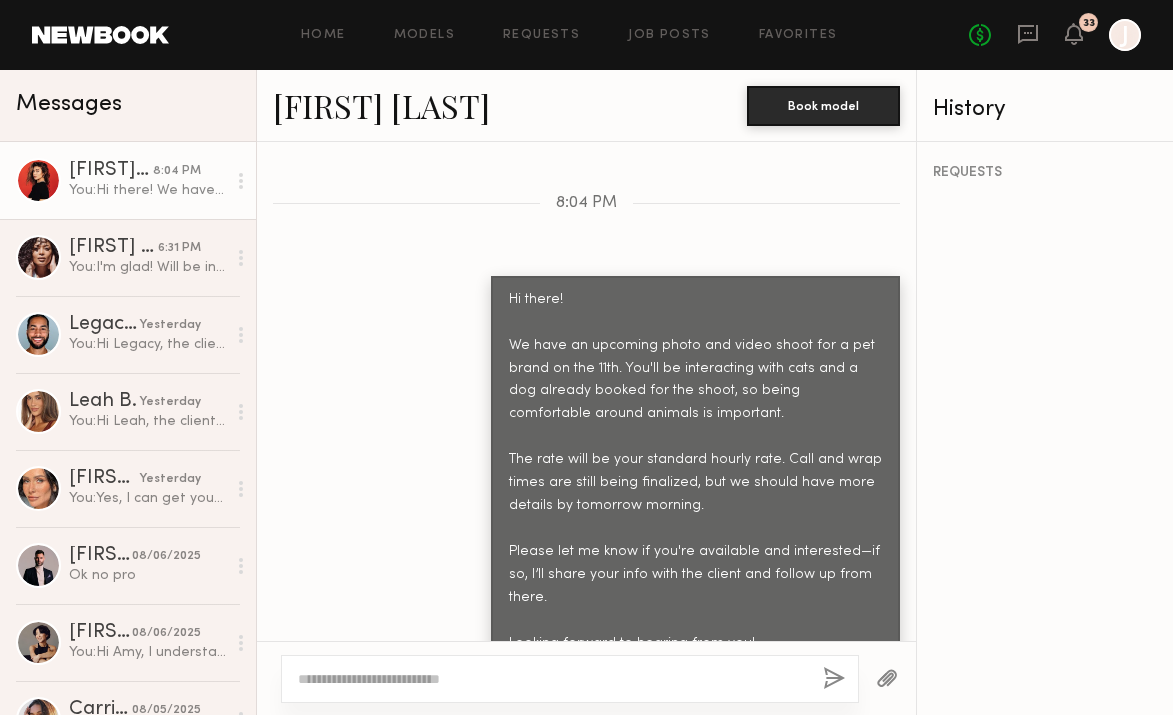 scroll, scrollTop: 1798, scrollLeft: 0, axis: vertical 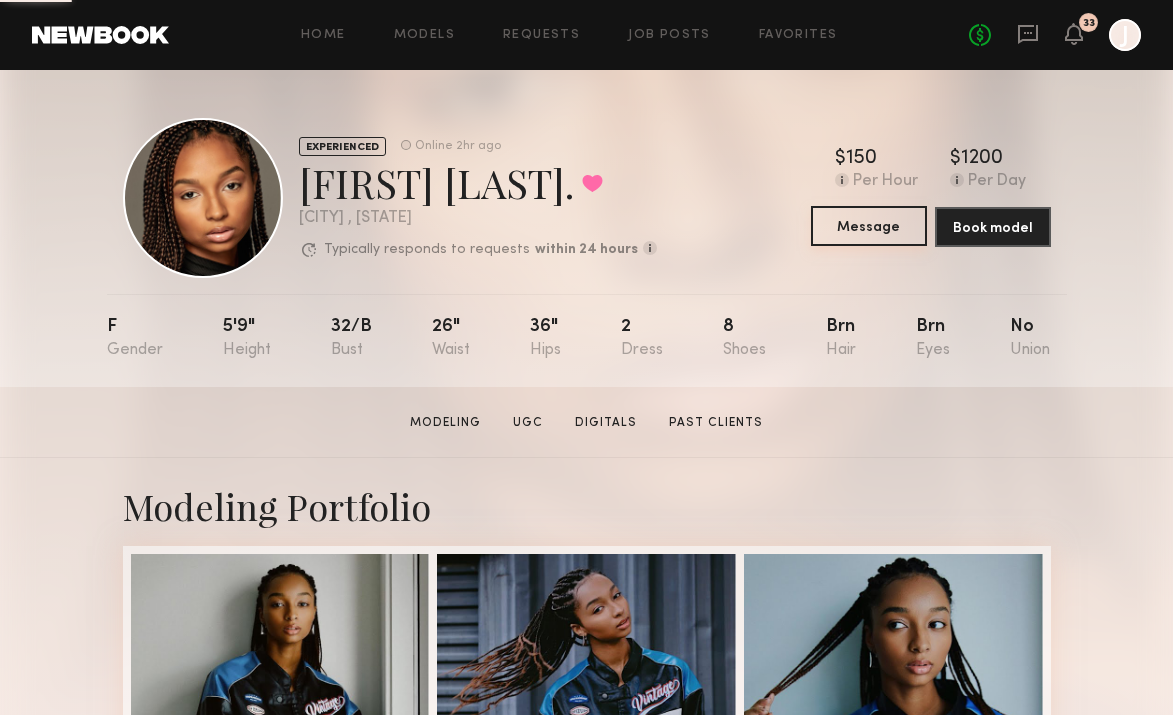 click on "Message" 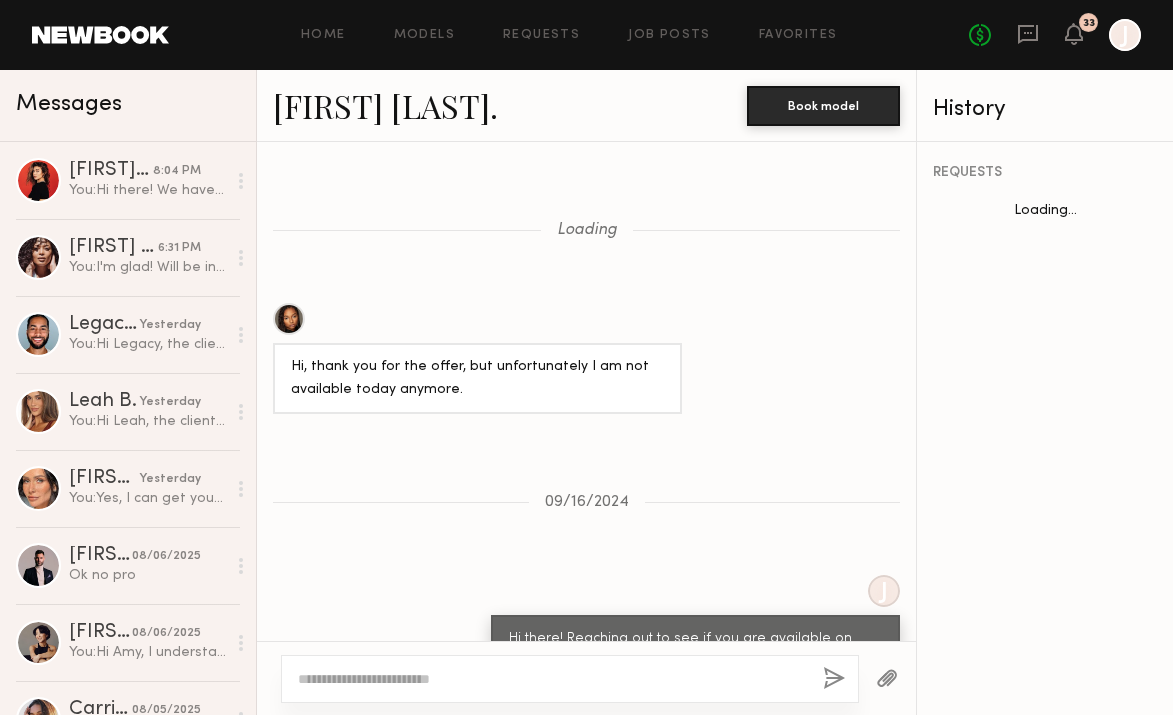 scroll, scrollTop: 1807, scrollLeft: 0, axis: vertical 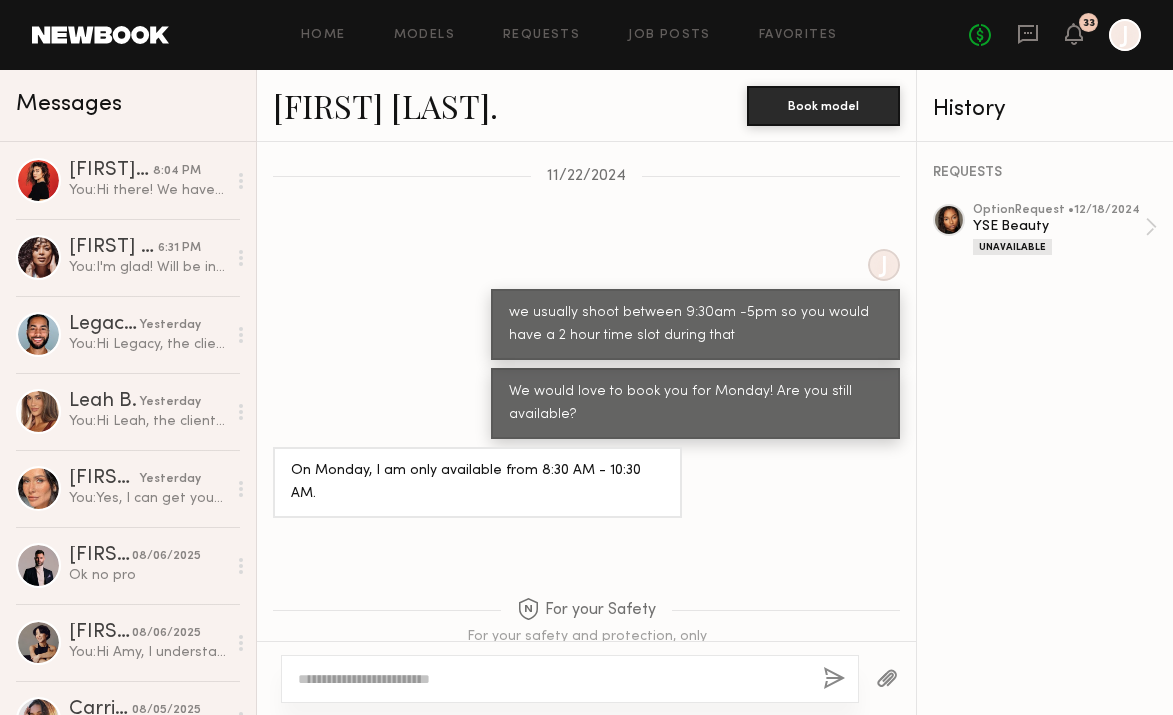 click 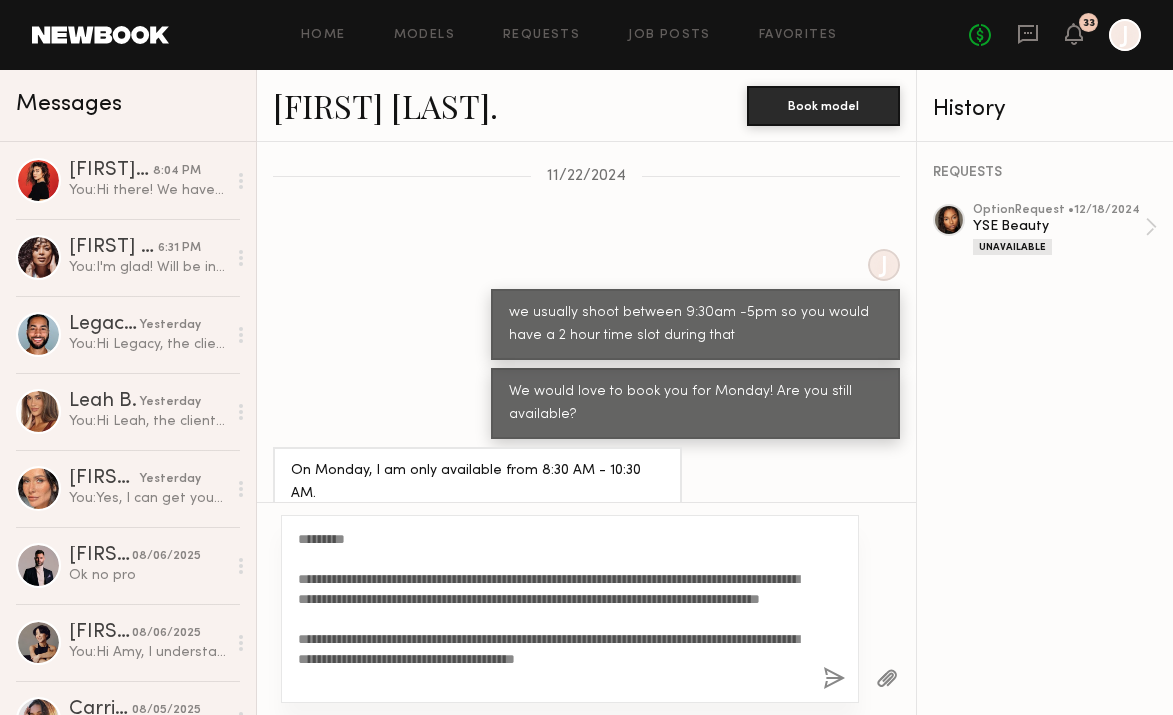 scroll, scrollTop: 0, scrollLeft: 0, axis: both 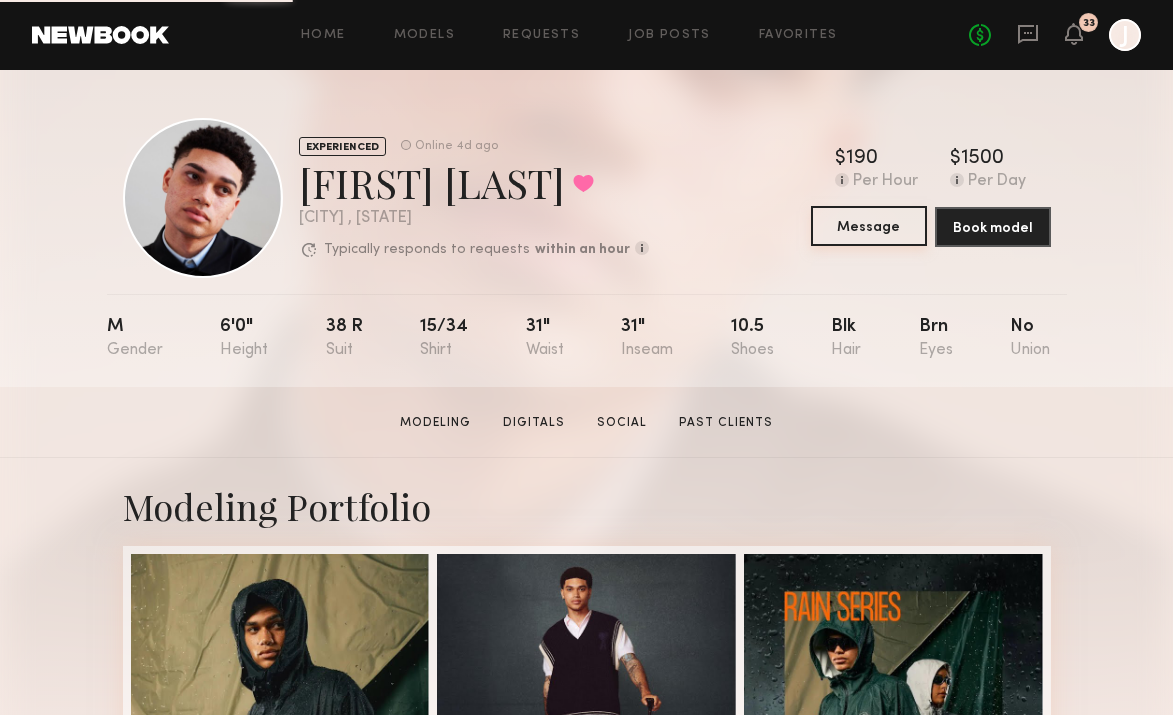 click on "Message" 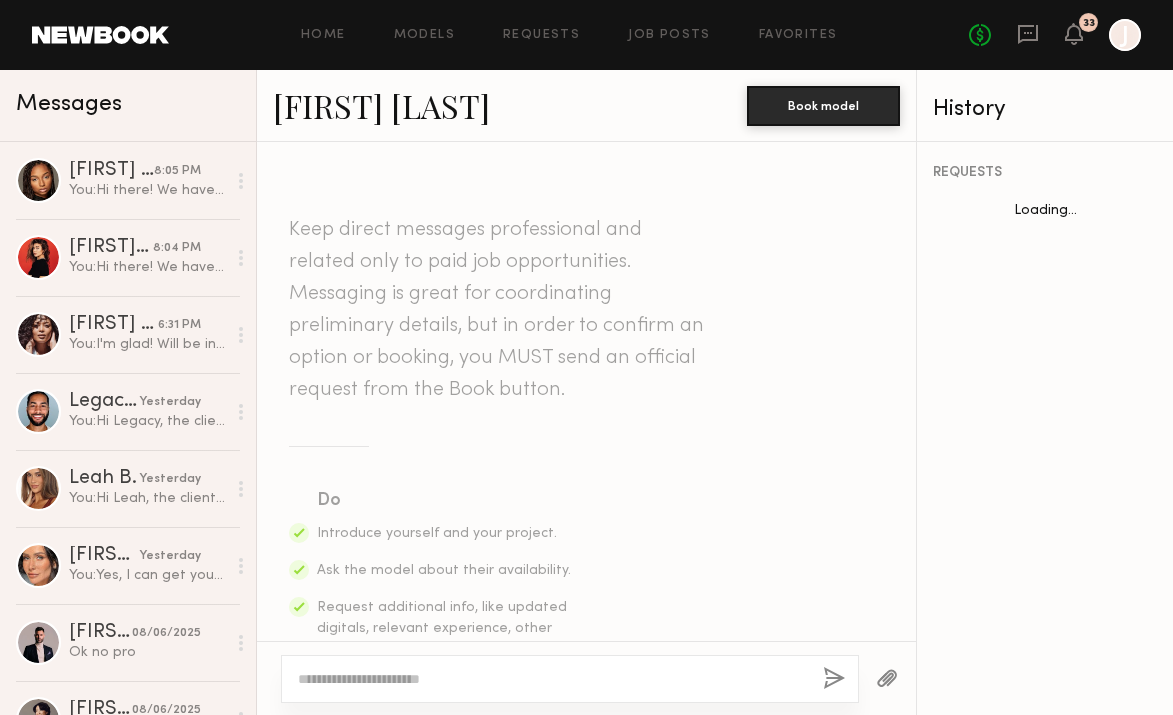 scroll, scrollTop: 1037, scrollLeft: 0, axis: vertical 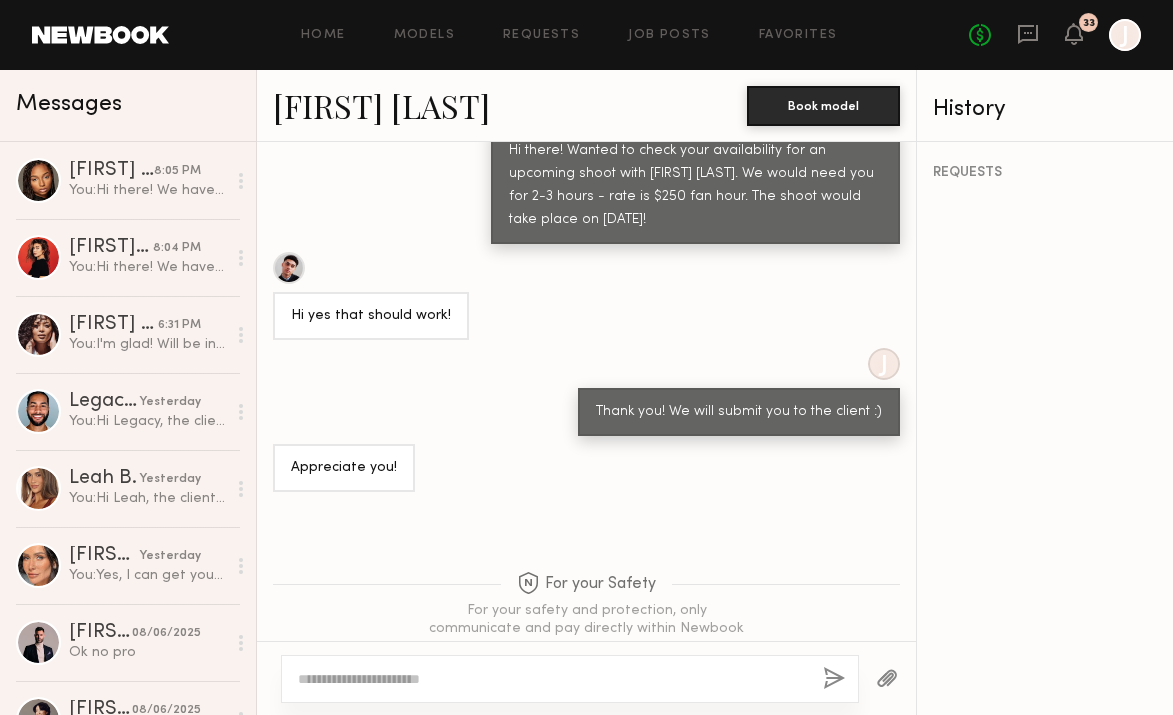 click 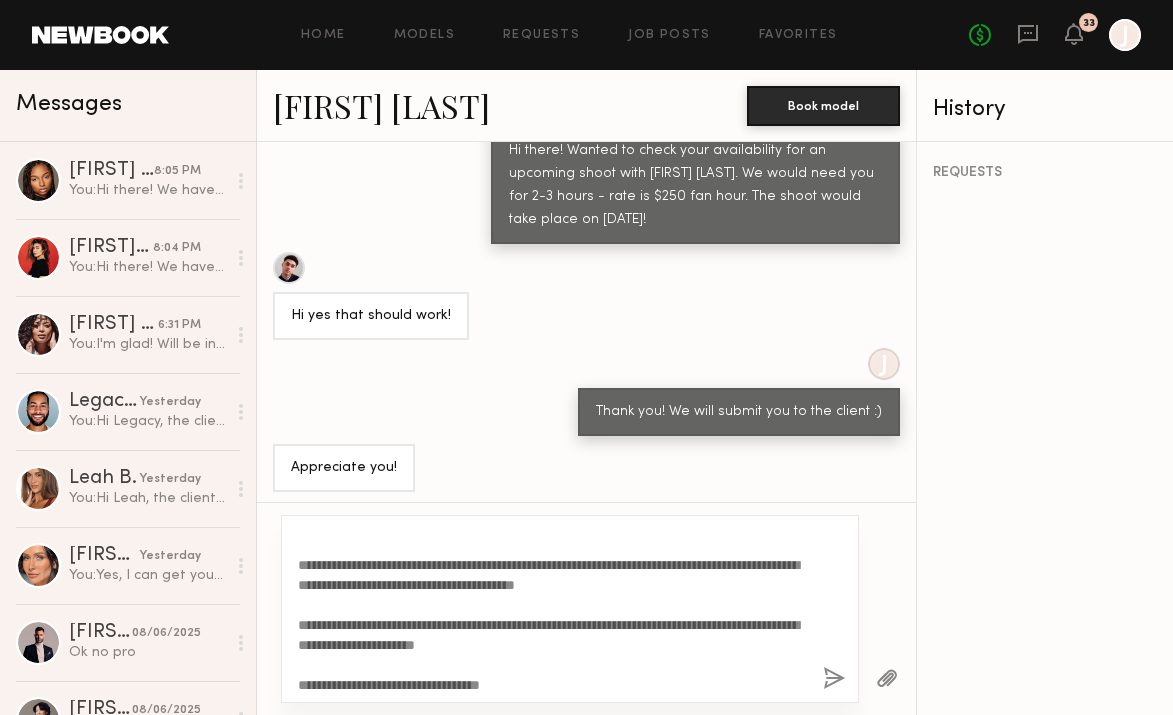 scroll, scrollTop: 102, scrollLeft: 0, axis: vertical 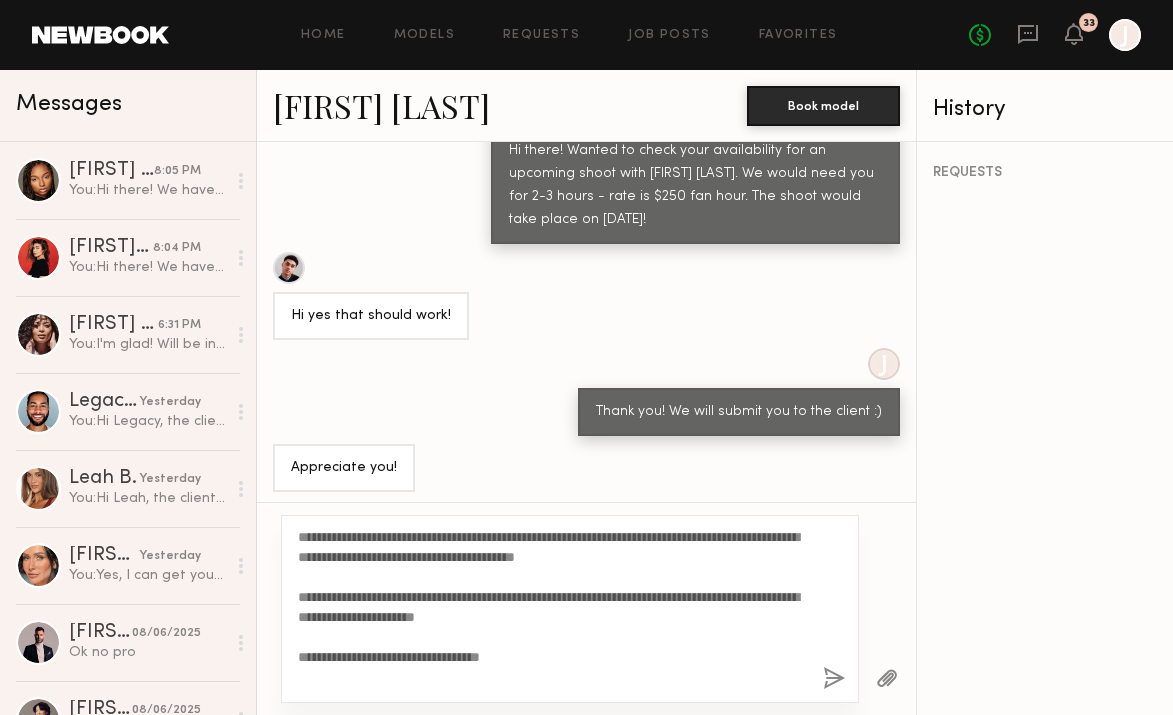type on "**********" 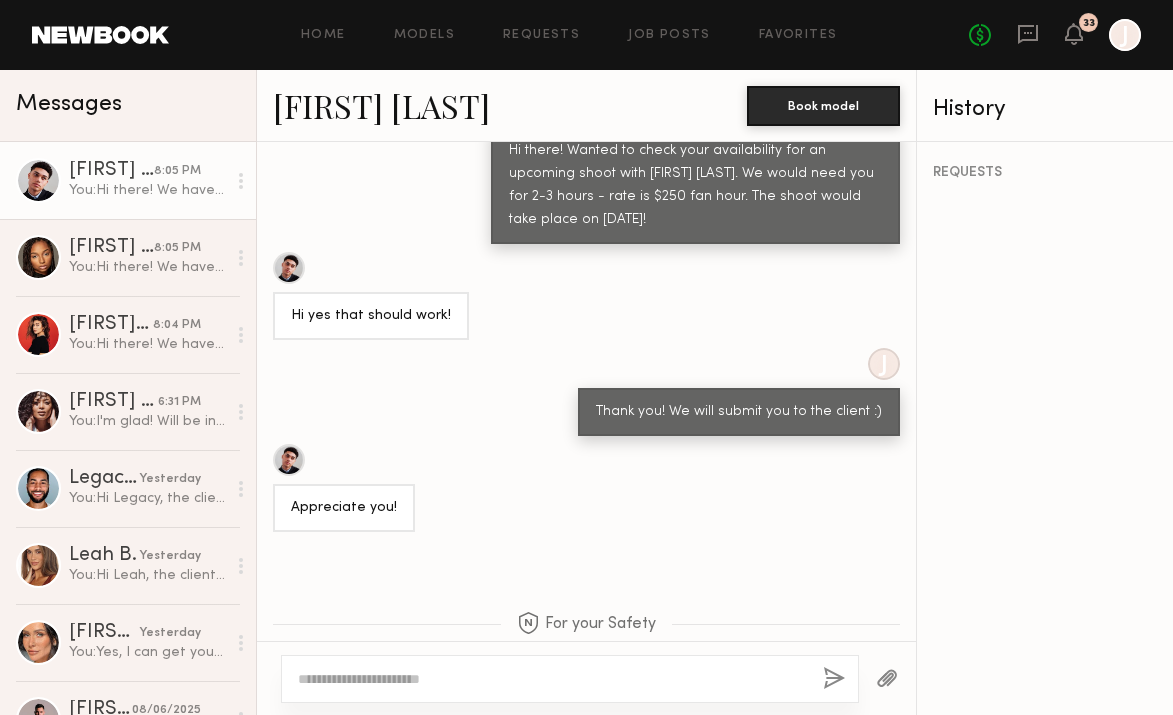 scroll, scrollTop: 0, scrollLeft: 0, axis: both 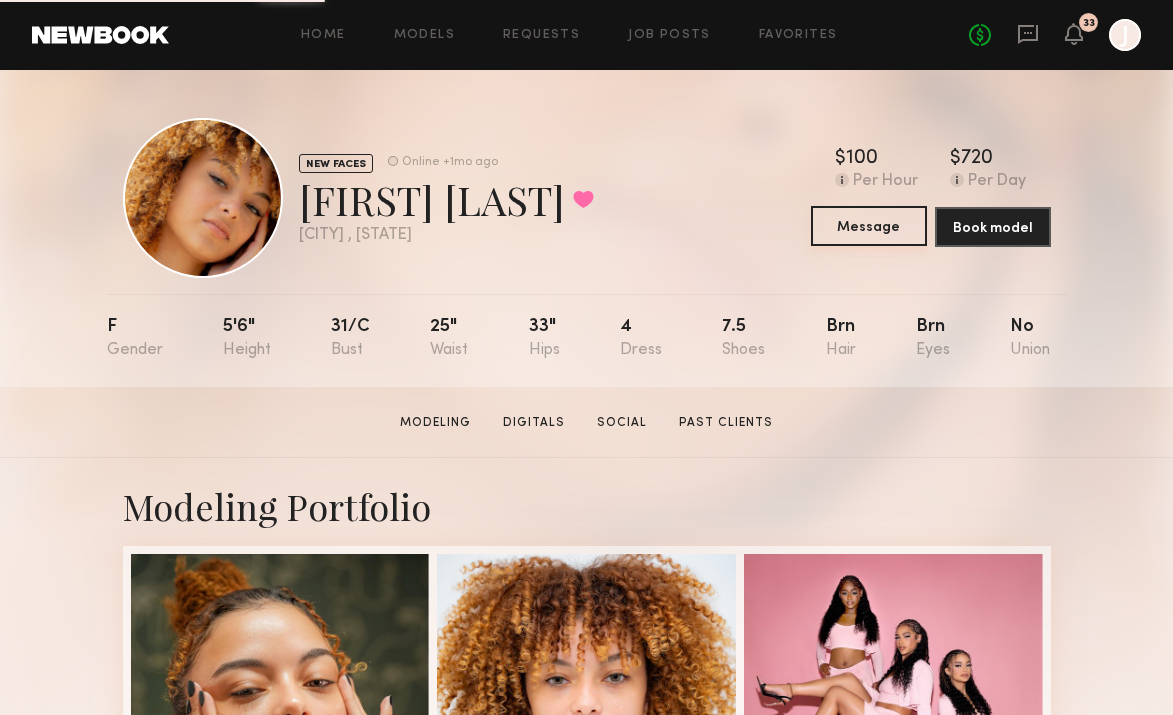 click on "Home Models Requests Job Posts Favorites Sign Out No fees up to $5,000 33 J Home Models Requests Job Posts Favorites Sign Out No fees up to $5,000 33 J NEW FACES Online +1mo ago  Yasmin Q.  Favorited Los Angeles , CA  Online +1mo ago  $   Typical rate set by model.  Can vary by project & usage.  100 Per Hour  $   Typical rate set by model.  Can vary by project & usage.  720 Per Day  Message  Book model  F 5'6" 31/c 25" 33" 4 7.5 Brn Brn No Yasmin Q.  Modeling   Digitals   Social   Past Clients   Message   Book Model  Modeling Portfolio  1 of 9  Digitals  1 of 4  Social Instagram Feed Displayed Below 98,611 followers Past Clients Ravefix HairQueen LA PSD Underwear 2025, all rights reserved" 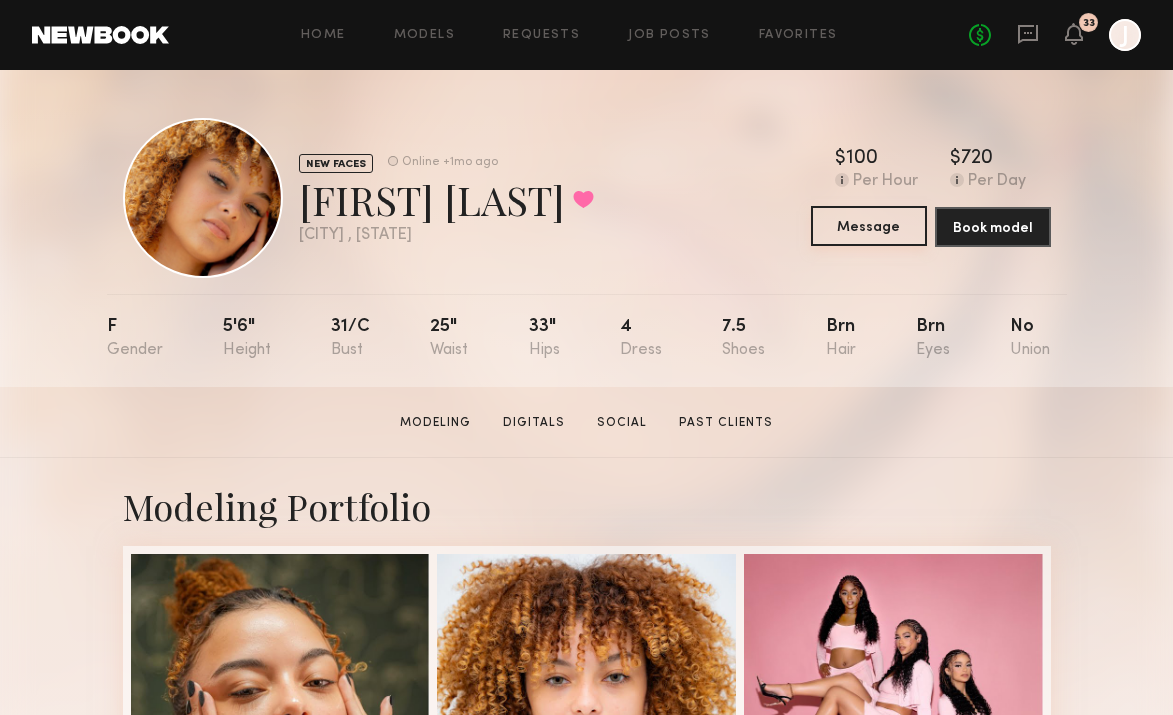scroll, scrollTop: 0, scrollLeft: 0, axis: both 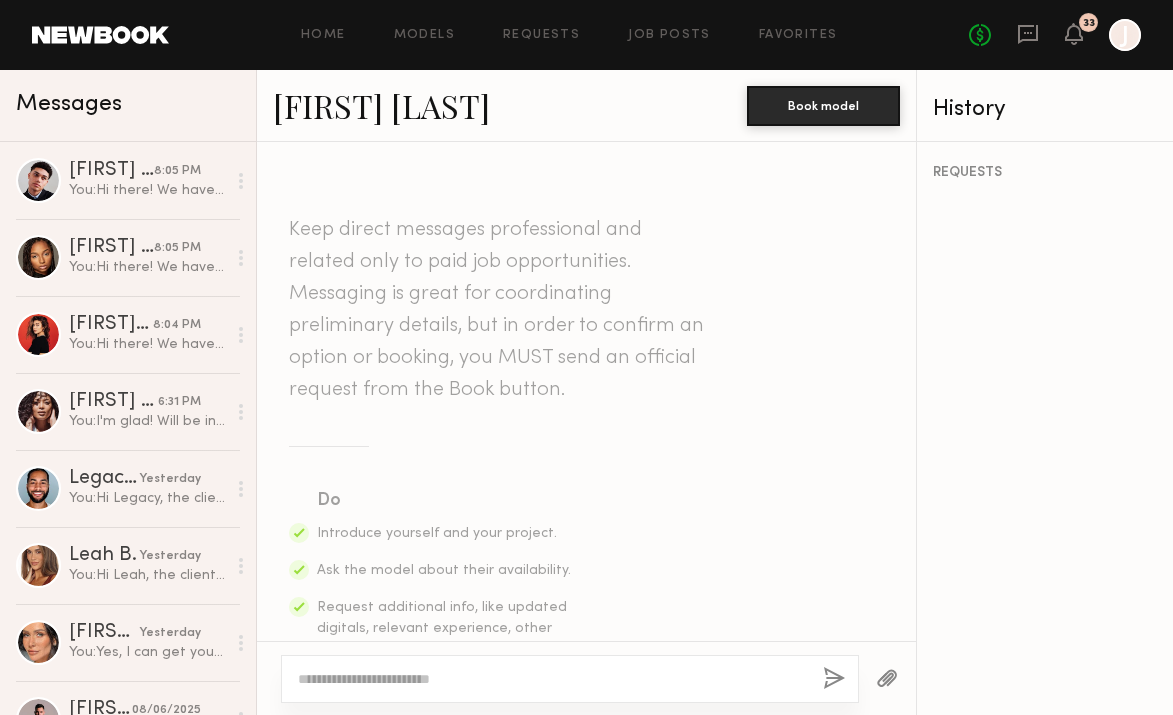 click 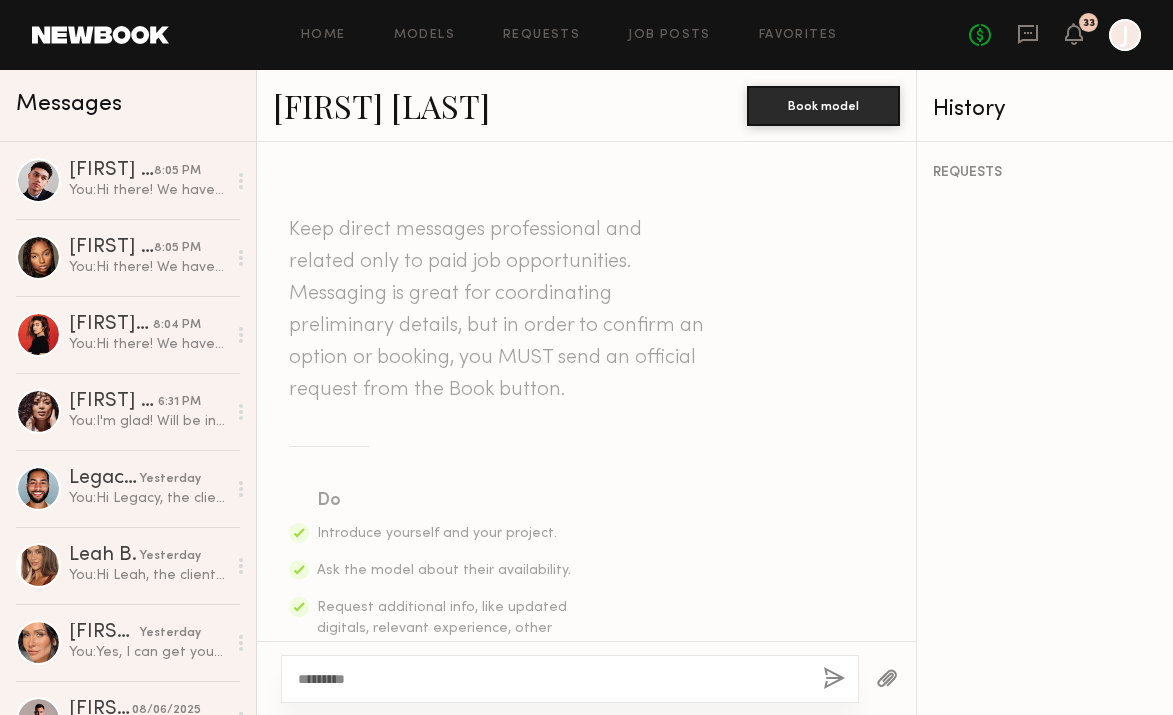 scroll, scrollTop: 140, scrollLeft: 0, axis: vertical 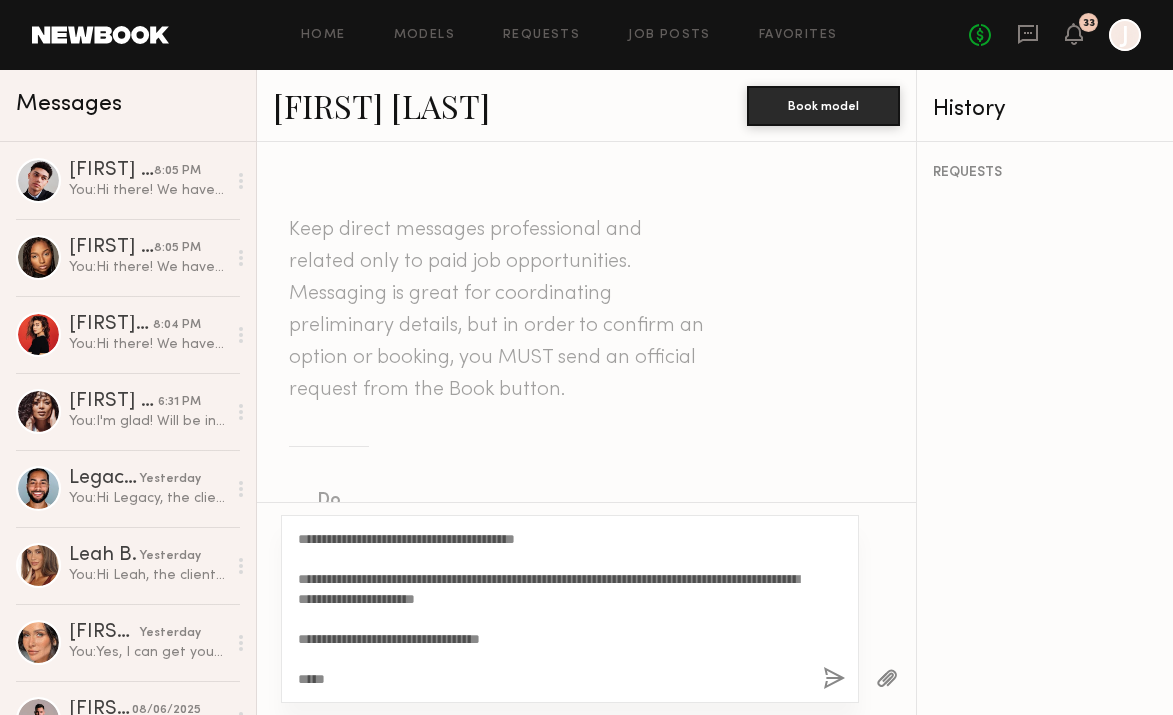 type on "**********" 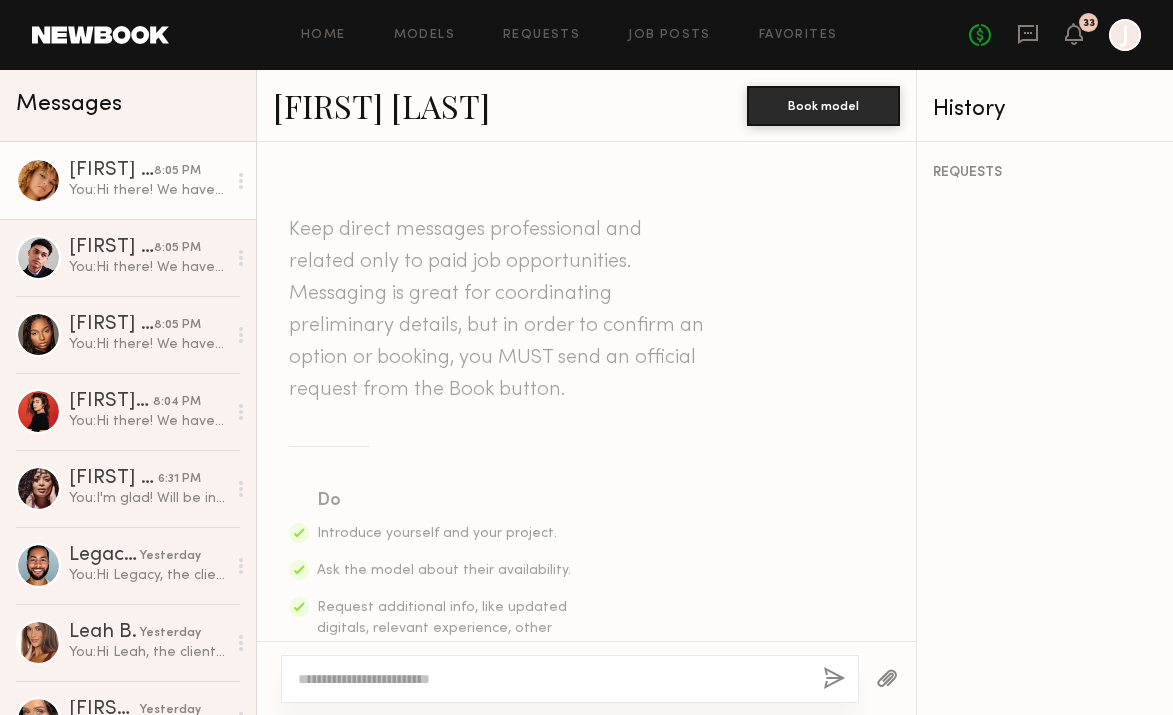 scroll, scrollTop: 0, scrollLeft: 0, axis: both 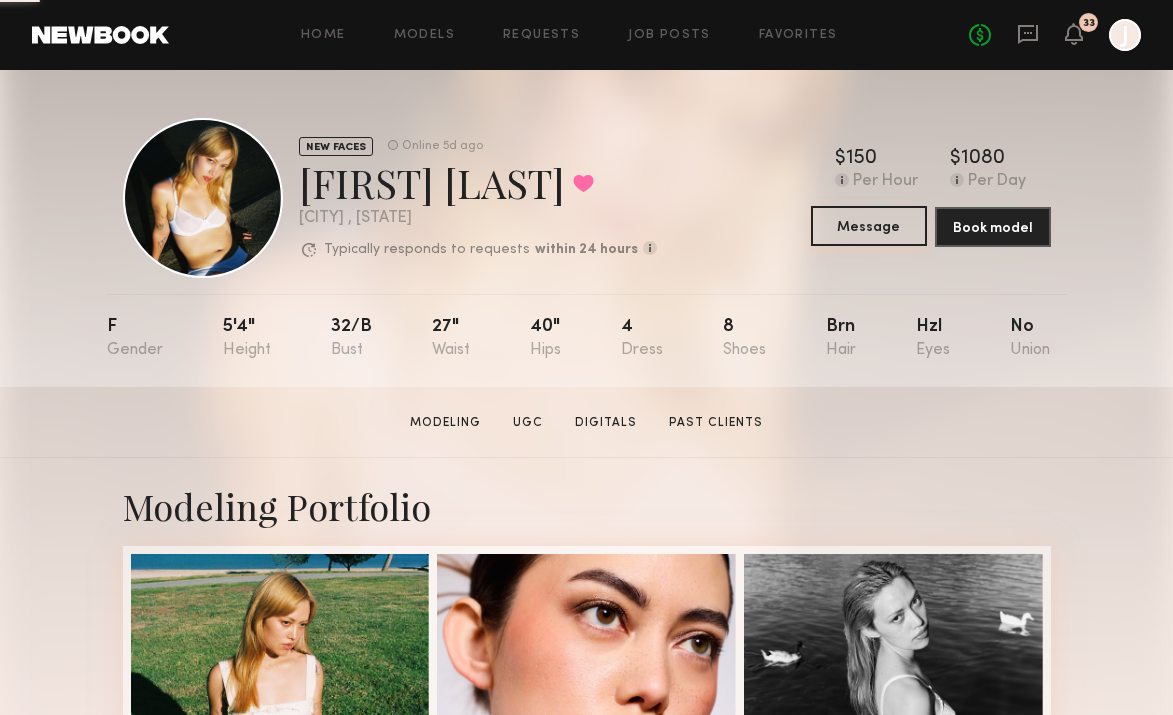 click on "Message" 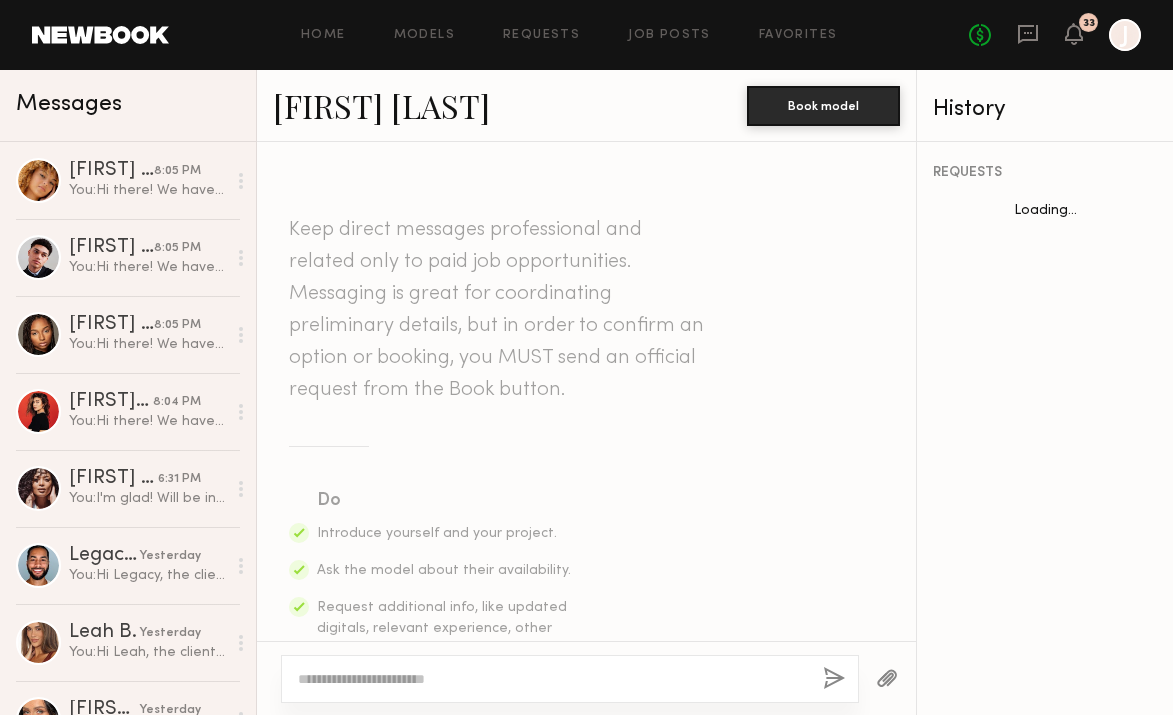 scroll, scrollTop: 1962, scrollLeft: 0, axis: vertical 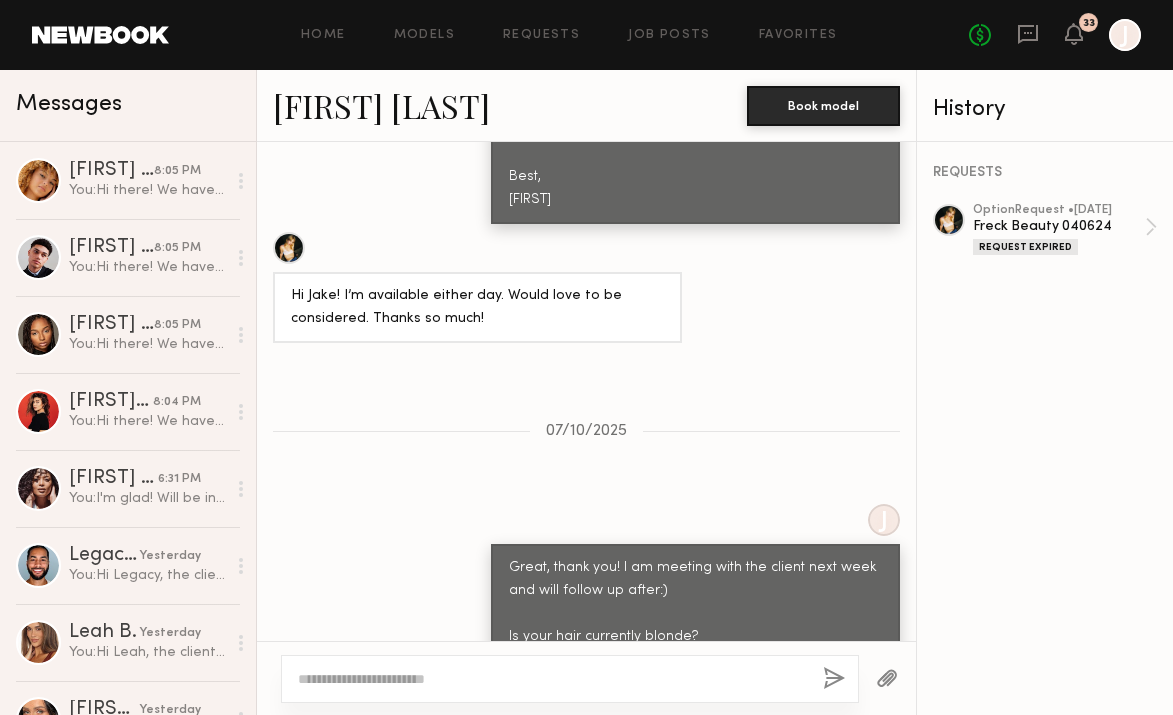 click 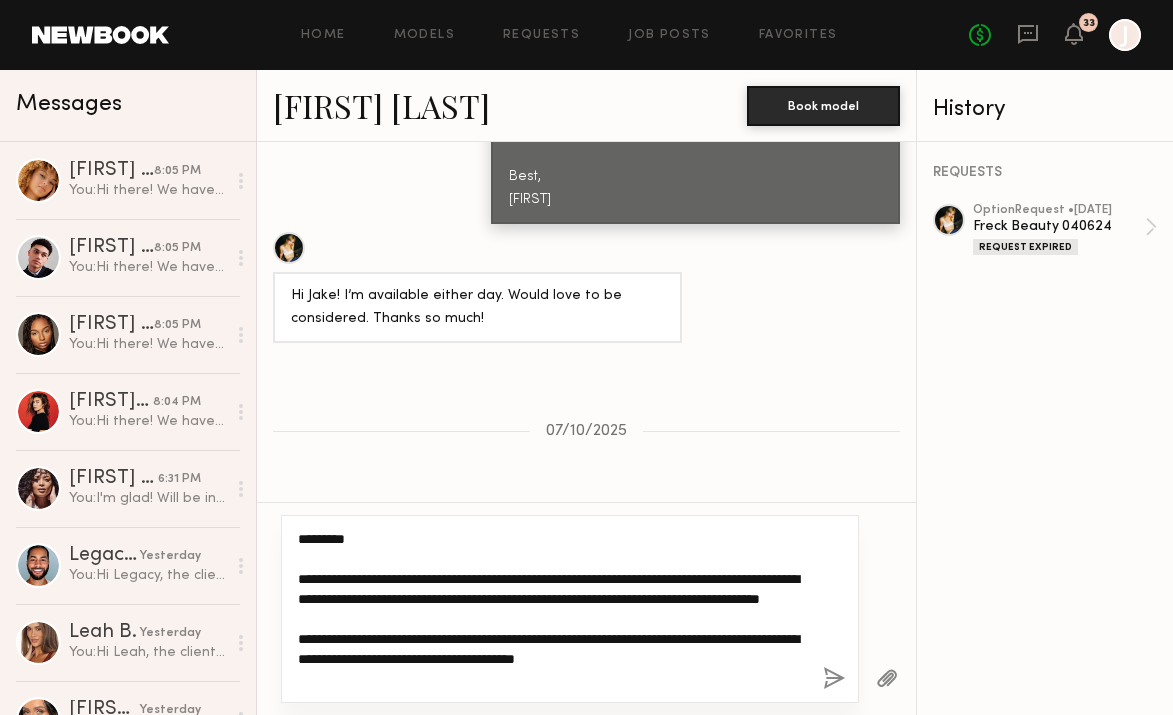 scroll, scrollTop: 0, scrollLeft: 0, axis: both 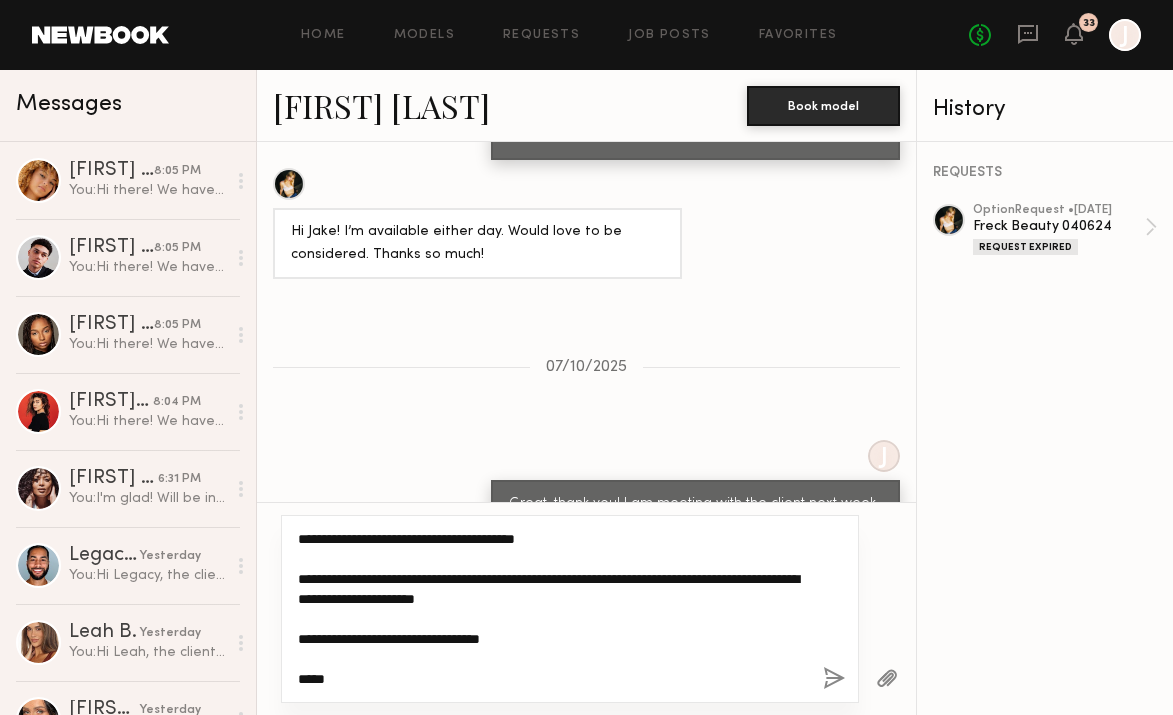 click on "**********" 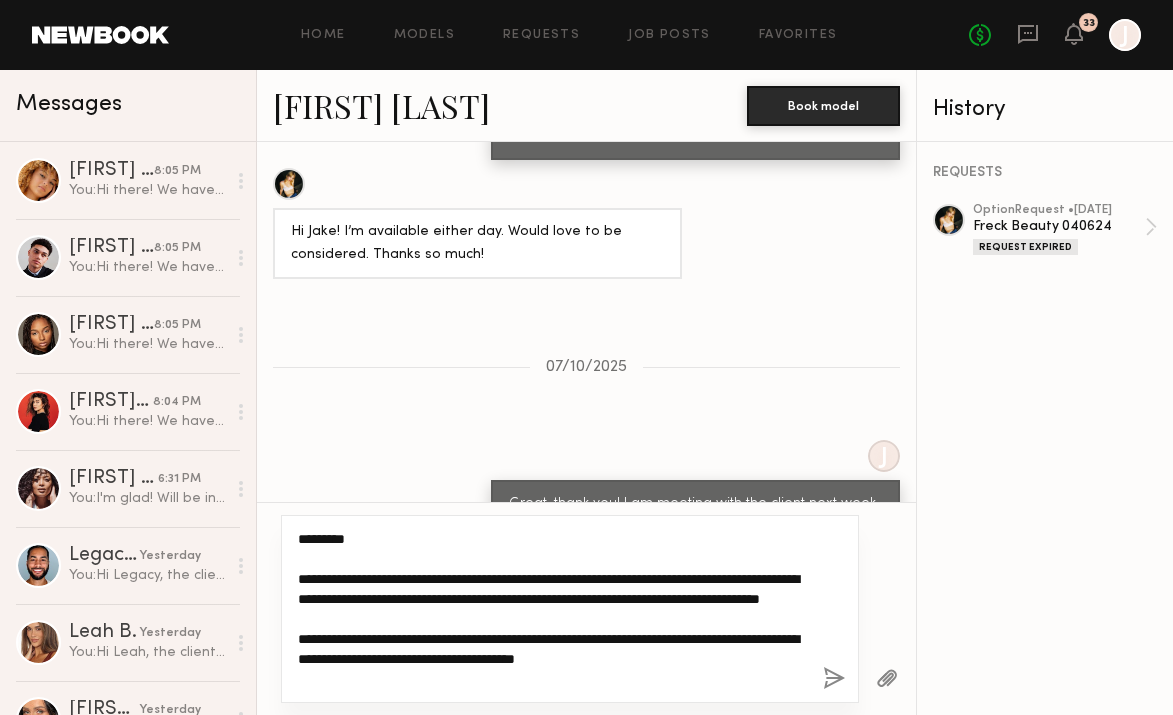 drag, startPoint x: 345, startPoint y: 677, endPoint x: 268, endPoint y: 471, distance: 219.92044 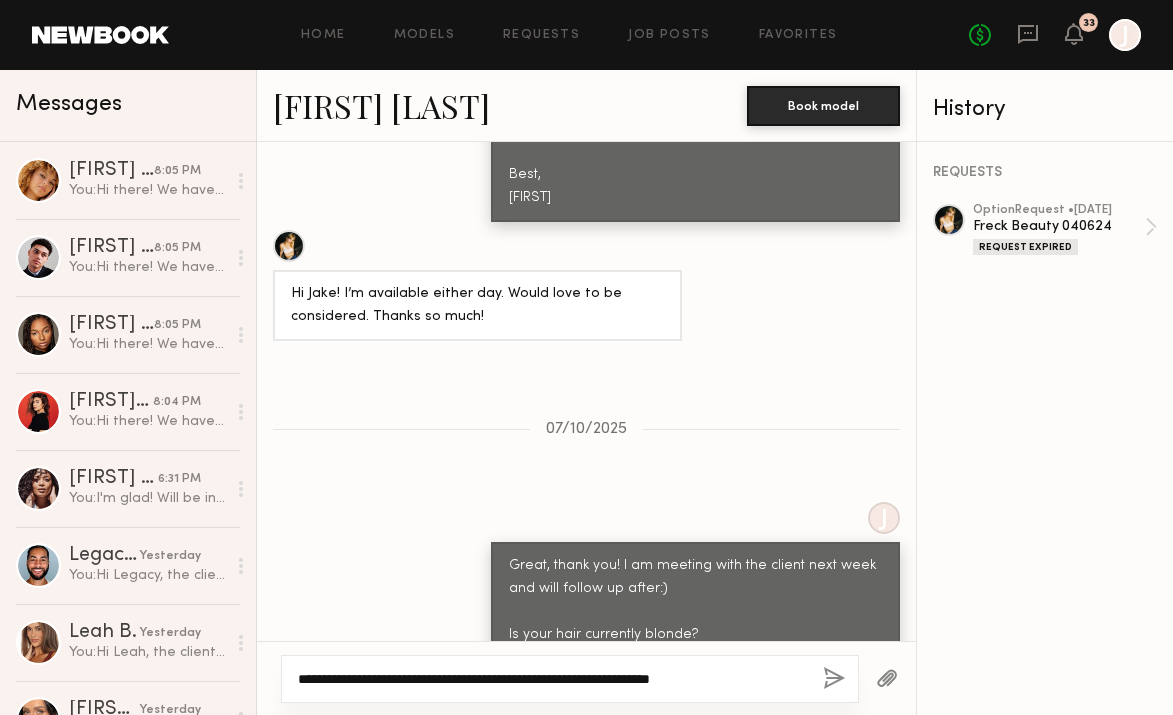 scroll, scrollTop: 1962, scrollLeft: 0, axis: vertical 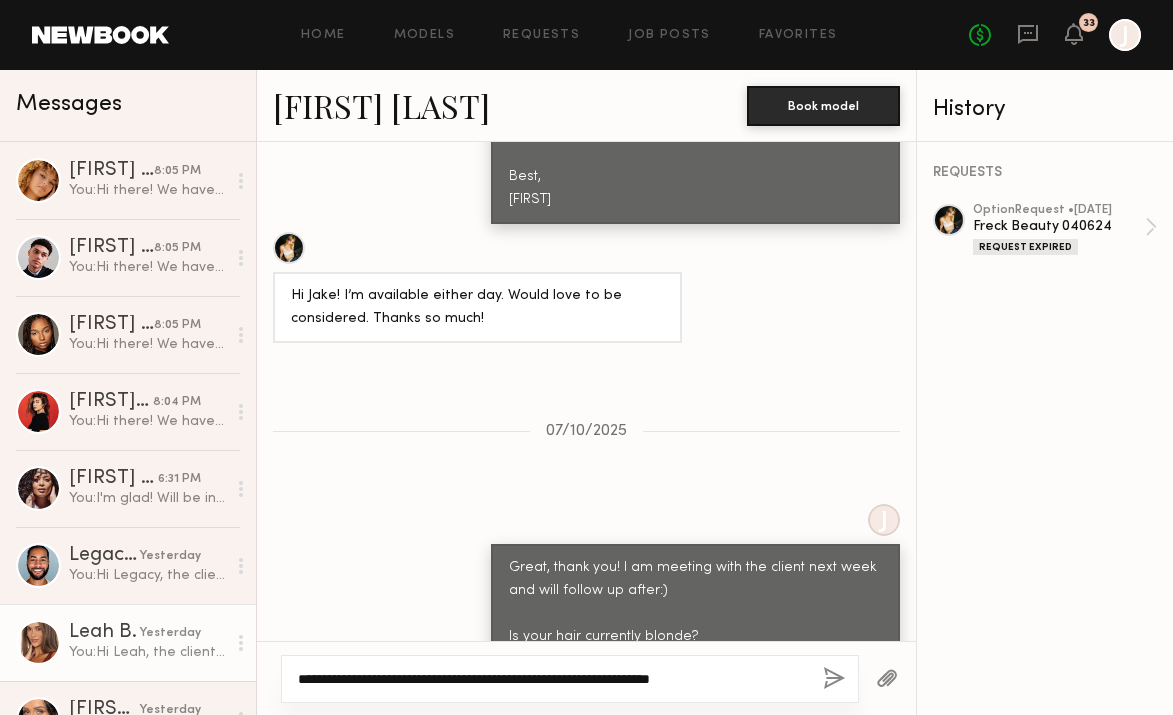 drag, startPoint x: 773, startPoint y: 679, endPoint x: 239, endPoint y: 672, distance: 534.0459 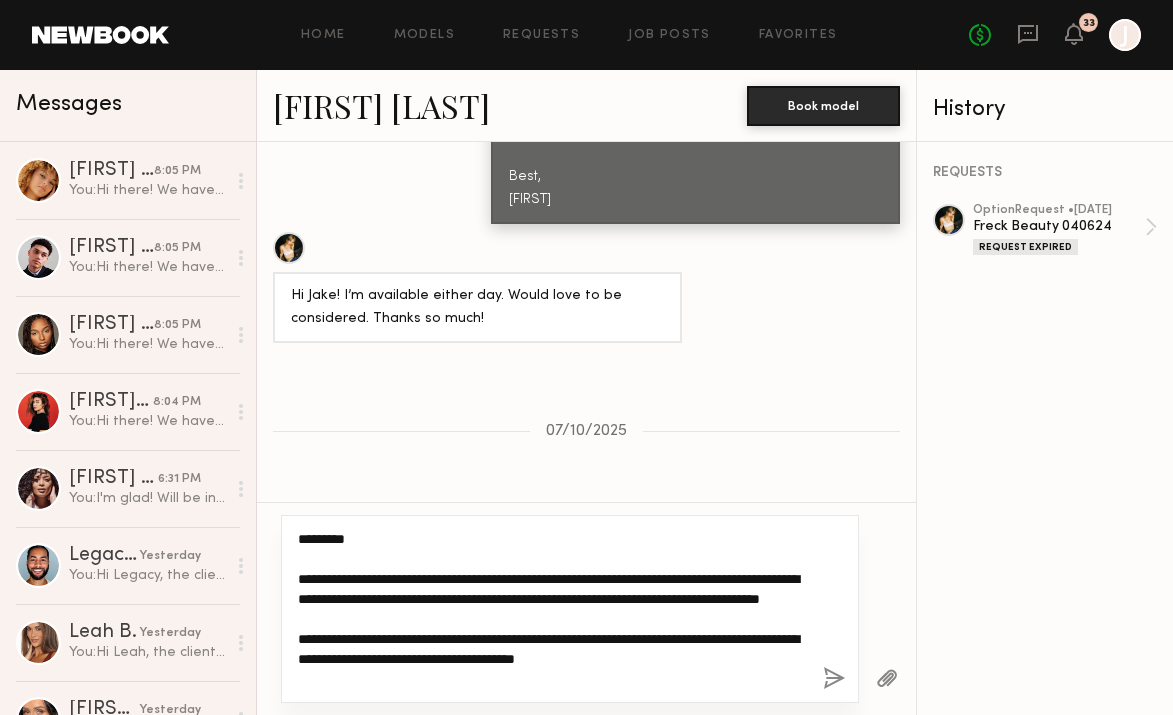 scroll, scrollTop: 0, scrollLeft: 0, axis: both 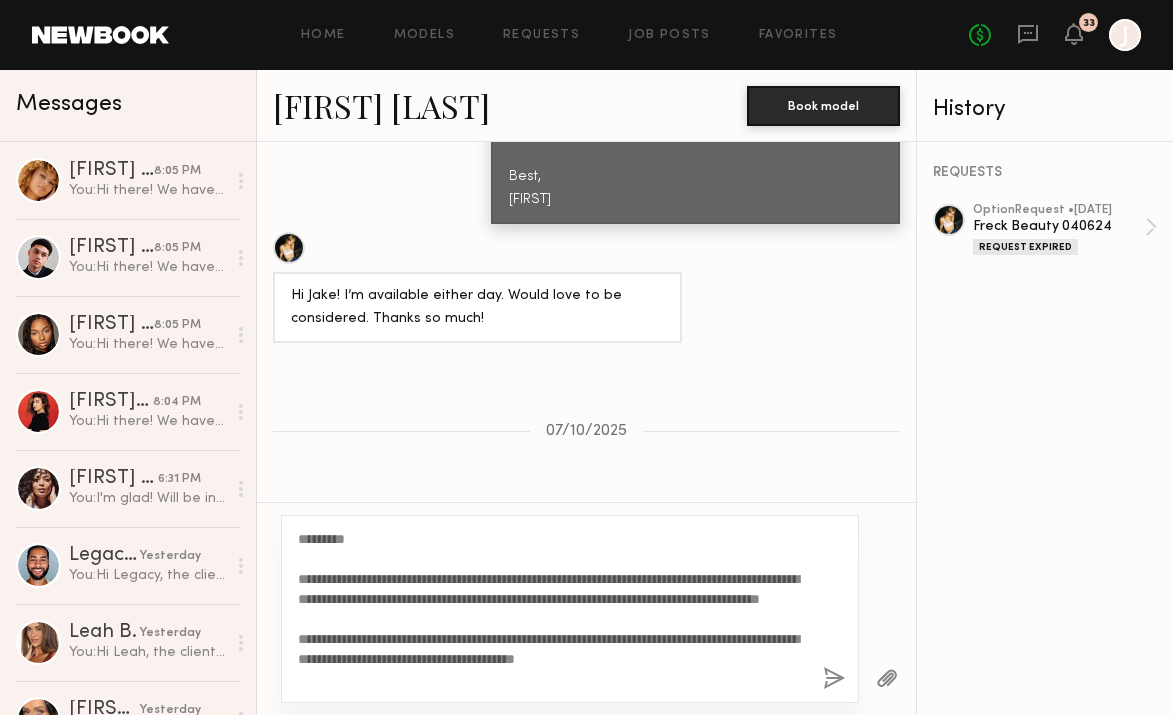 click 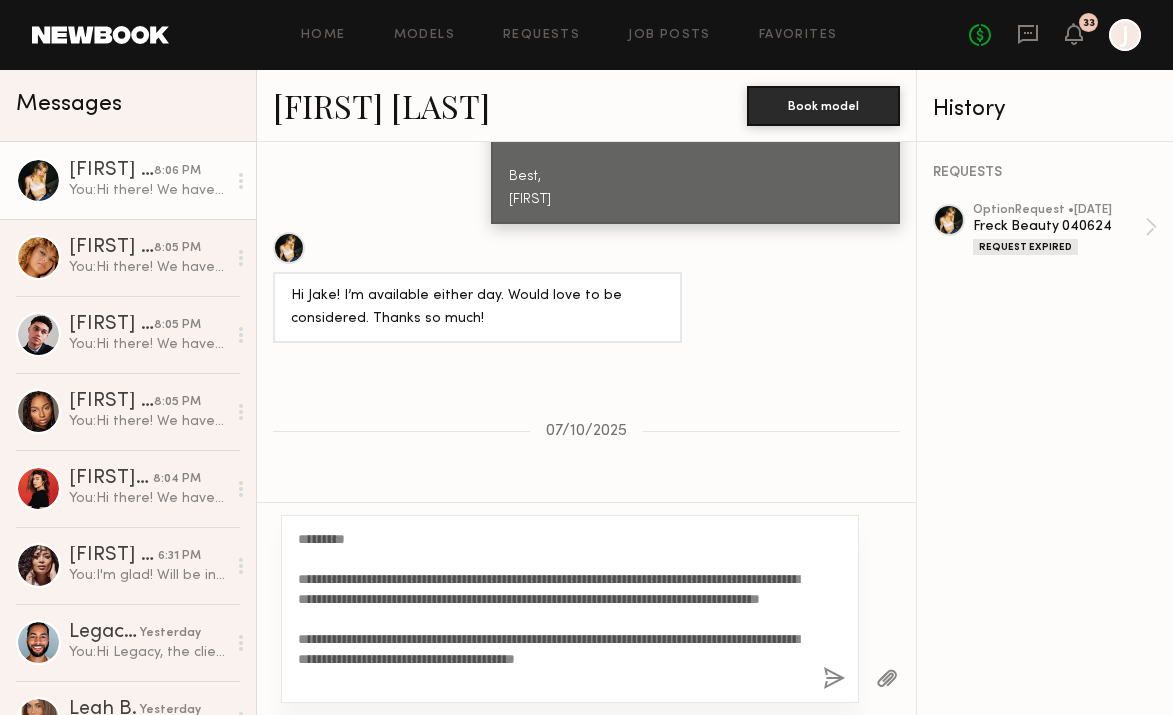 type 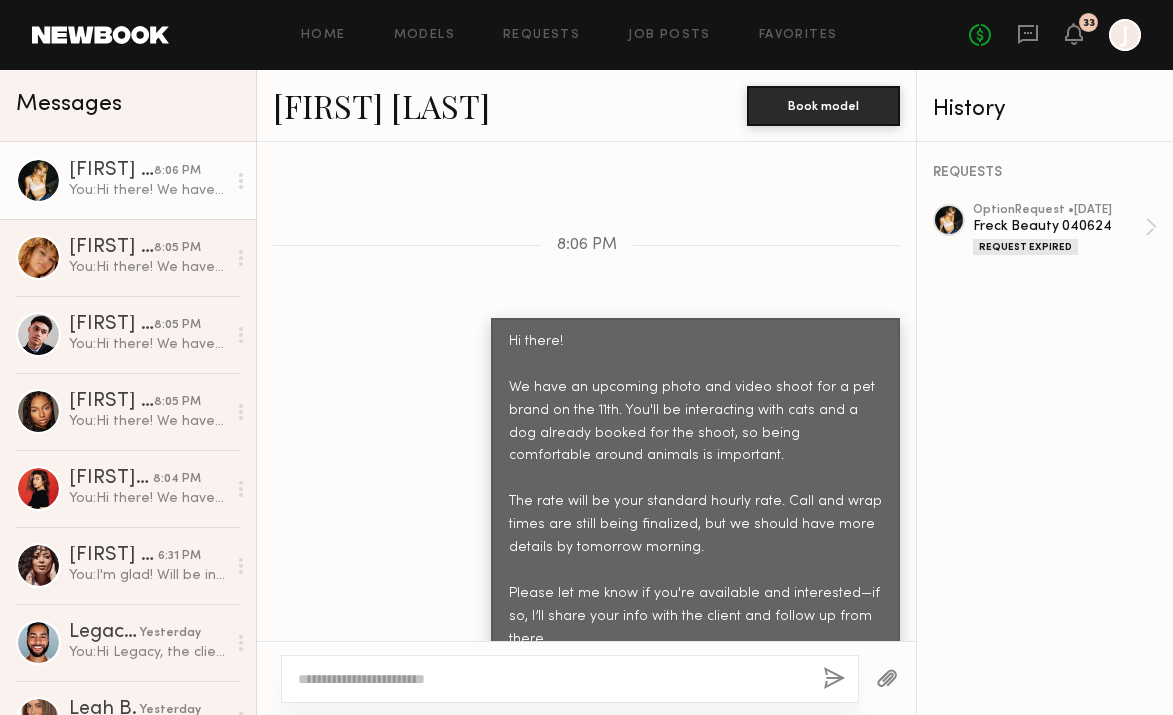 scroll, scrollTop: 2836, scrollLeft: 0, axis: vertical 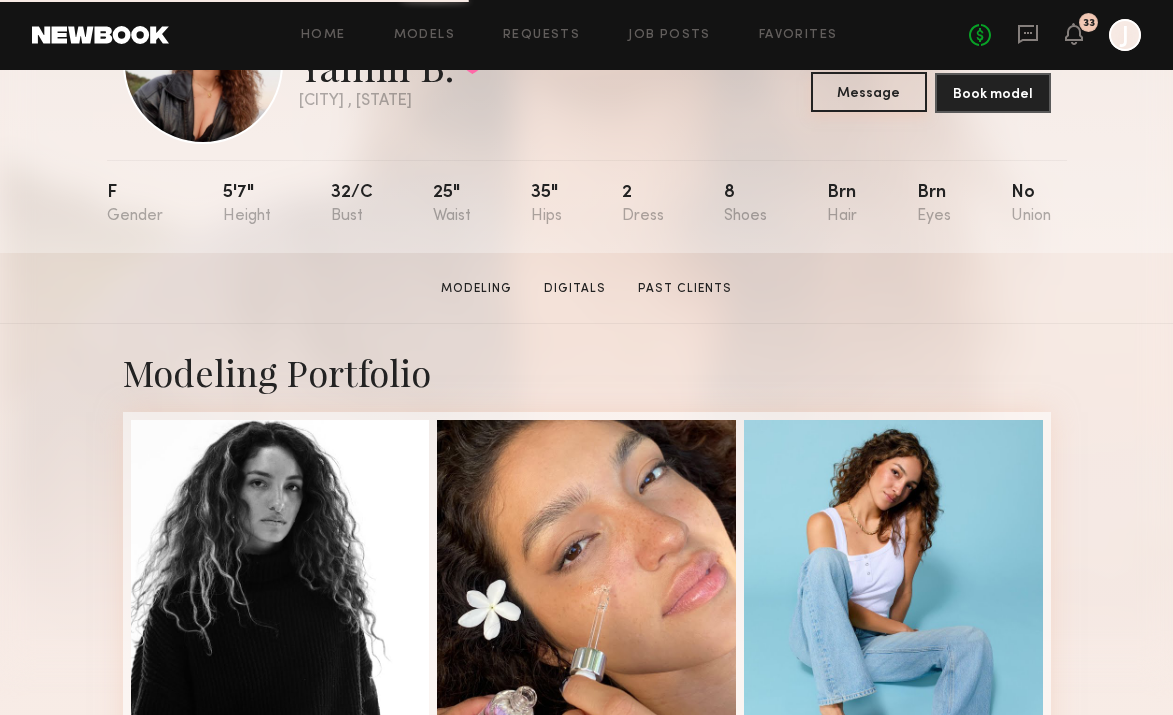 click on "Message" 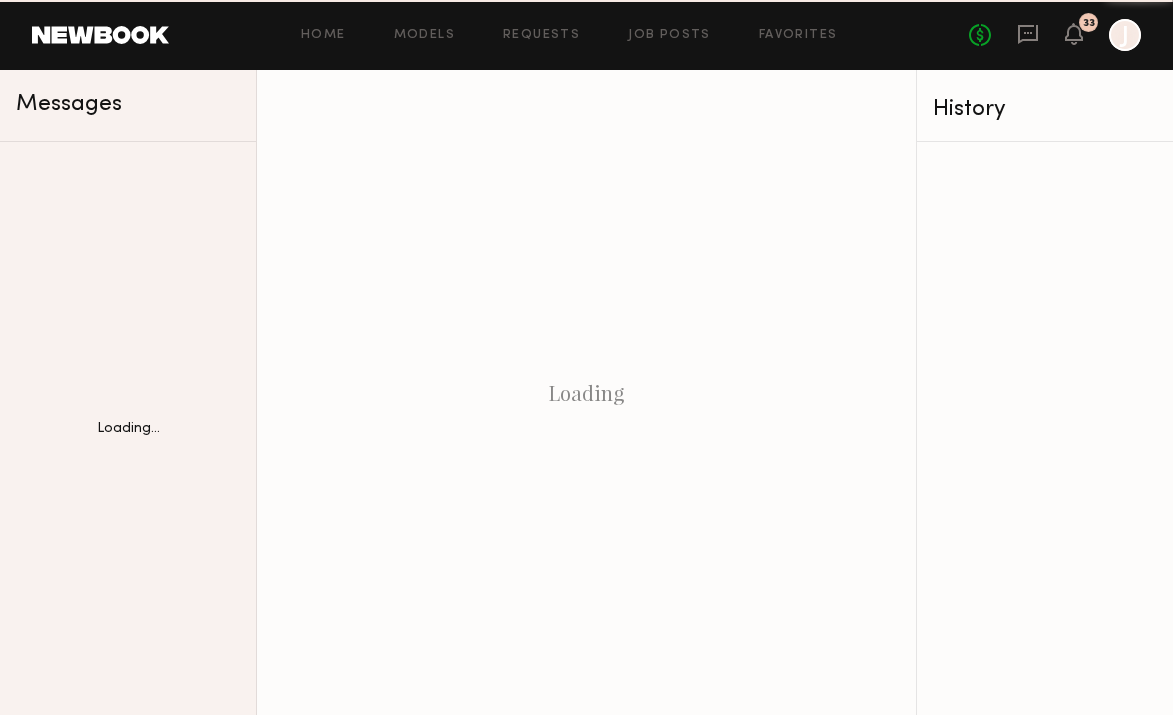 scroll, scrollTop: 0, scrollLeft: 0, axis: both 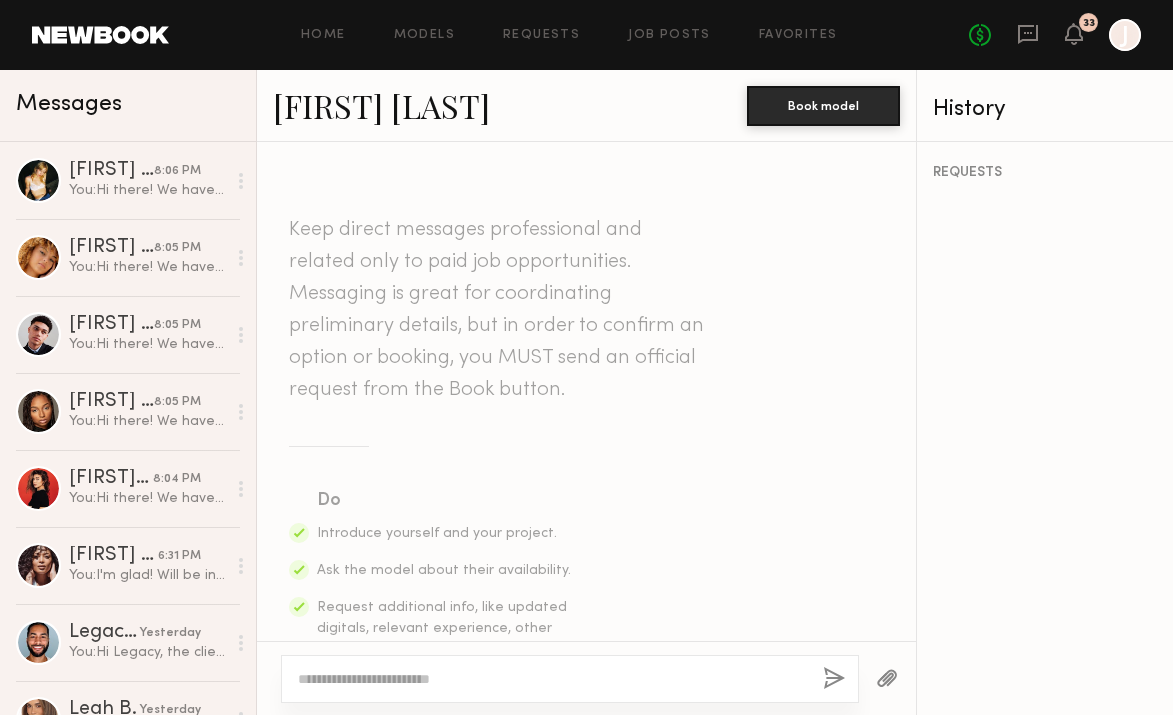 click 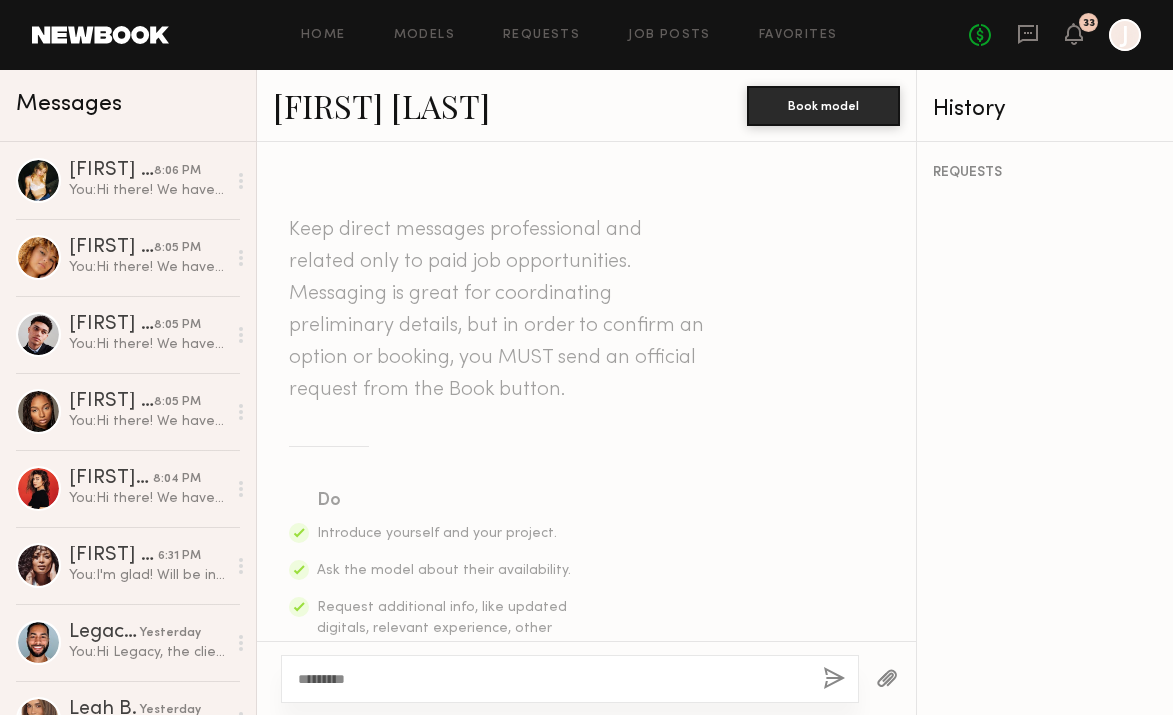 scroll, scrollTop: 140, scrollLeft: 0, axis: vertical 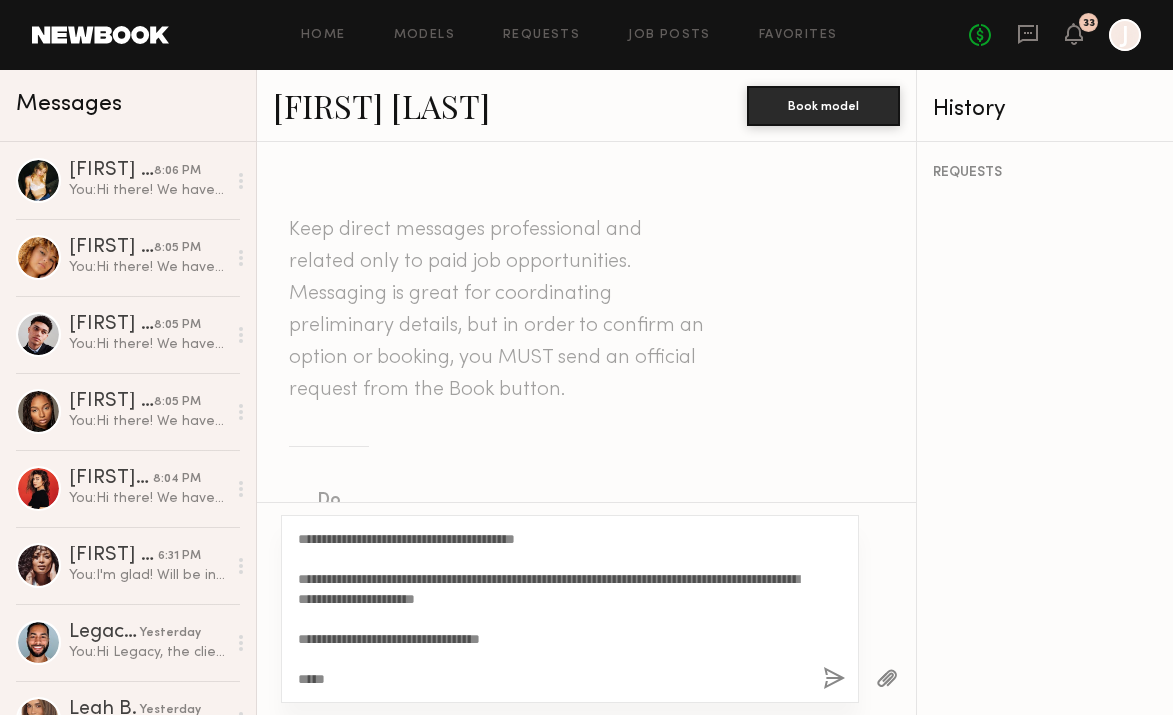 type on "**********" 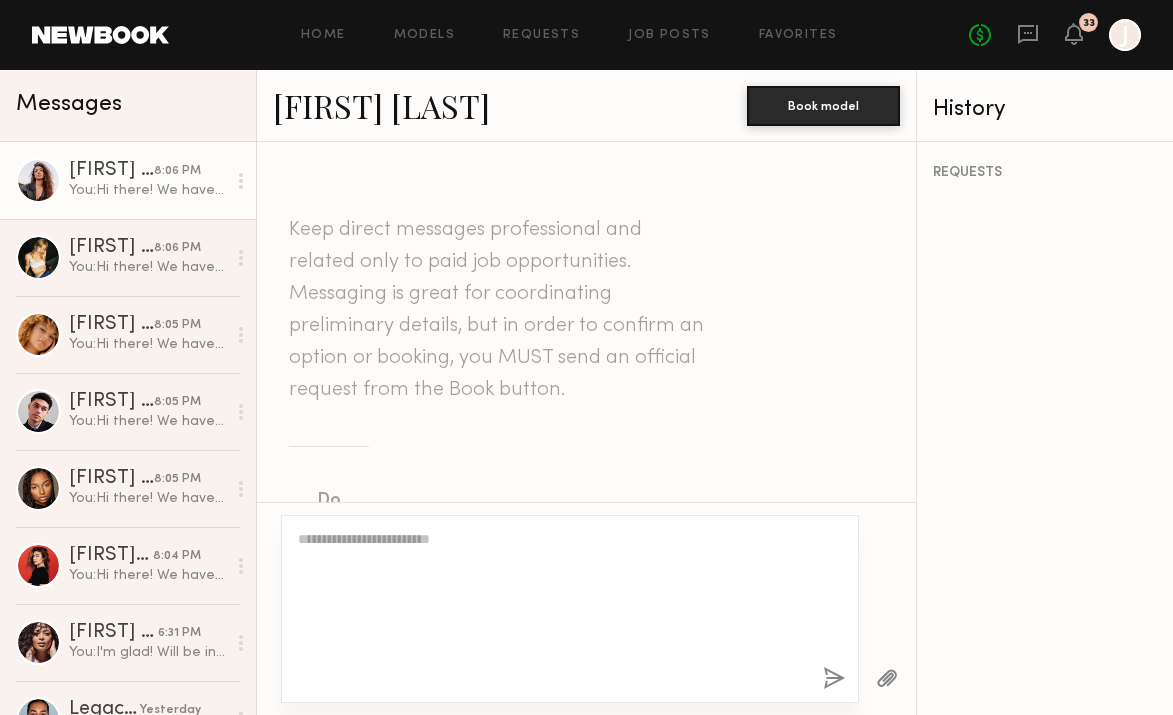 scroll, scrollTop: 0, scrollLeft: 0, axis: both 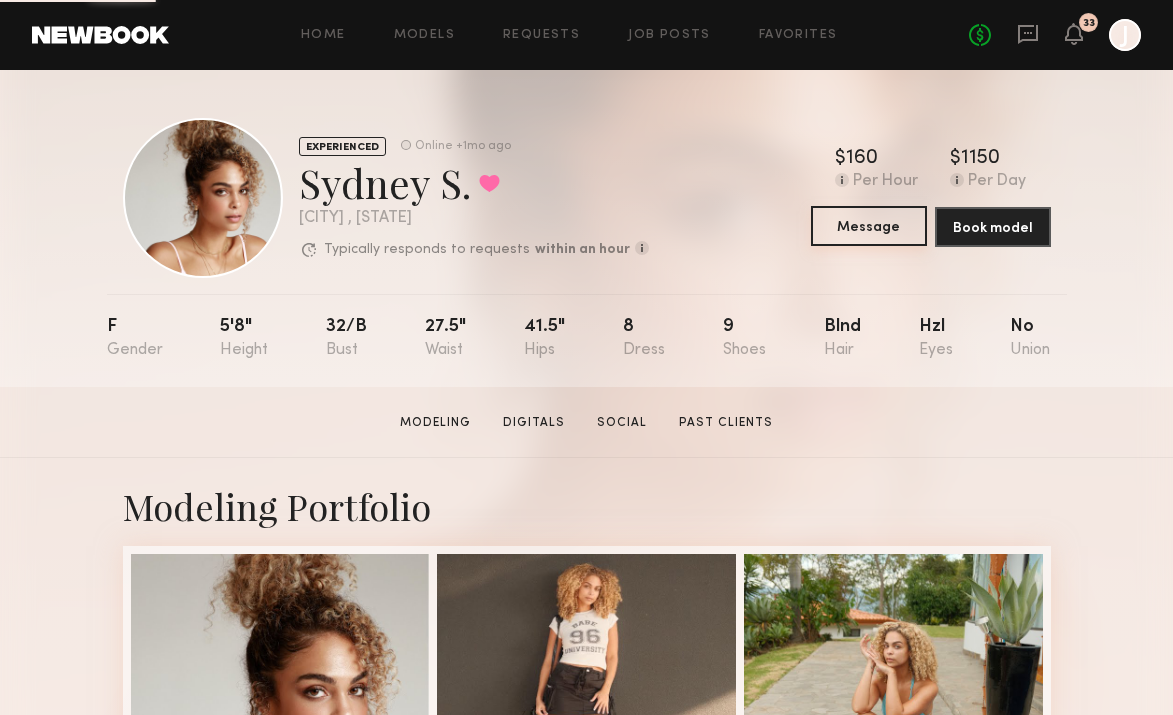 click on "Message" 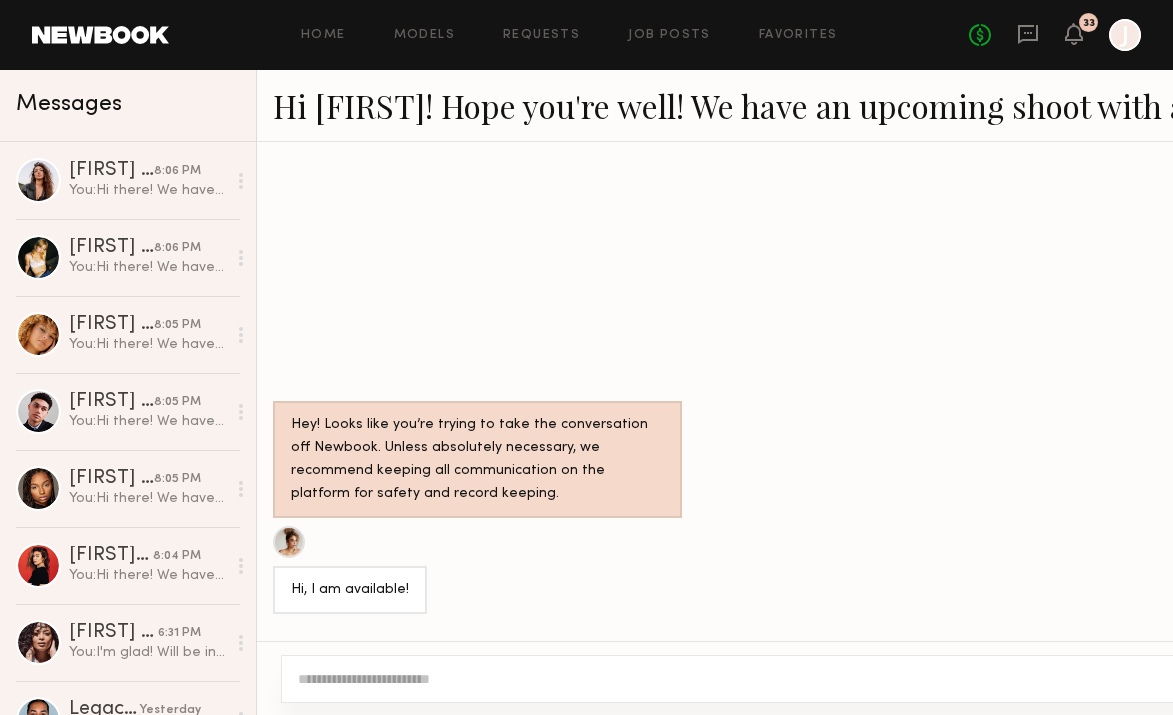 scroll, scrollTop: 1331, scrollLeft: 0, axis: vertical 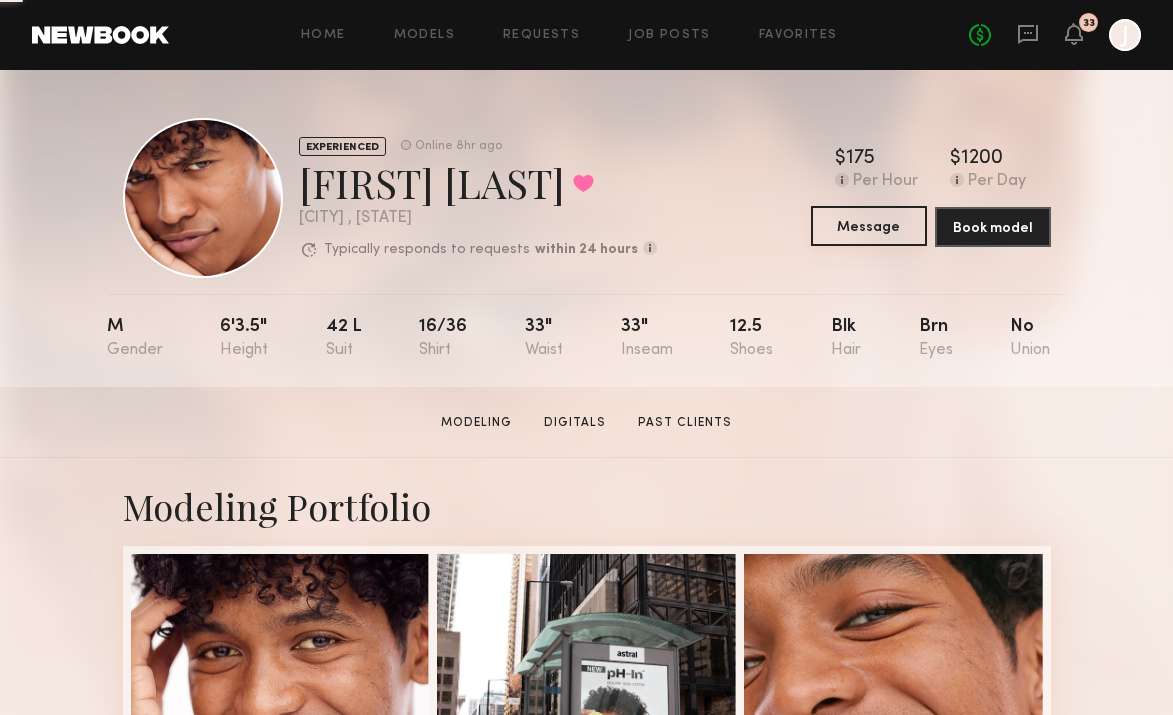 click on "Message" 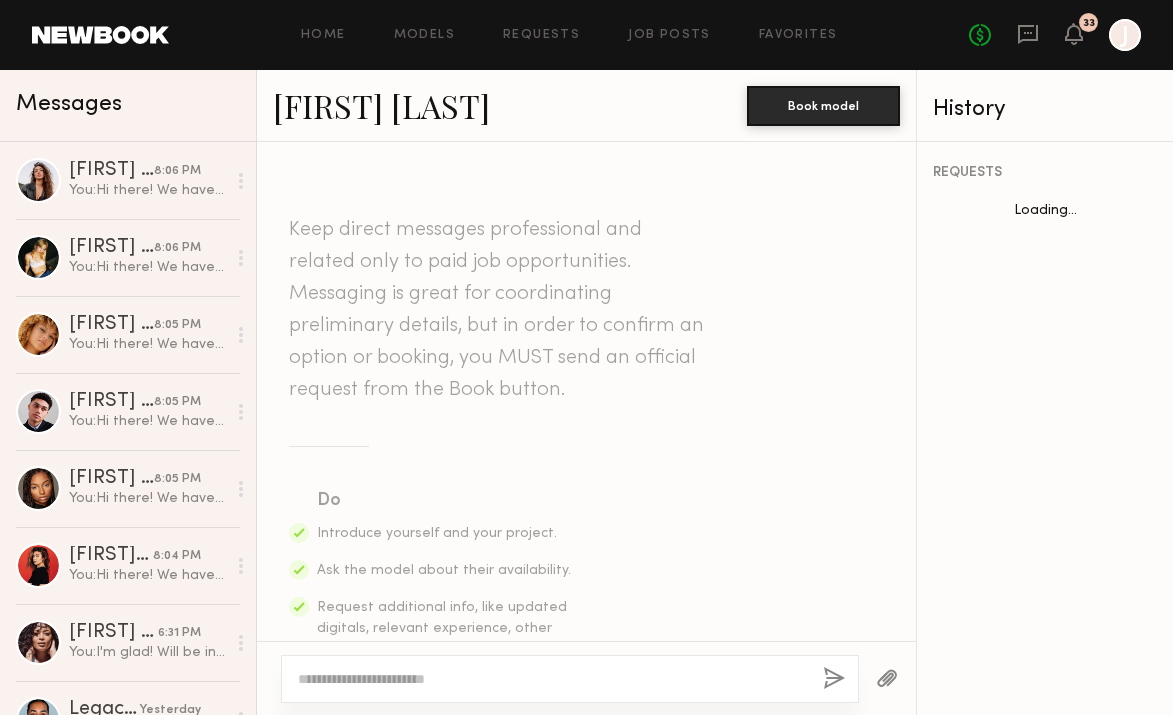 scroll, scrollTop: 726, scrollLeft: 0, axis: vertical 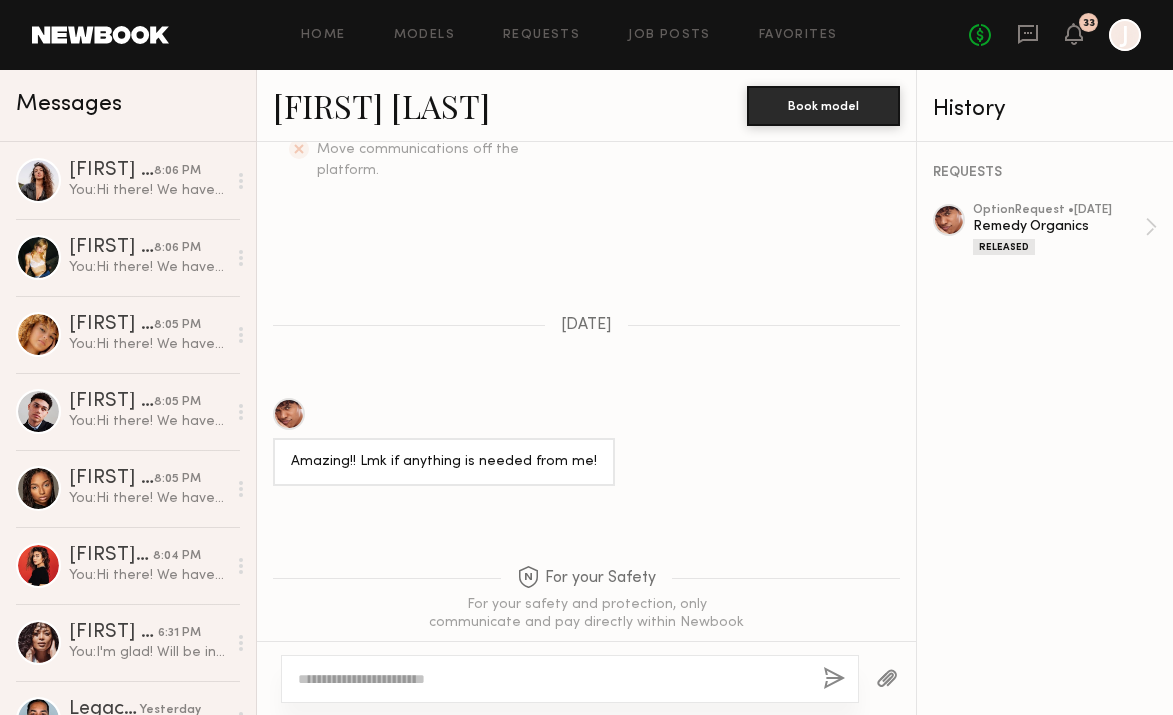 click 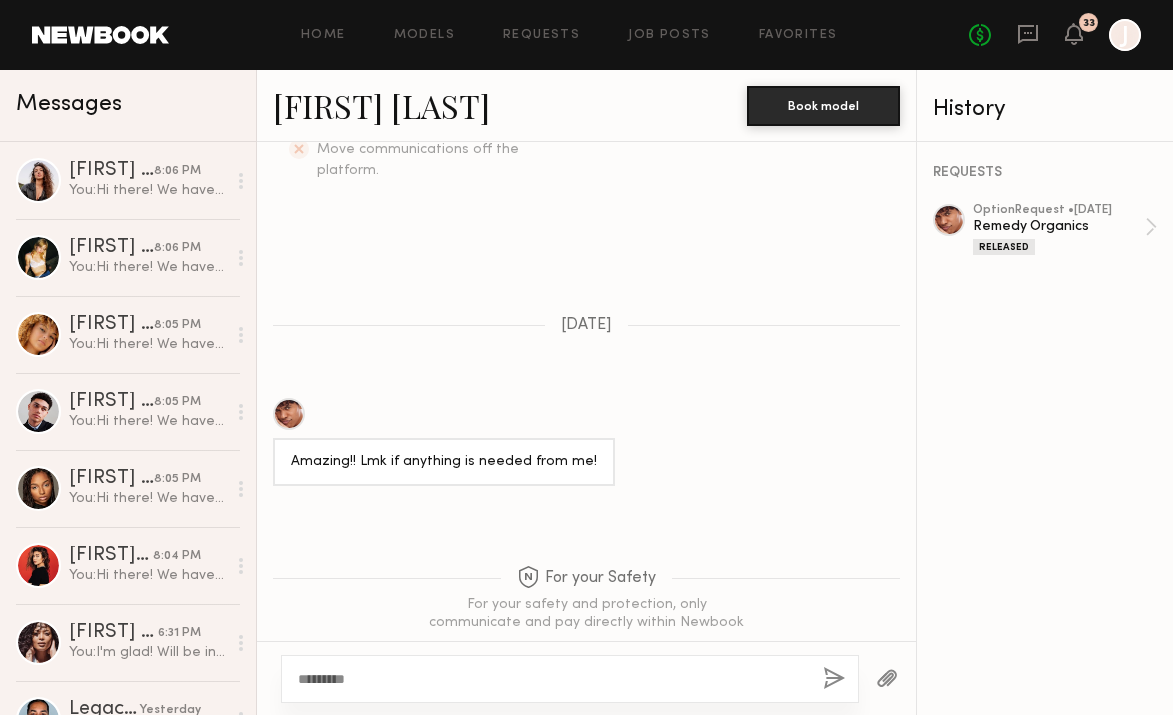 scroll, scrollTop: 140, scrollLeft: 0, axis: vertical 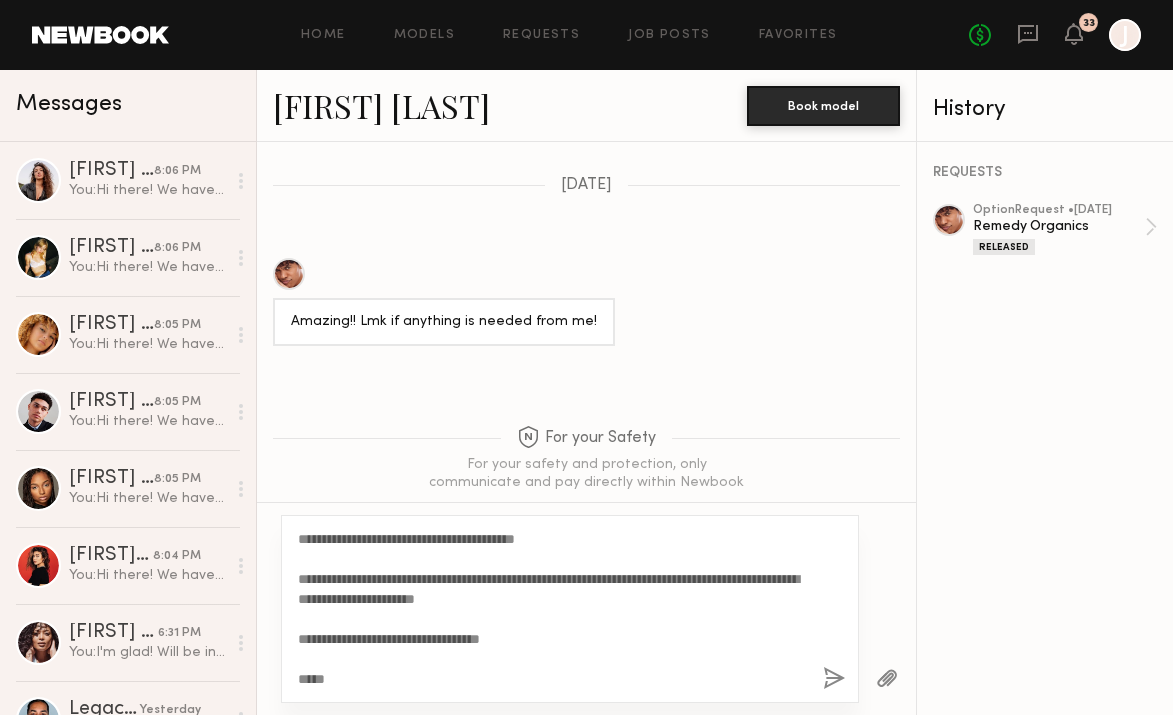 type on "**********" 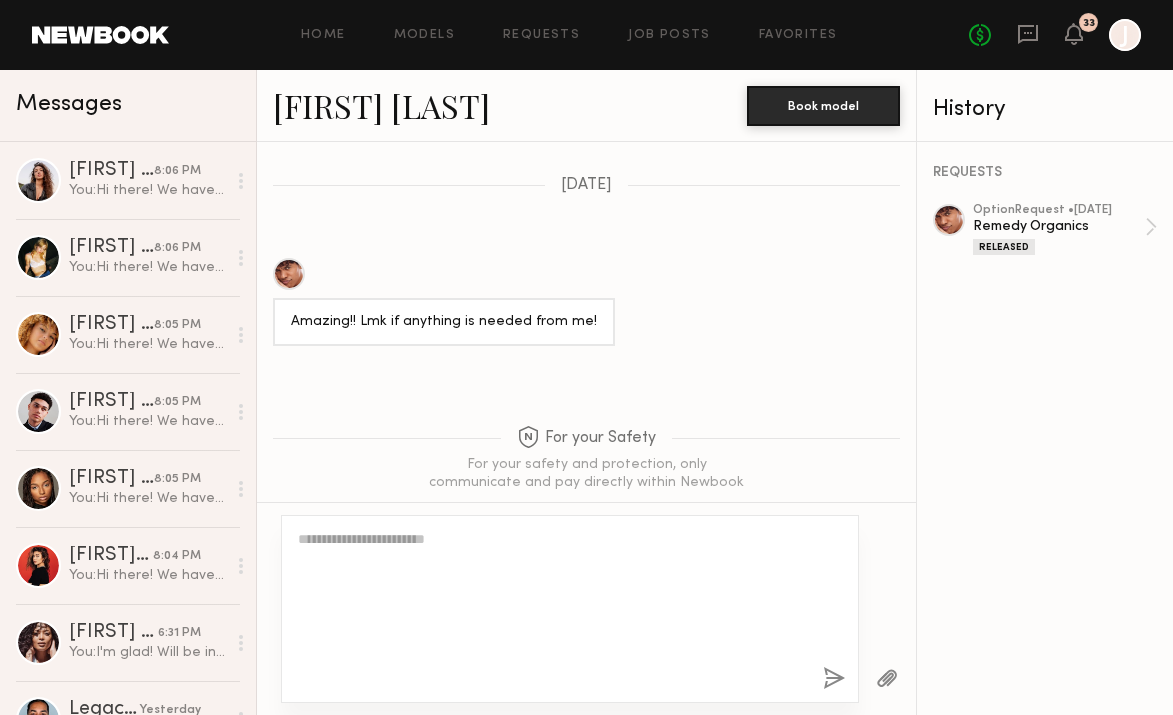 scroll, scrollTop: 0, scrollLeft: 0, axis: both 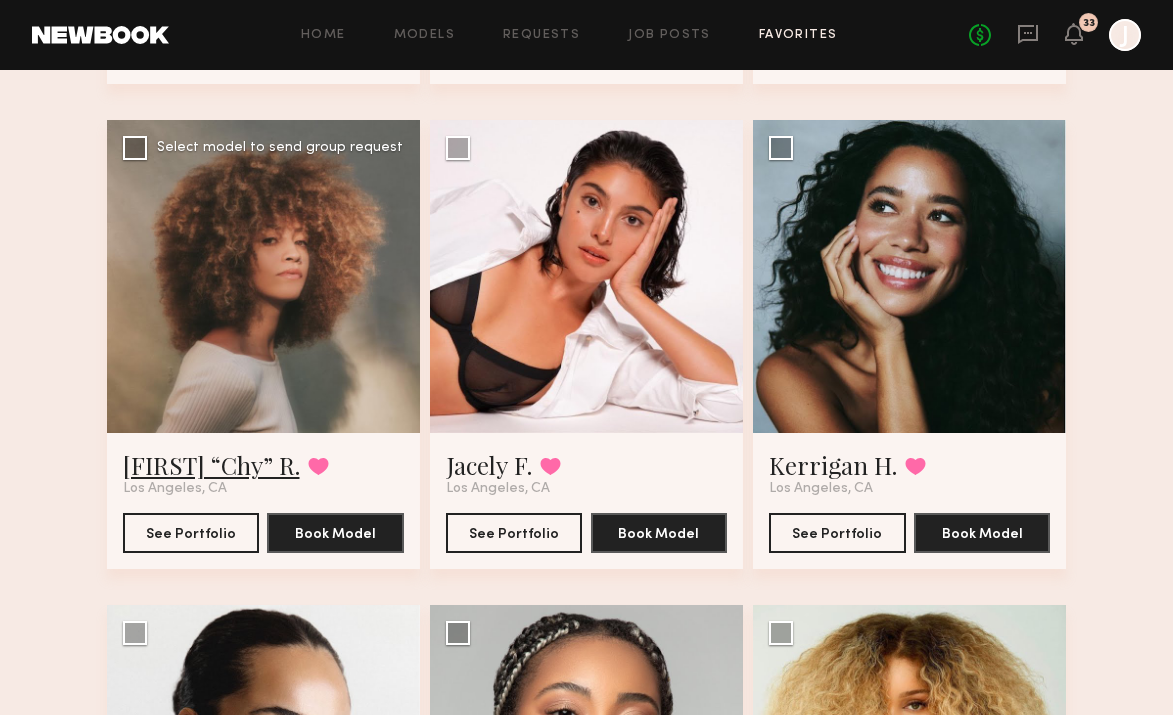click on "[FIRST] “Chy” R." 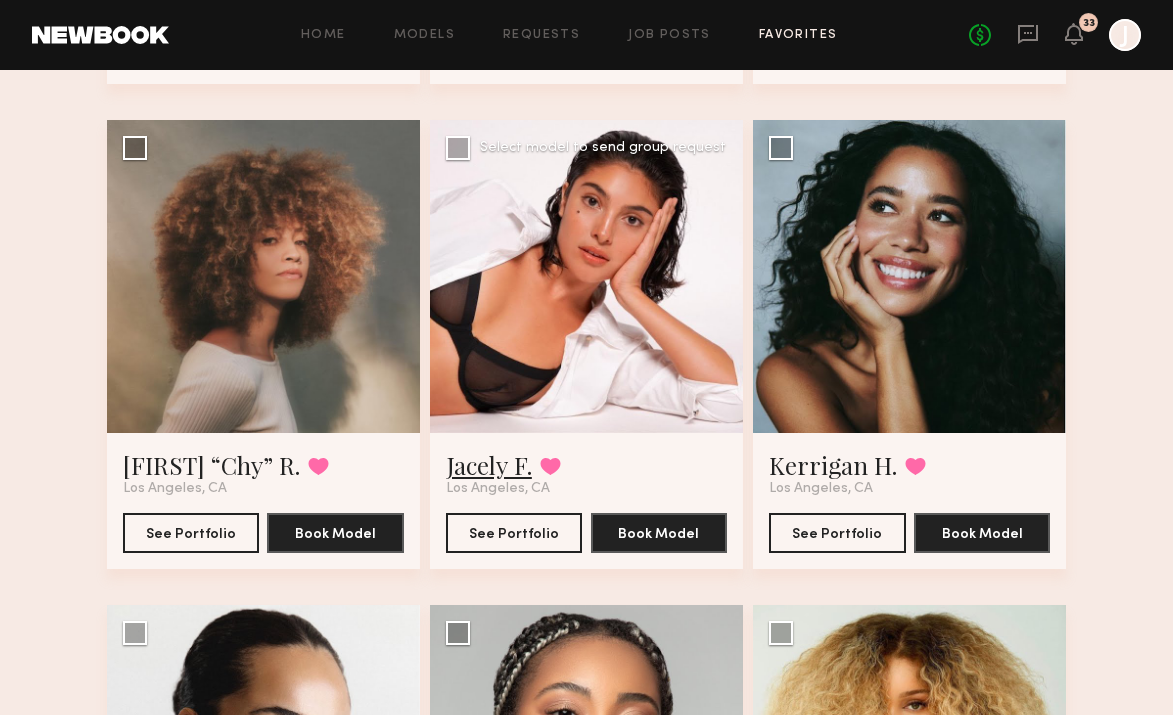 click on "Jacely F." 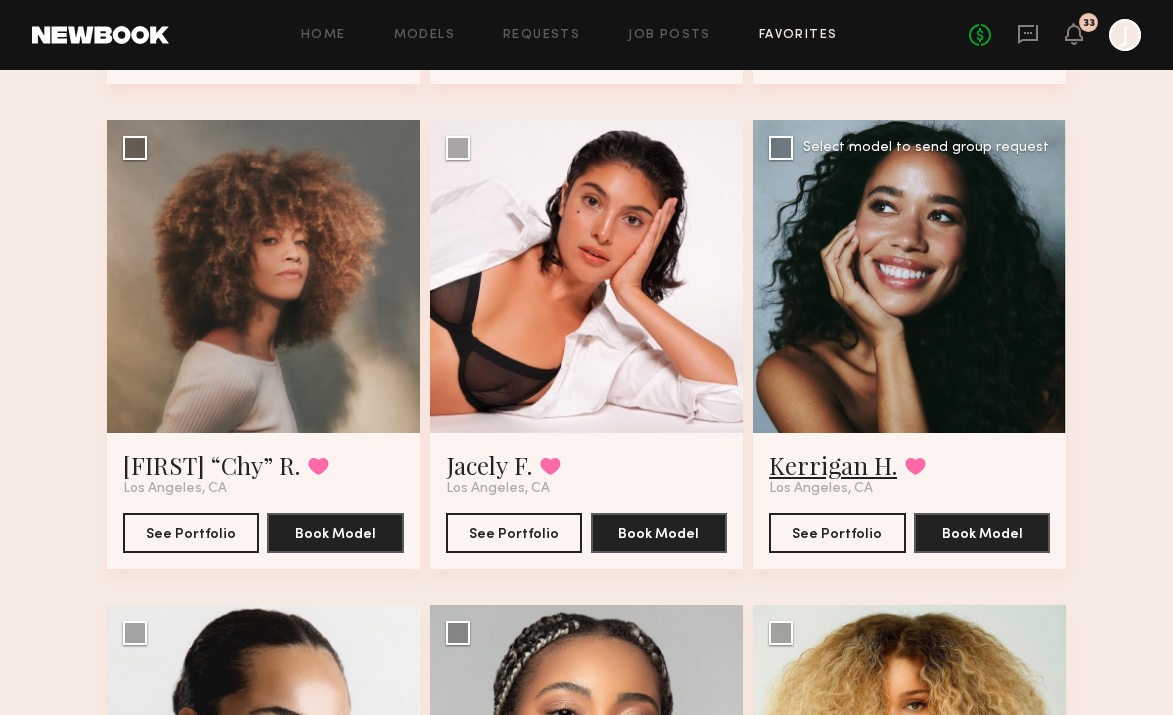 click on "Kerrigan H." 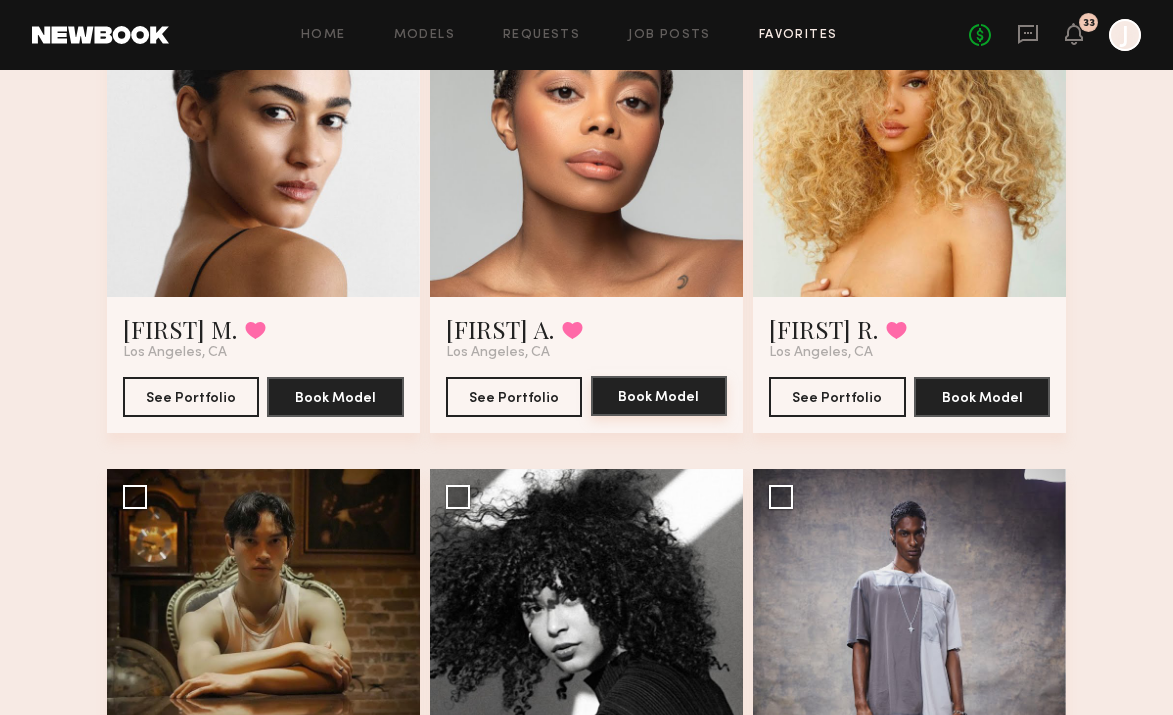 scroll, scrollTop: 2085, scrollLeft: 0, axis: vertical 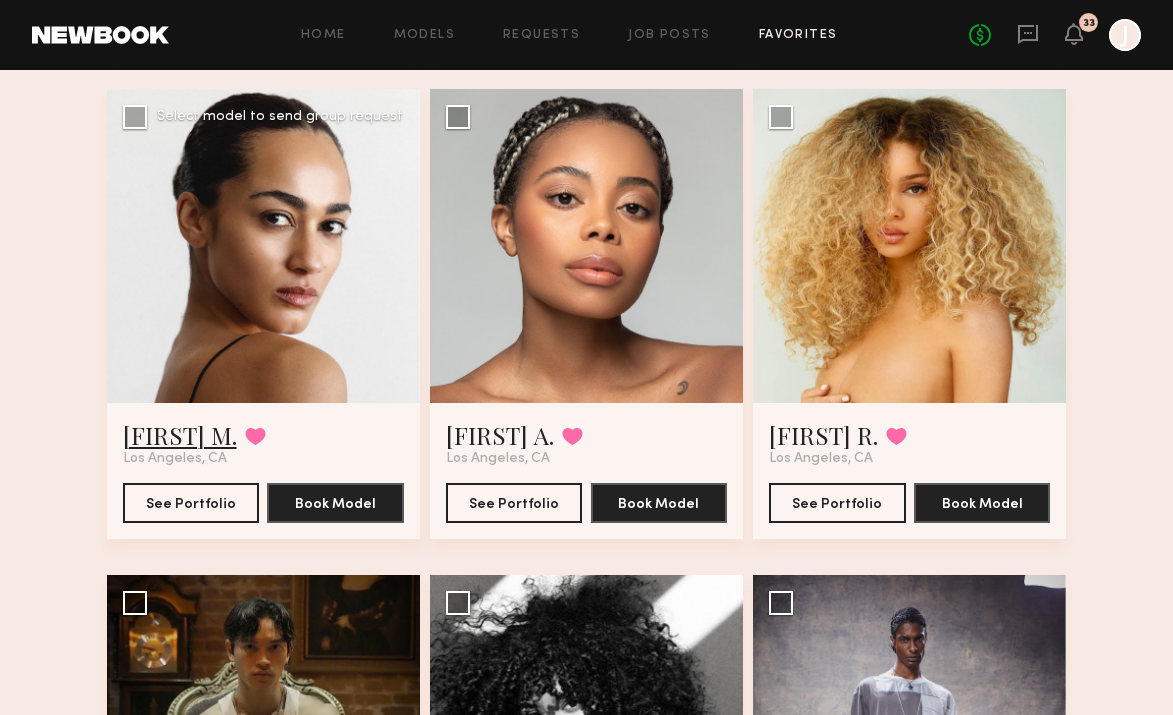 click on "[FIRST] [INITIAL]" 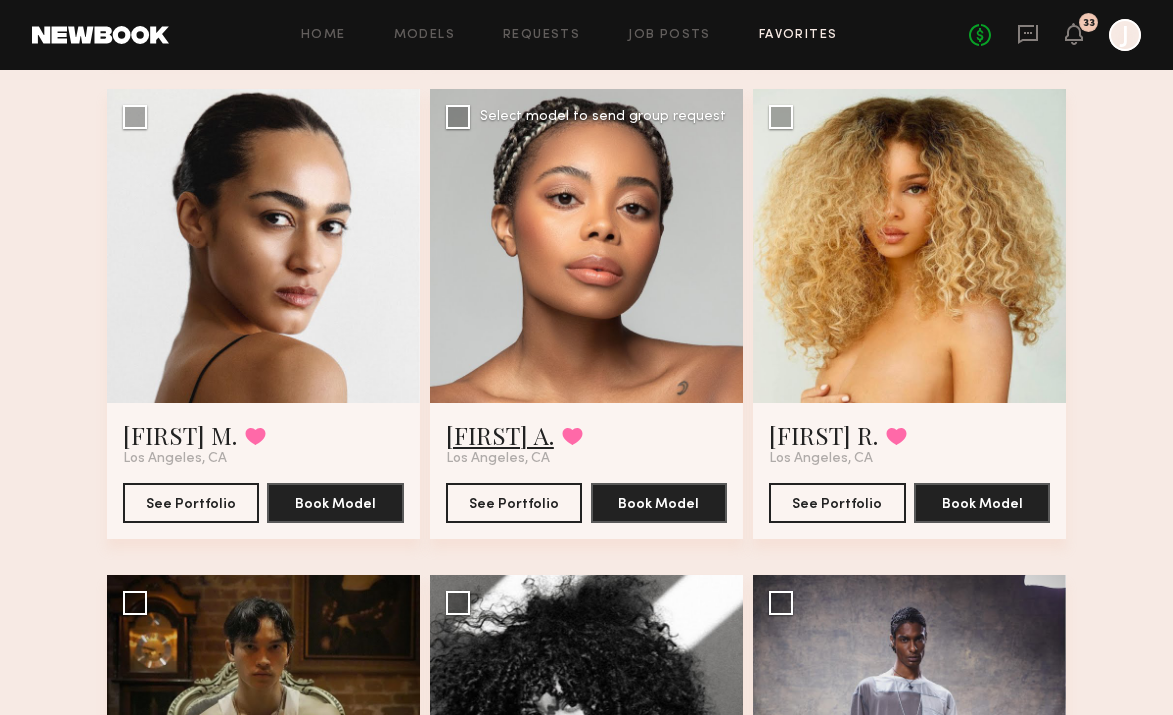 click on "Chiamaka A." 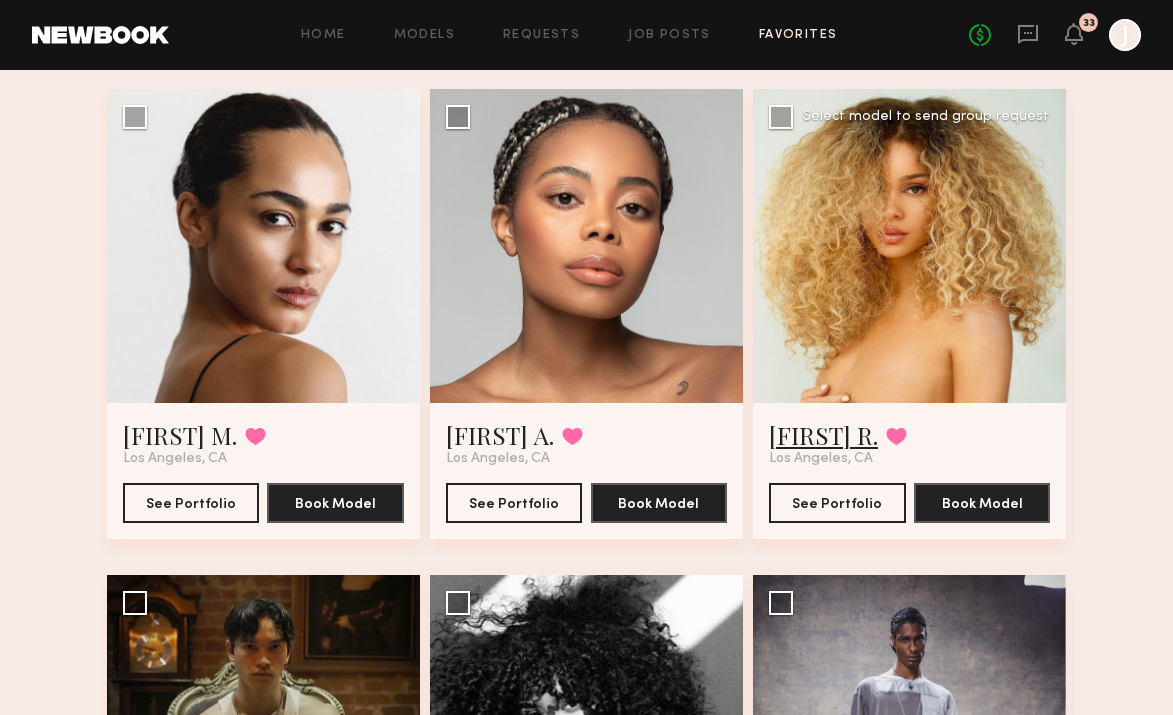 click on "Sadie R." 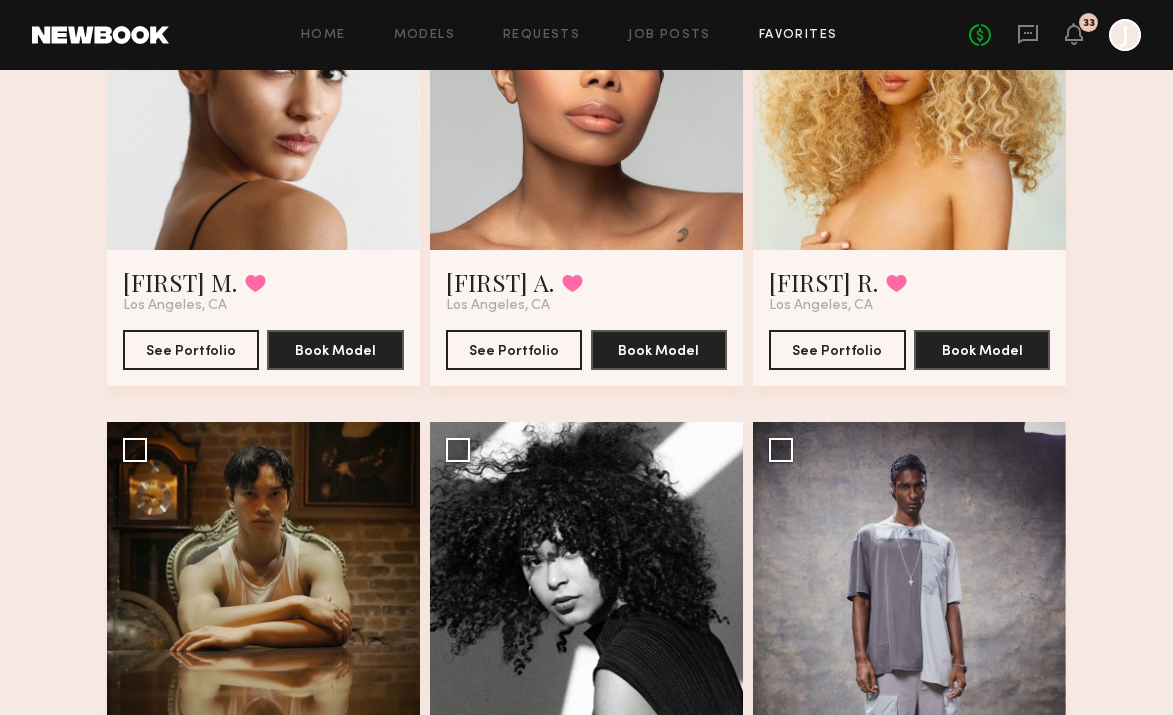scroll, scrollTop: 2584, scrollLeft: 0, axis: vertical 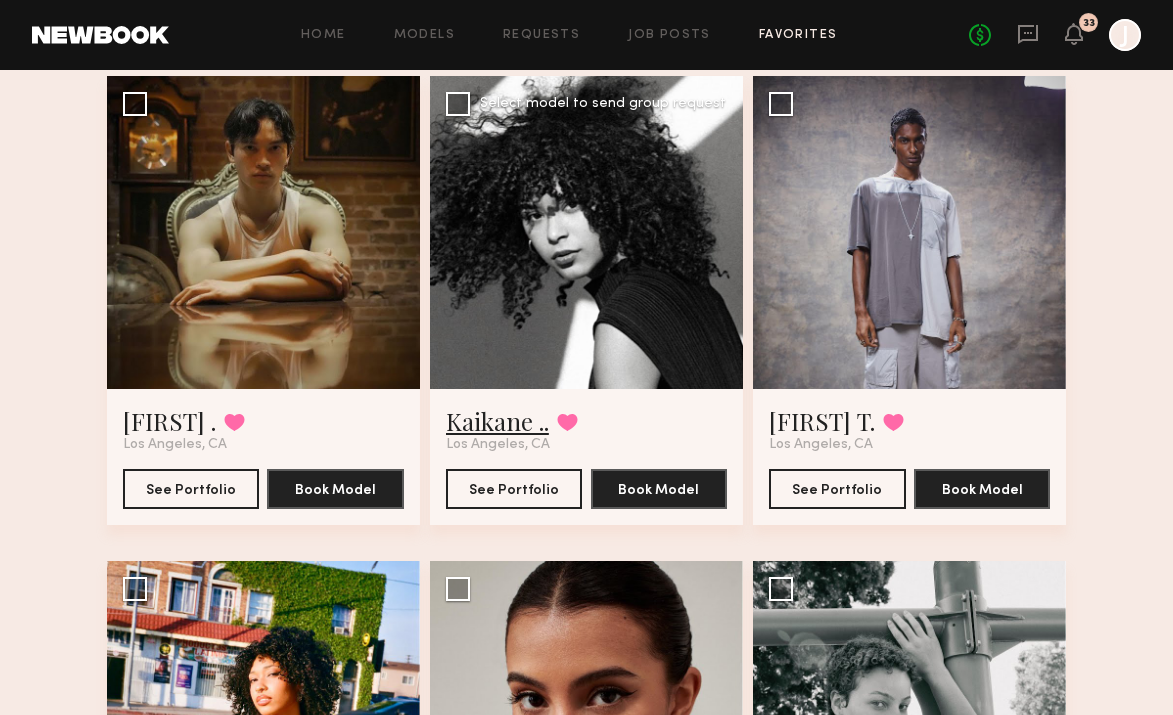 click on "Kaikane .." 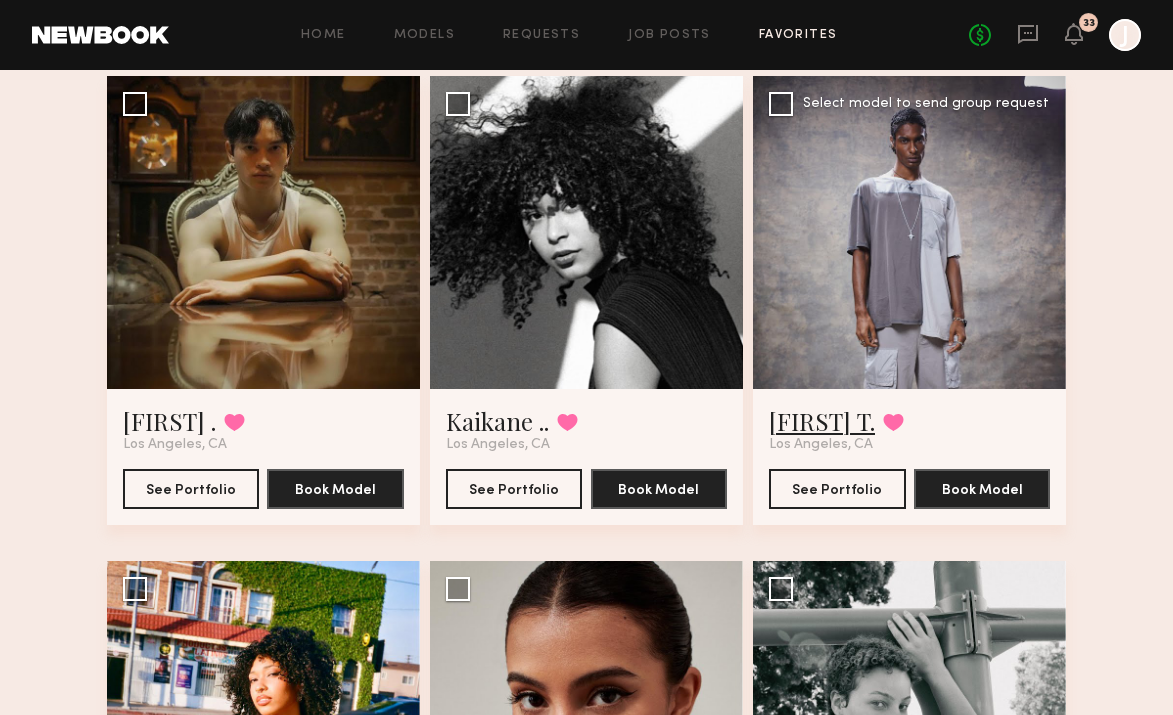 click on "Jordan T." 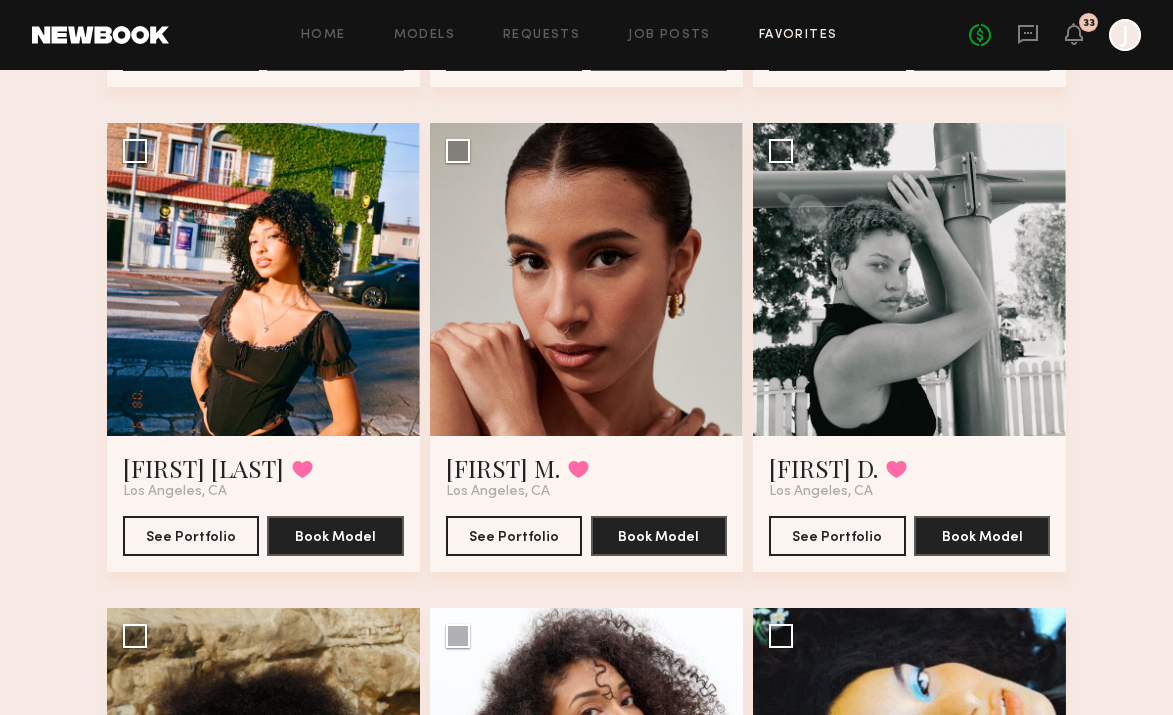 scroll, scrollTop: 3039, scrollLeft: 0, axis: vertical 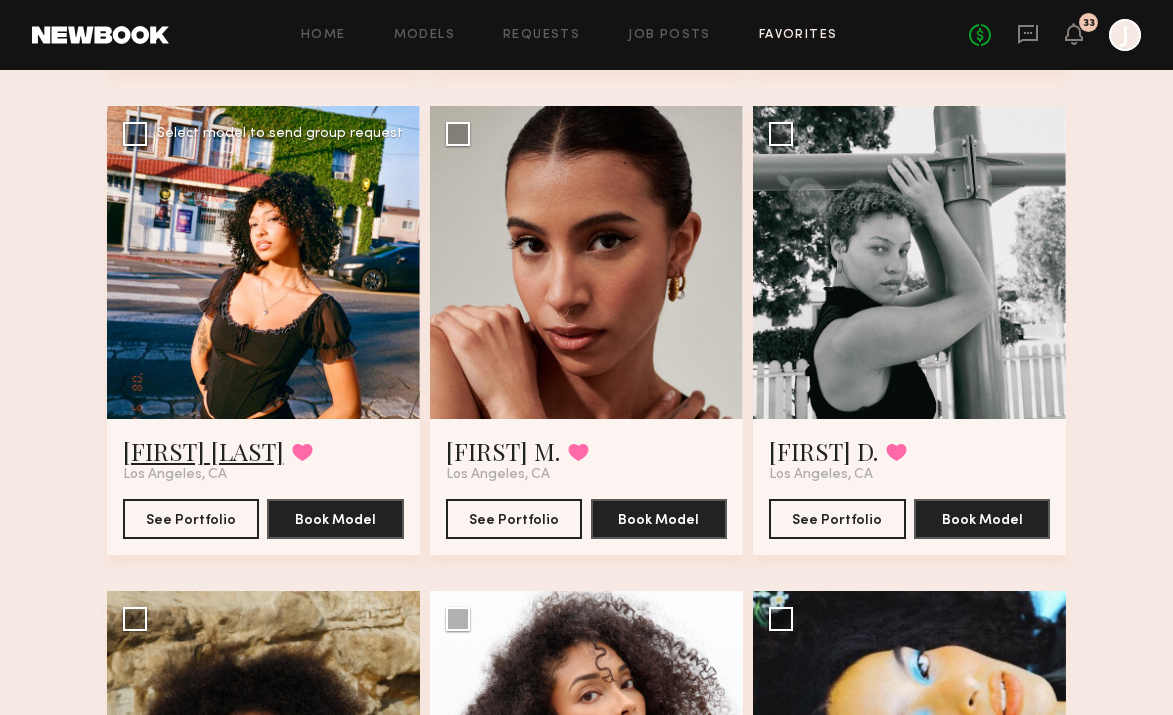 click on "Aleese A." 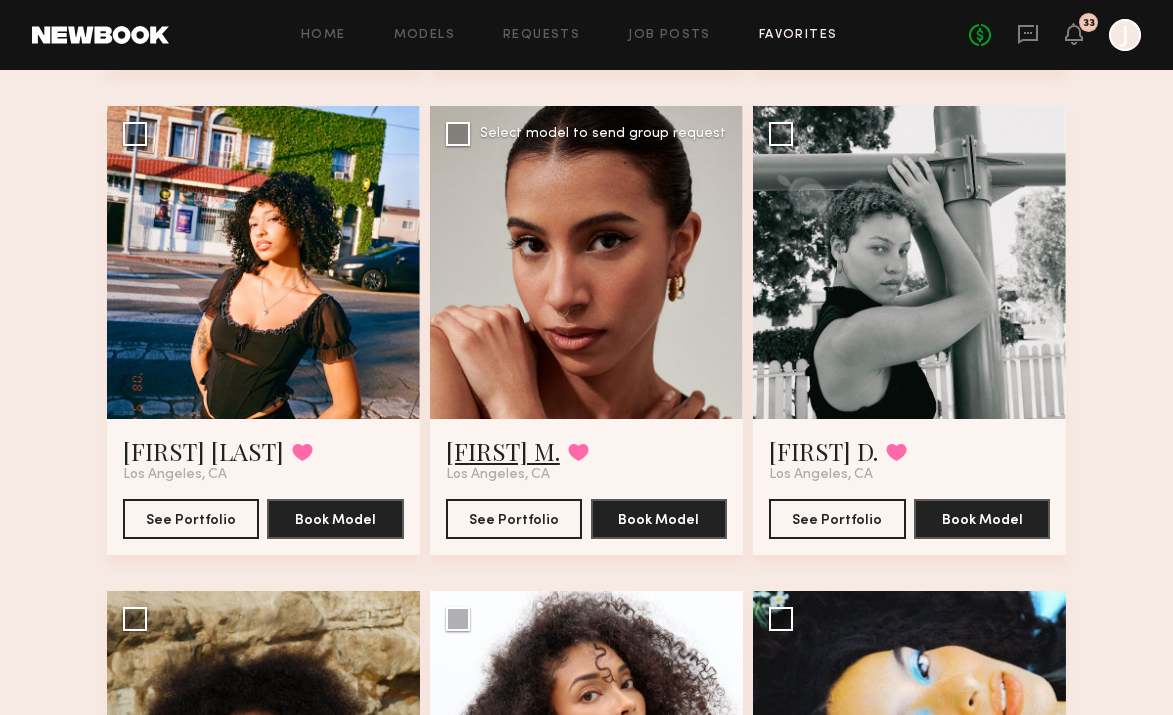 click on "Noelani M." 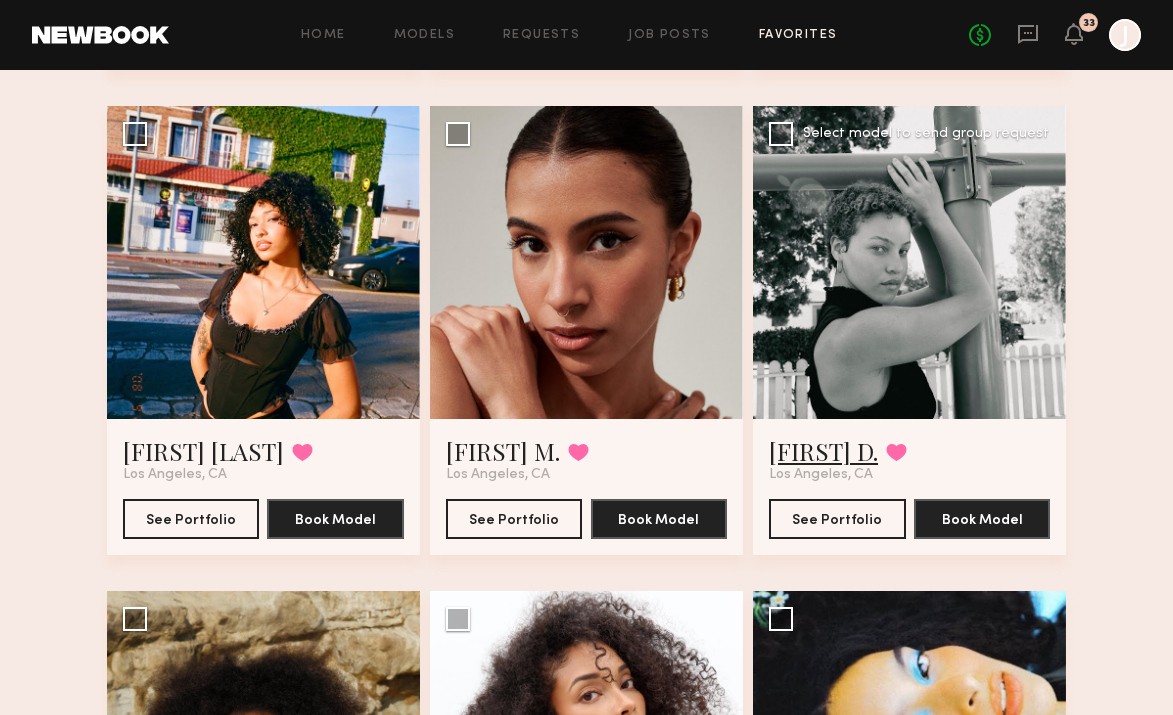 click on "Sol D." 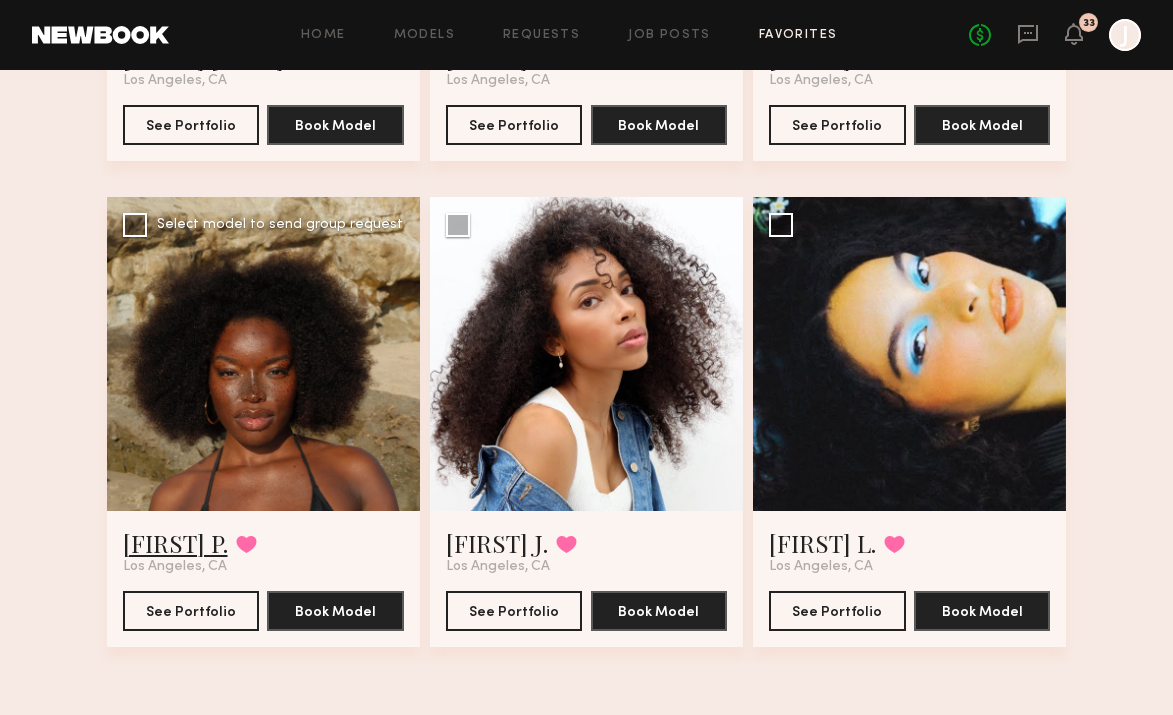 scroll, scrollTop: 3433, scrollLeft: 0, axis: vertical 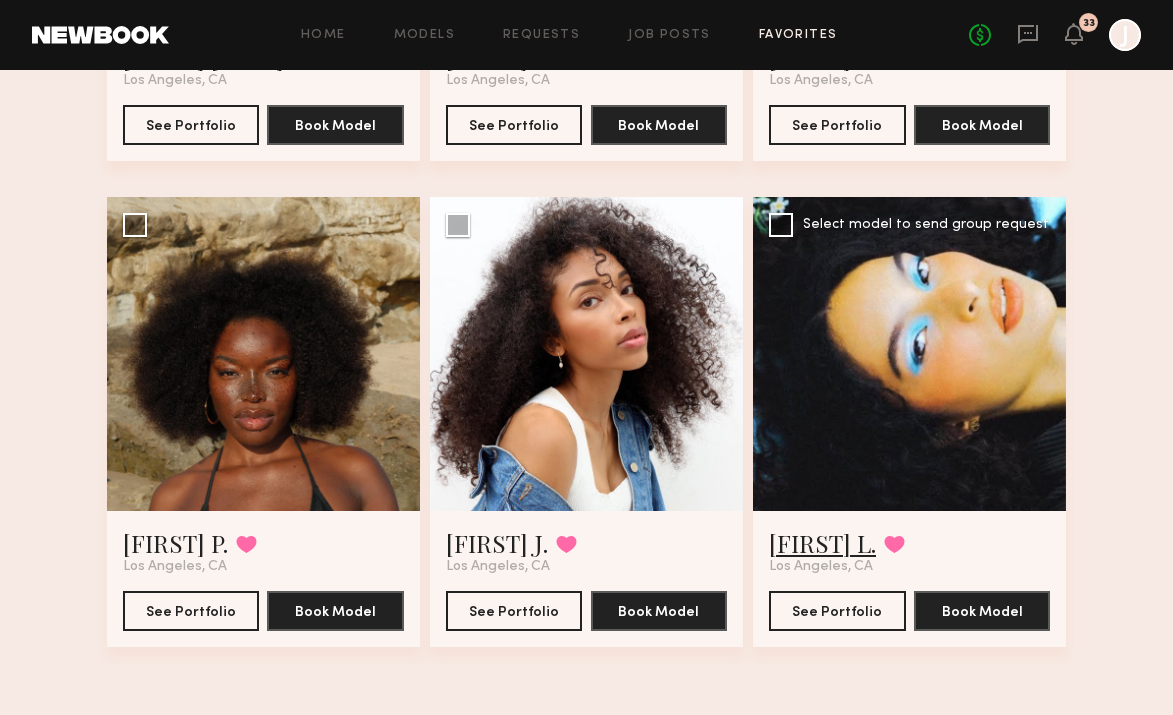 click on "Franki L." 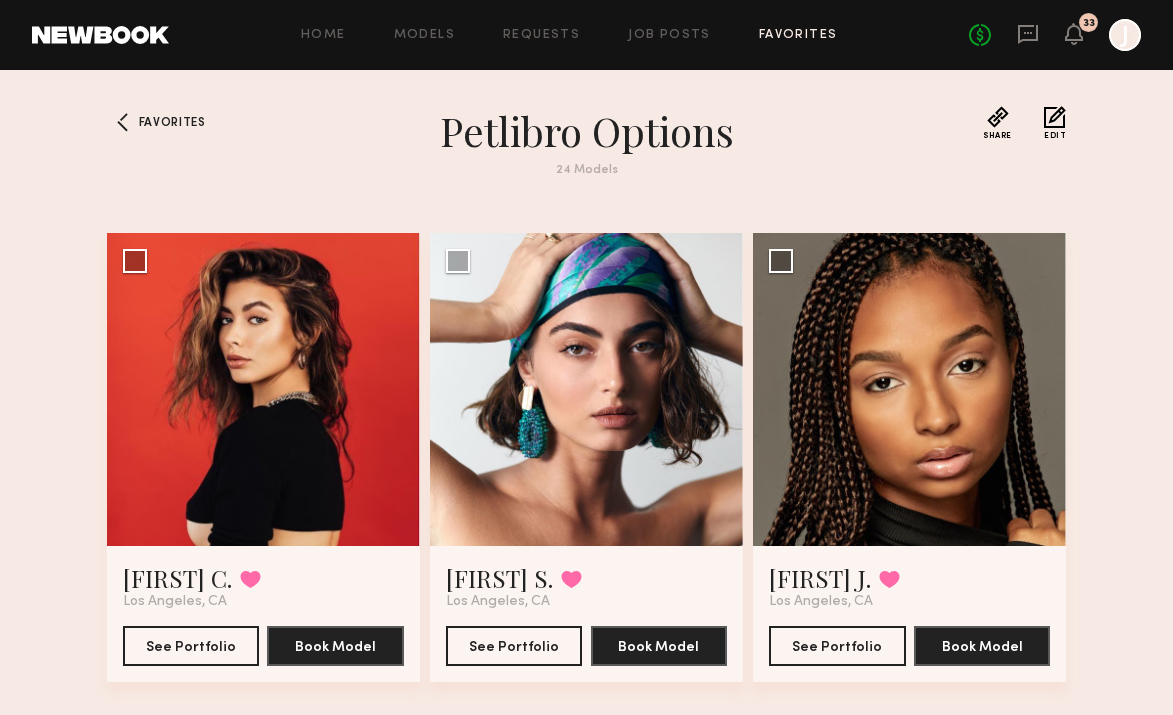 scroll, scrollTop: 0, scrollLeft: 0, axis: both 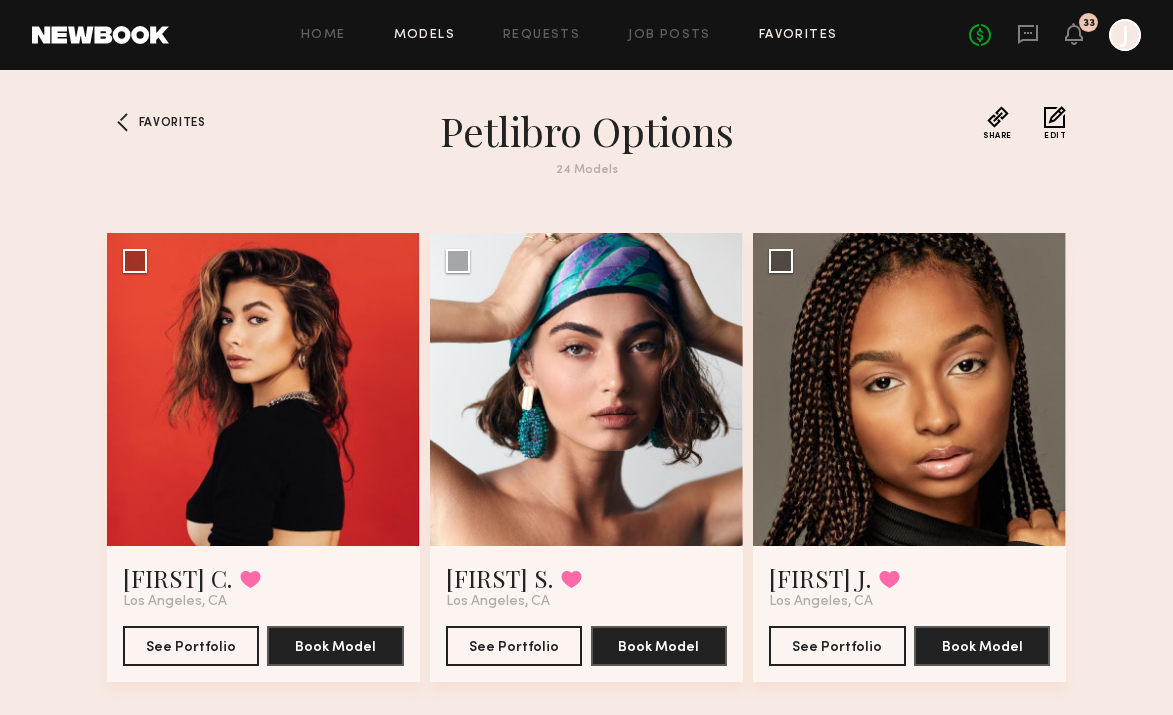click on "Models" 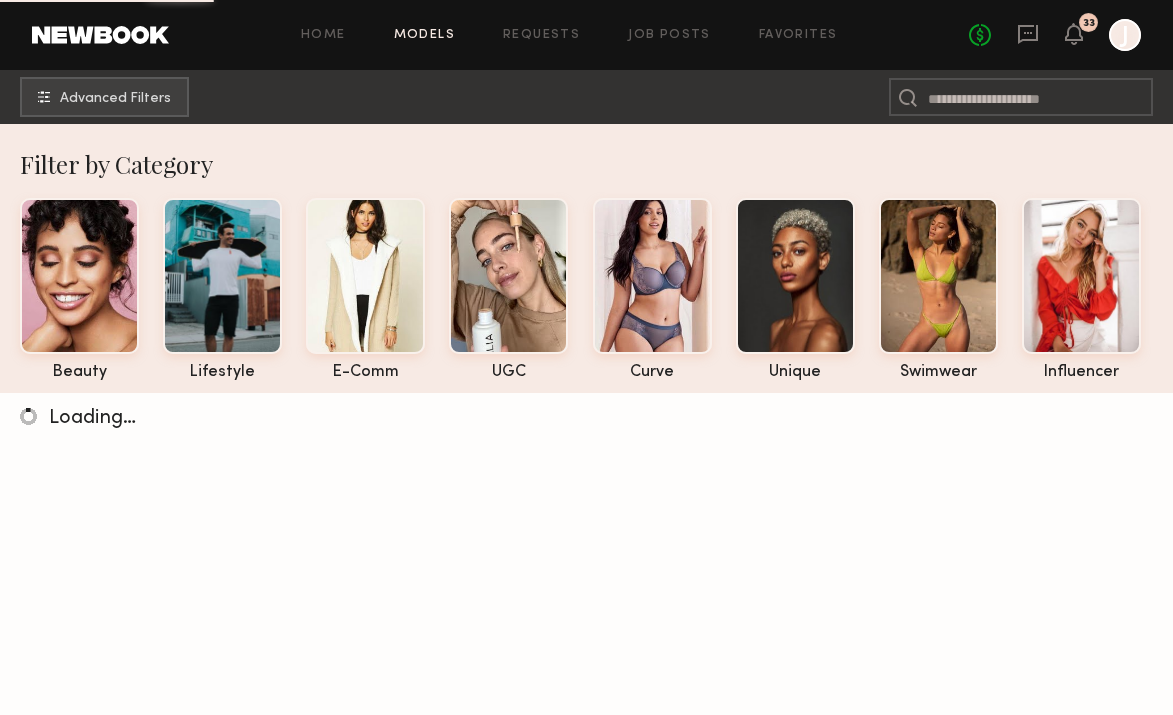 click on "Advanced Filters" 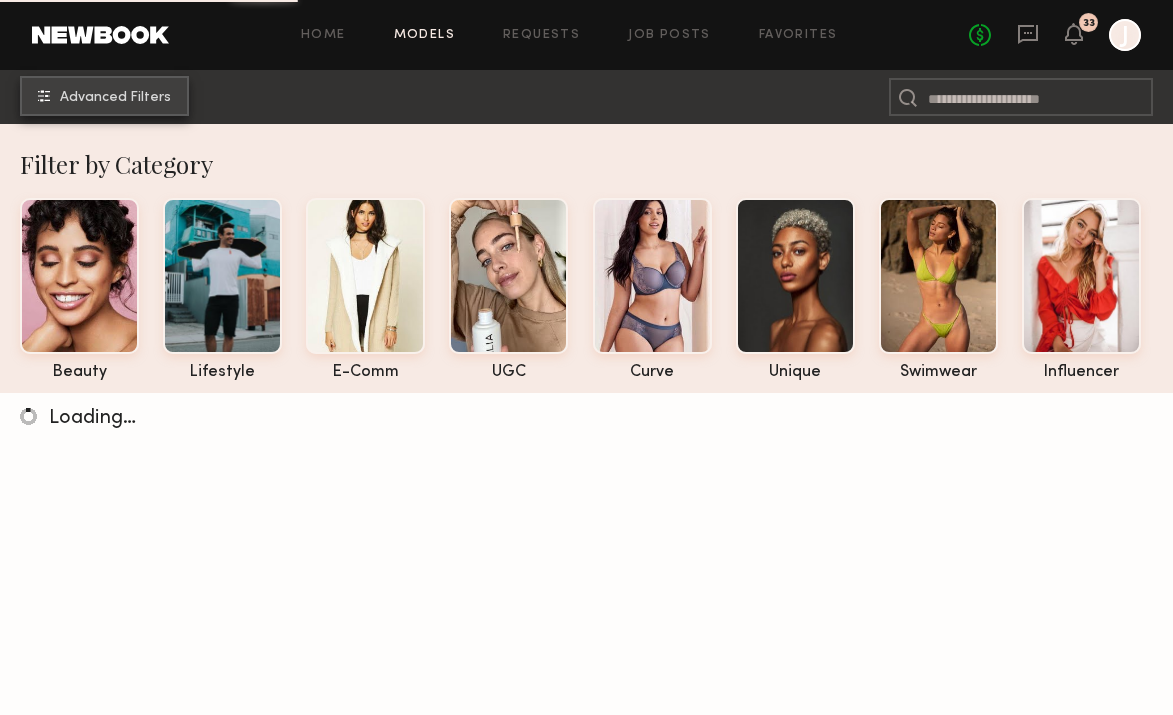 click on "Advanced Filters" 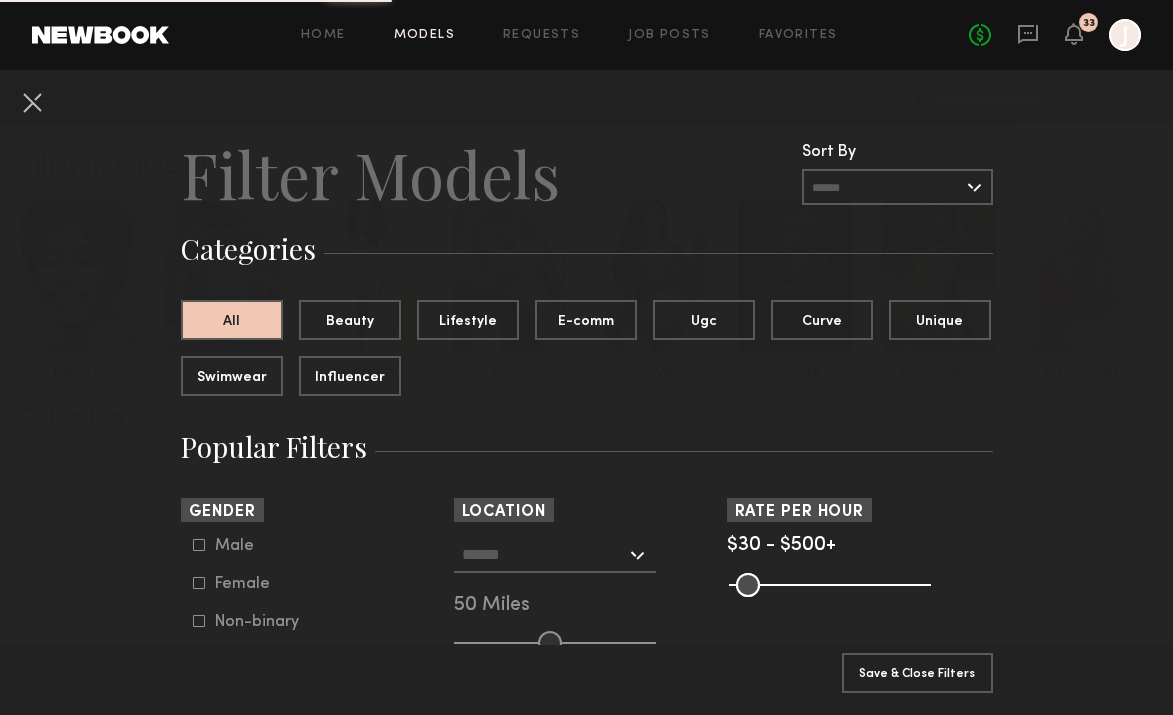 click 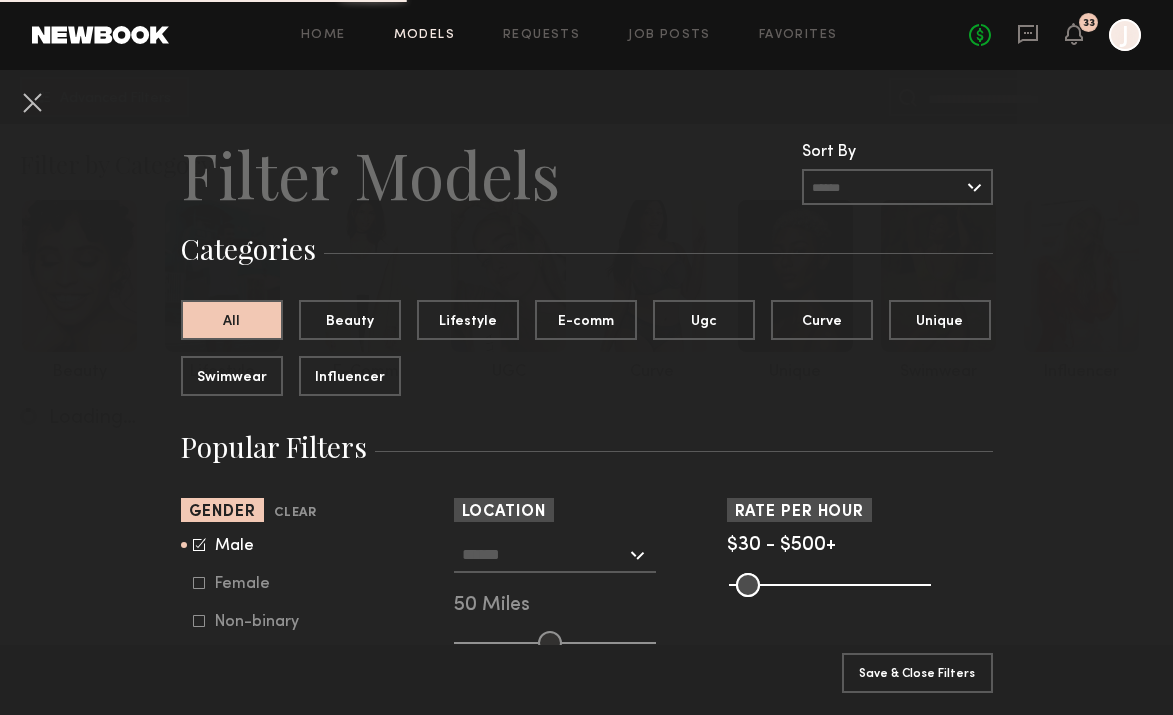 type on "*" 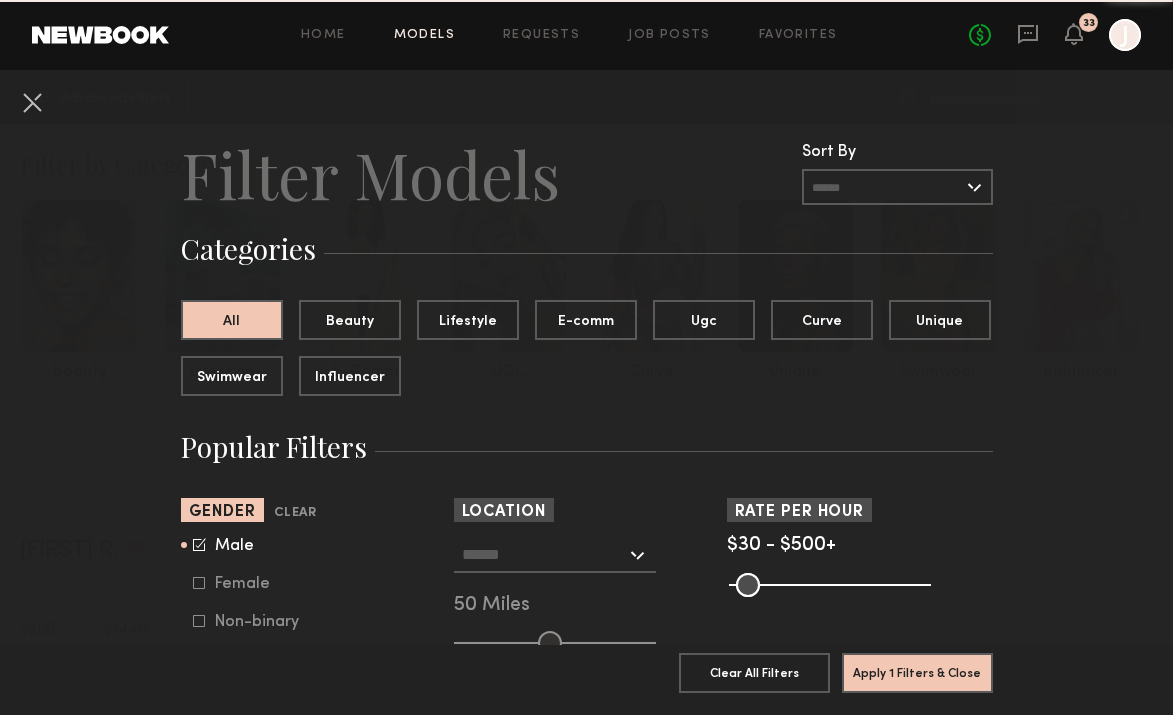 click 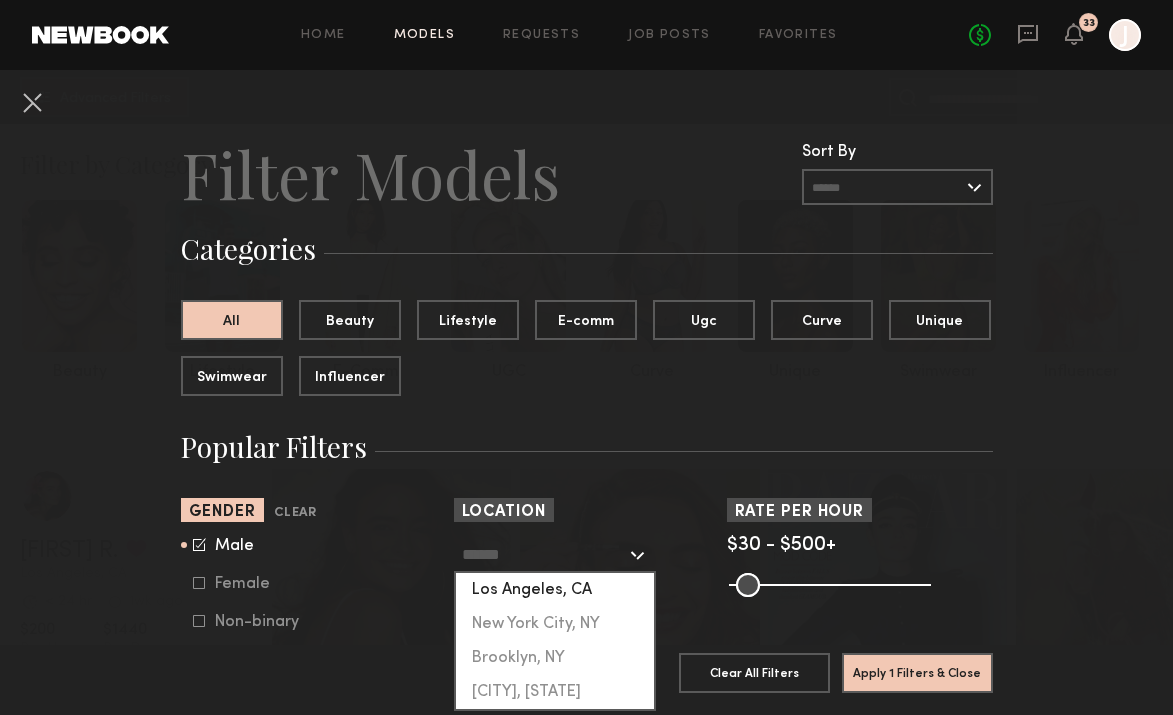 click on "Los Angeles, CA" 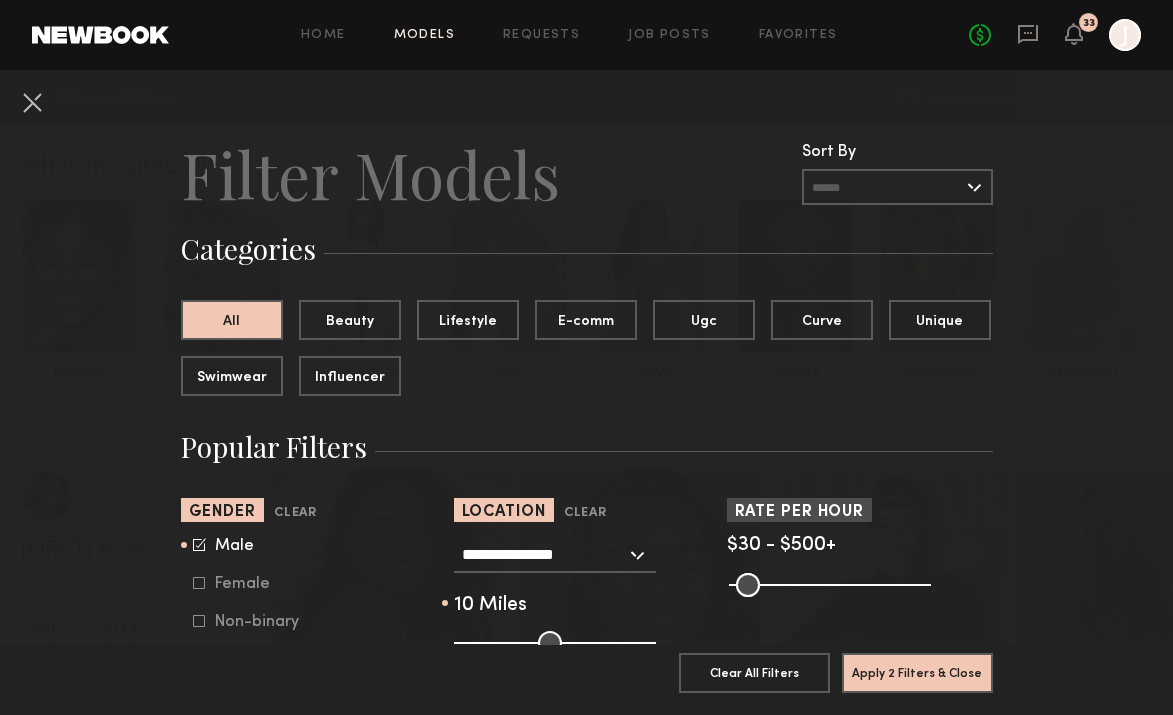 drag, startPoint x: 546, startPoint y: 642, endPoint x: 473, endPoint y: 641, distance: 73.00685 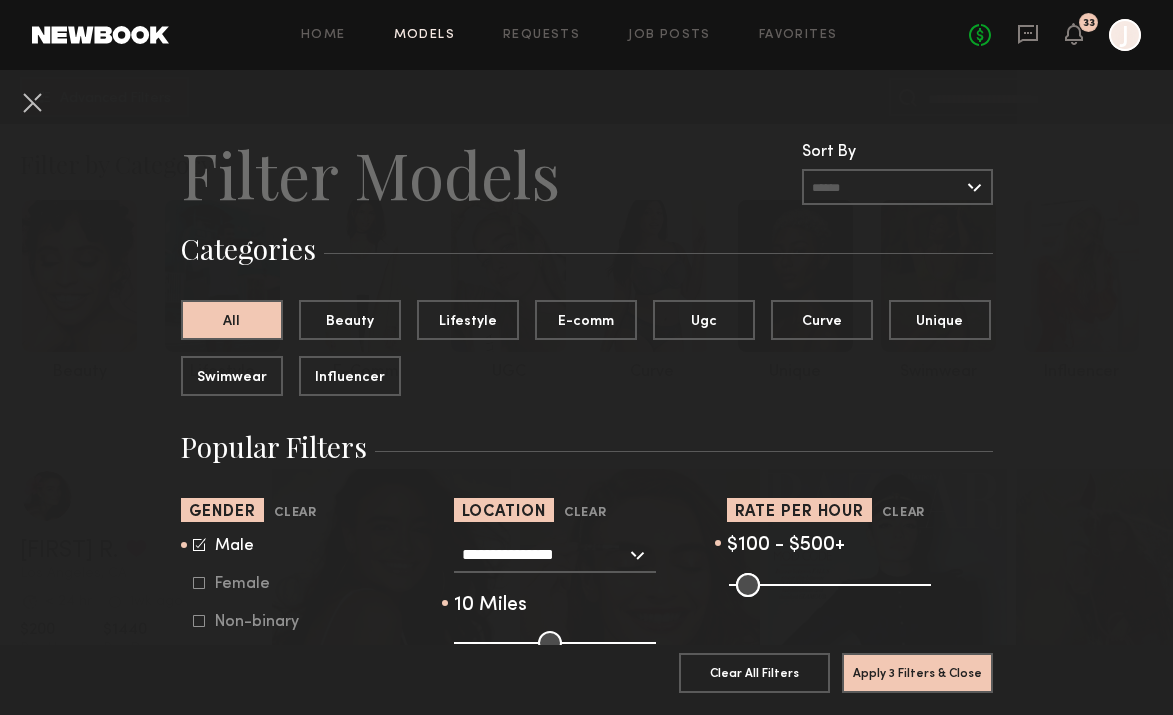 drag, startPoint x: 745, startPoint y: 587, endPoint x: 767, endPoint y: 586, distance: 22.022715 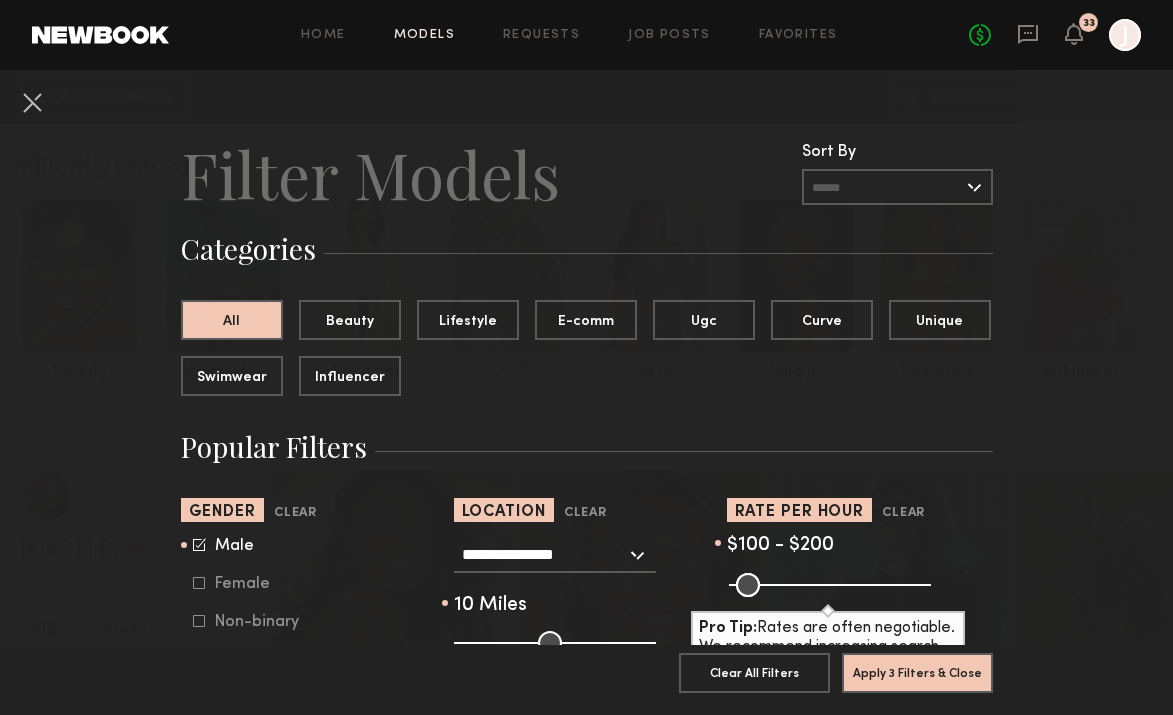 drag, startPoint x: 914, startPoint y: 589, endPoint x: 805, endPoint y: 589, distance: 109 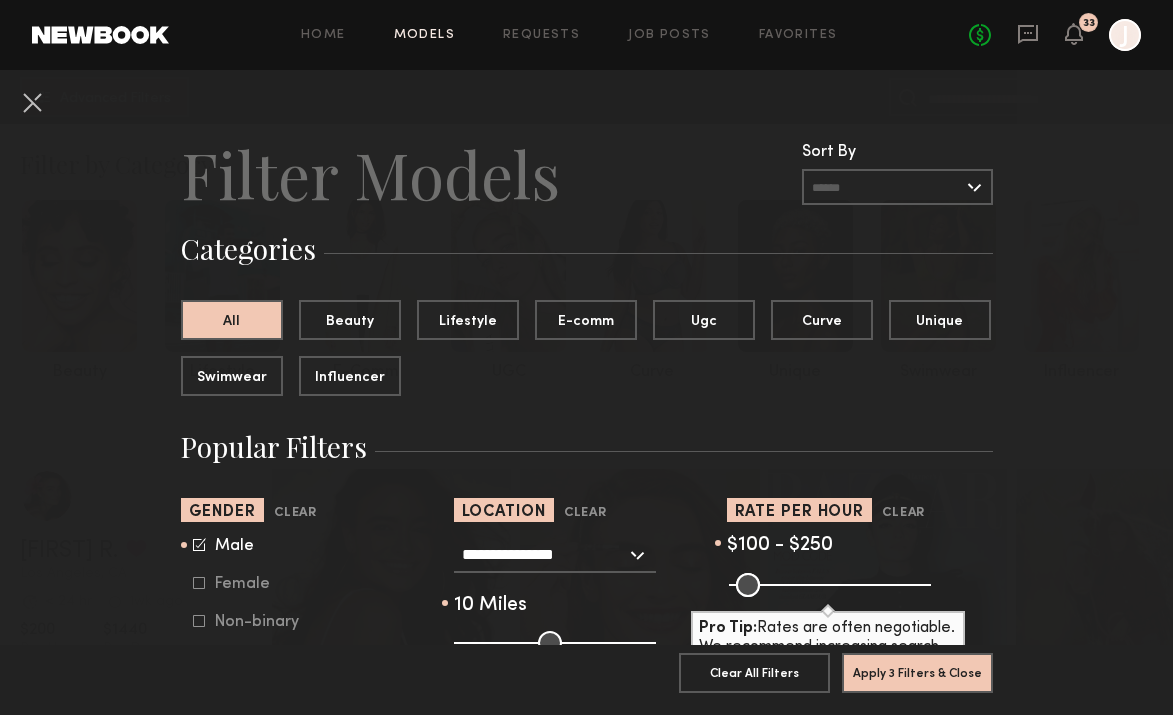 drag, startPoint x: 803, startPoint y: 584, endPoint x: 824, endPoint y: 585, distance: 21.023796 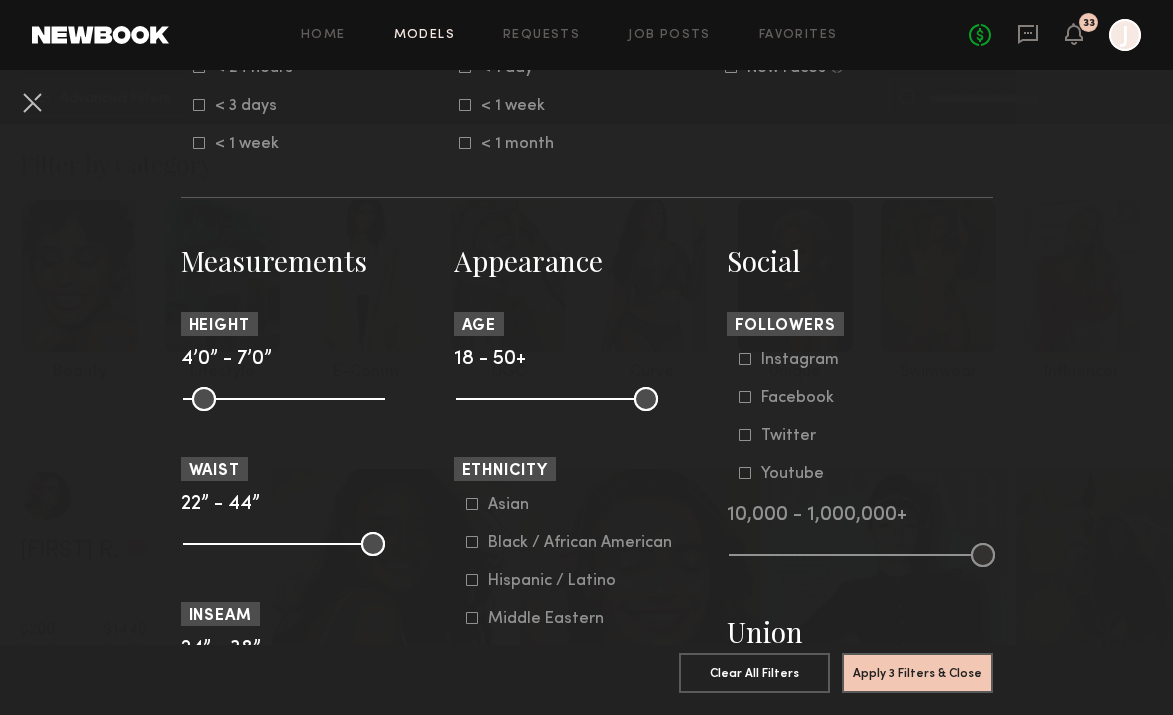 scroll, scrollTop: 726, scrollLeft: 0, axis: vertical 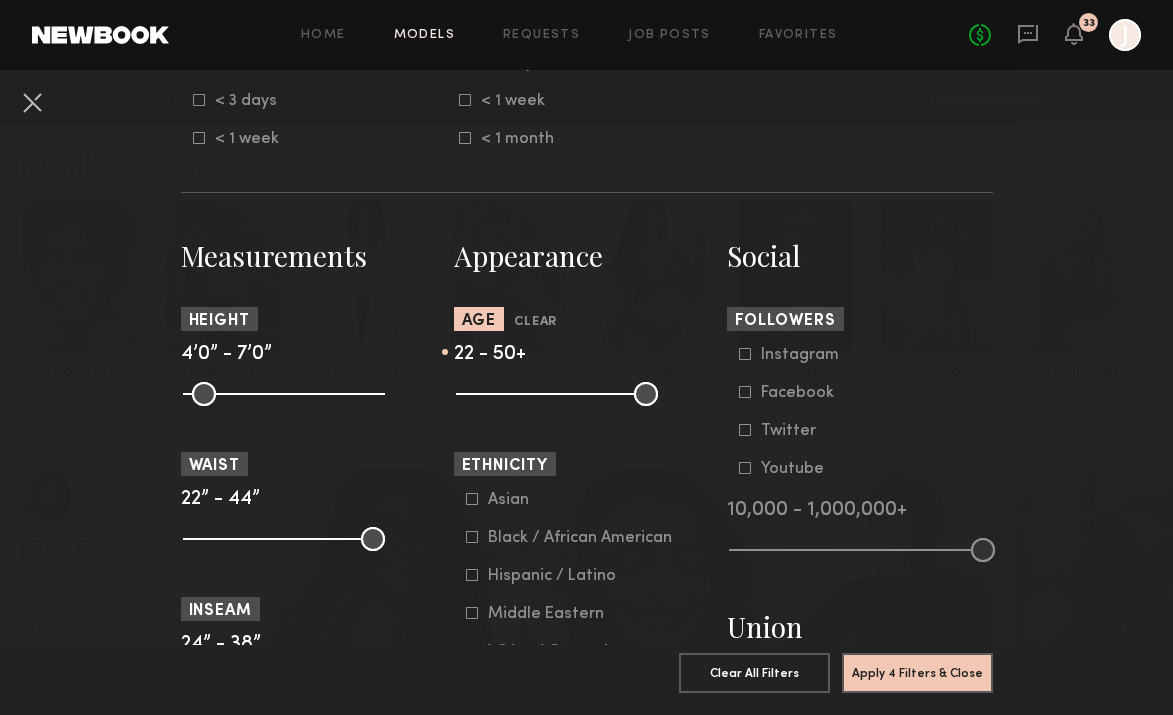 drag, startPoint x: 473, startPoint y: 398, endPoint x: 490, endPoint y: 398, distance: 17 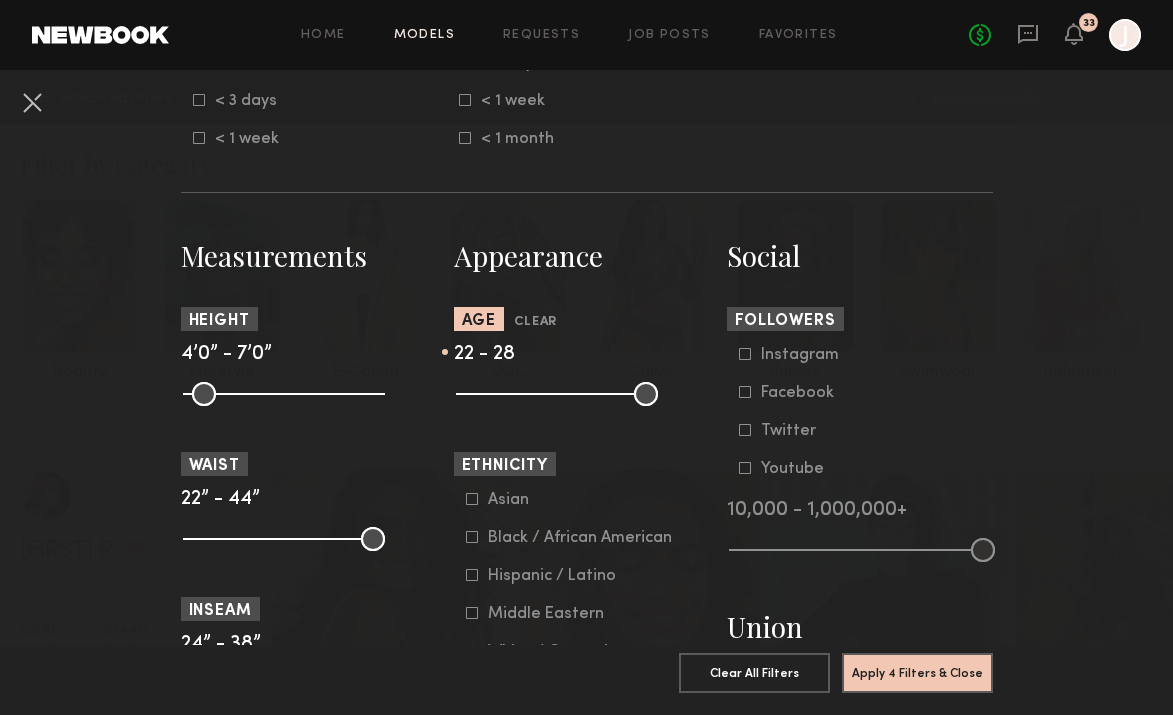 drag, startPoint x: 652, startPoint y: 399, endPoint x: 524, endPoint y: 396, distance: 128.03516 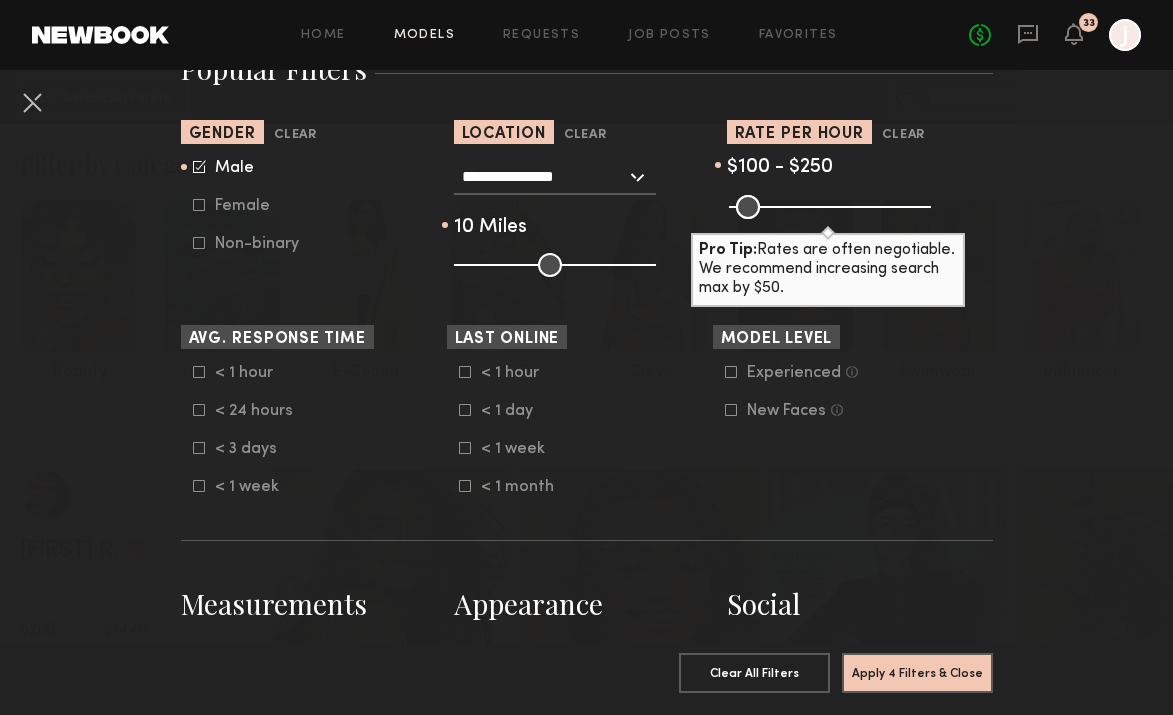 scroll, scrollTop: 303, scrollLeft: 0, axis: vertical 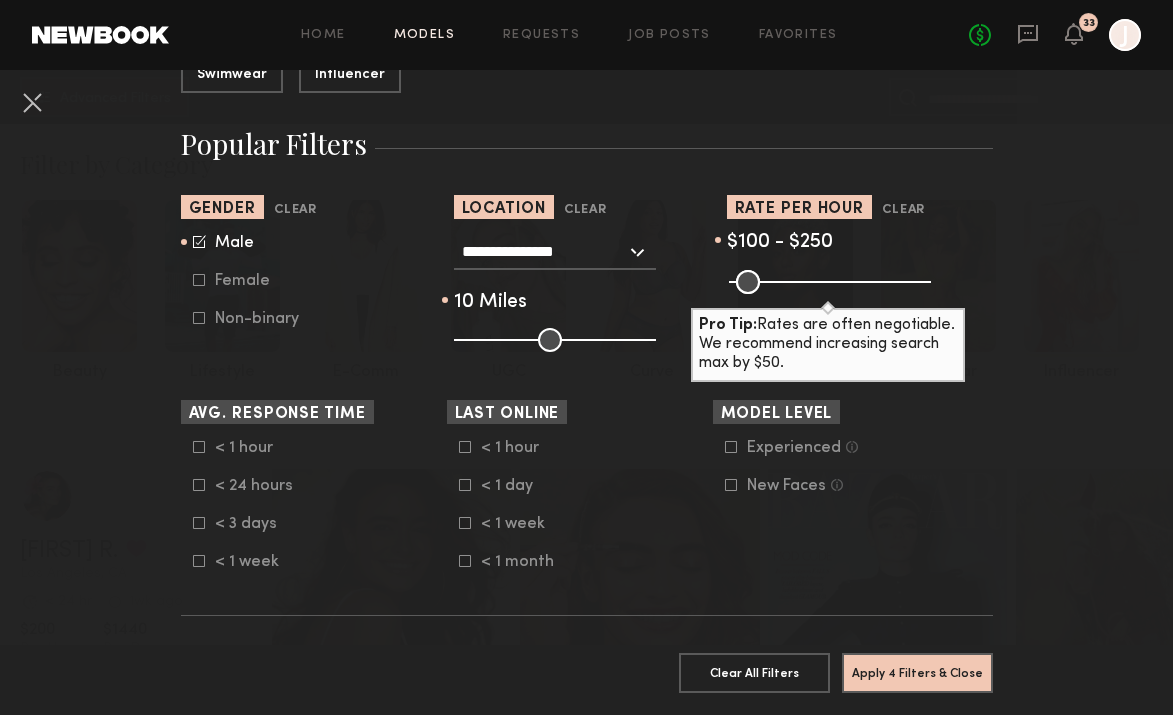 click 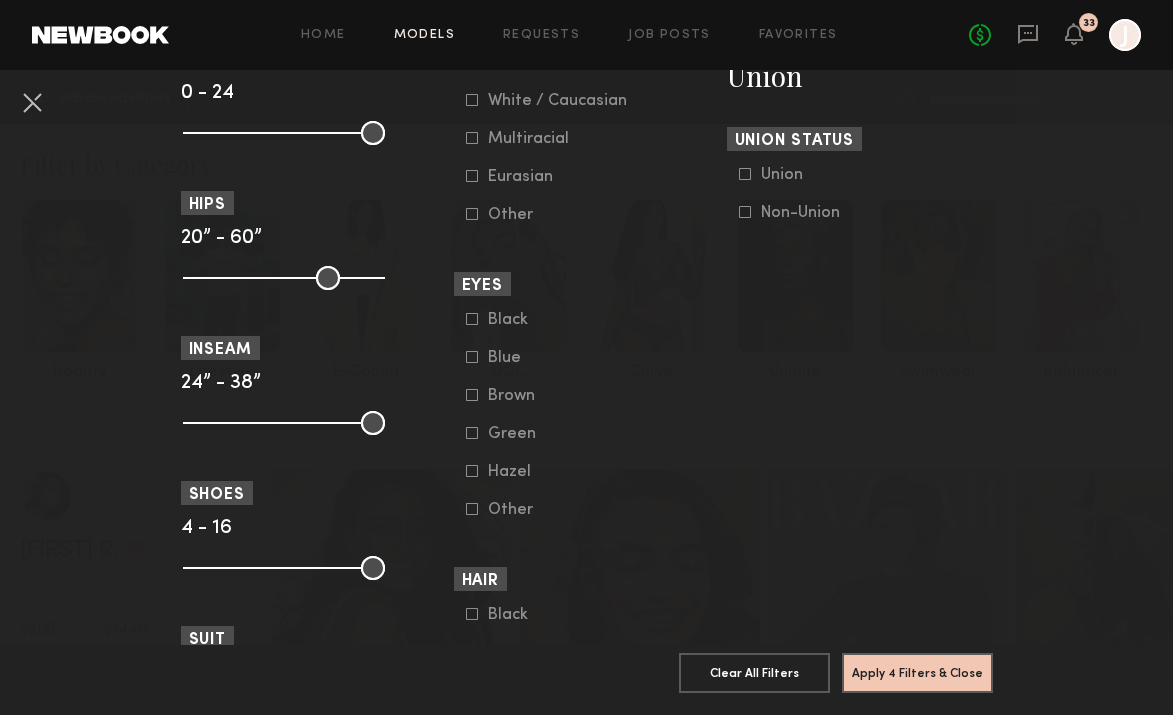 scroll, scrollTop: 1007, scrollLeft: 0, axis: vertical 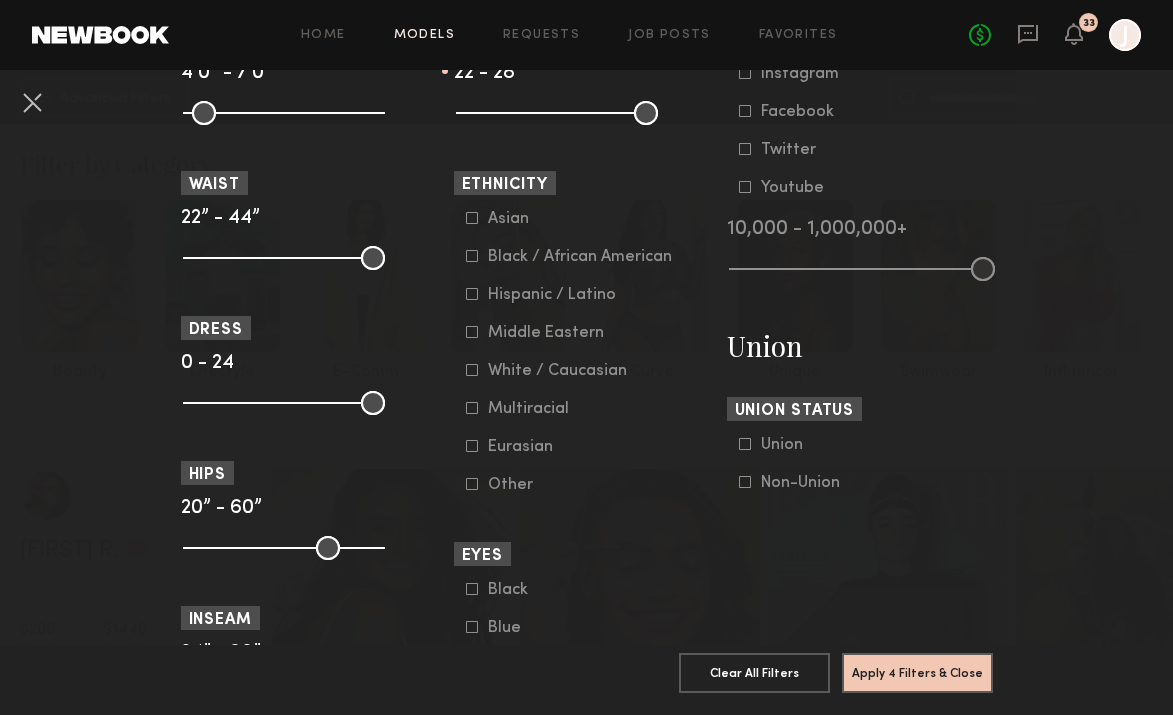 click 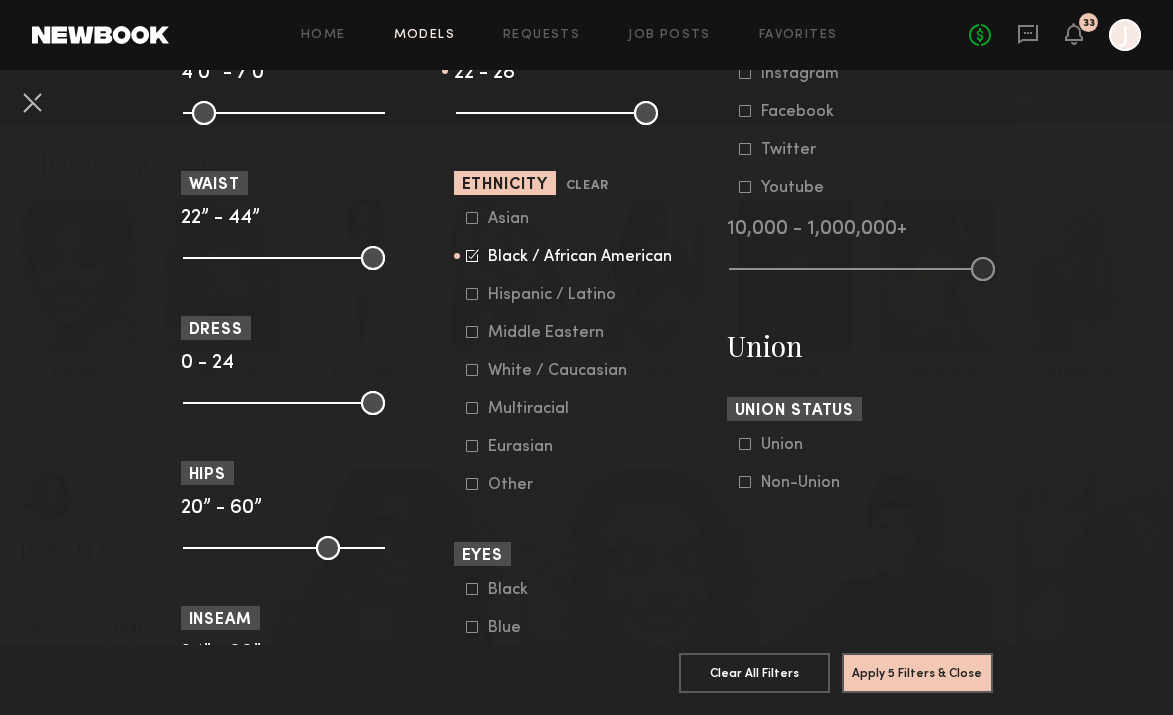 click 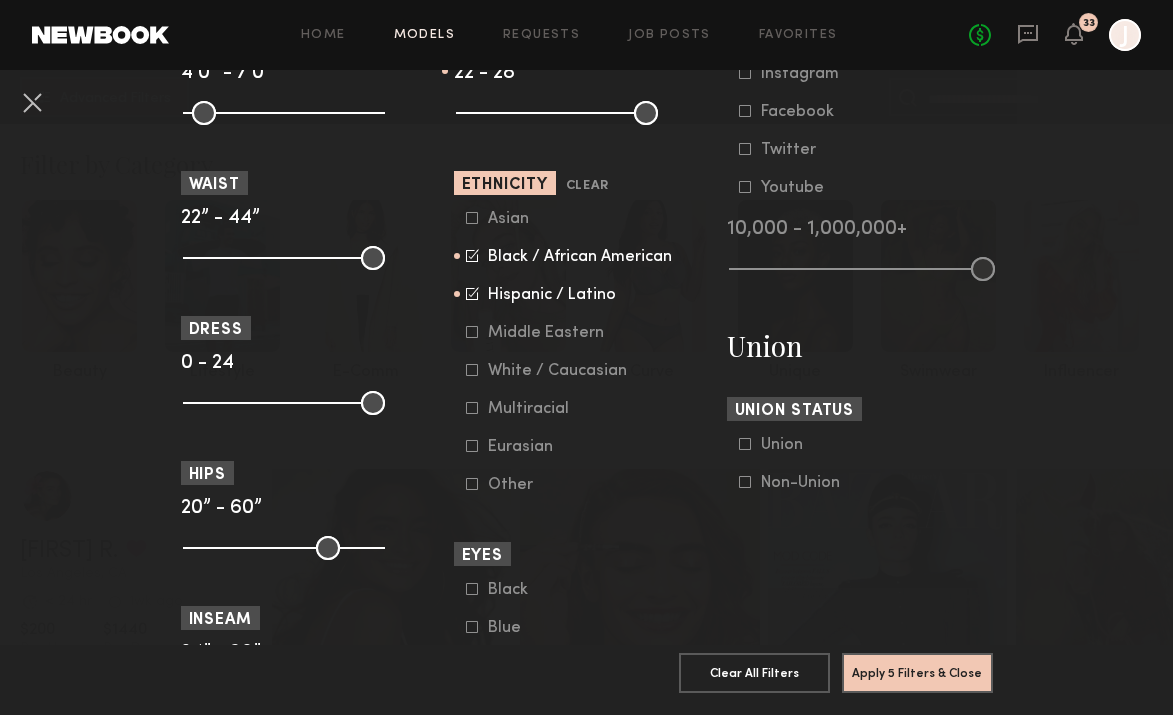 click 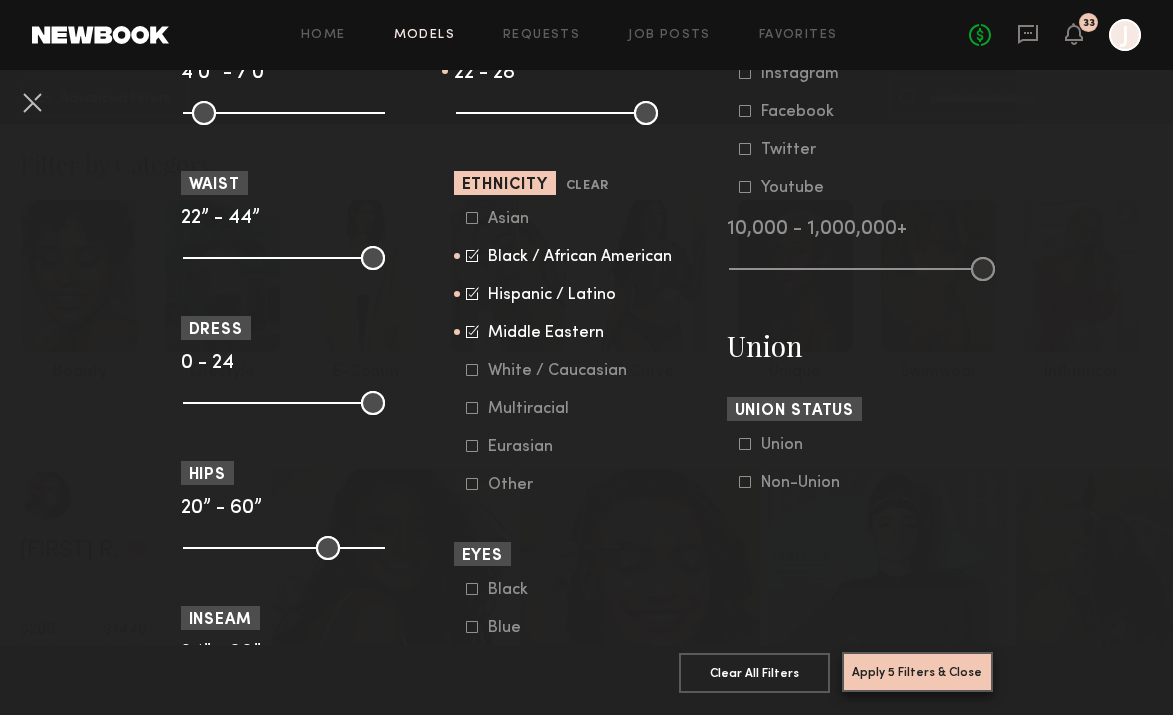 click on "Apply 5 Filters & Close" 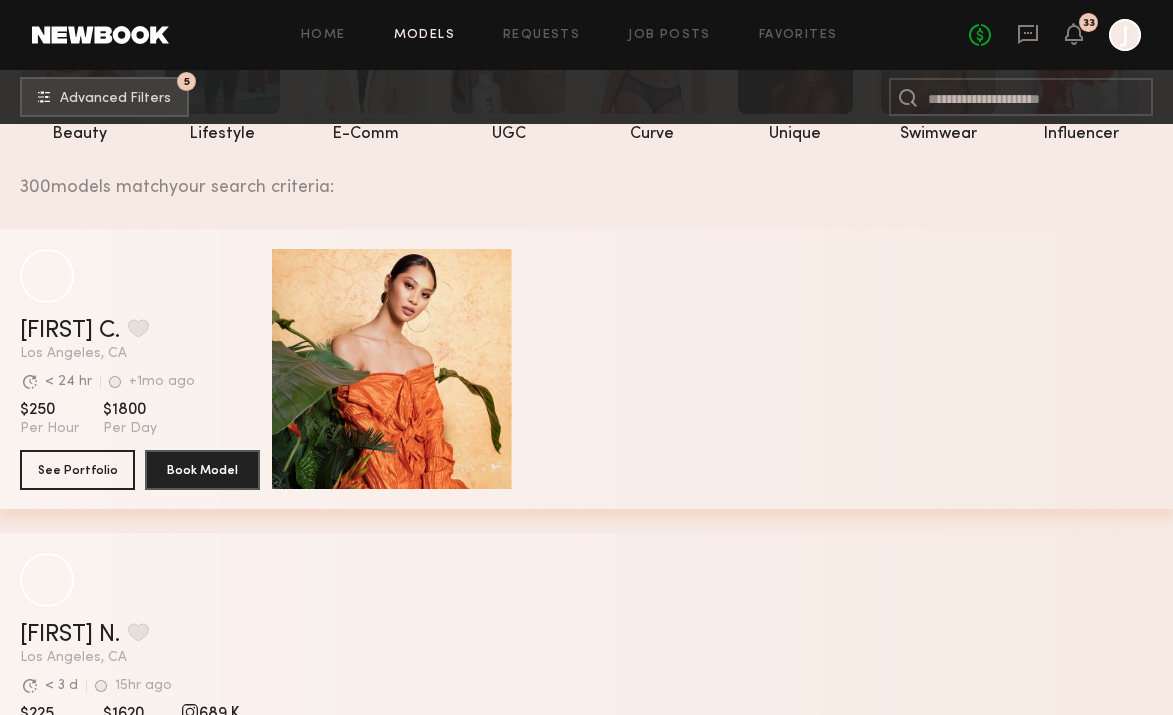 scroll, scrollTop: 242, scrollLeft: 0, axis: vertical 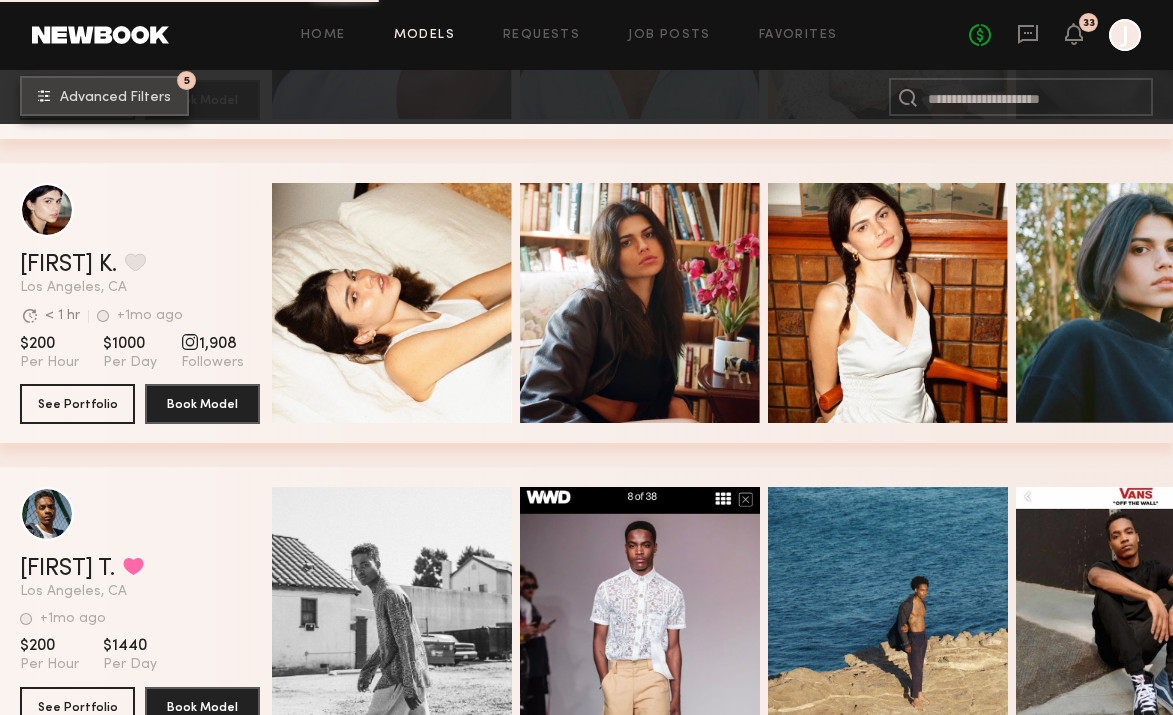 click on "5 Advanced Filters" 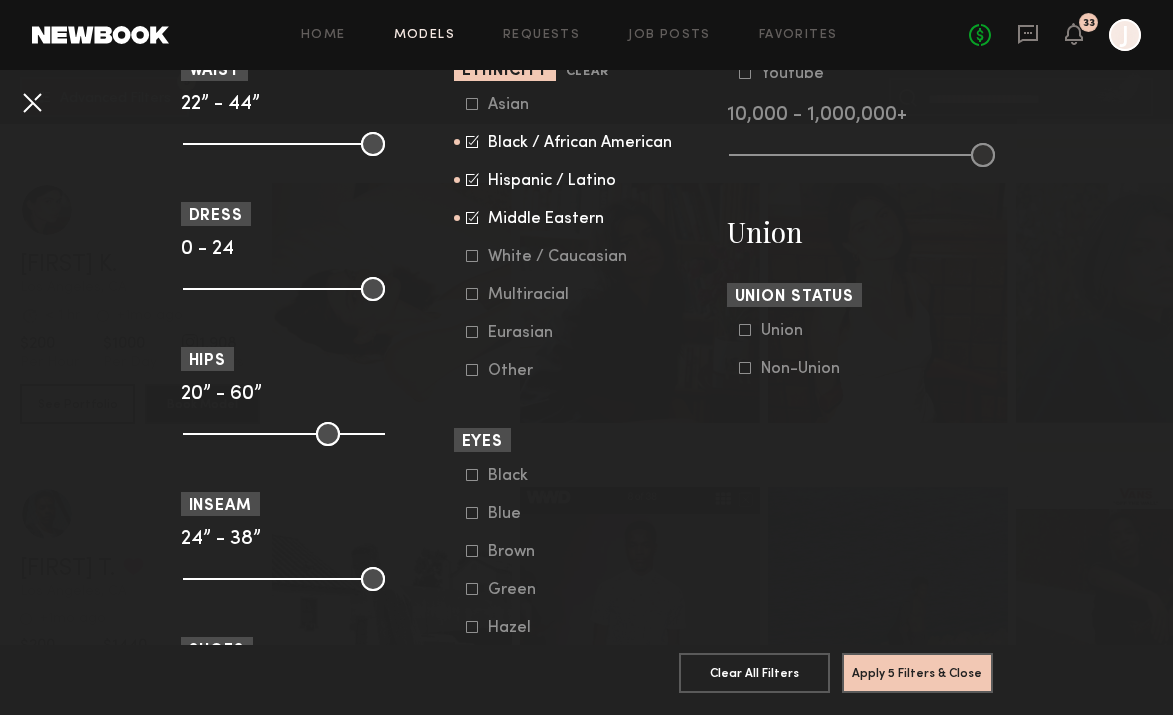 click 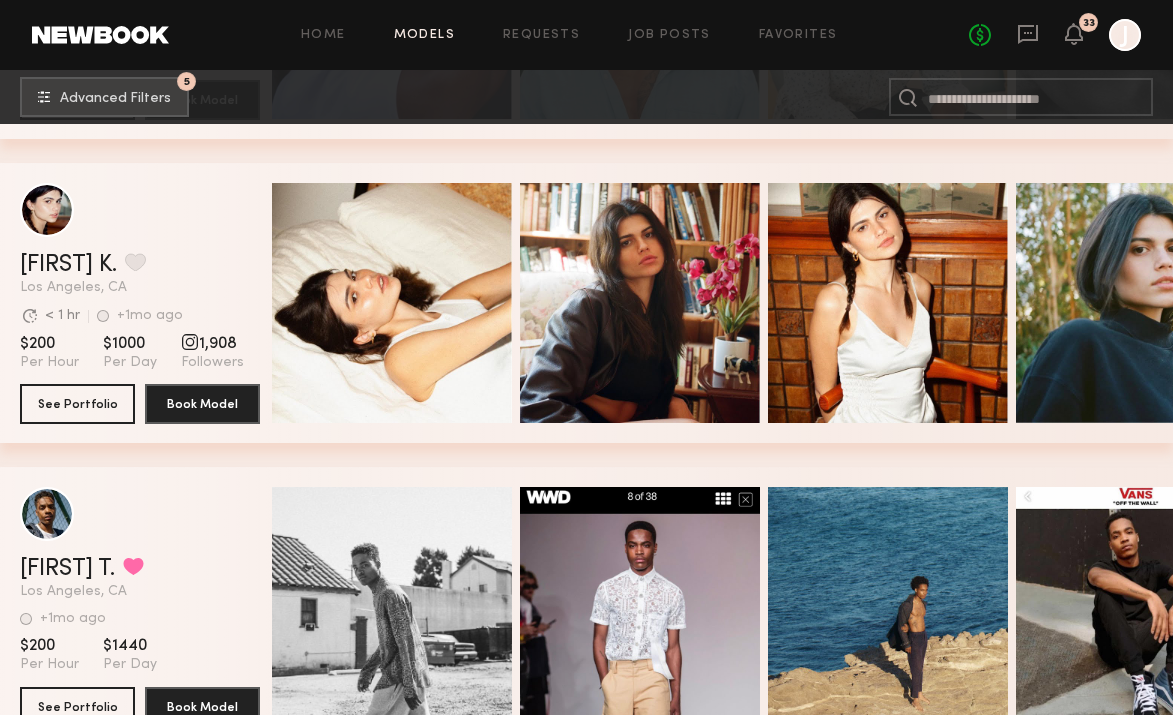scroll, scrollTop: 24565, scrollLeft: 0, axis: vertical 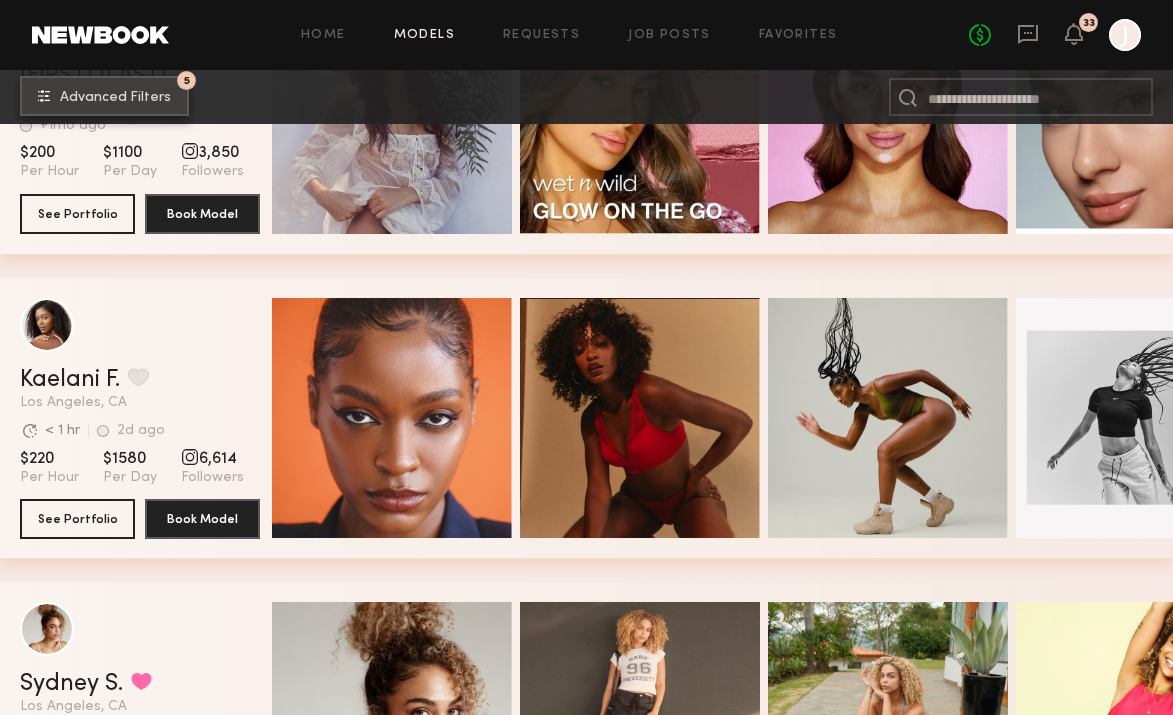 click on "Advanced Filters" 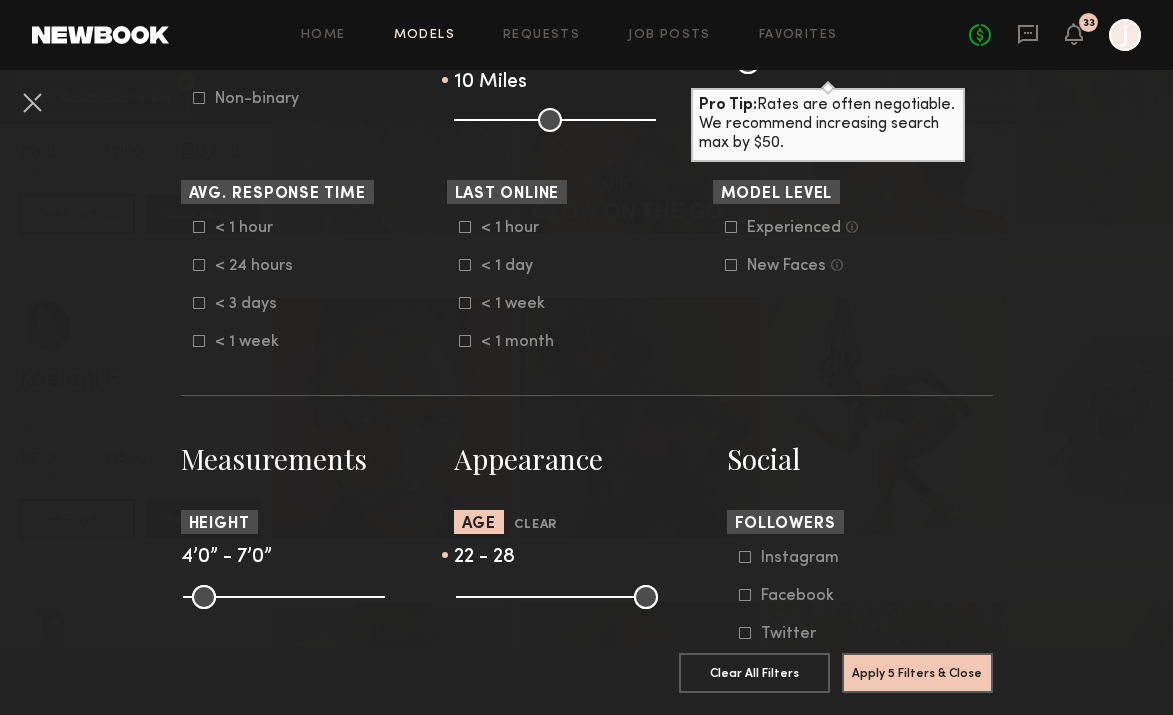 scroll, scrollTop: 534, scrollLeft: 0, axis: vertical 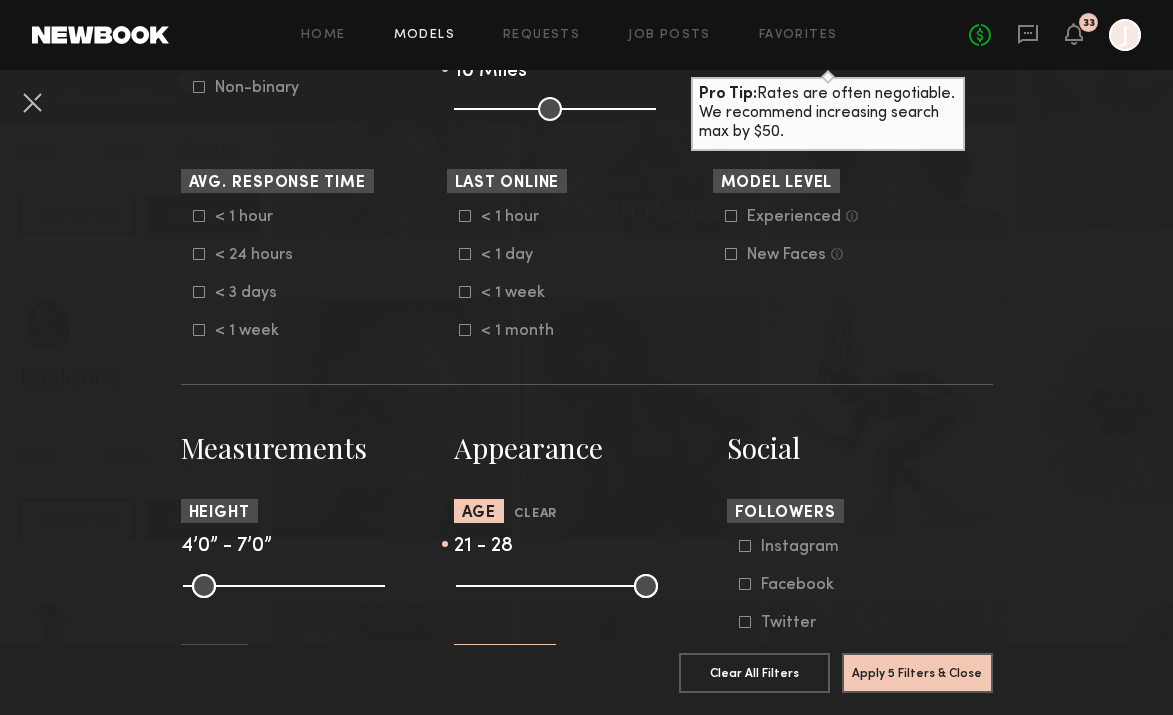 type on "**" 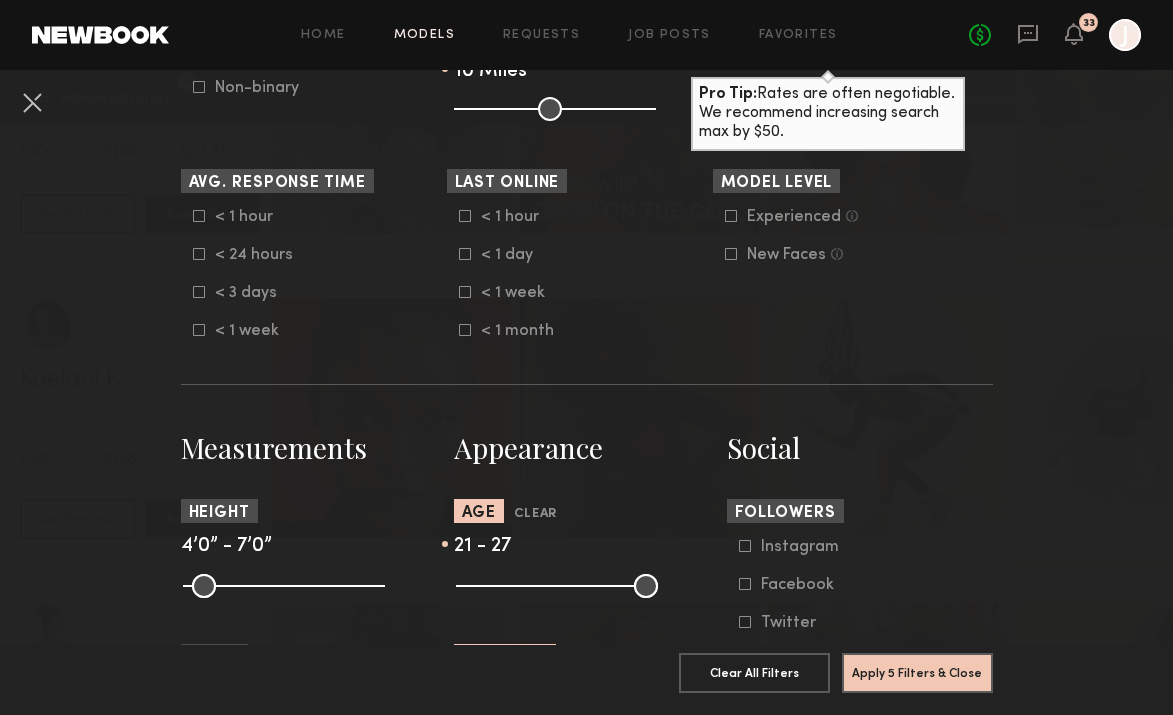 type on "**" 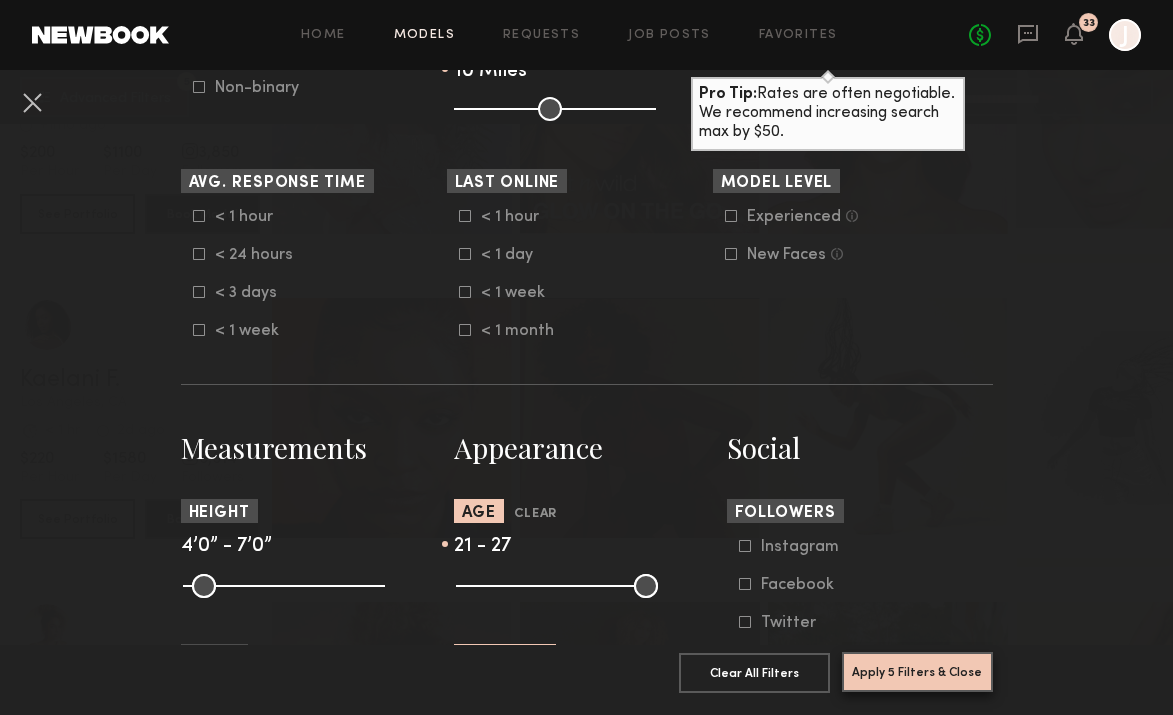 click on "Apply 5 Filters & Close" 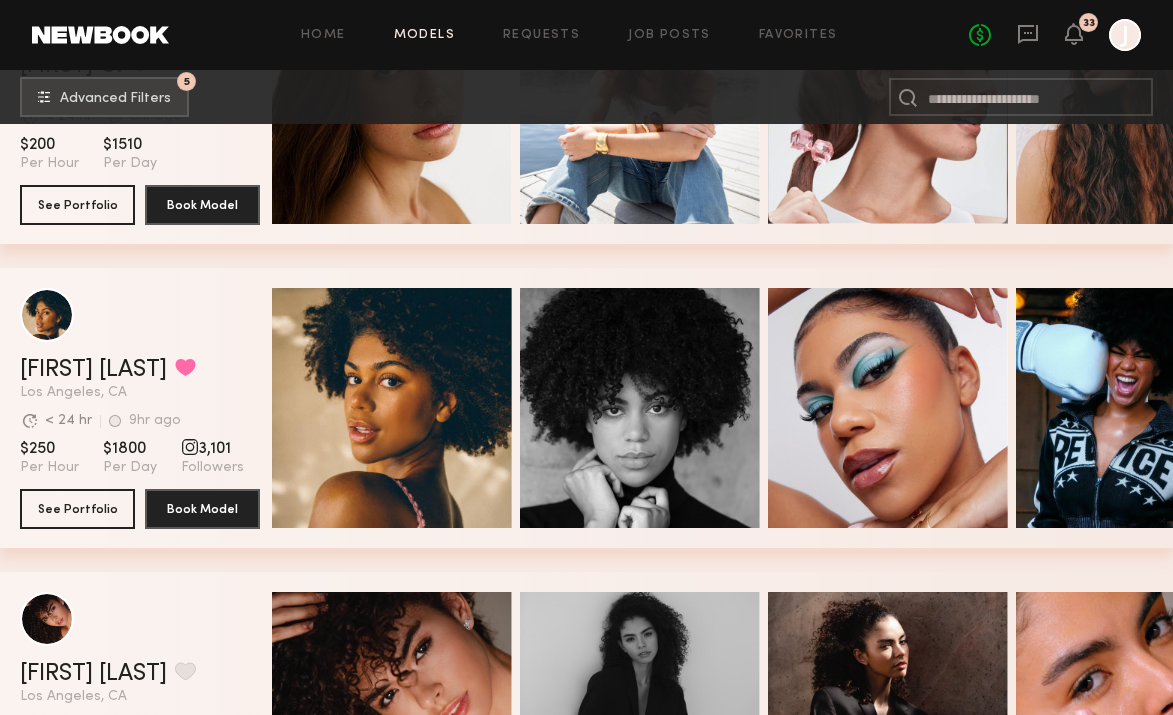 scroll, scrollTop: 2033, scrollLeft: 0, axis: vertical 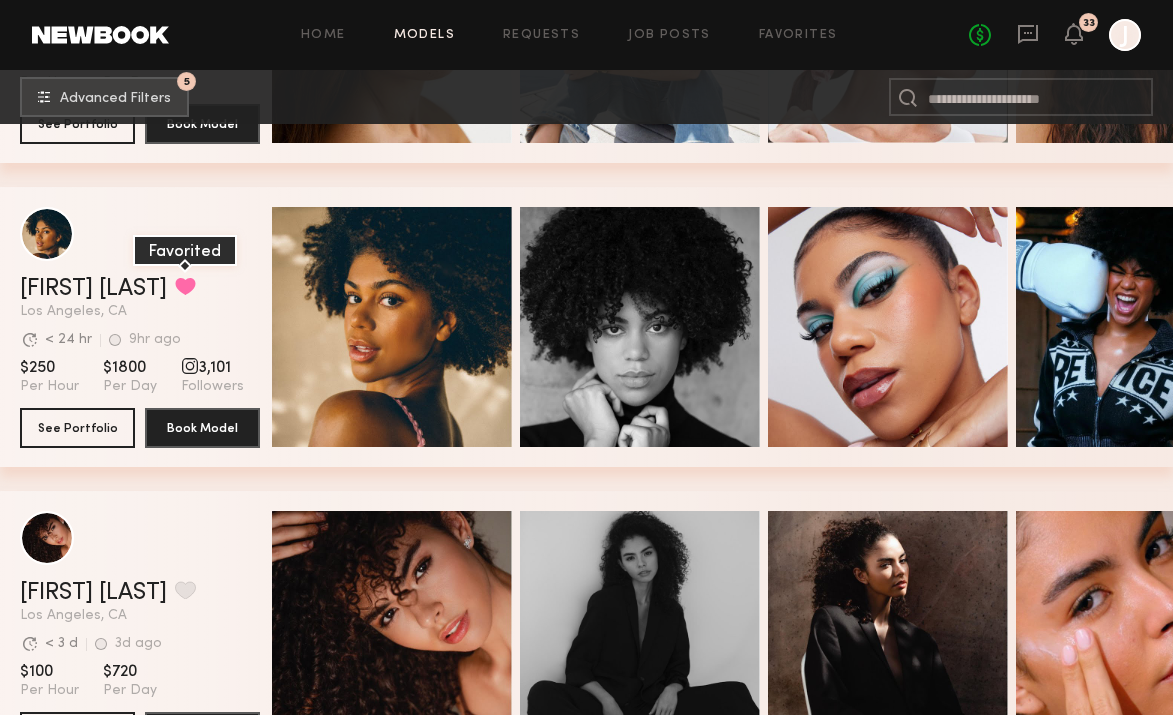 click 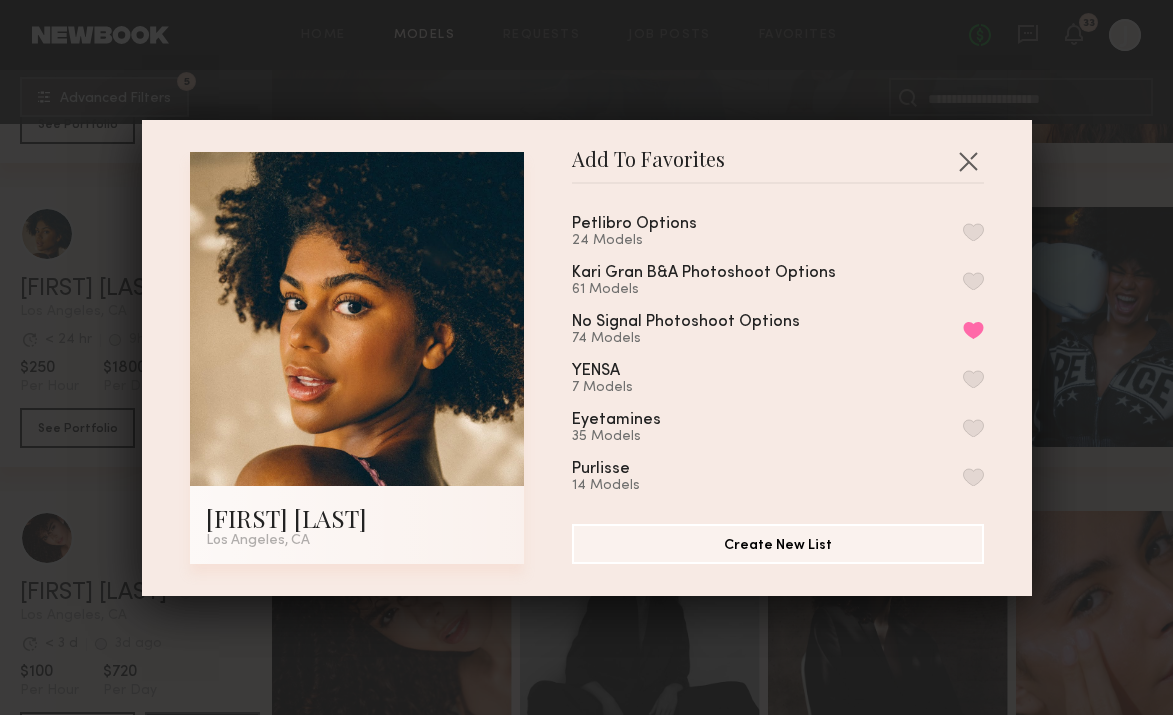 click at bounding box center (973, 232) 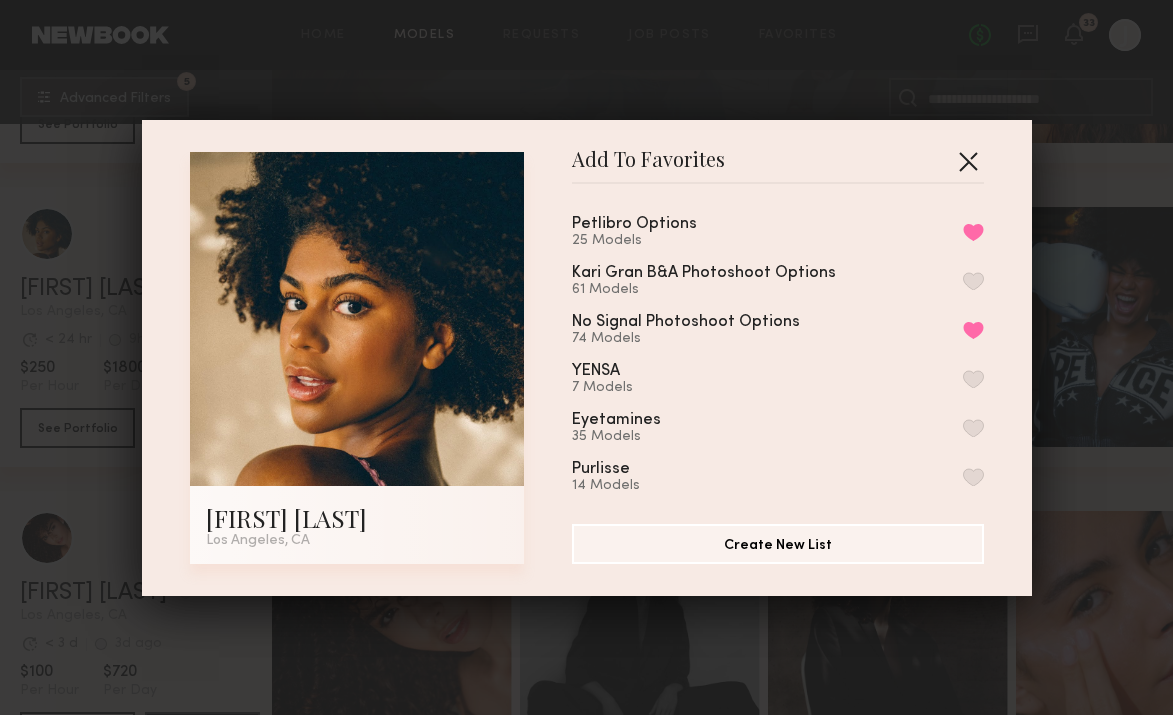 click at bounding box center (968, 161) 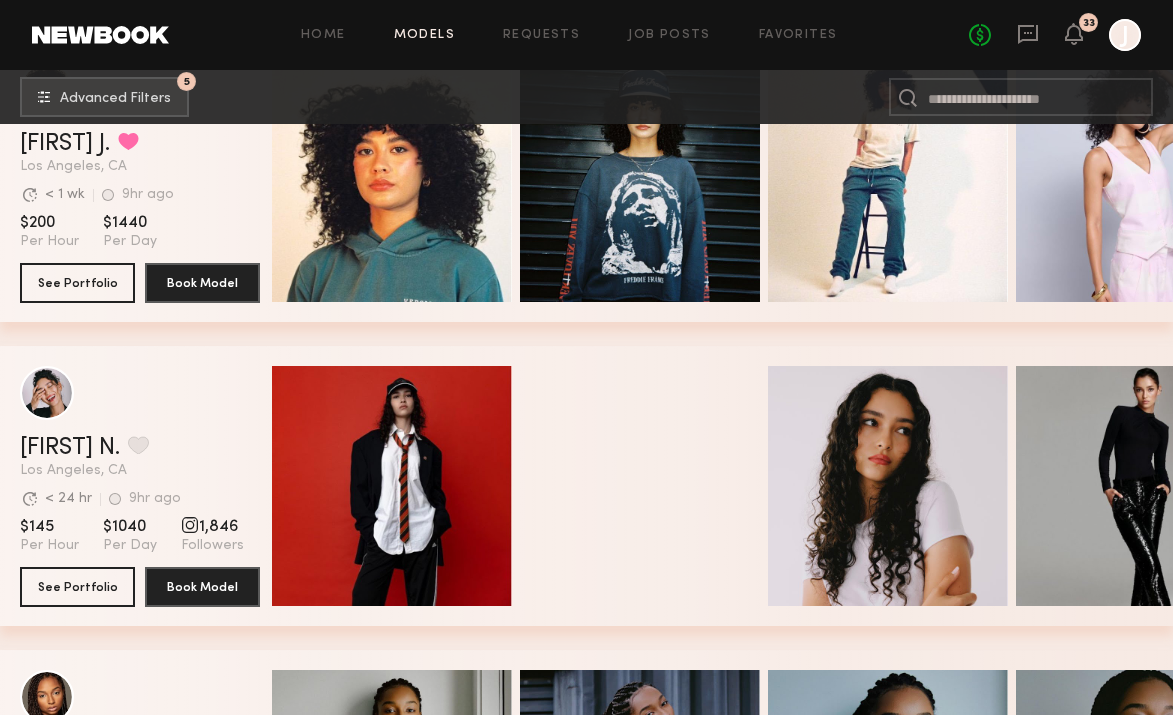 scroll, scrollTop: 4329, scrollLeft: 0, axis: vertical 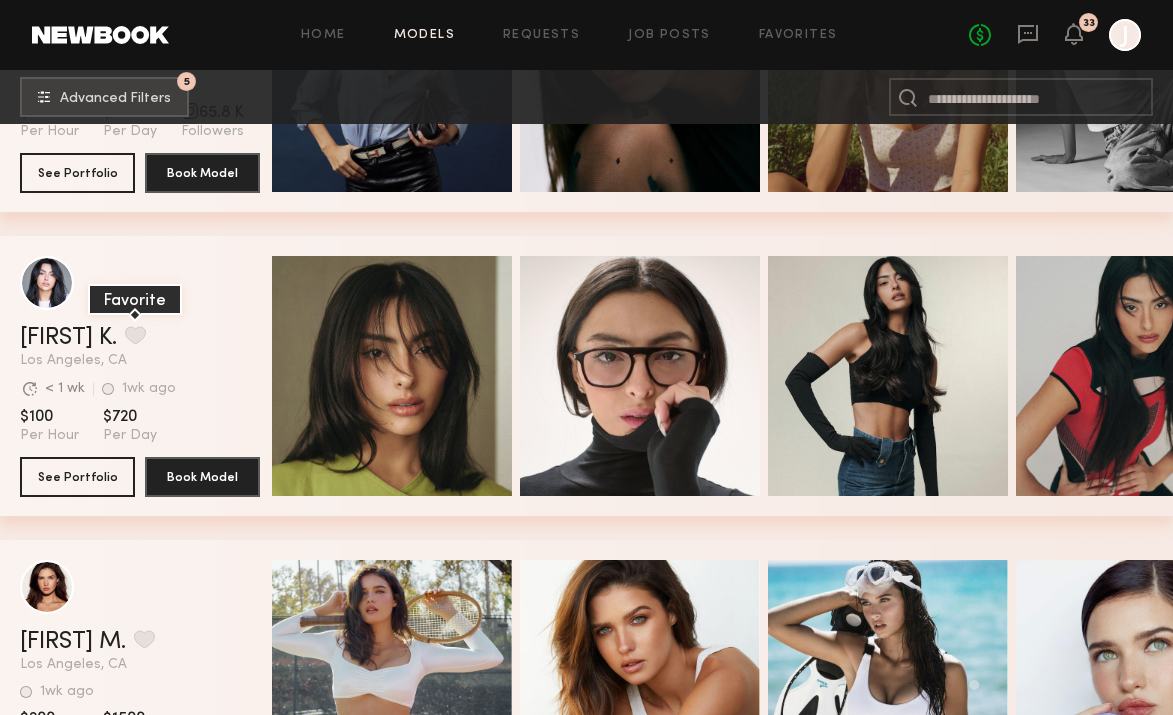 click 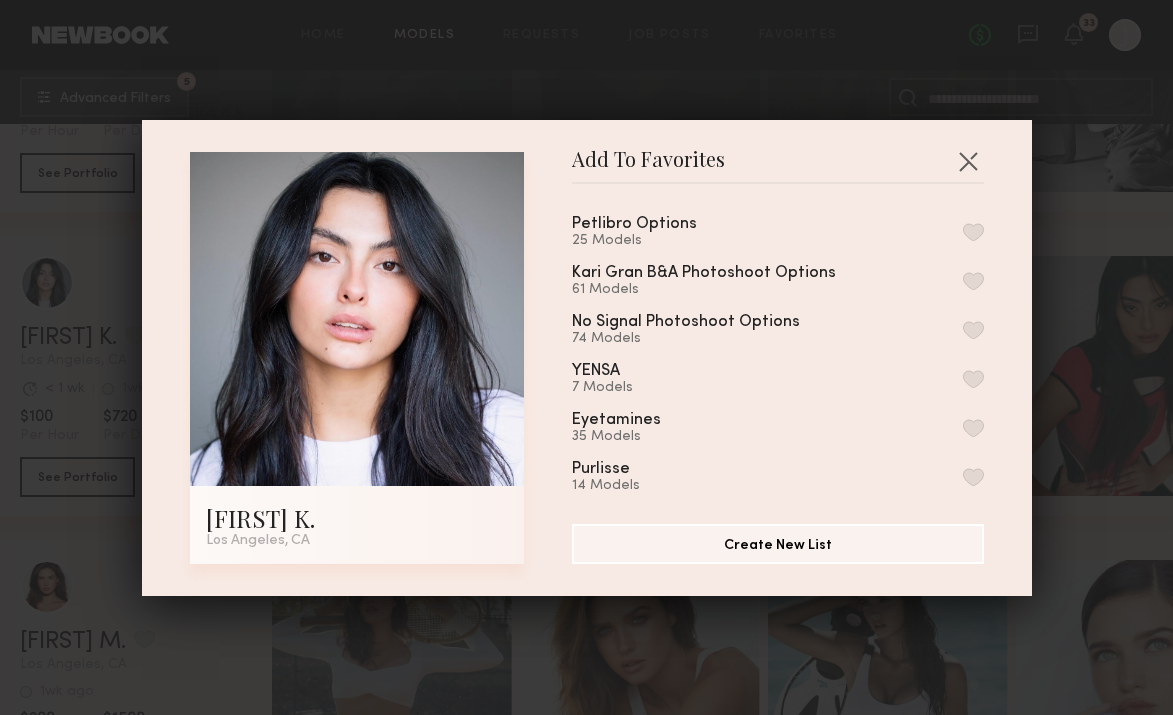 click at bounding box center [973, 232] 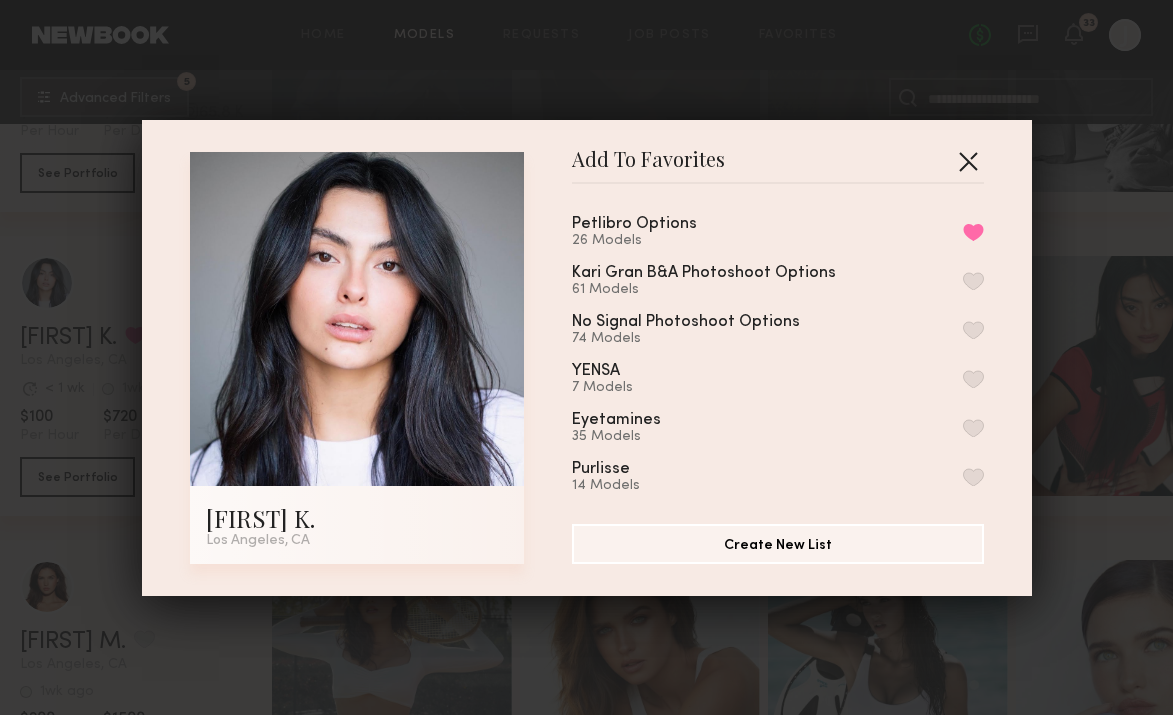 click at bounding box center (968, 161) 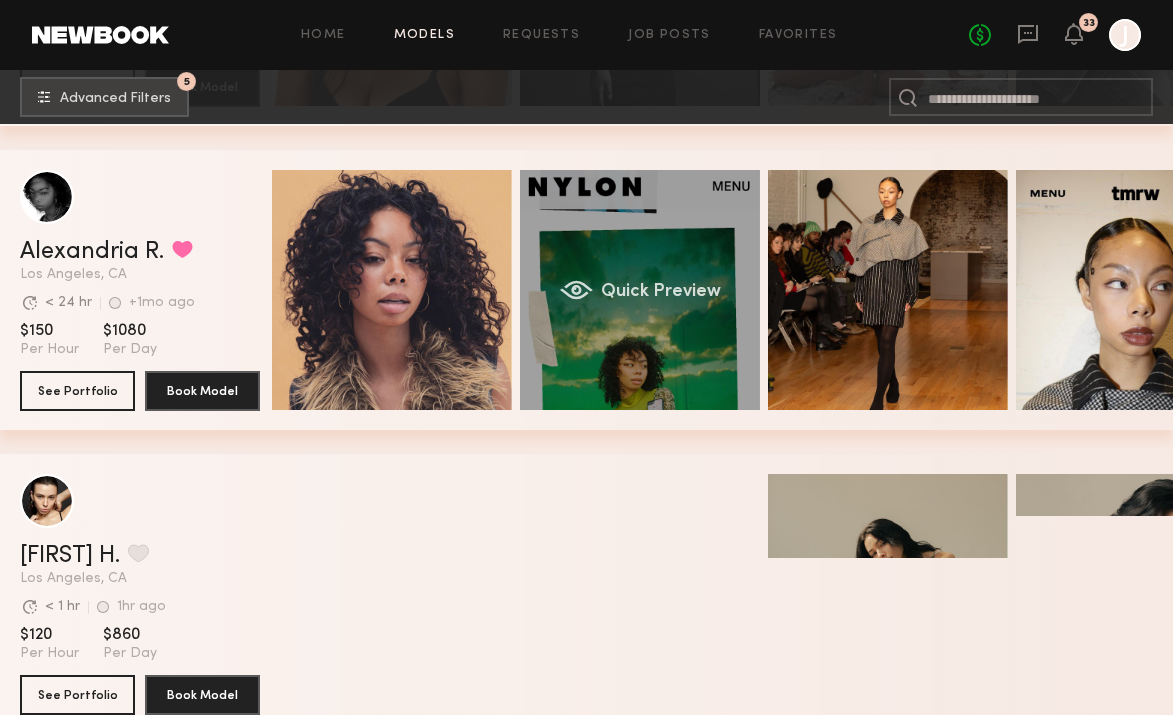 scroll, scrollTop: 15406, scrollLeft: 0, axis: vertical 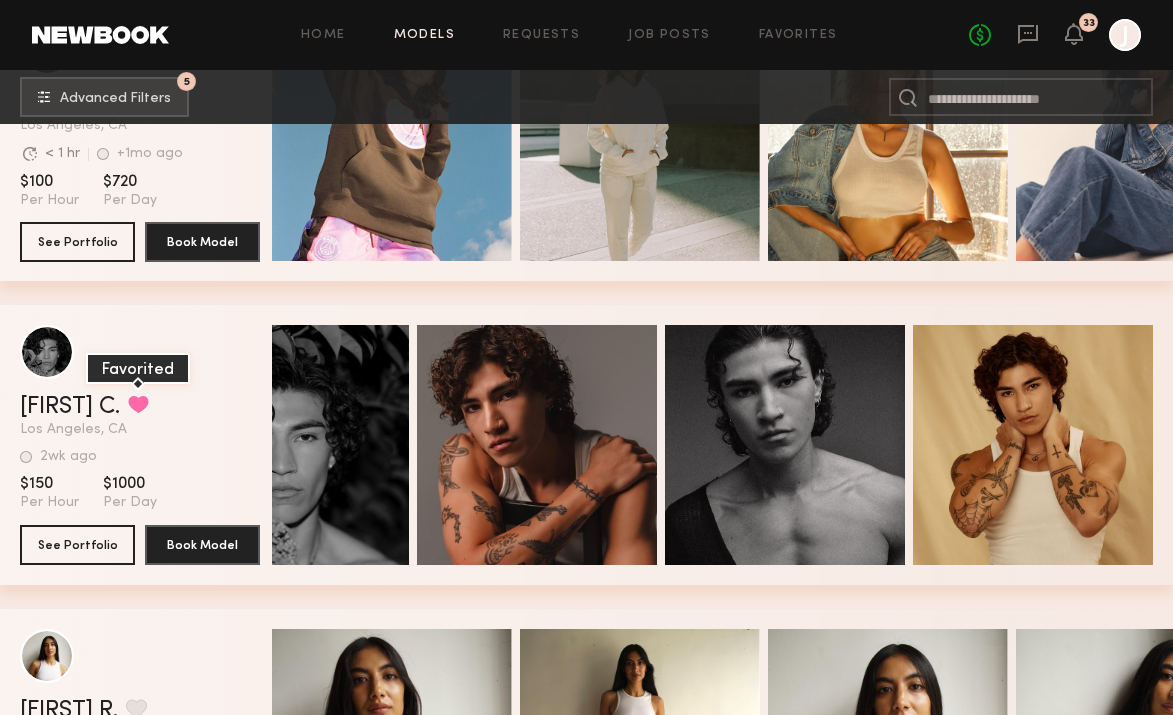 click 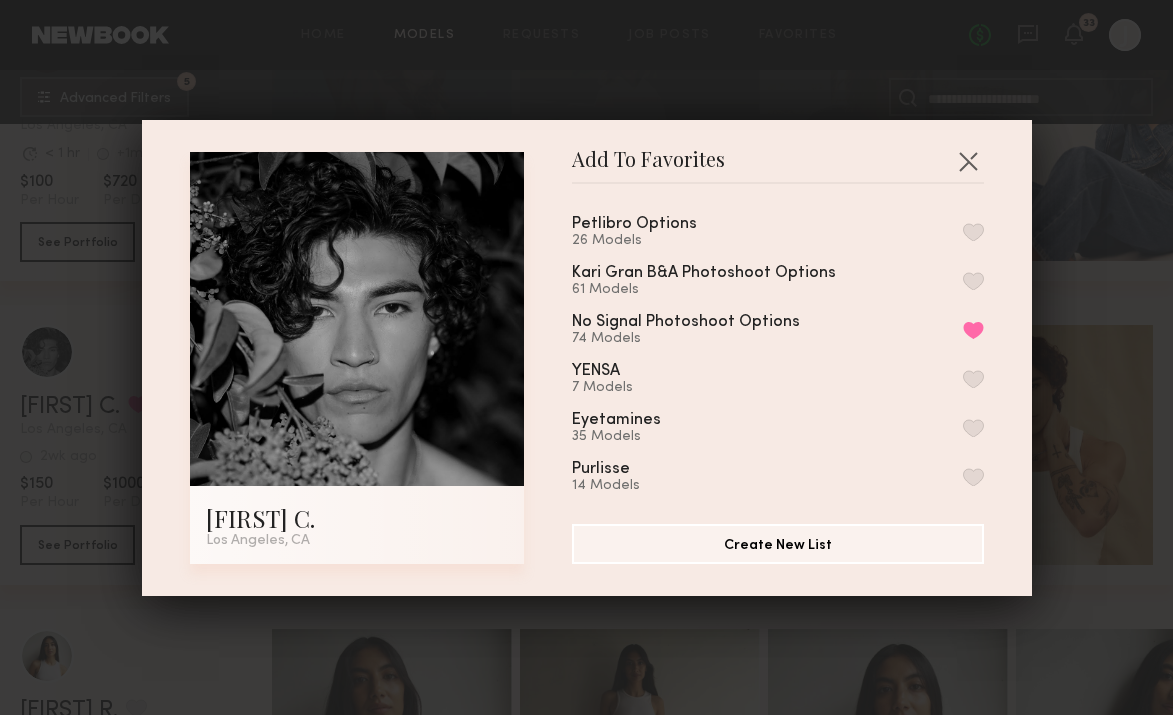 click at bounding box center (973, 232) 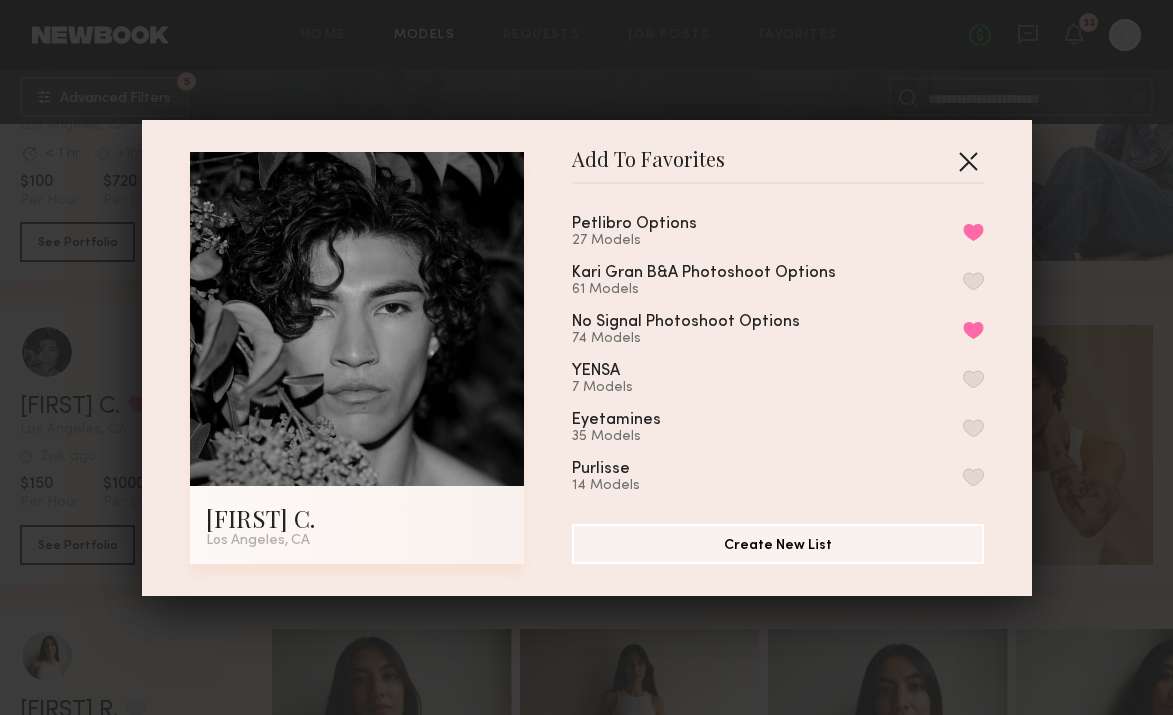 click at bounding box center (968, 161) 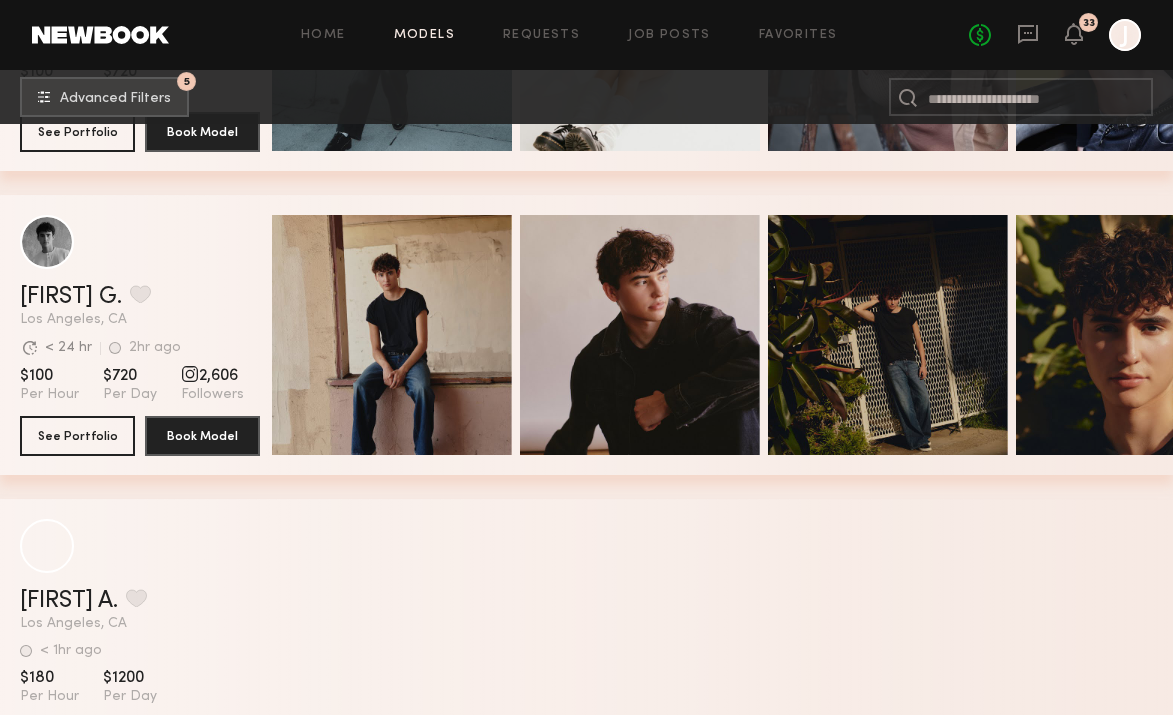 scroll, scrollTop: 25507, scrollLeft: 0, axis: vertical 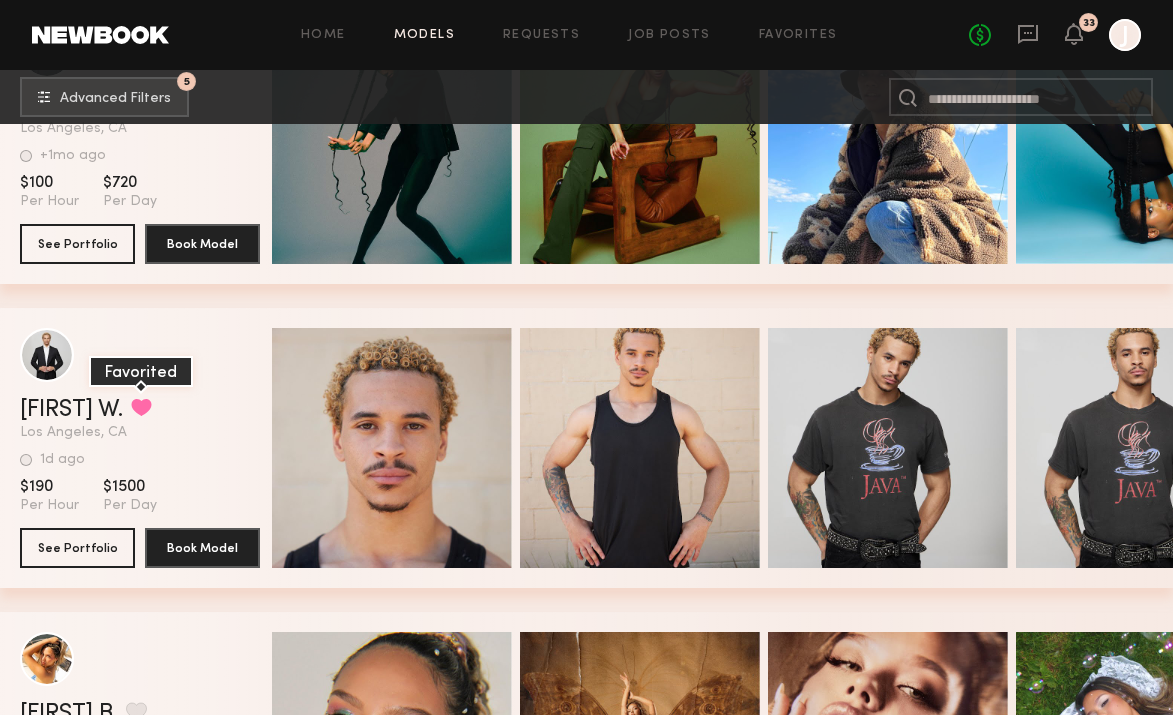 click 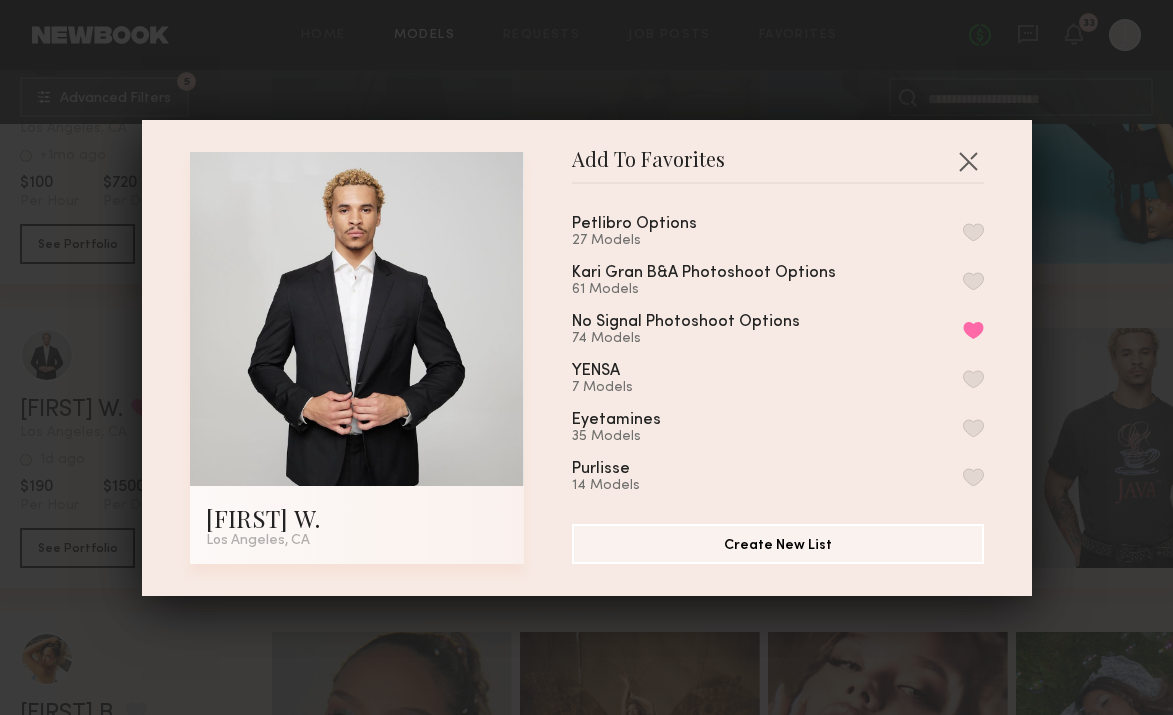 click at bounding box center (973, 232) 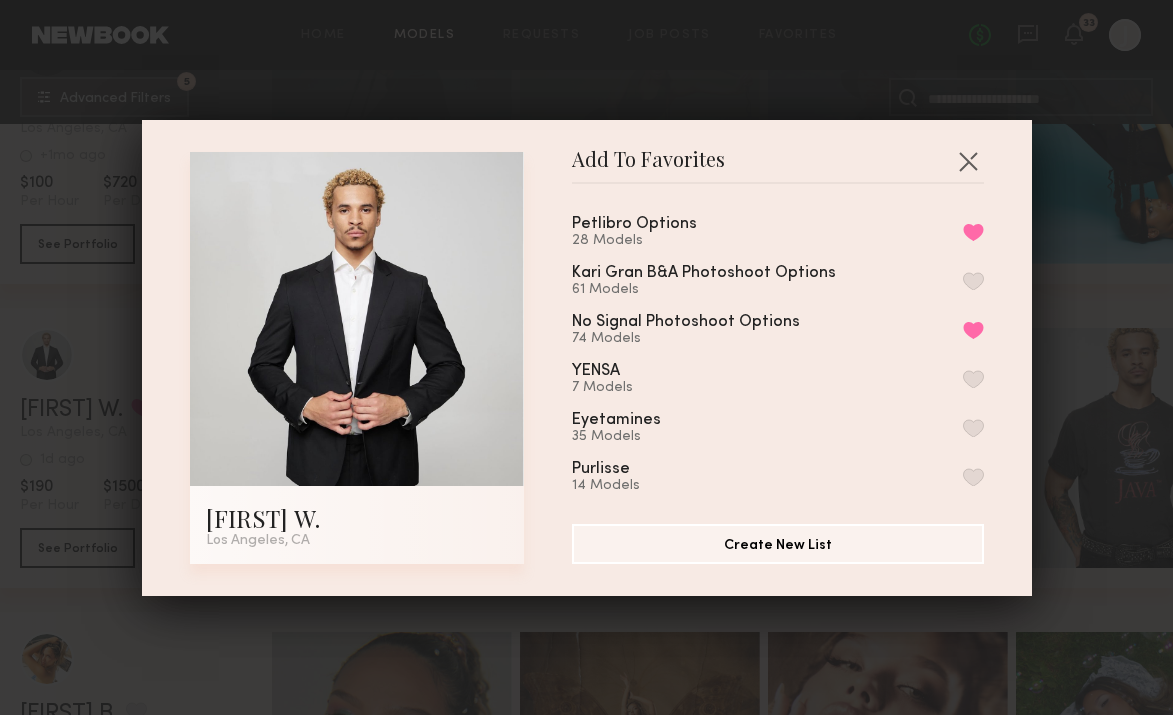 click at bounding box center (968, 161) 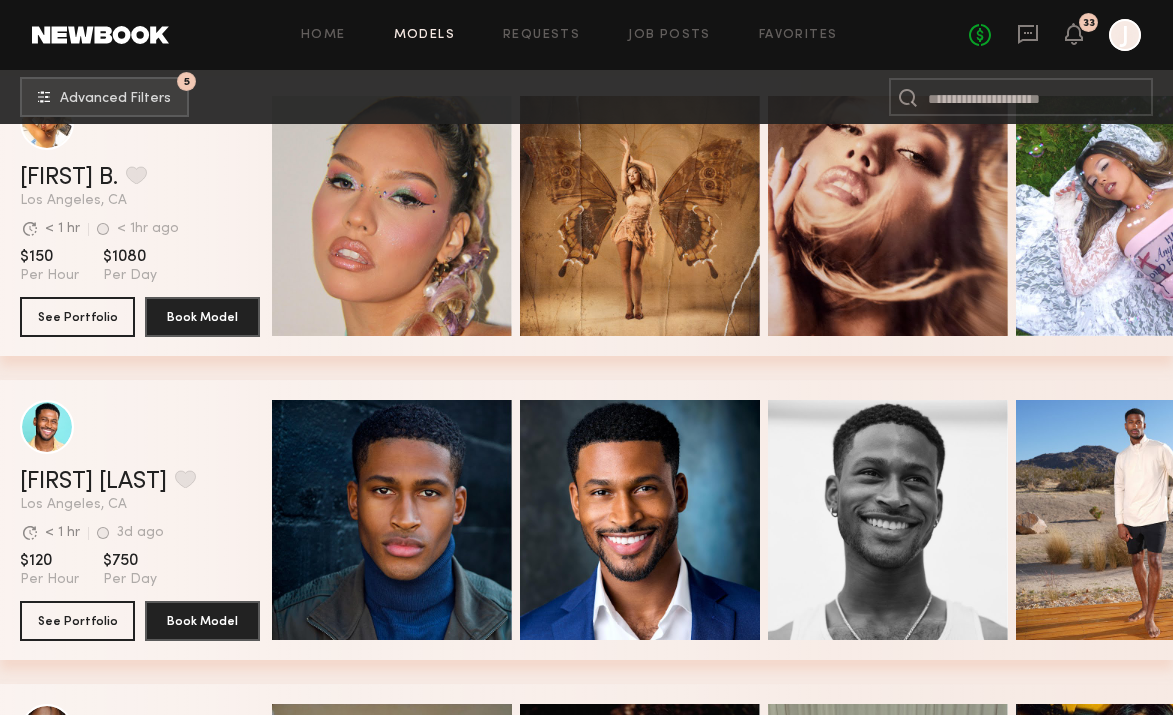 scroll, scrollTop: 34147, scrollLeft: 0, axis: vertical 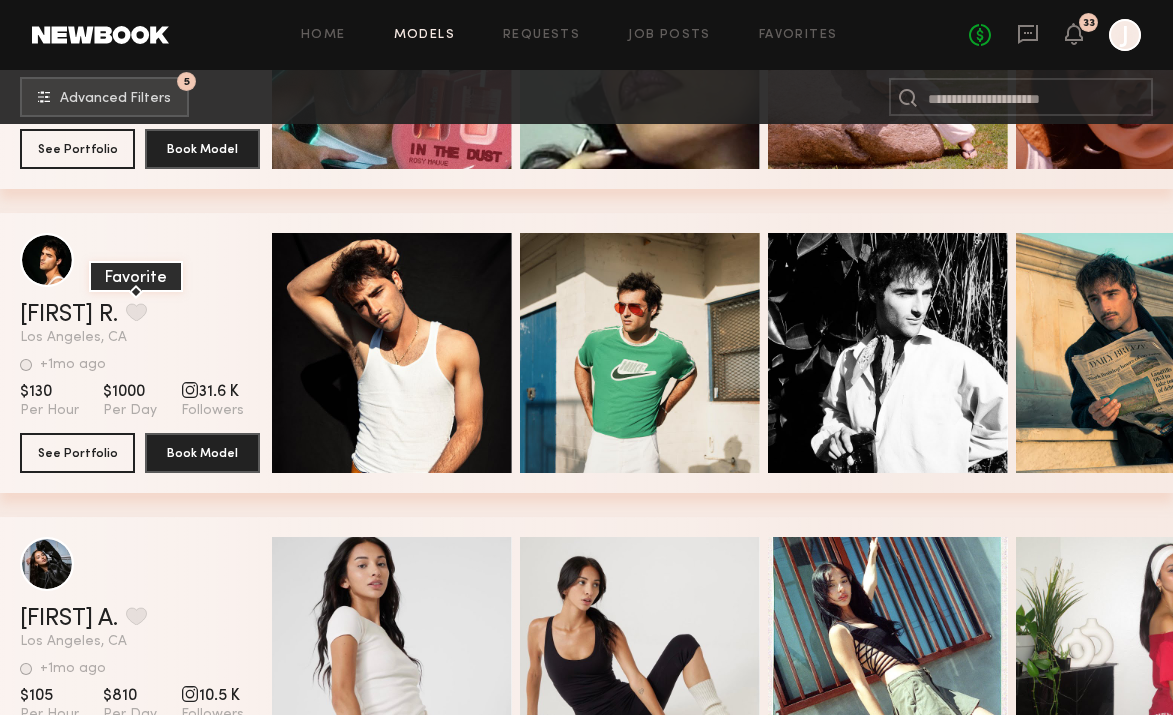 click 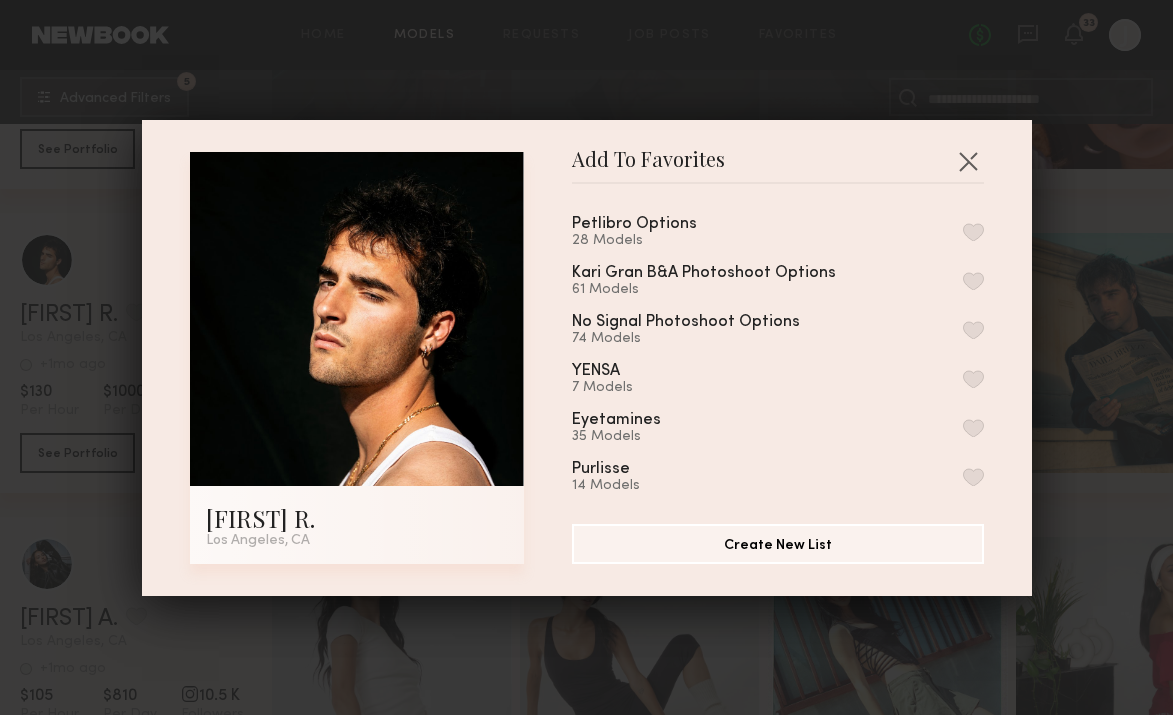 click at bounding box center [973, 232] 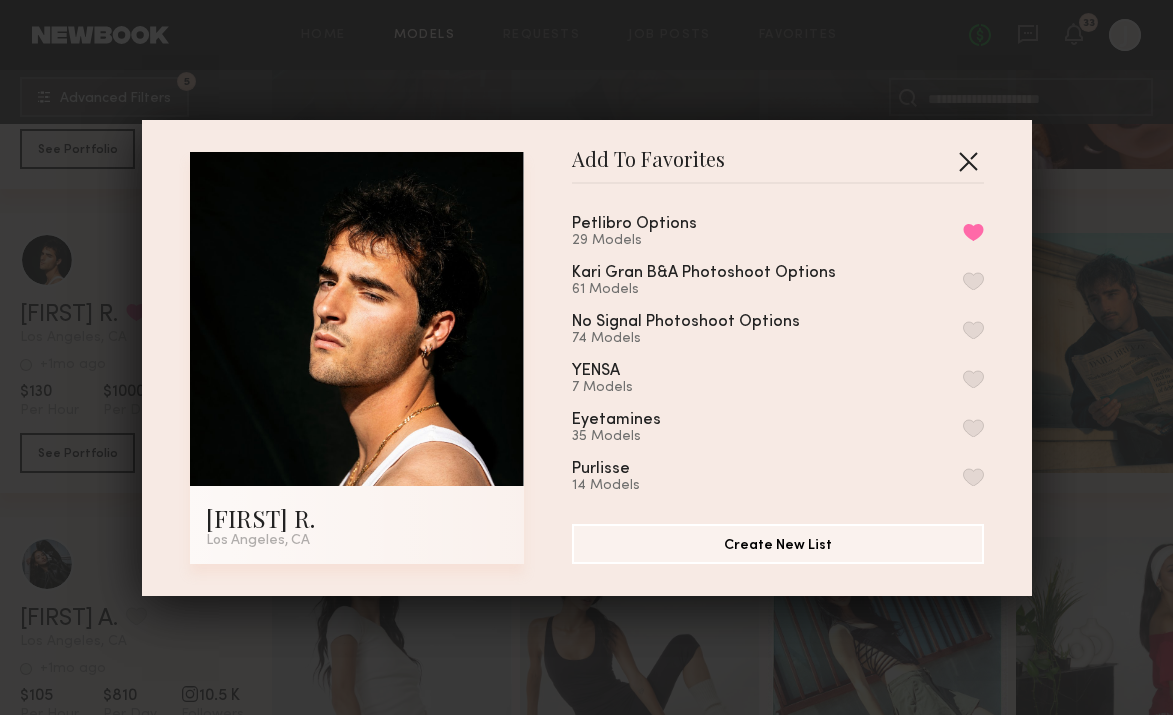 click at bounding box center (968, 161) 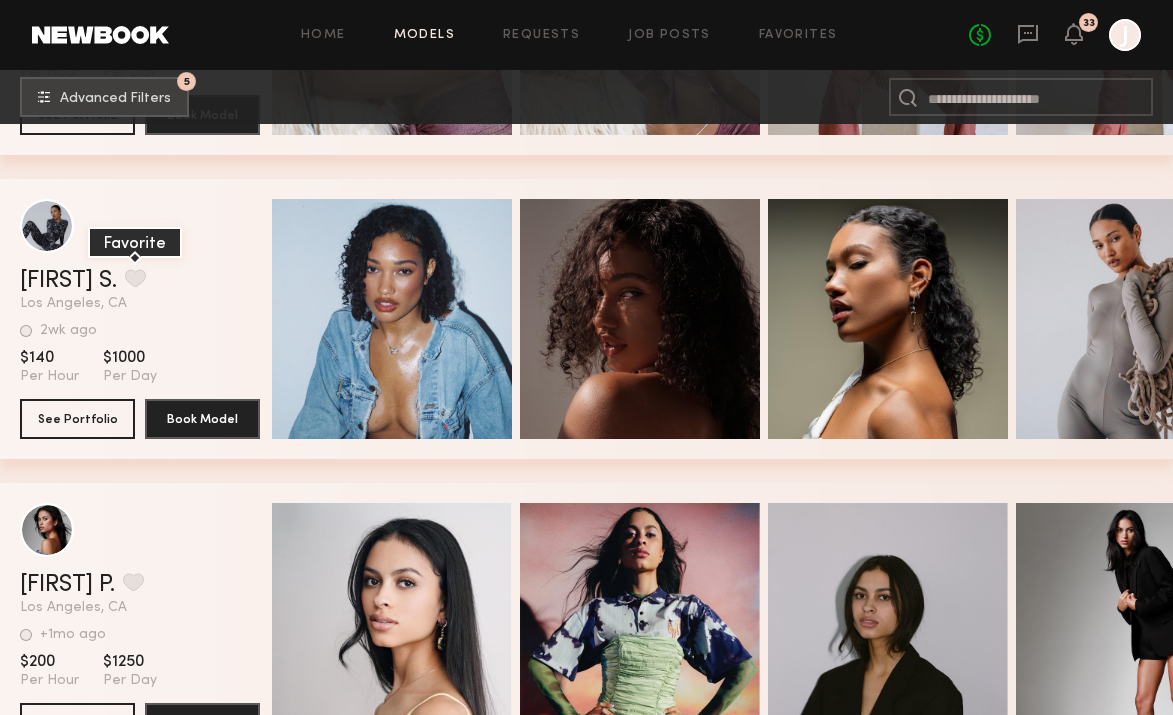 click 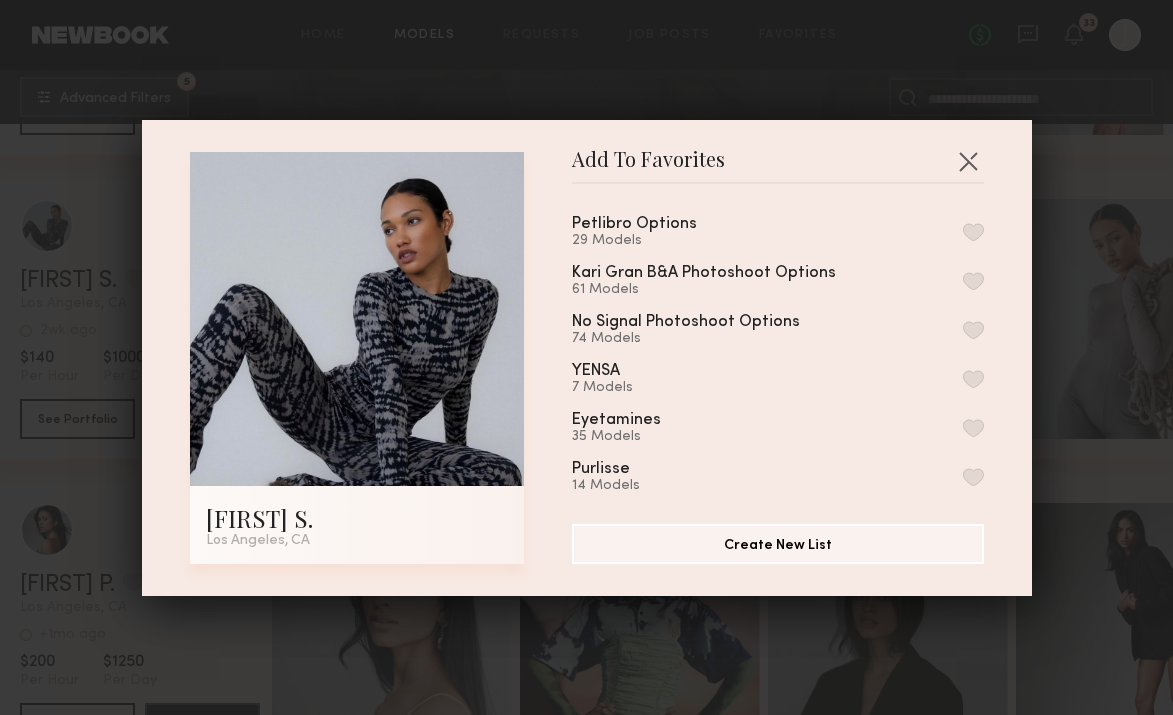 click at bounding box center [973, 232] 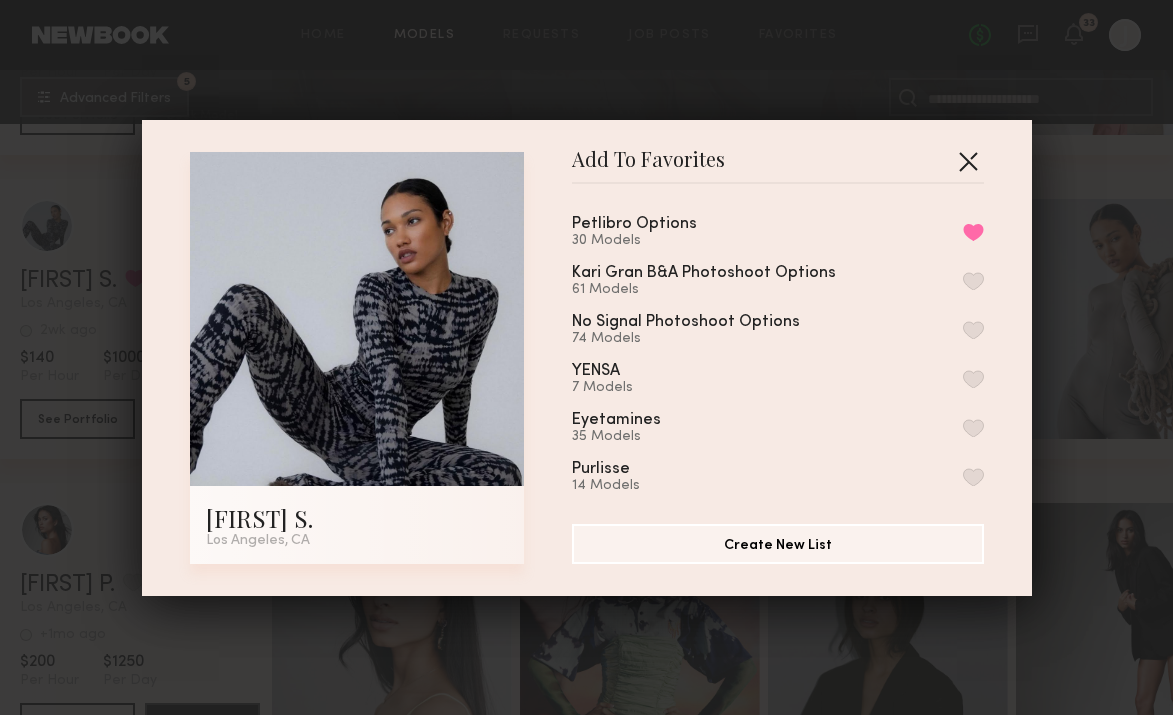 click at bounding box center [968, 161] 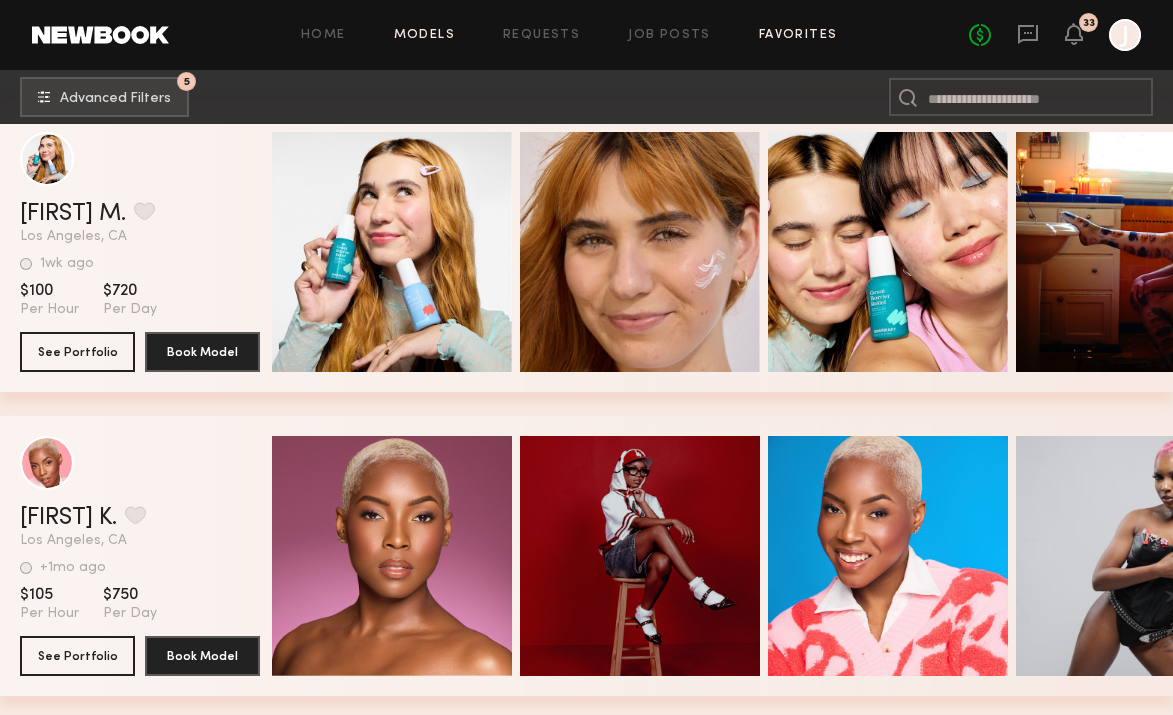click on "Favorites" 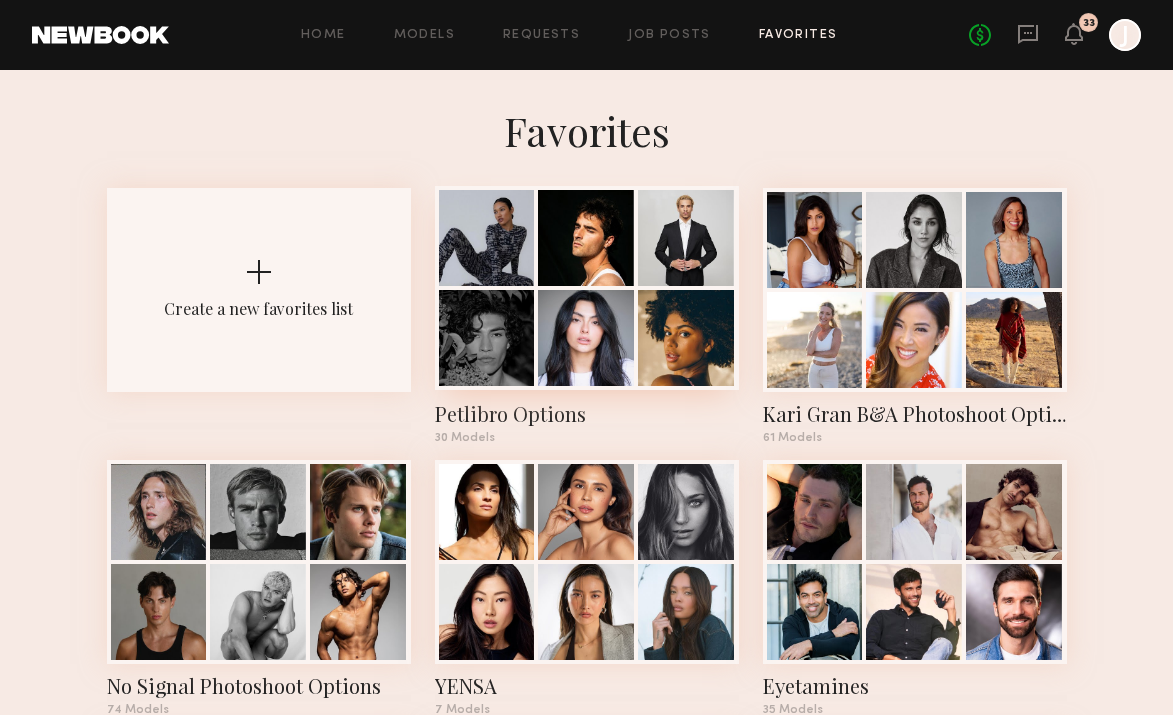 click 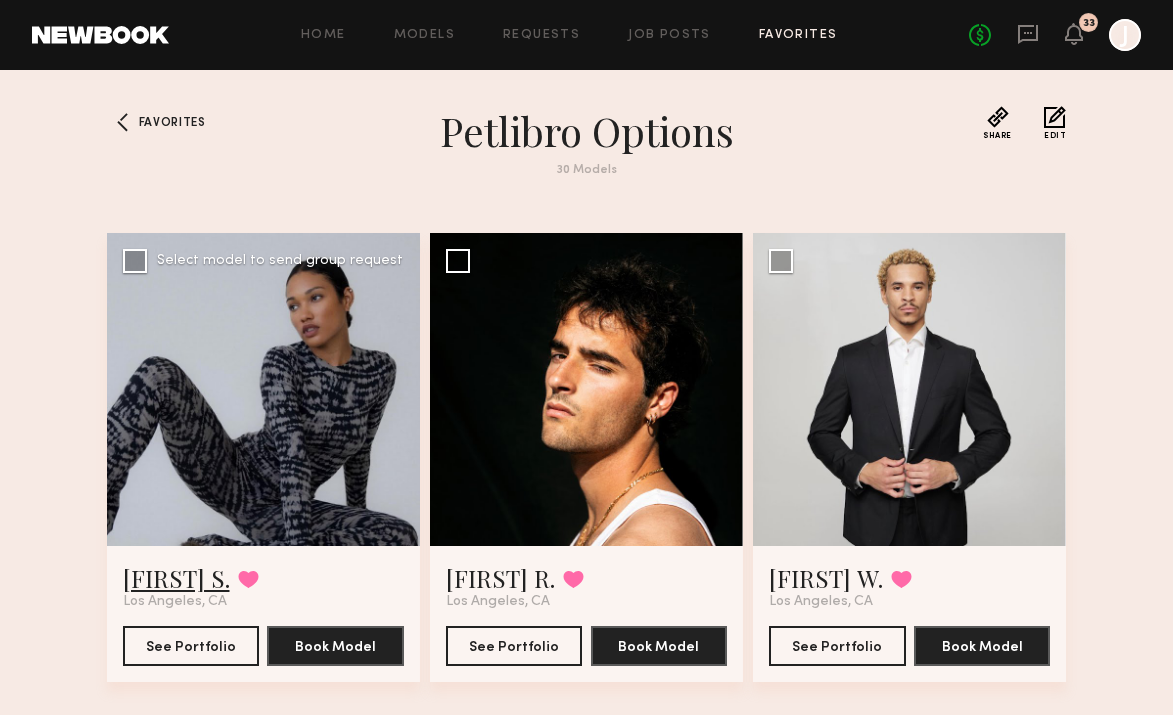 click on "Bryana S." 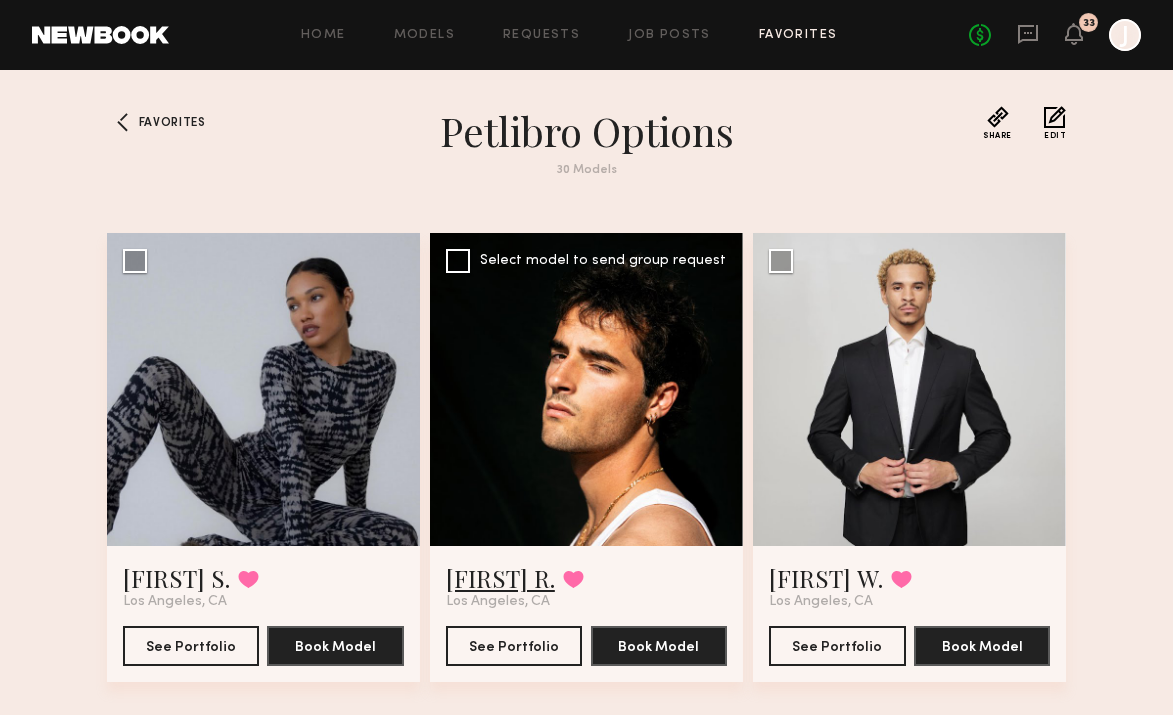 click on "Maximillian R." 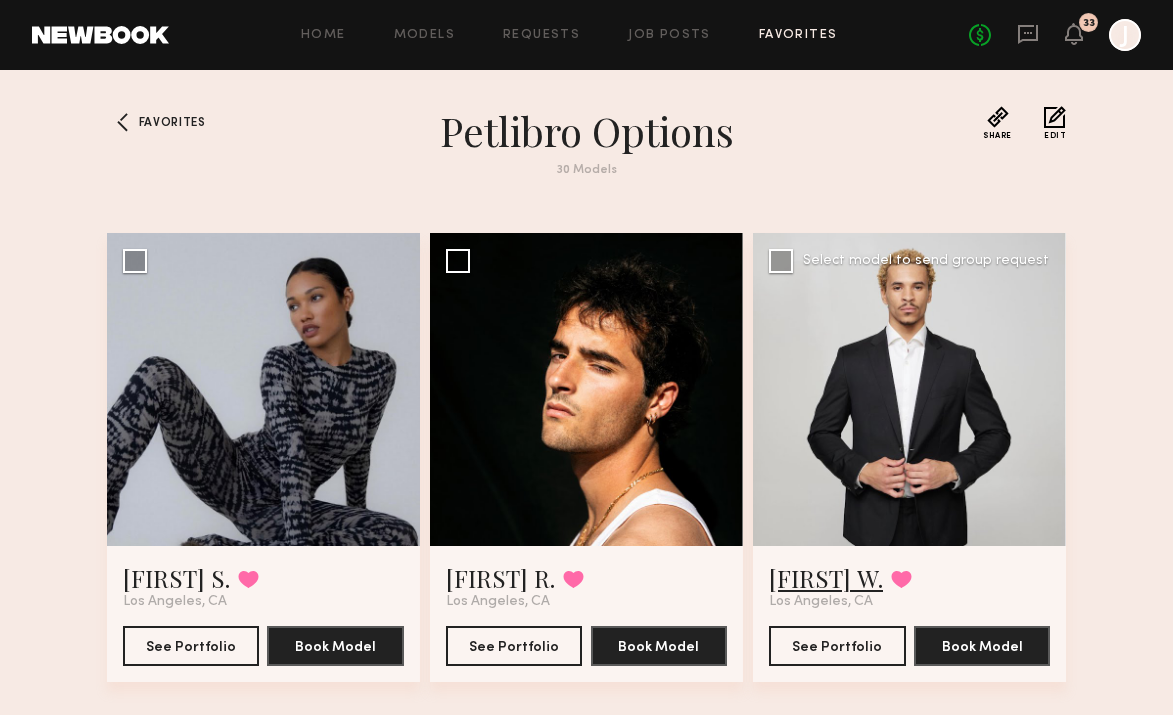 click on "Bryce W." 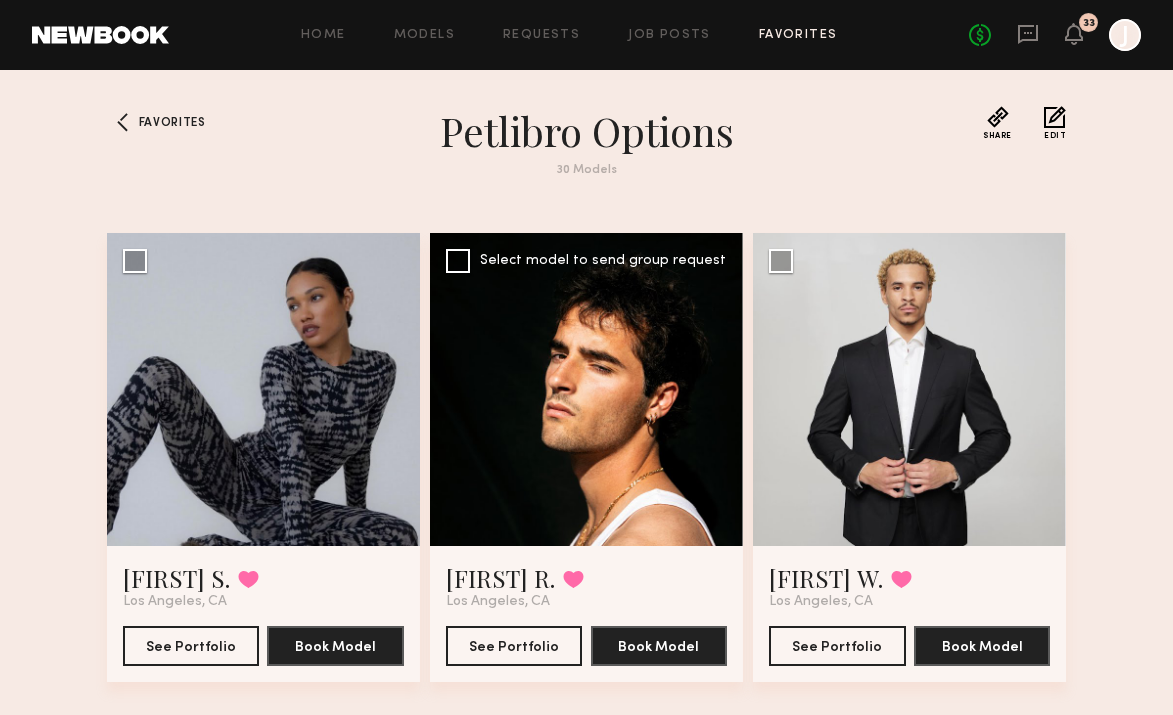 scroll, scrollTop: 536, scrollLeft: 0, axis: vertical 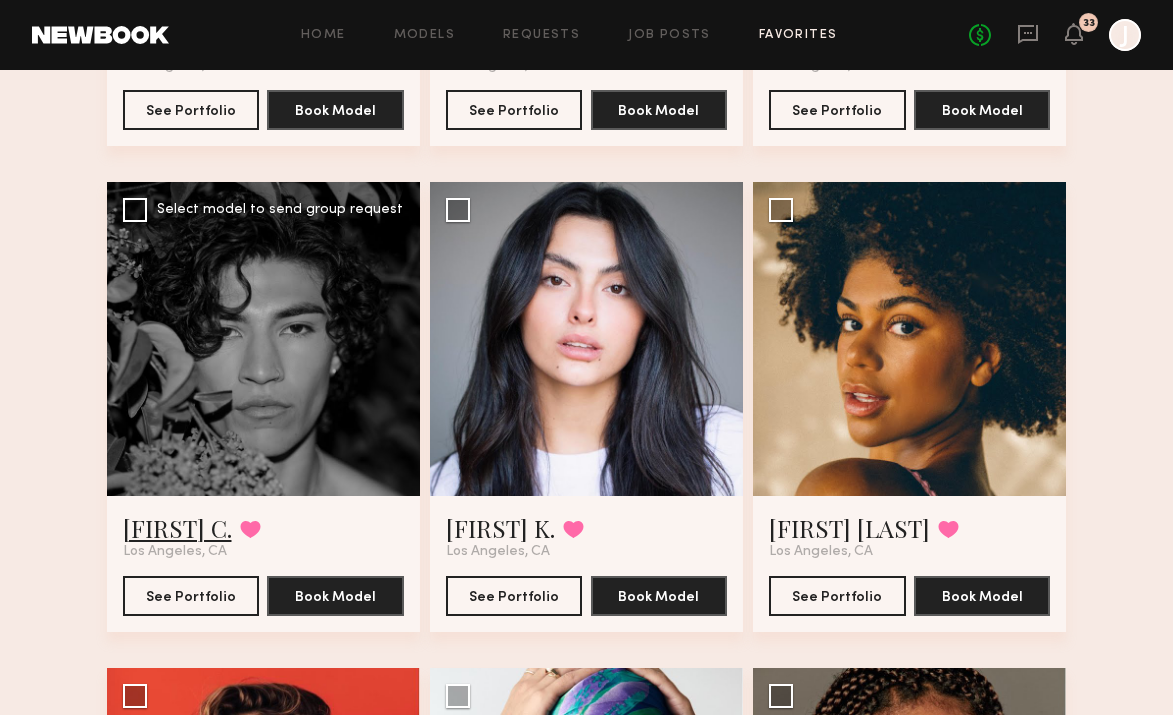 click on "Aden C." 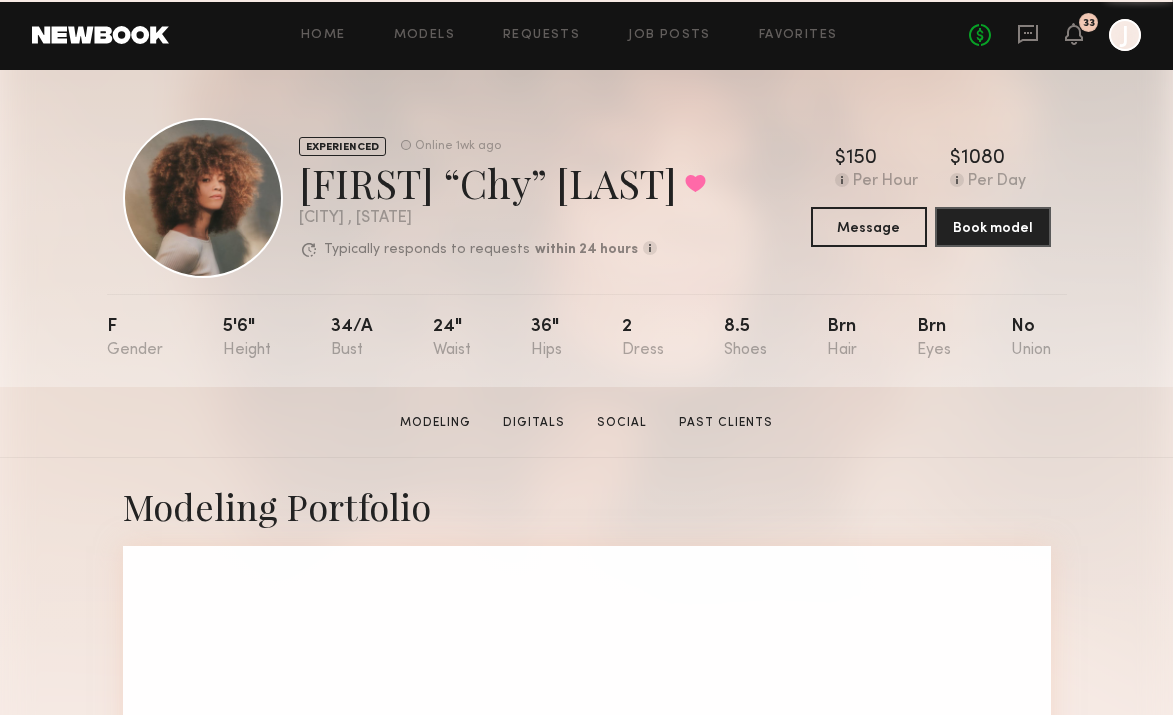 scroll, scrollTop: 0, scrollLeft: 0, axis: both 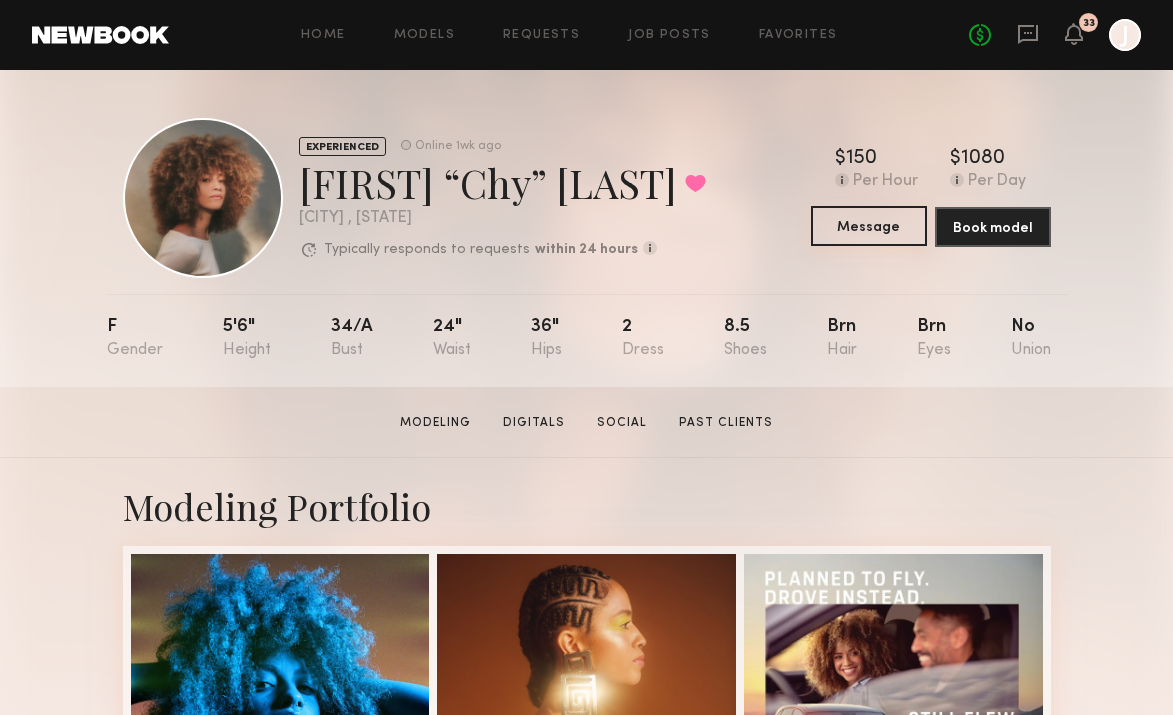 click on "Message" 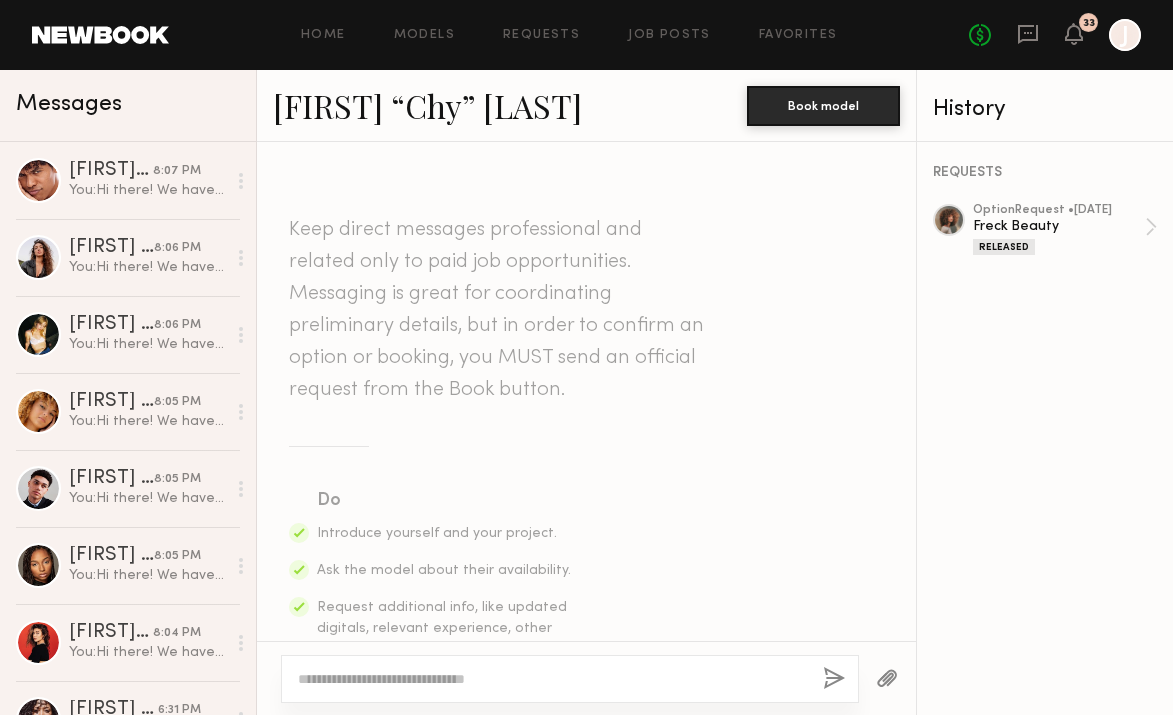 click 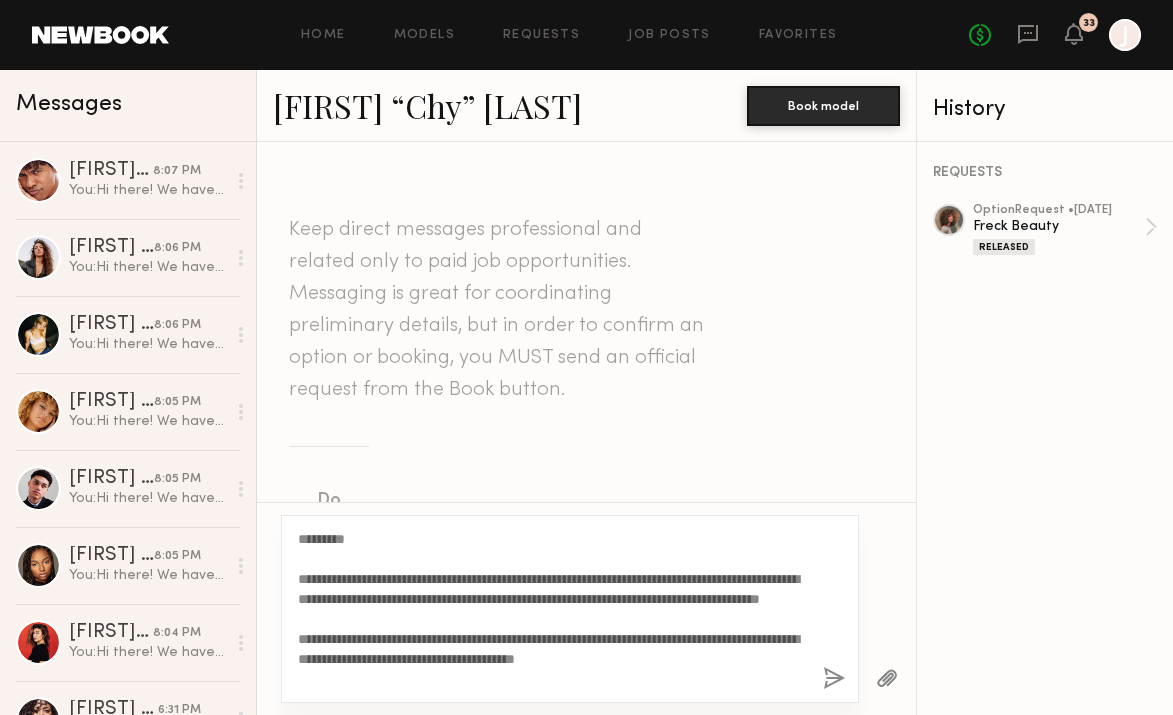 scroll, scrollTop: 0, scrollLeft: 0, axis: both 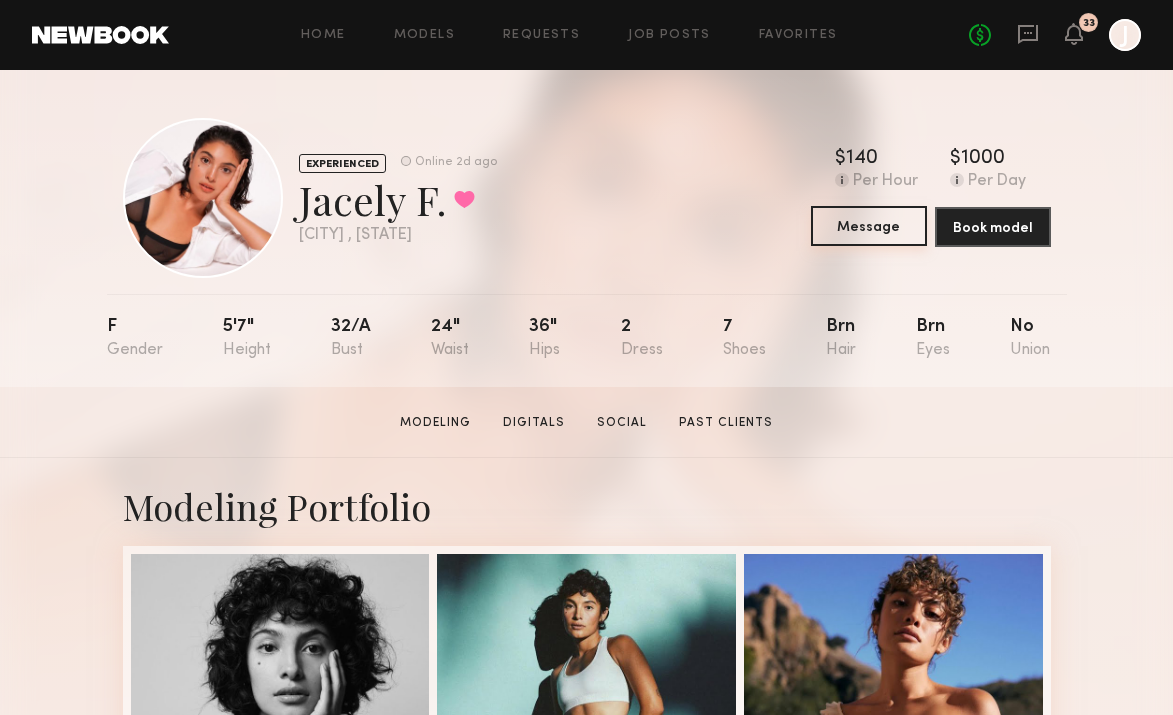 click on "Message" 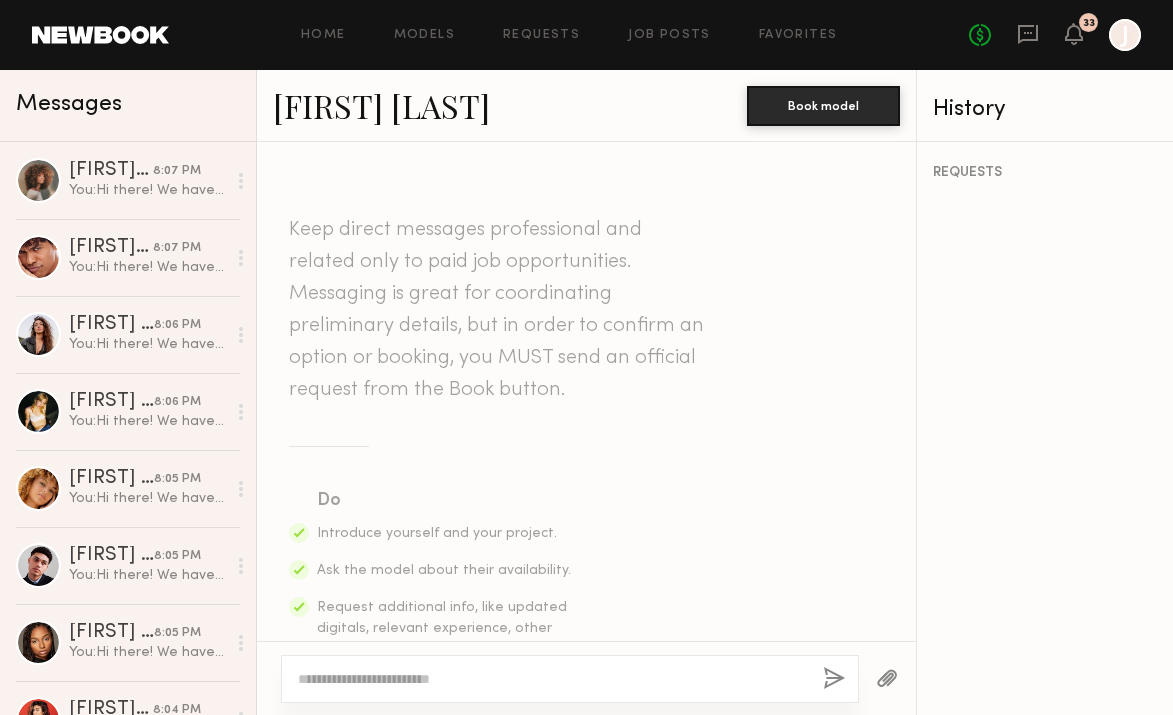 click 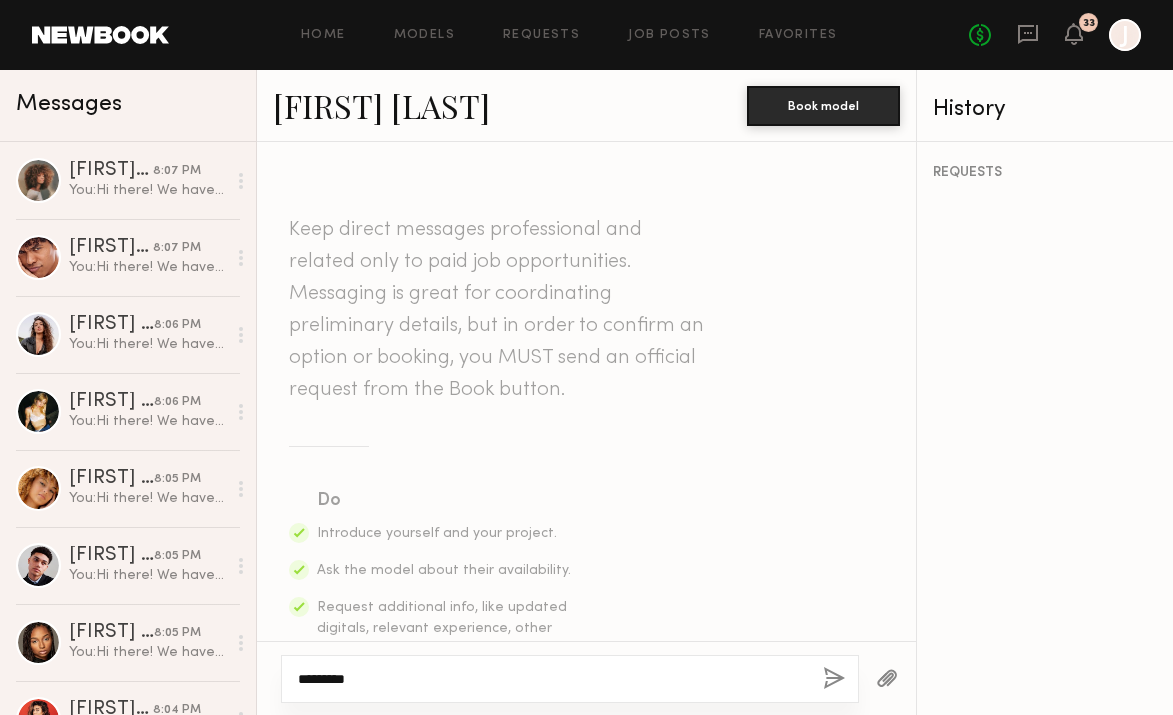 scroll, scrollTop: 140, scrollLeft: 0, axis: vertical 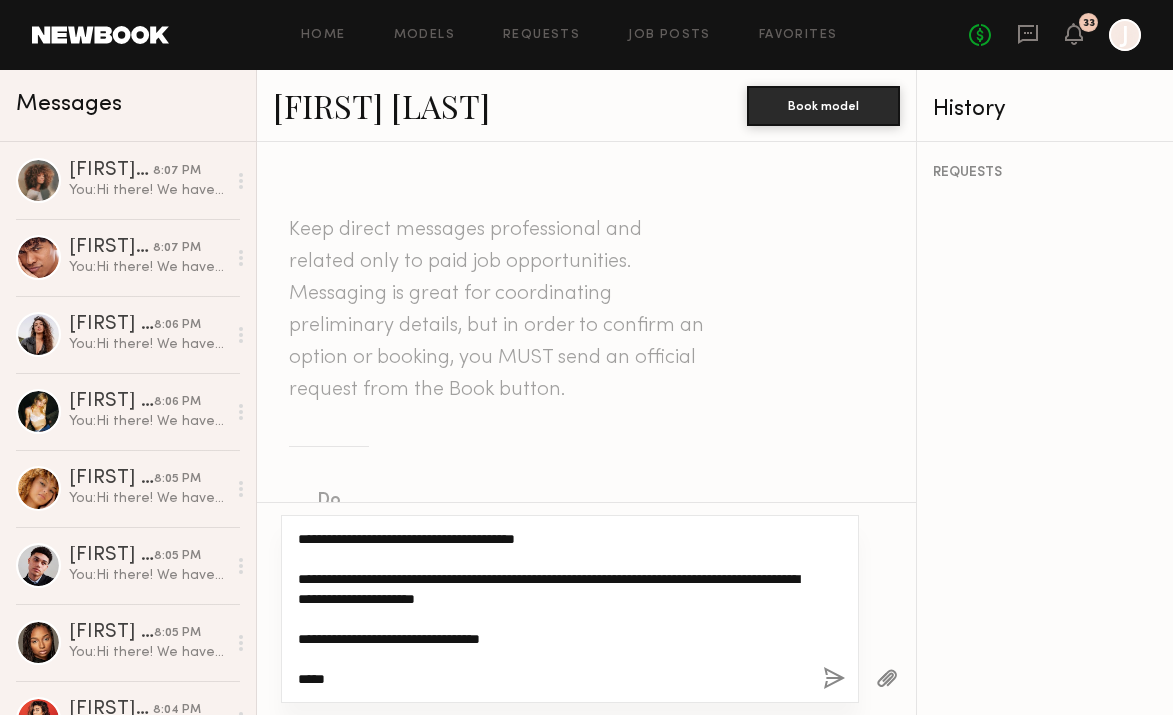 type on "**********" 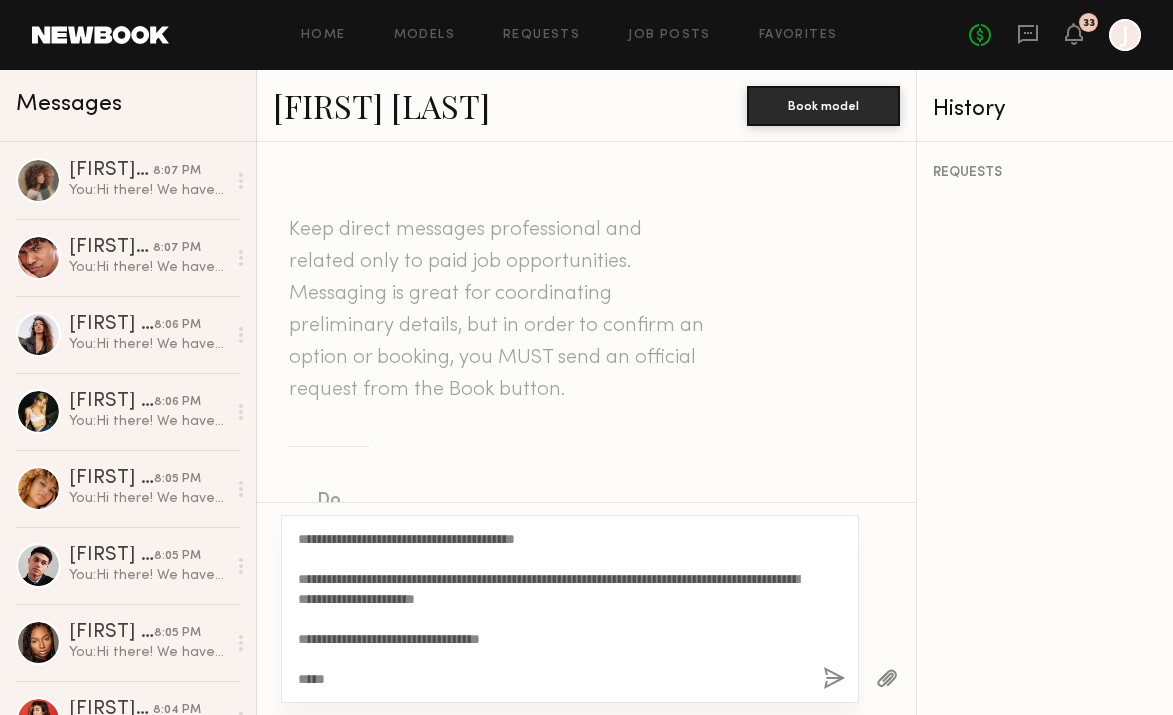 click 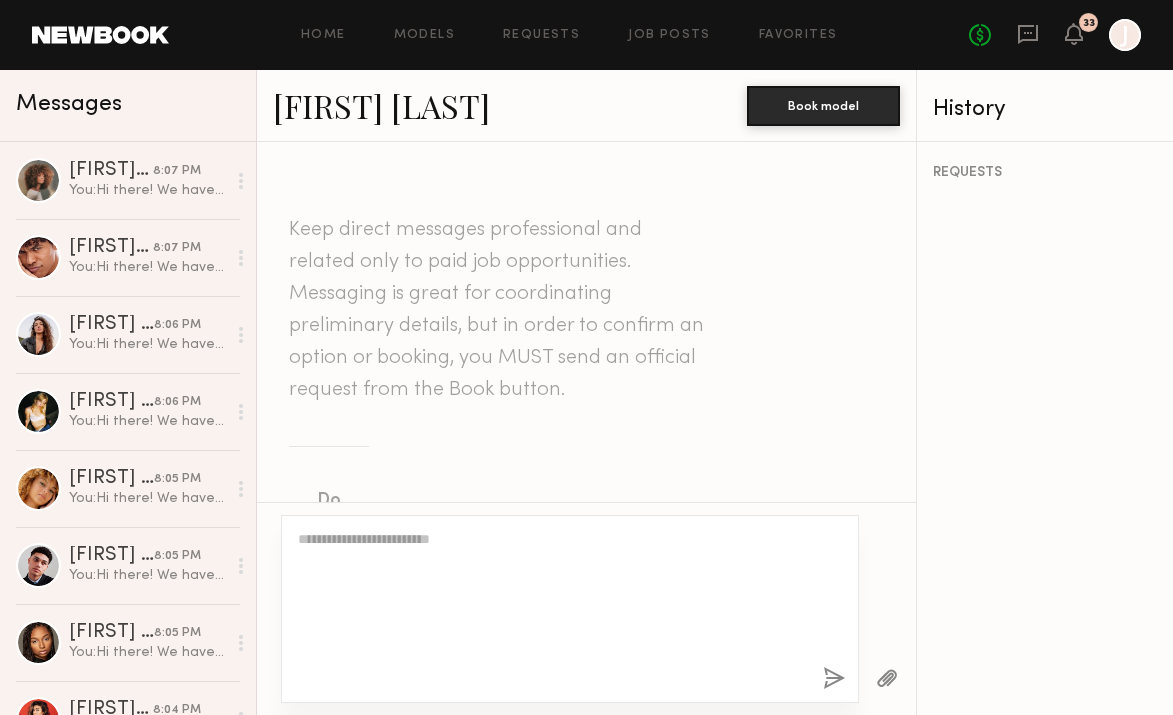 scroll, scrollTop: 0, scrollLeft: 0, axis: both 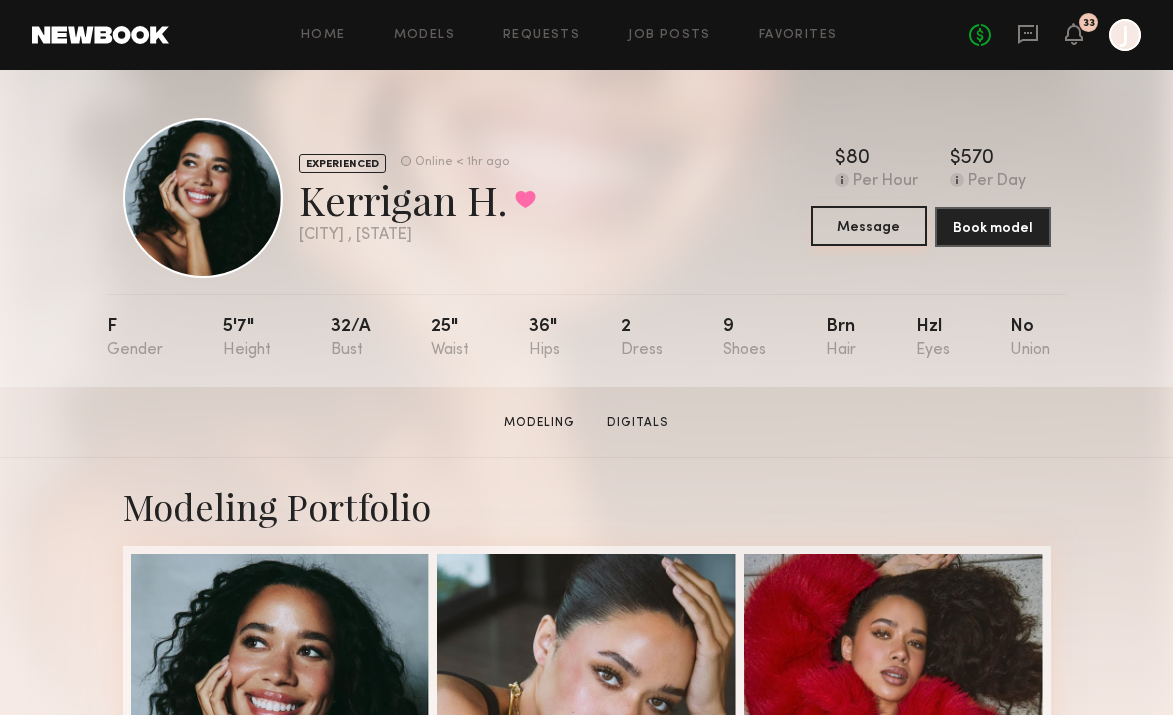 click on "Message" 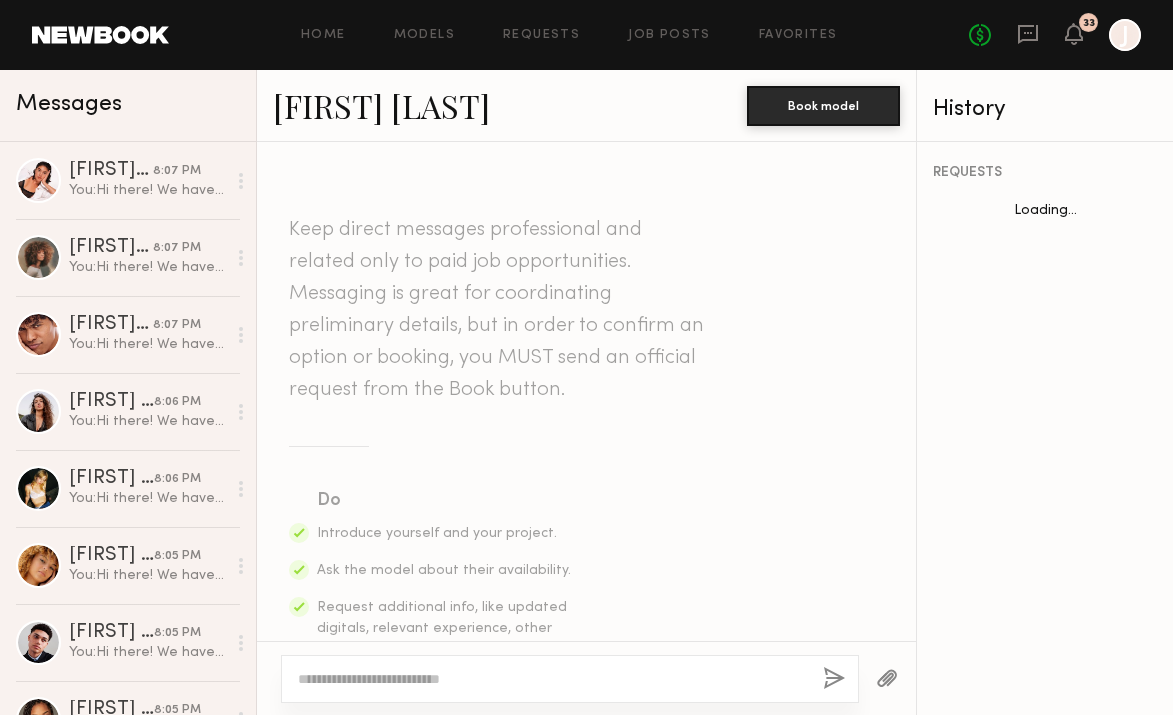 scroll, scrollTop: 829, scrollLeft: 0, axis: vertical 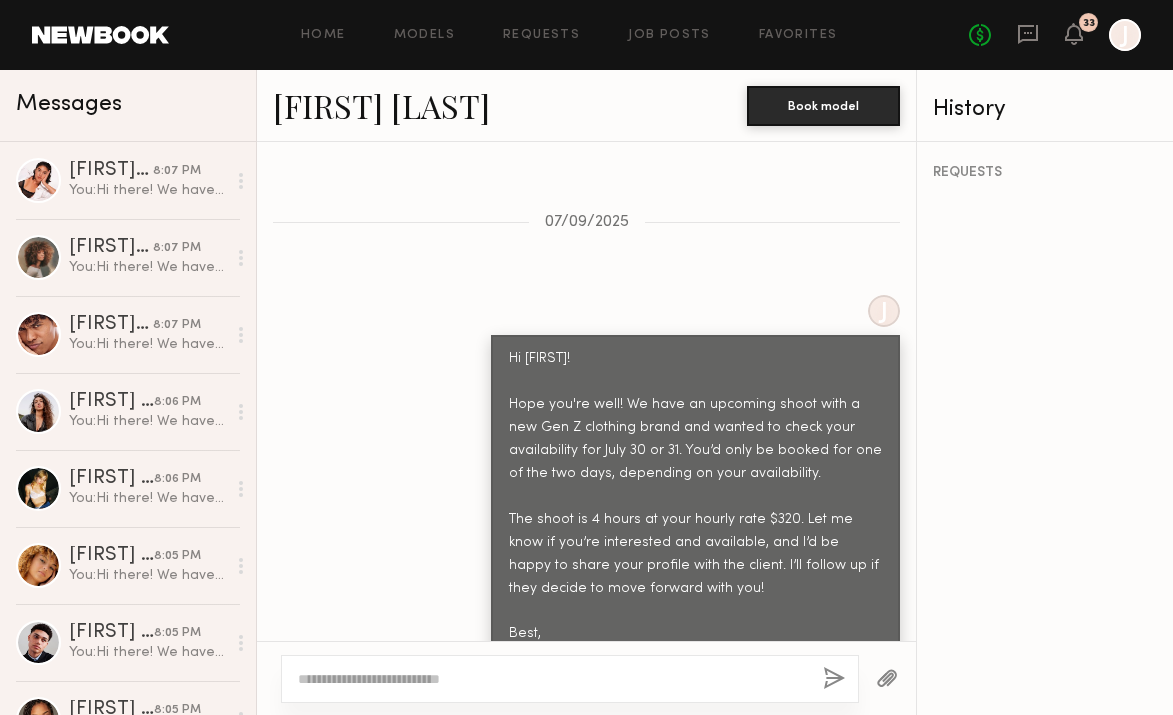 click 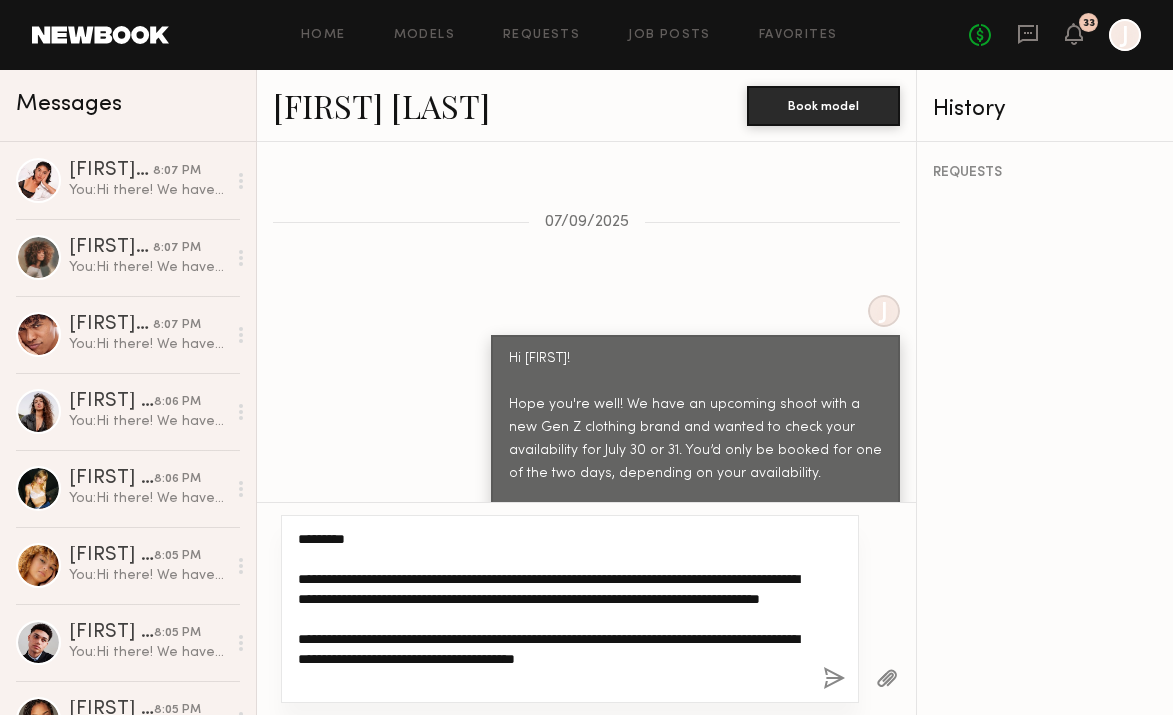 scroll, scrollTop: 140, scrollLeft: 0, axis: vertical 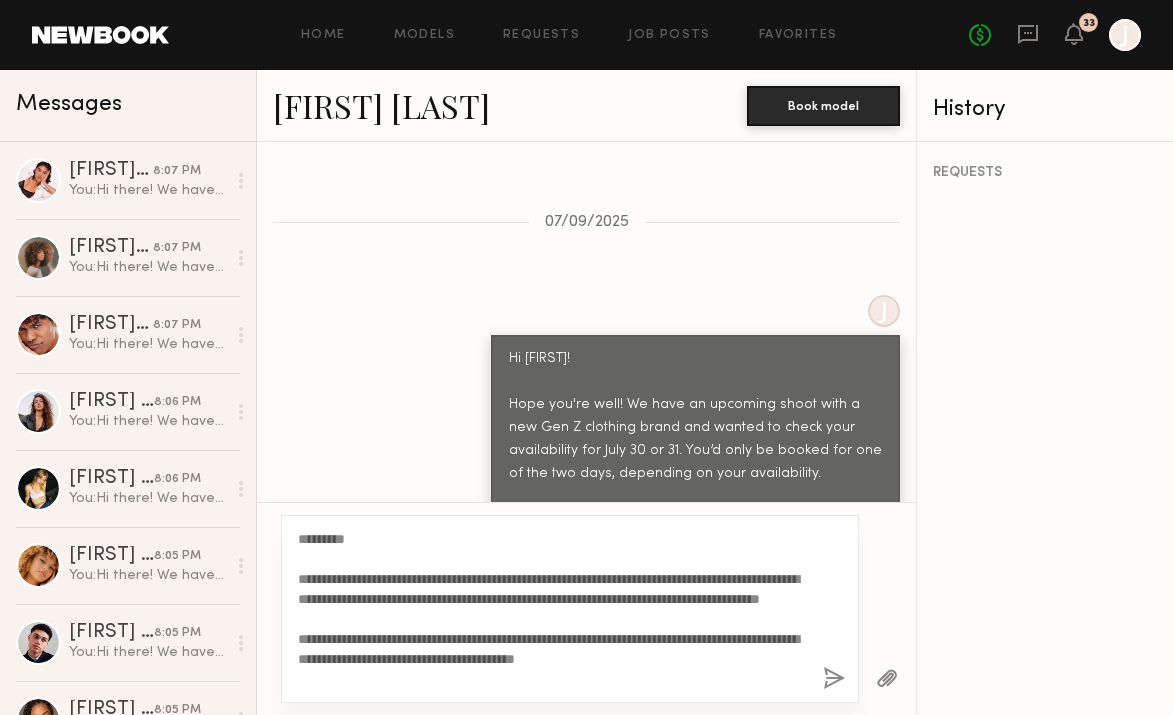 click 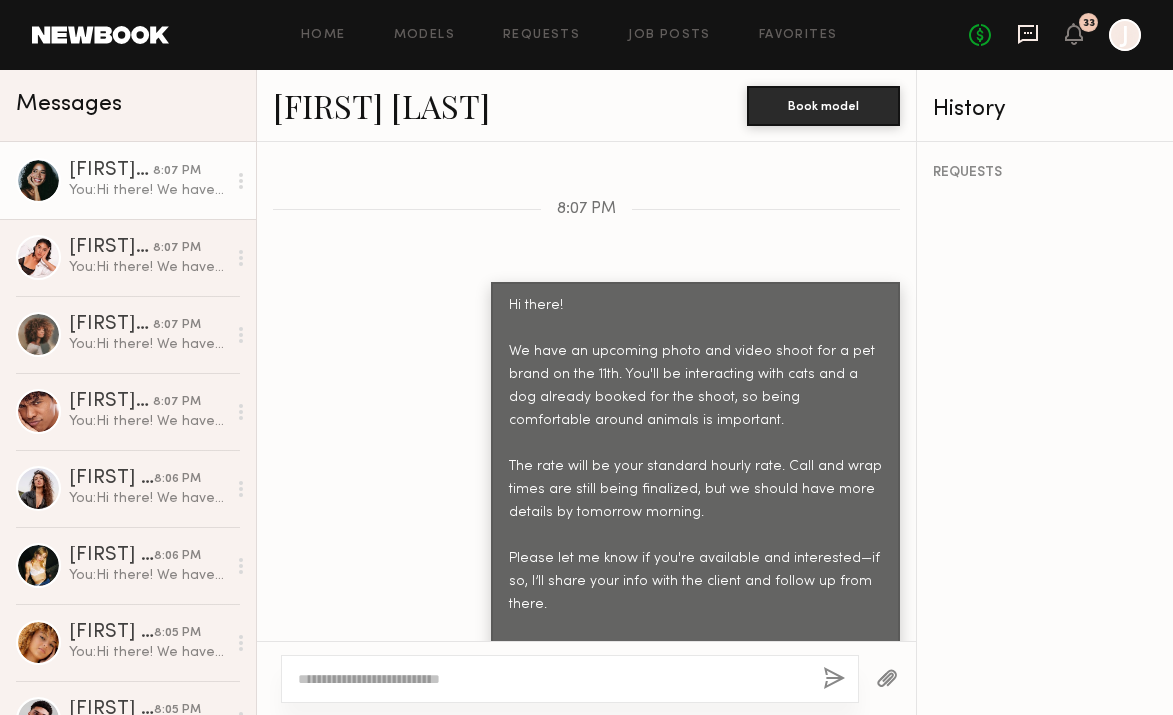 scroll, scrollTop: 1663, scrollLeft: 0, axis: vertical 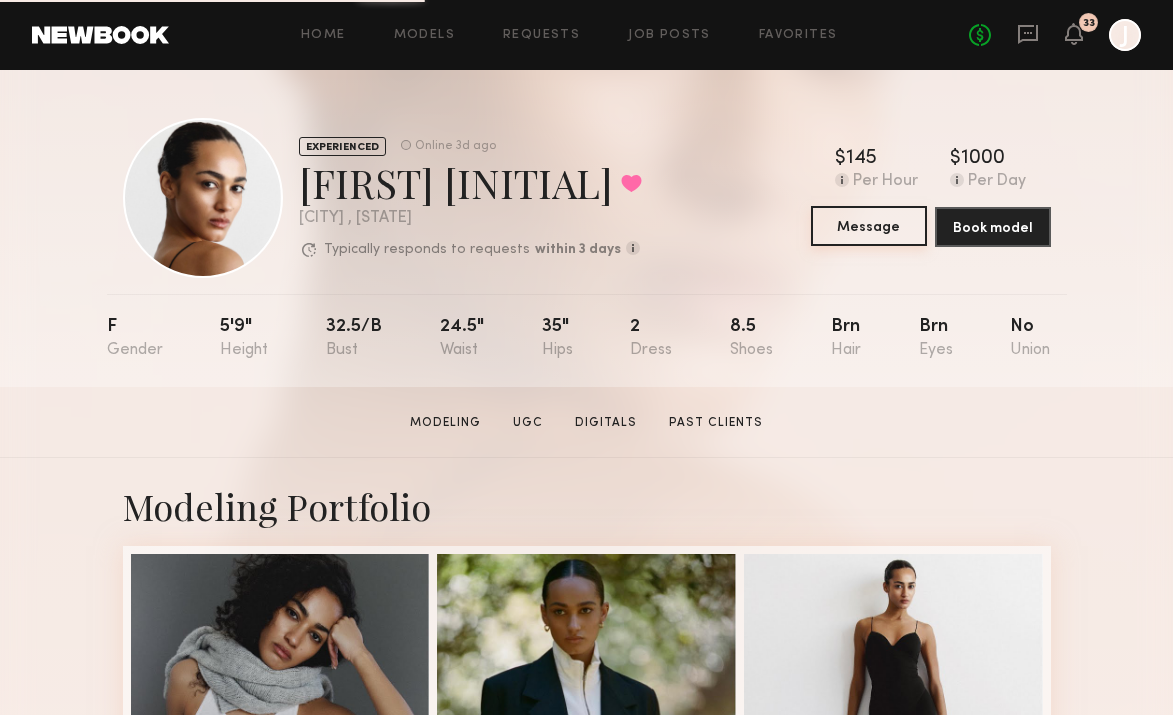 click on "Message" 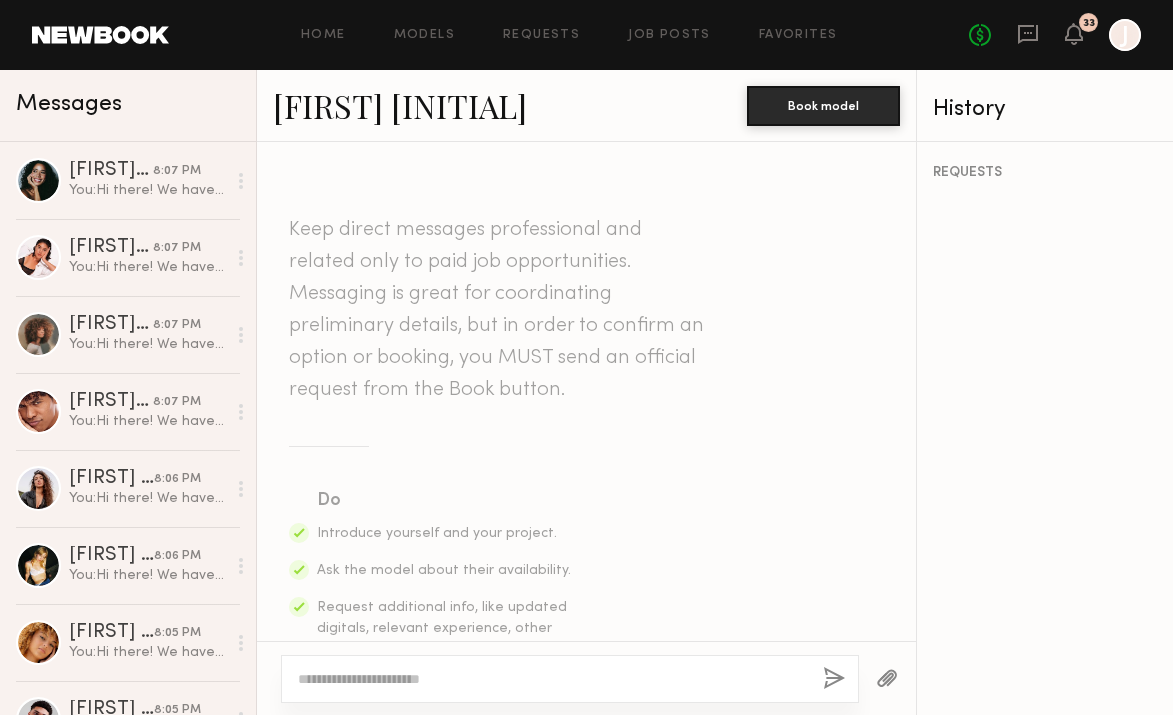click 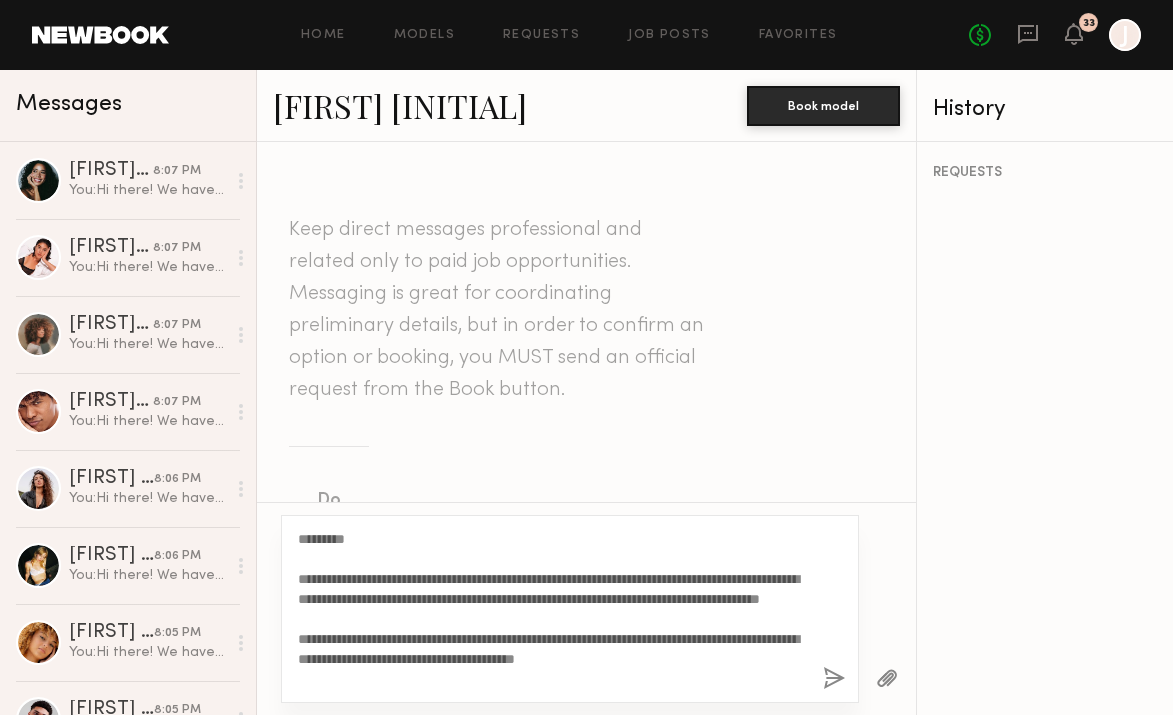 scroll, scrollTop: 140, scrollLeft: 0, axis: vertical 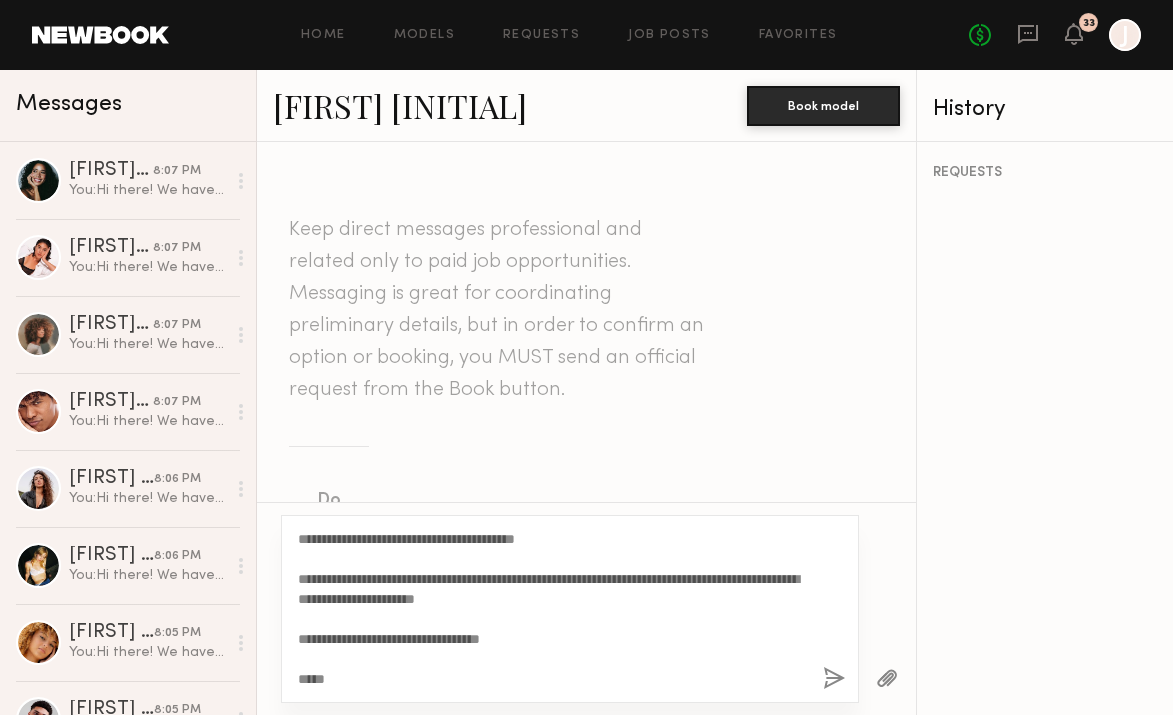 type on "**********" 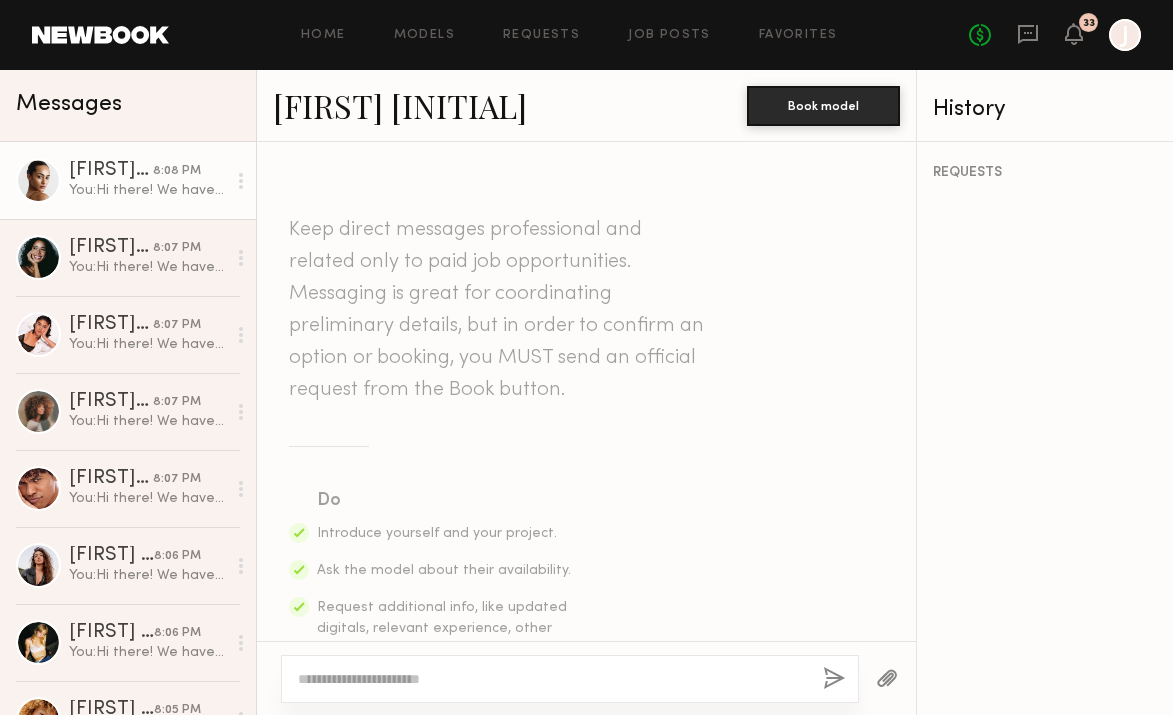 scroll, scrollTop: 0, scrollLeft: 0, axis: both 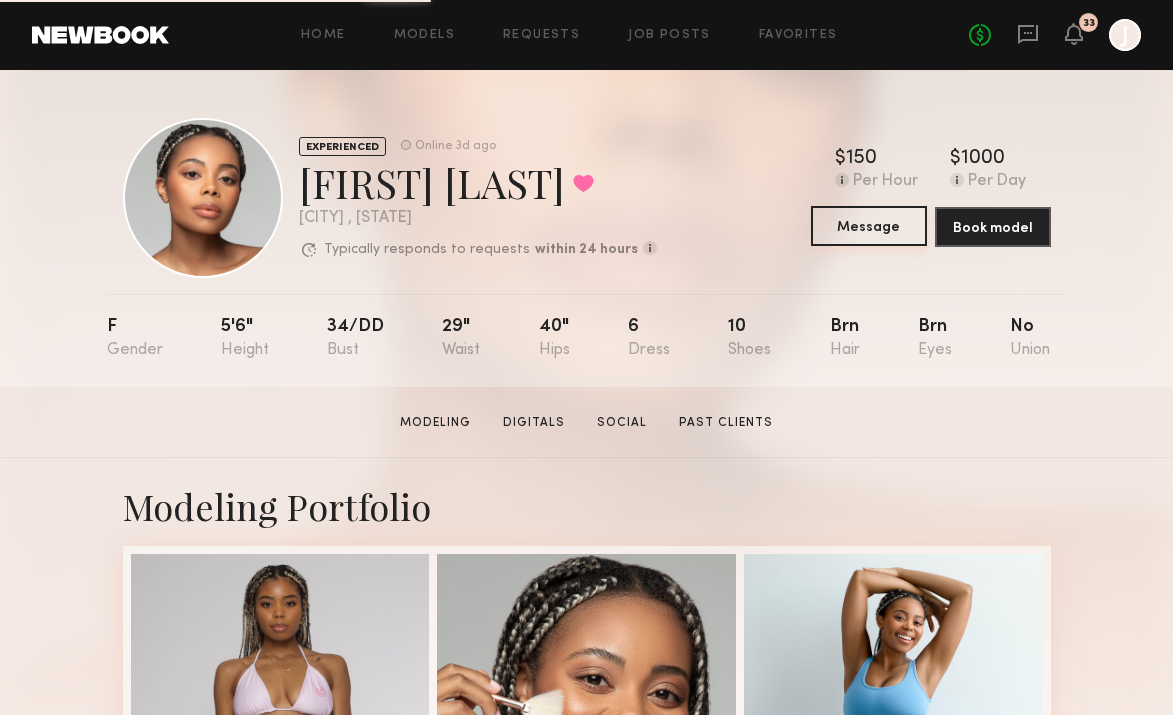 click on "Message" 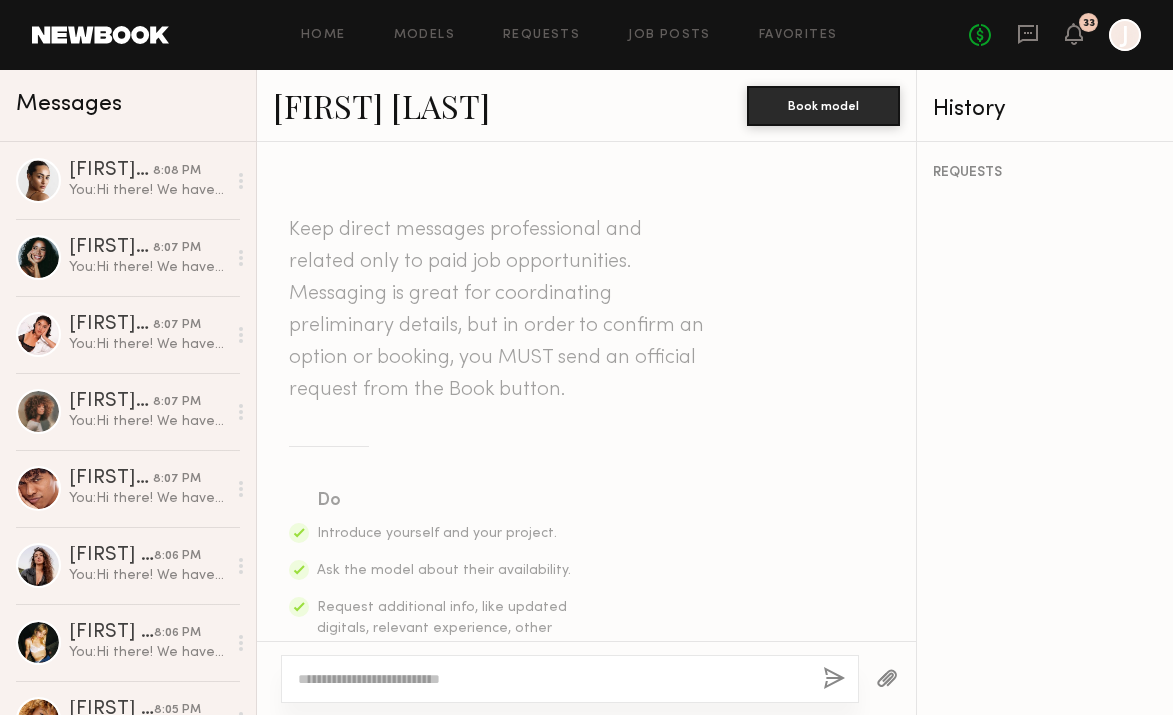scroll, scrollTop: 2092, scrollLeft: 0, axis: vertical 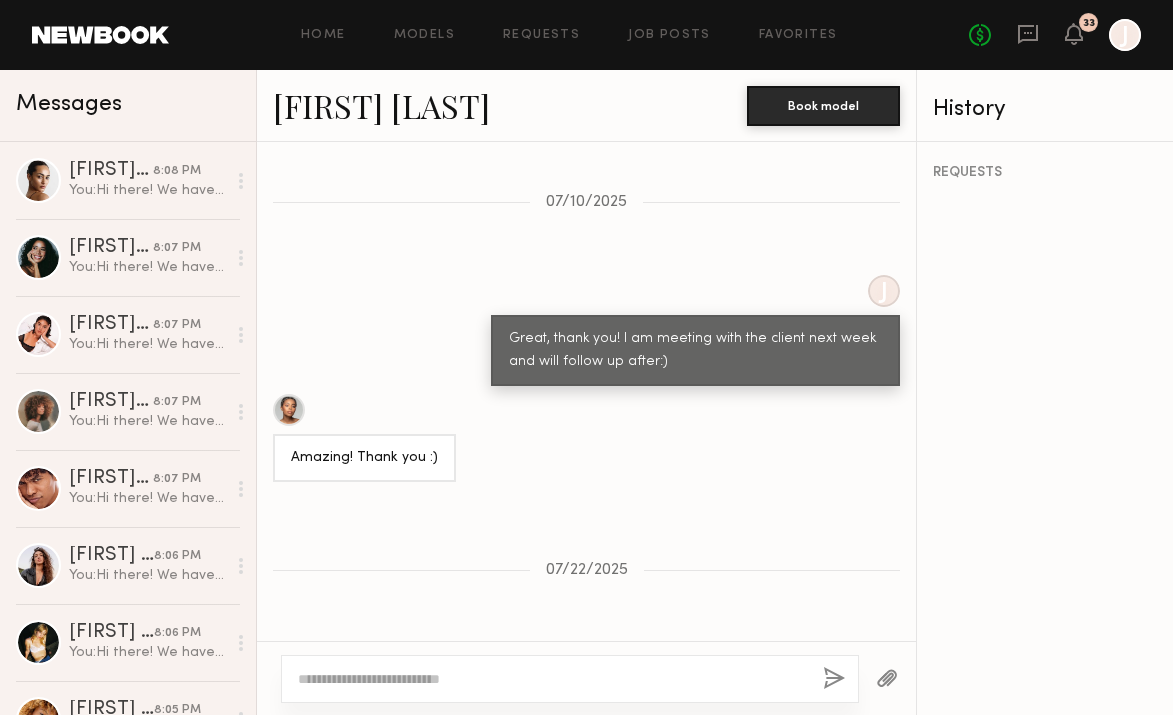 click 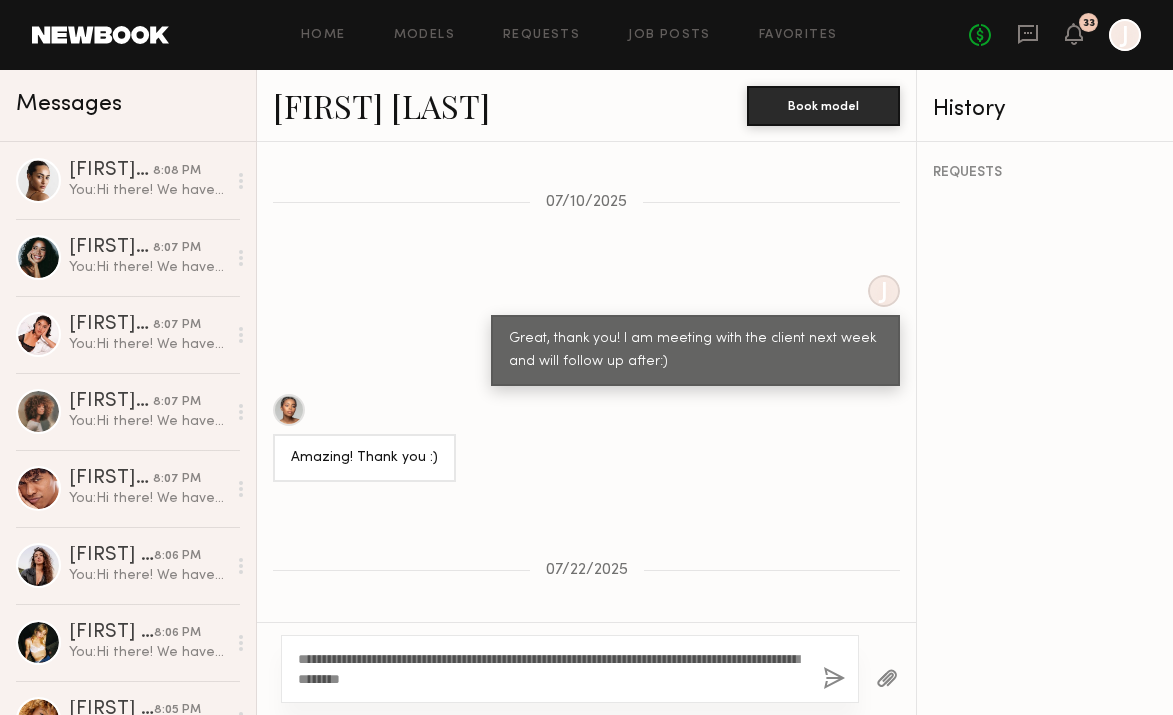 click on "**********" 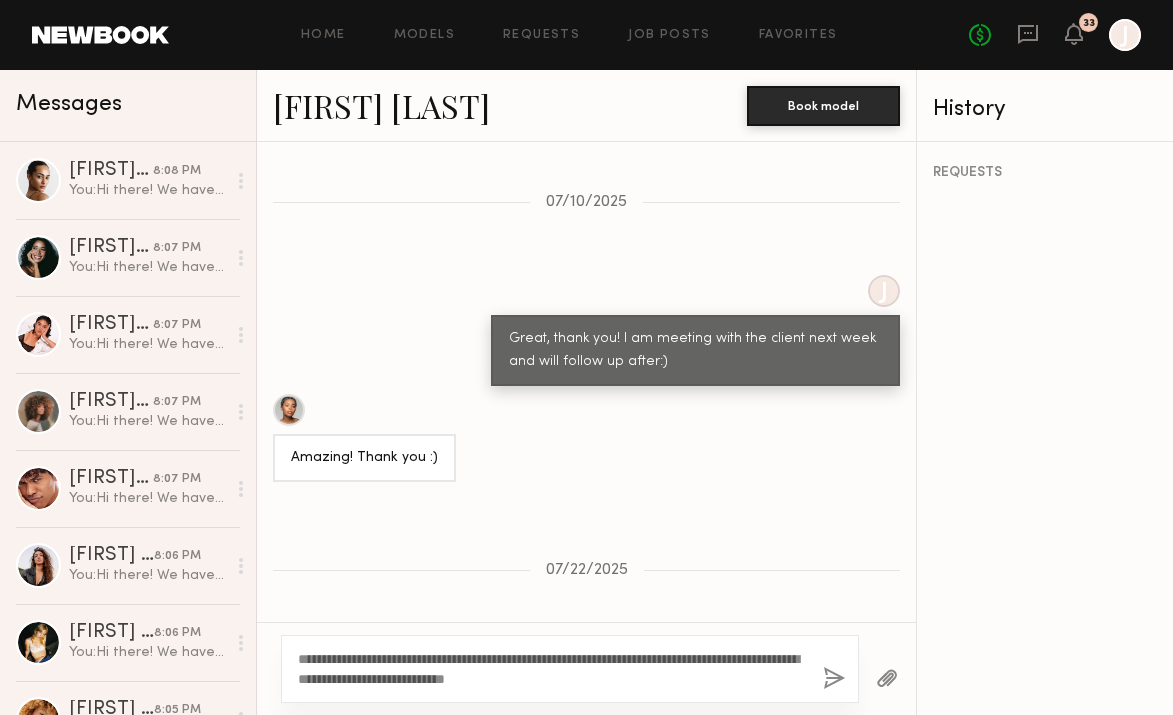 drag, startPoint x: 417, startPoint y: 678, endPoint x: 371, endPoint y: 678, distance: 46 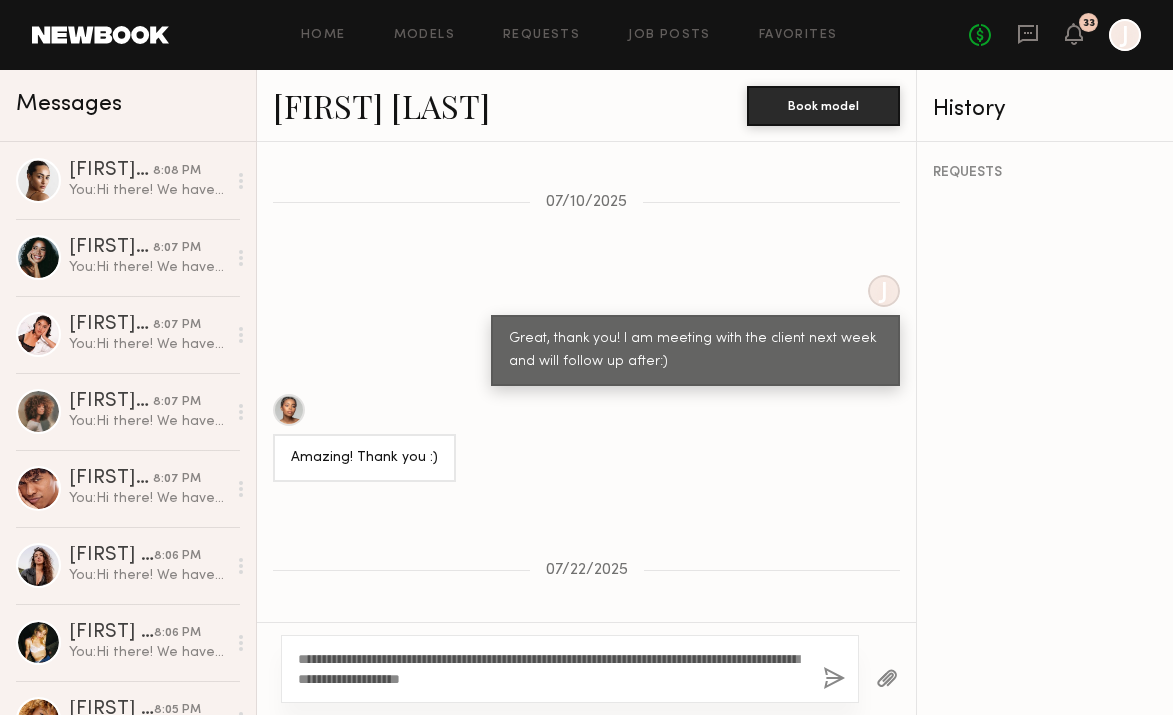 type on "**********" 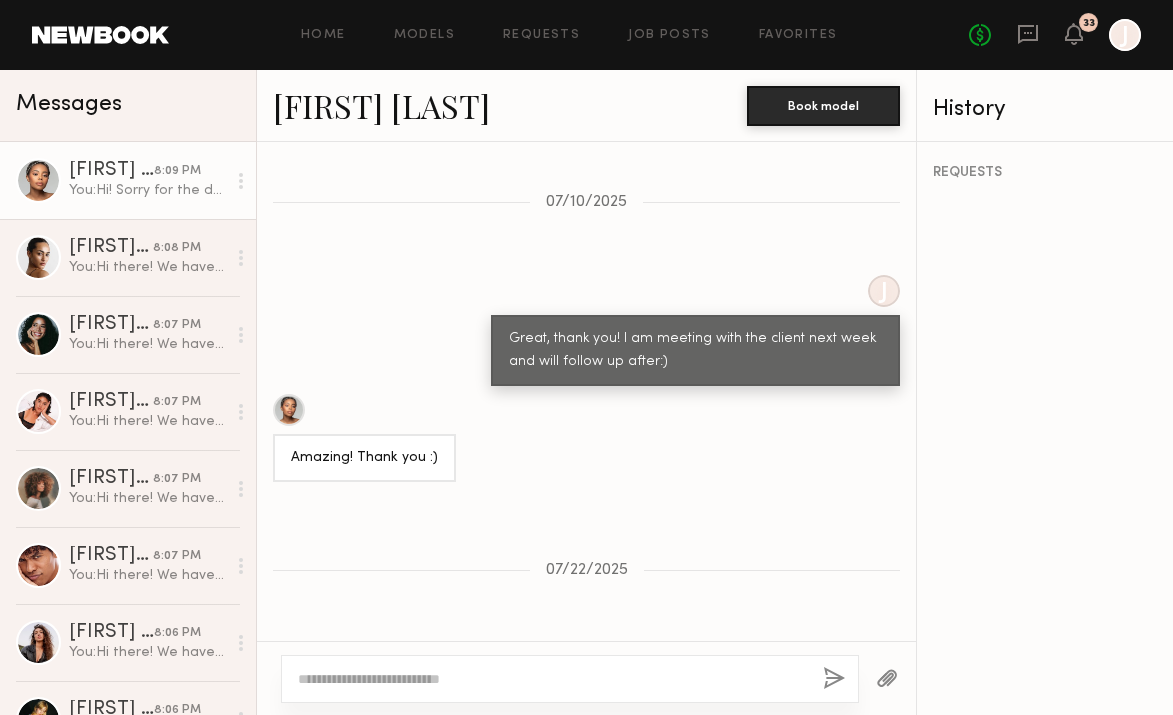 scroll, scrollTop: 2475, scrollLeft: 0, axis: vertical 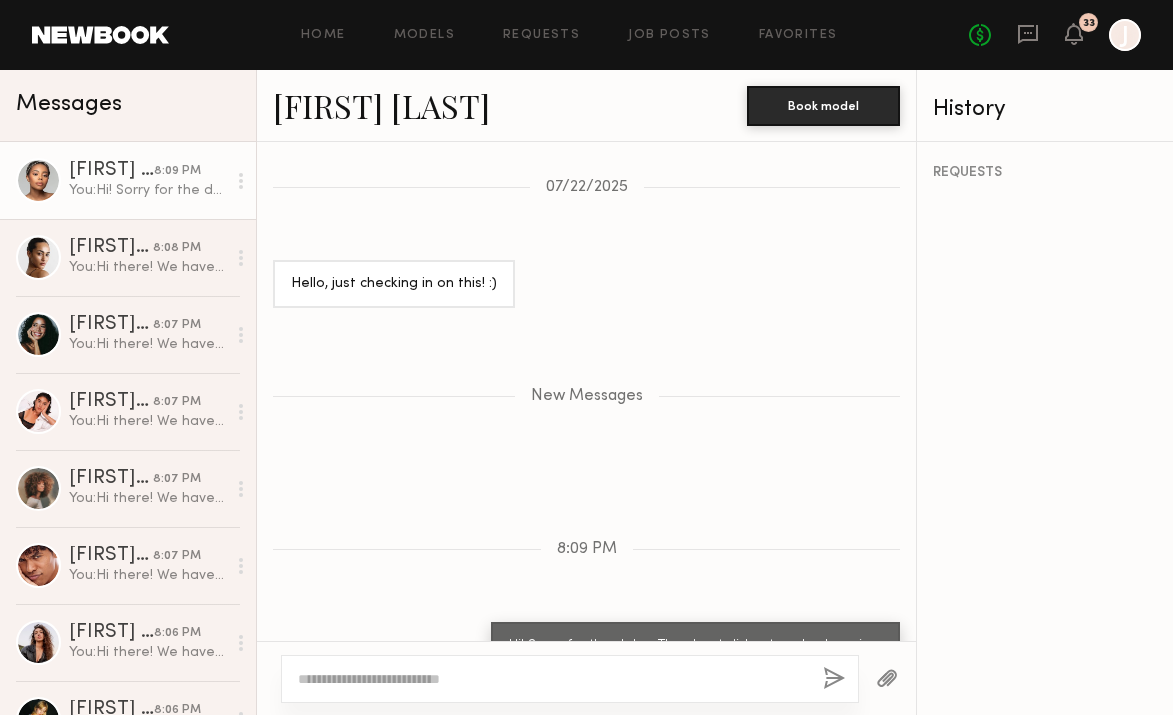 click 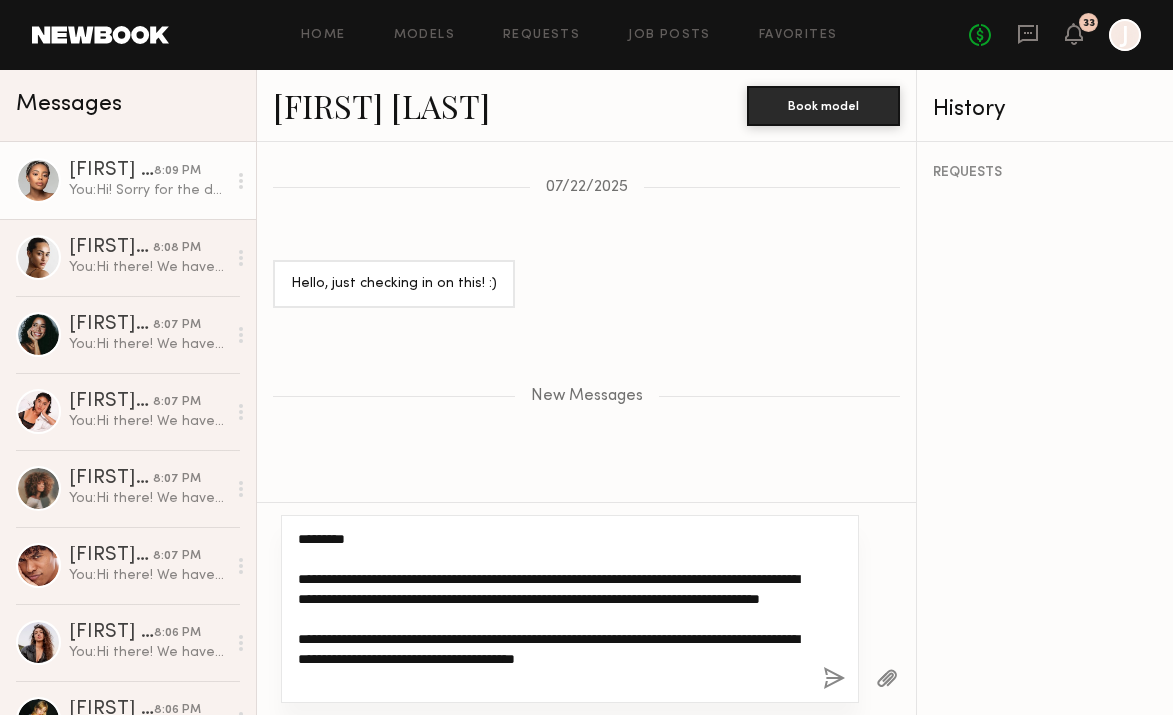 scroll, scrollTop: 0, scrollLeft: 0, axis: both 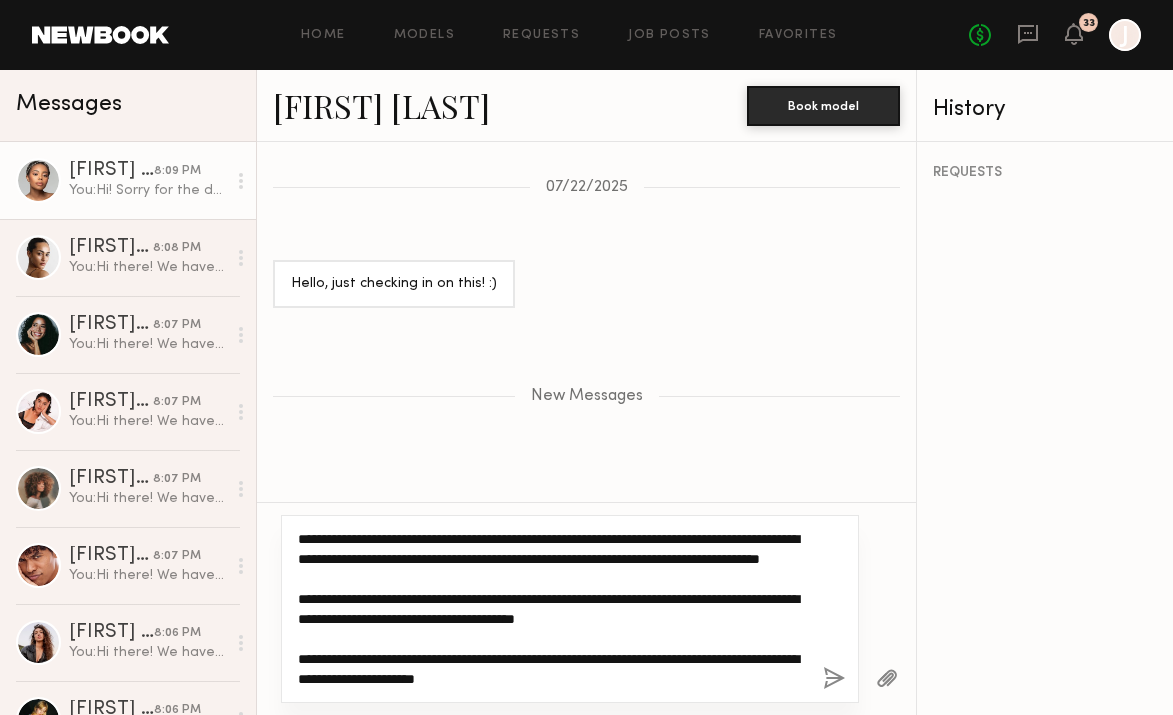 type on "**********" 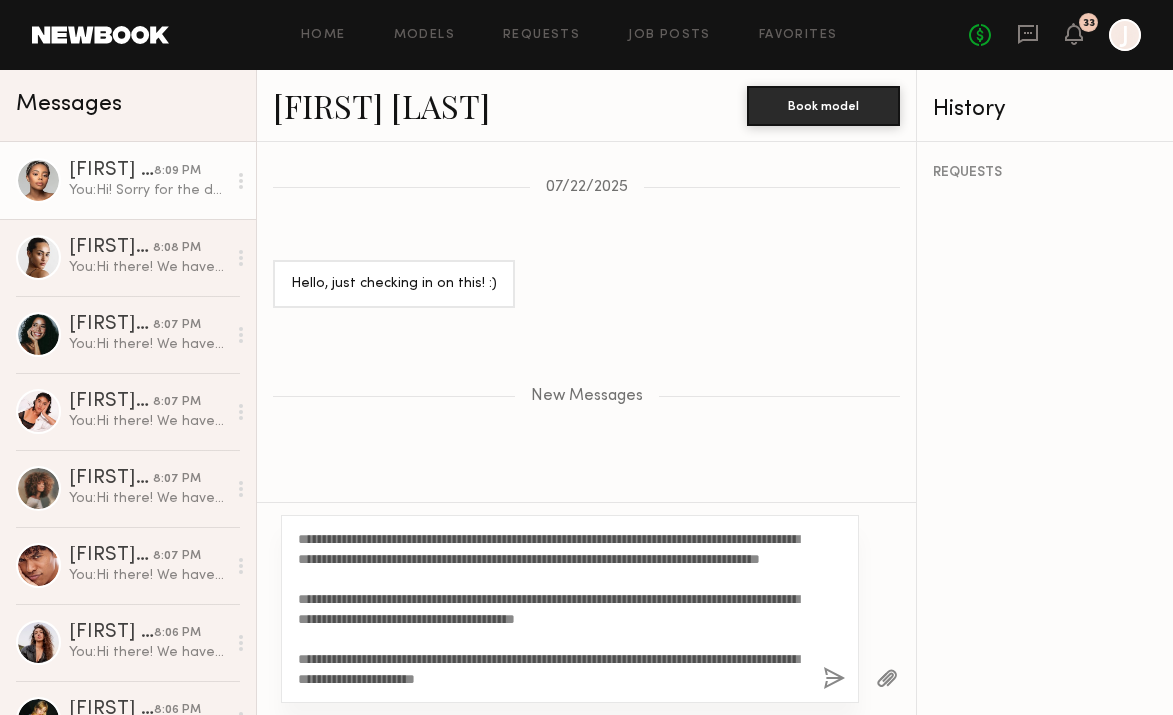 click 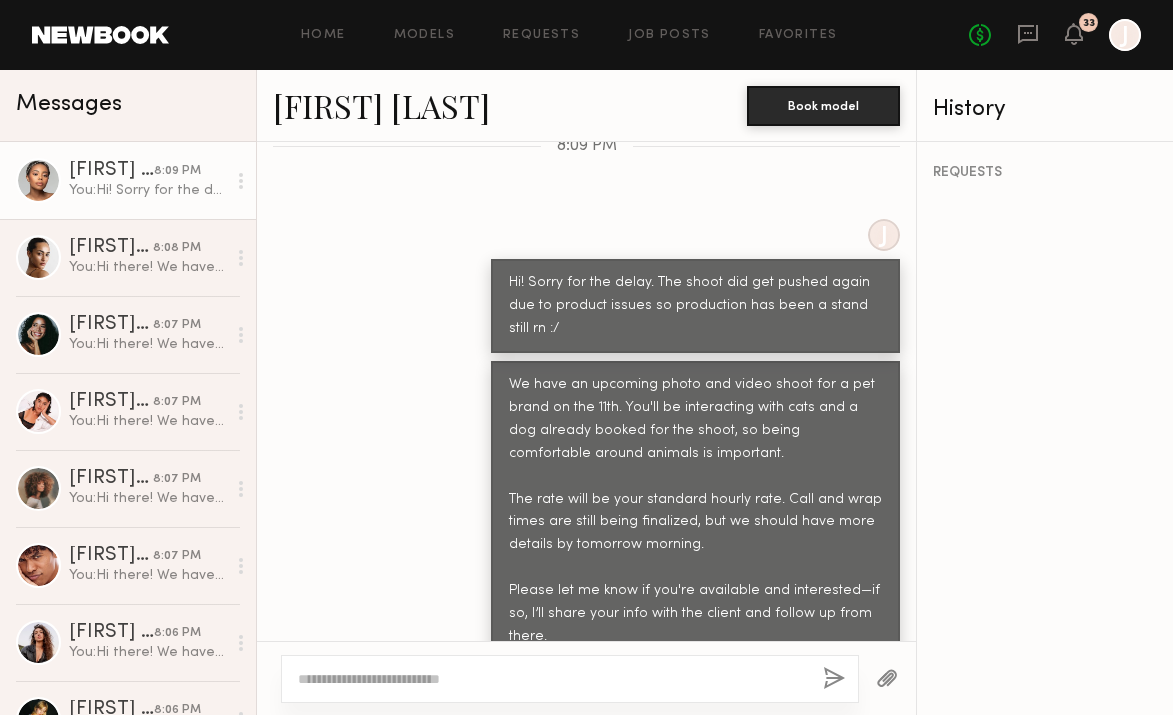 scroll, scrollTop: 2999, scrollLeft: 0, axis: vertical 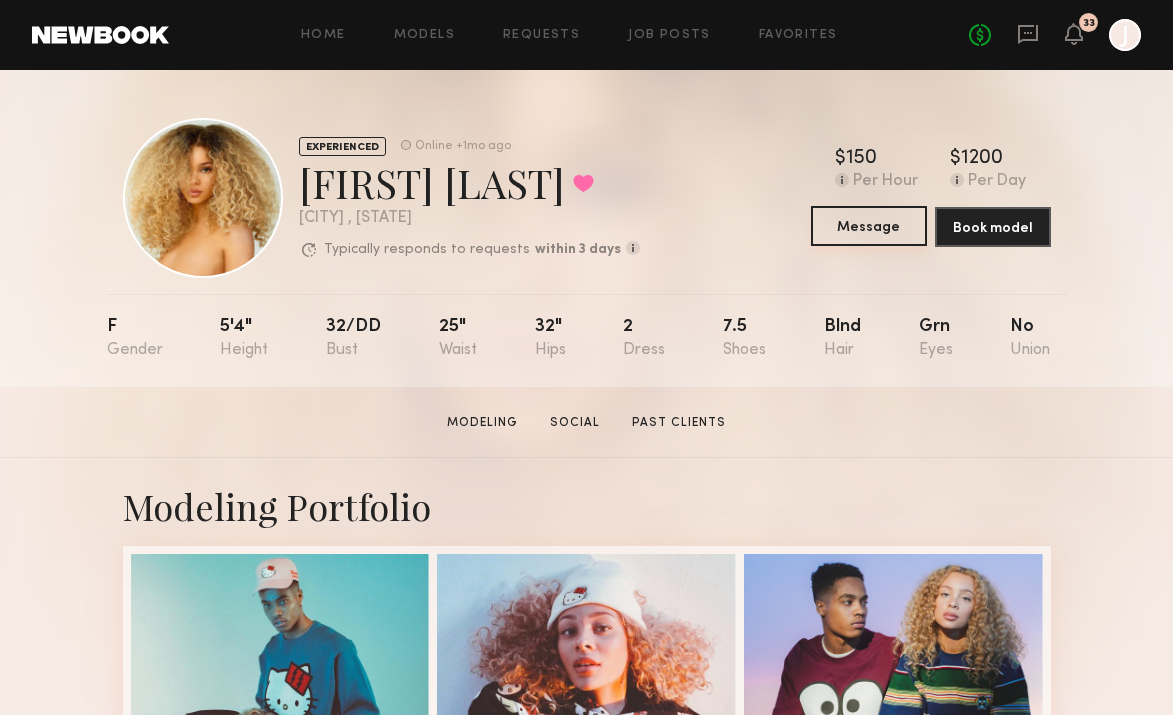 click on "Message" 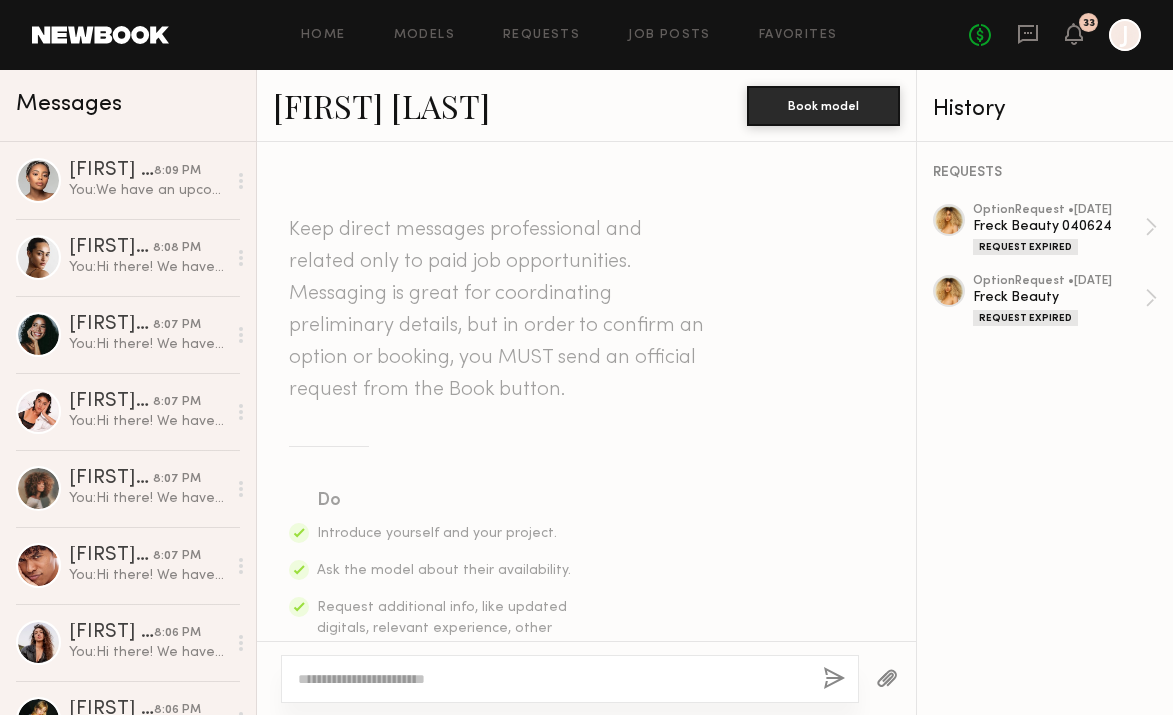 click 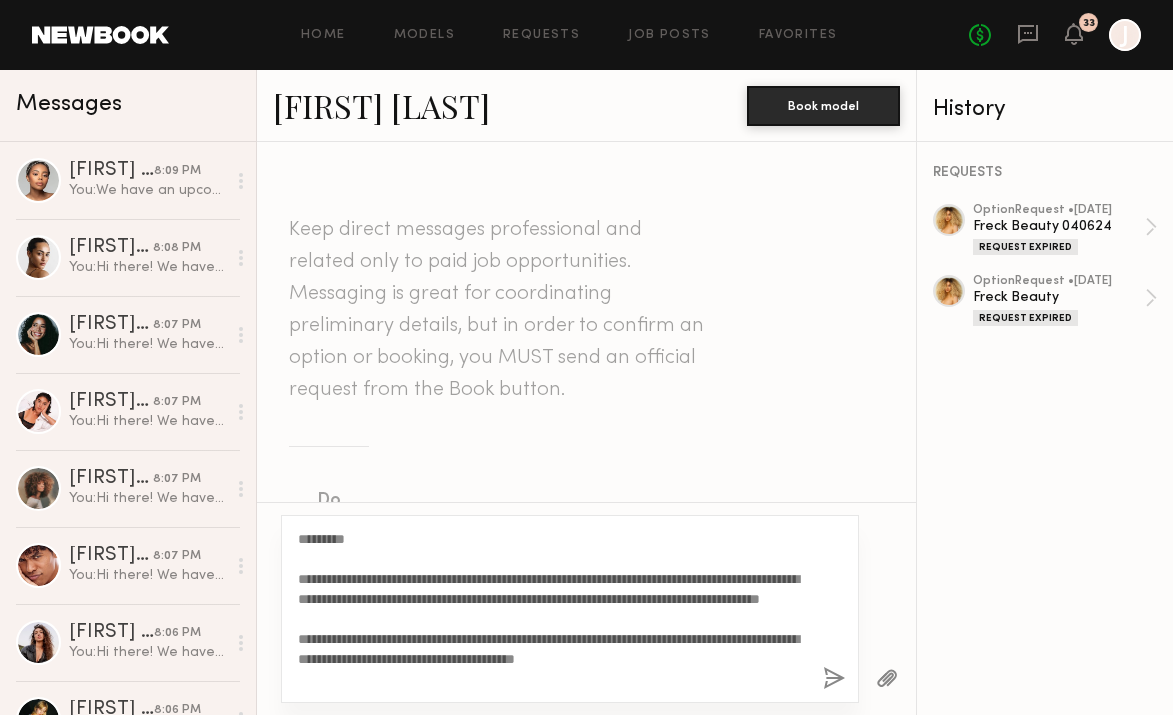 scroll, scrollTop: 0, scrollLeft: 0, axis: both 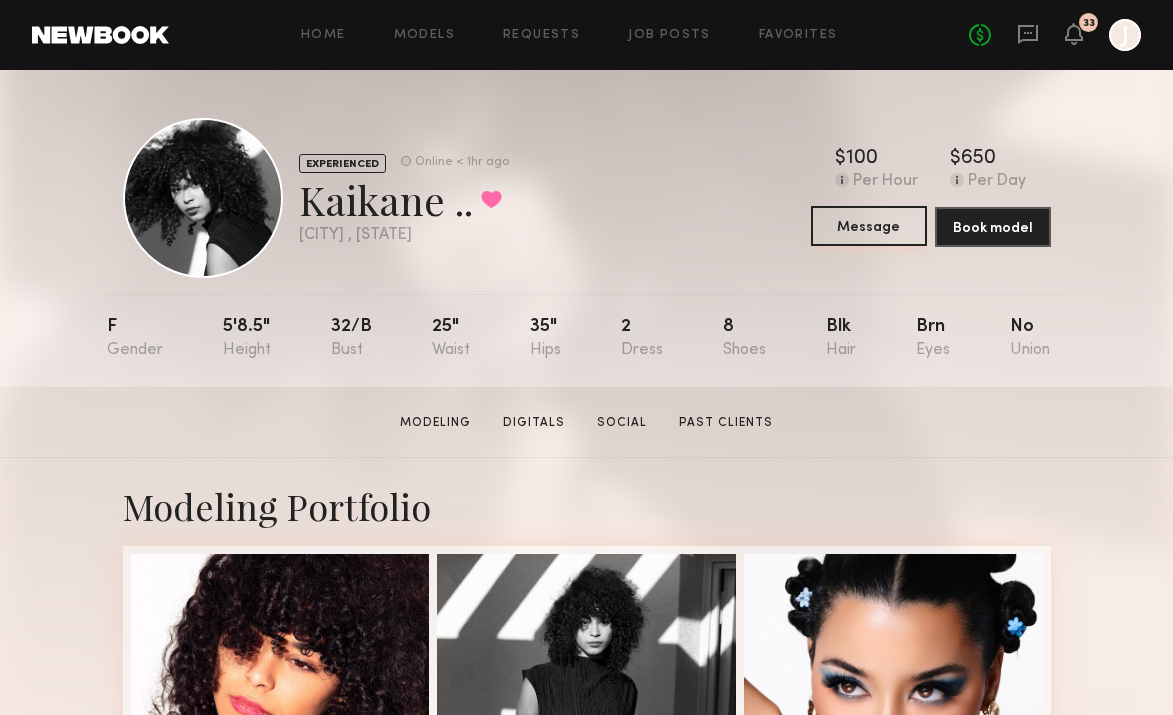click on "Message" 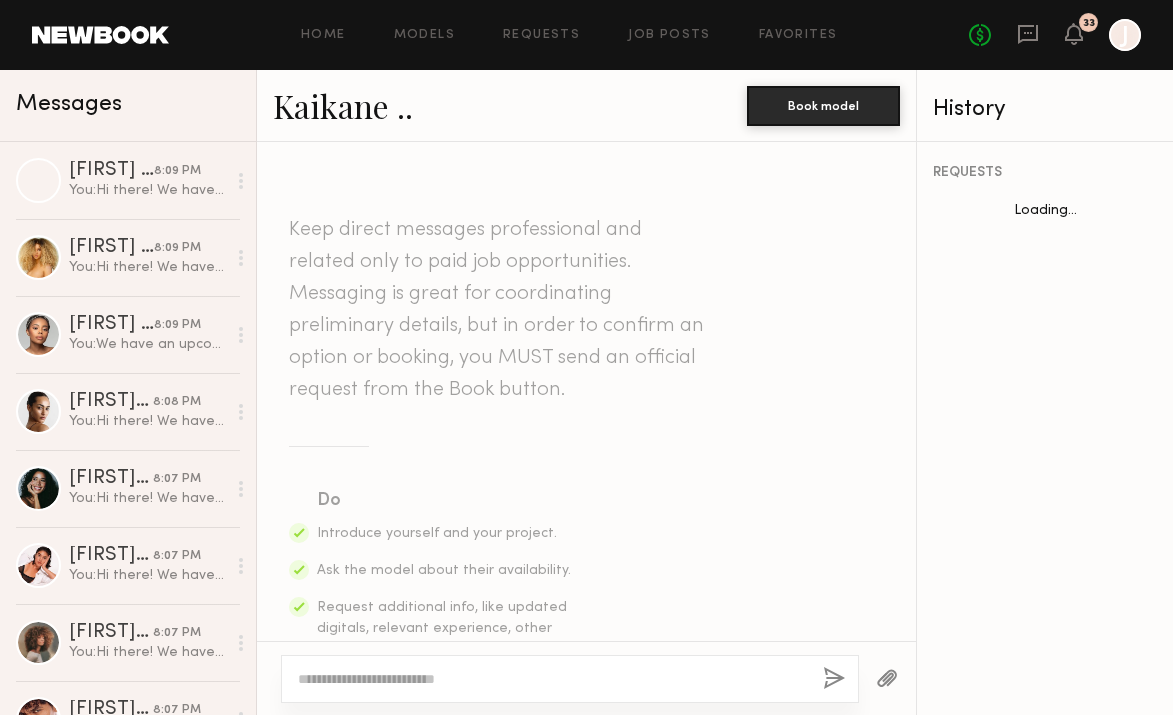 scroll, scrollTop: 1067, scrollLeft: 0, axis: vertical 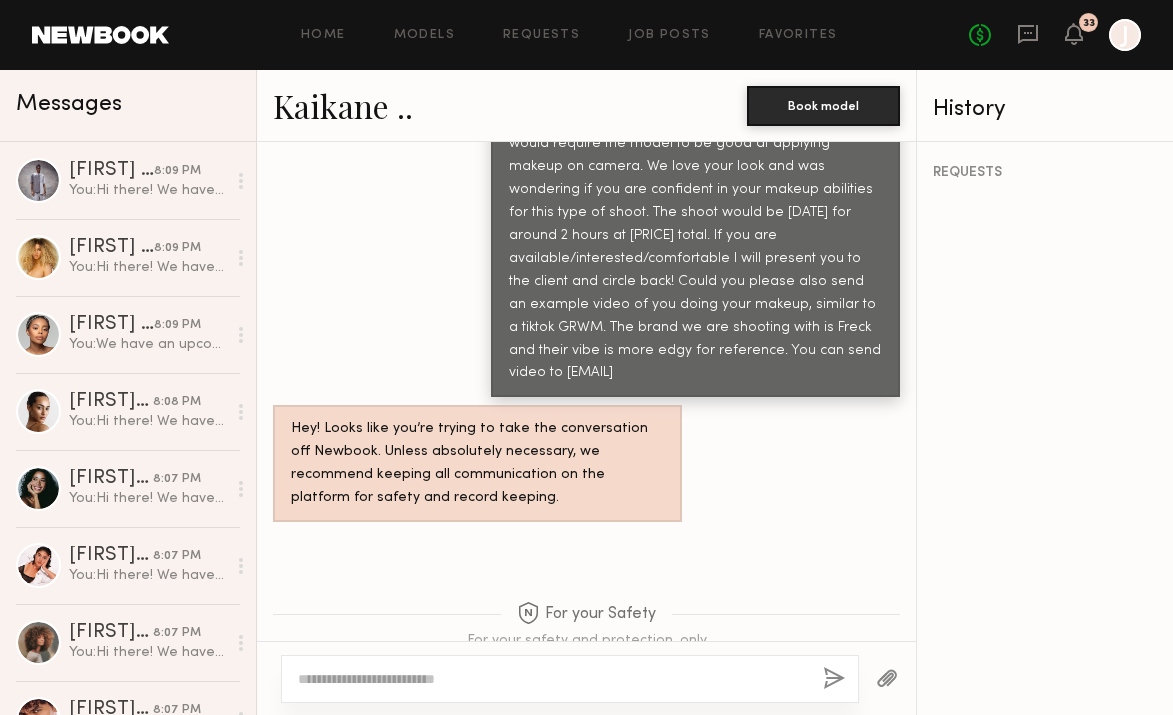click 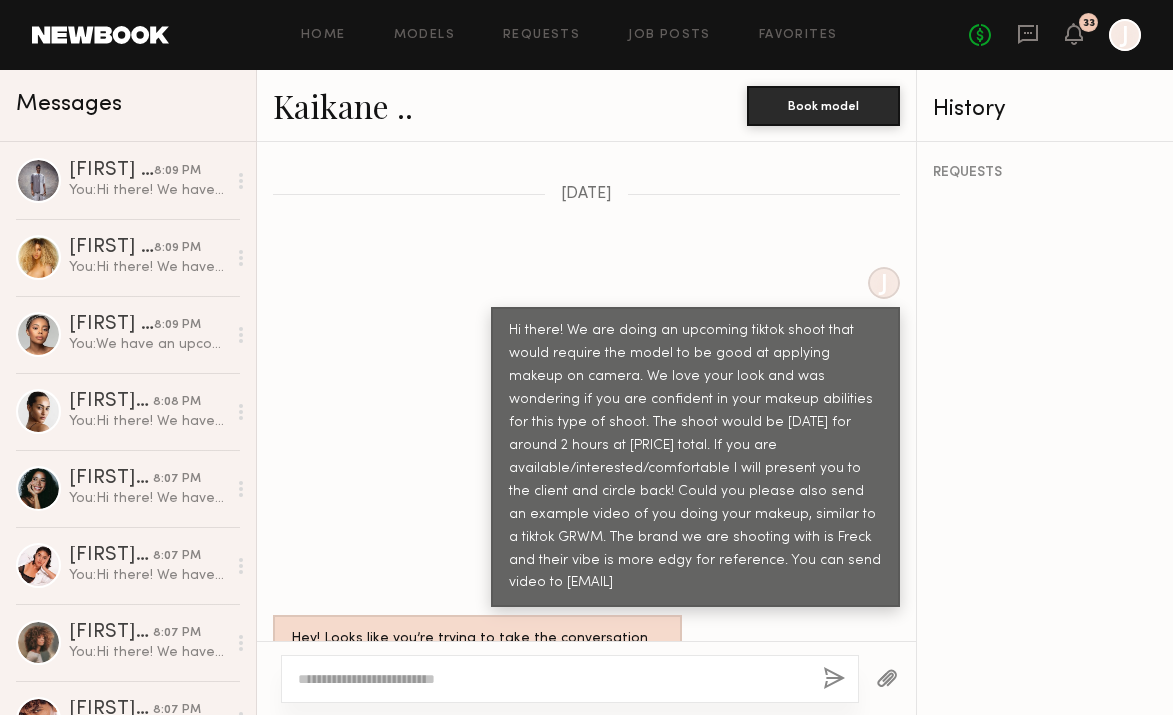 scroll, scrollTop: 1067, scrollLeft: 0, axis: vertical 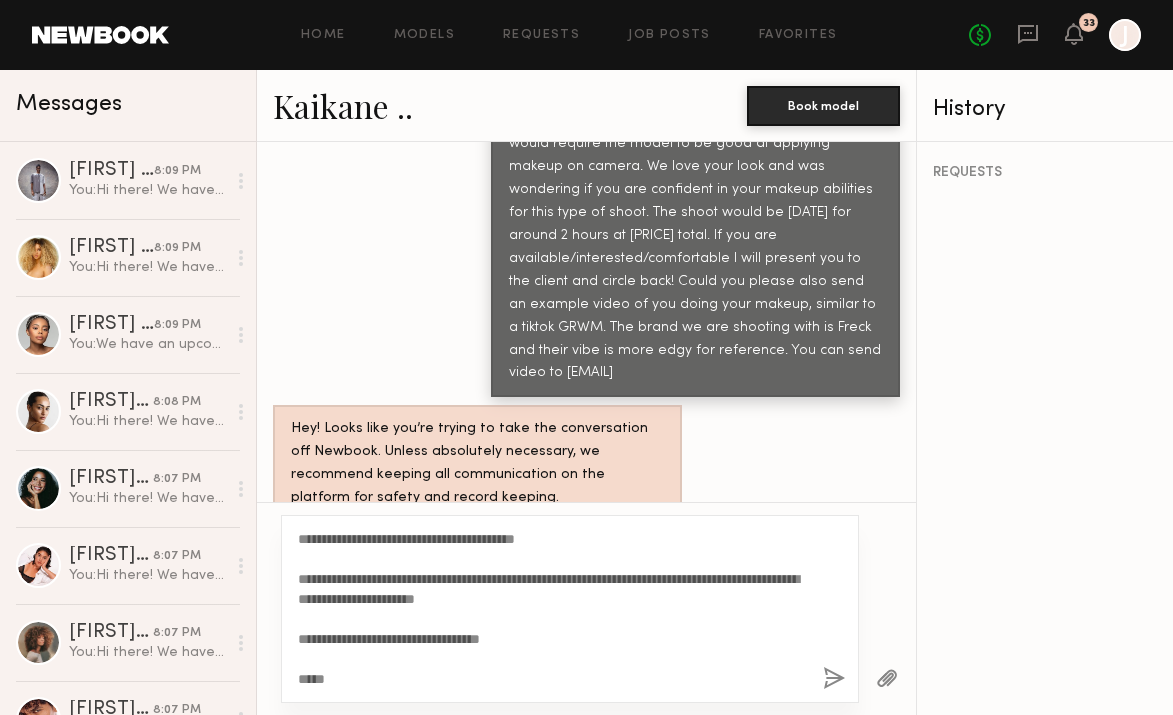 type on "**********" 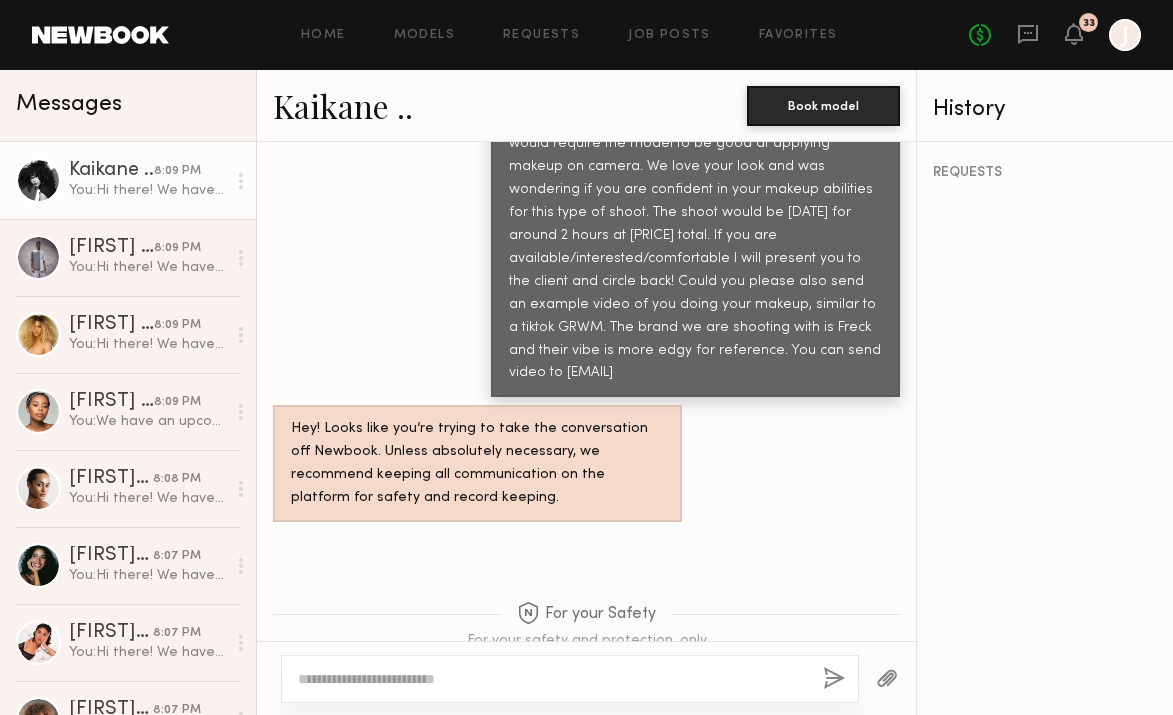 scroll, scrollTop: 0, scrollLeft: 0, axis: both 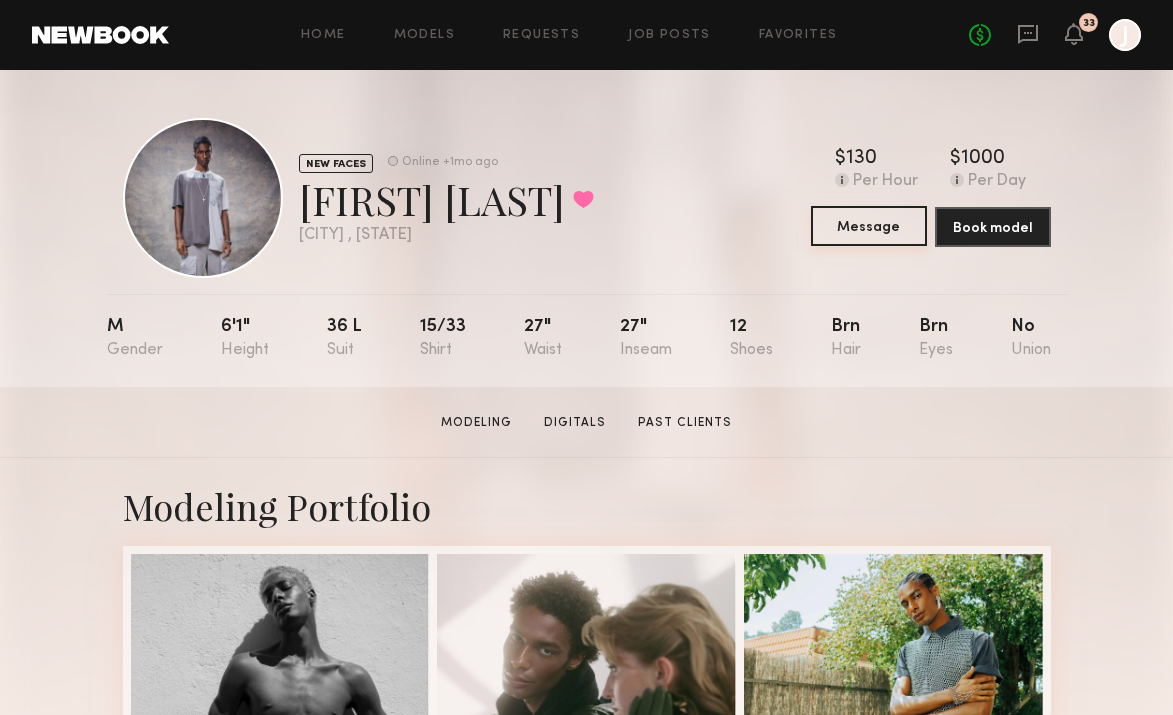click on "Message" 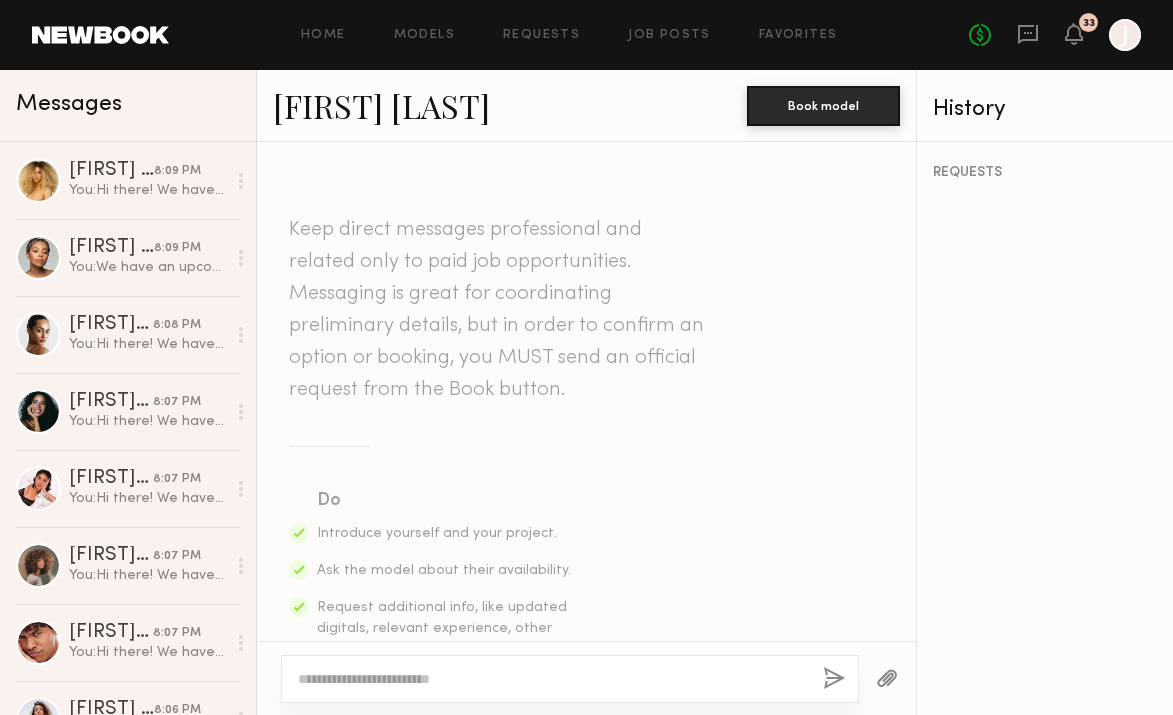 click 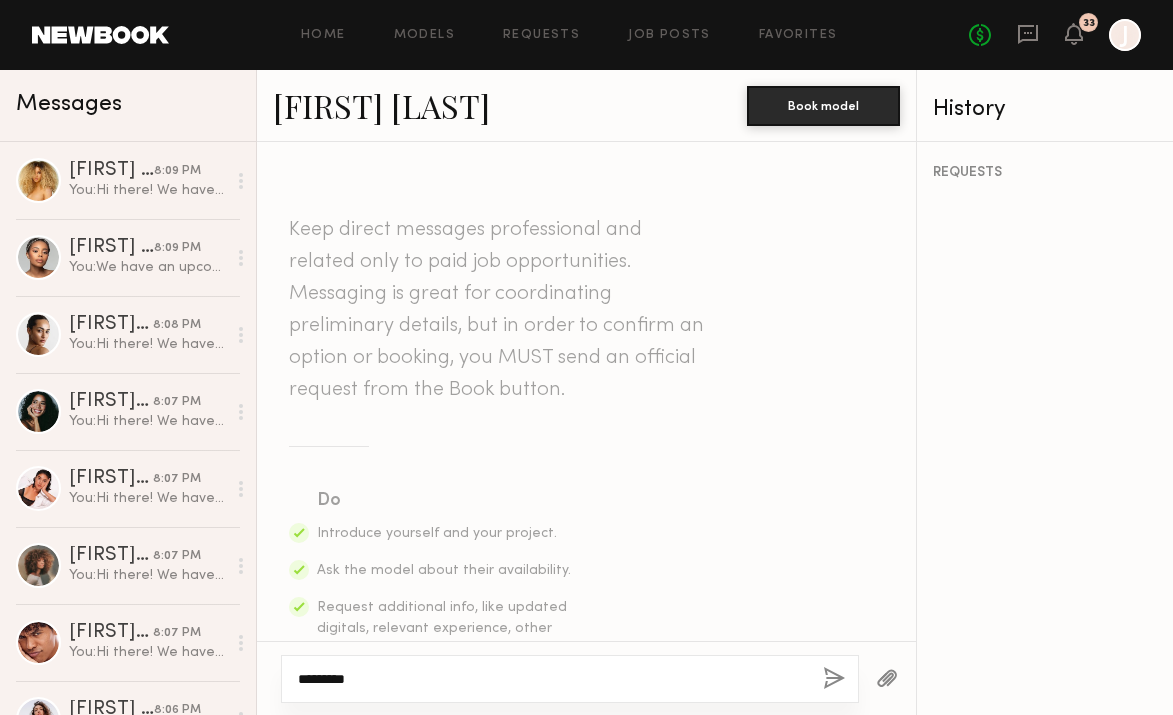 scroll, scrollTop: 140, scrollLeft: 0, axis: vertical 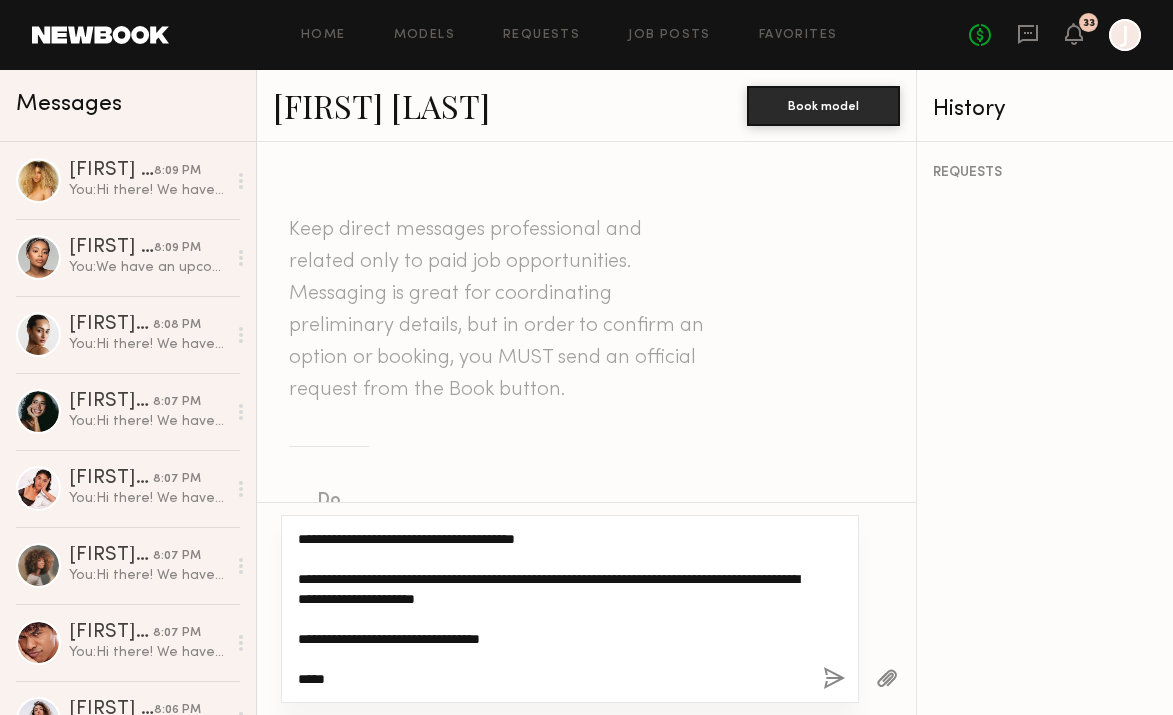 type on "**********" 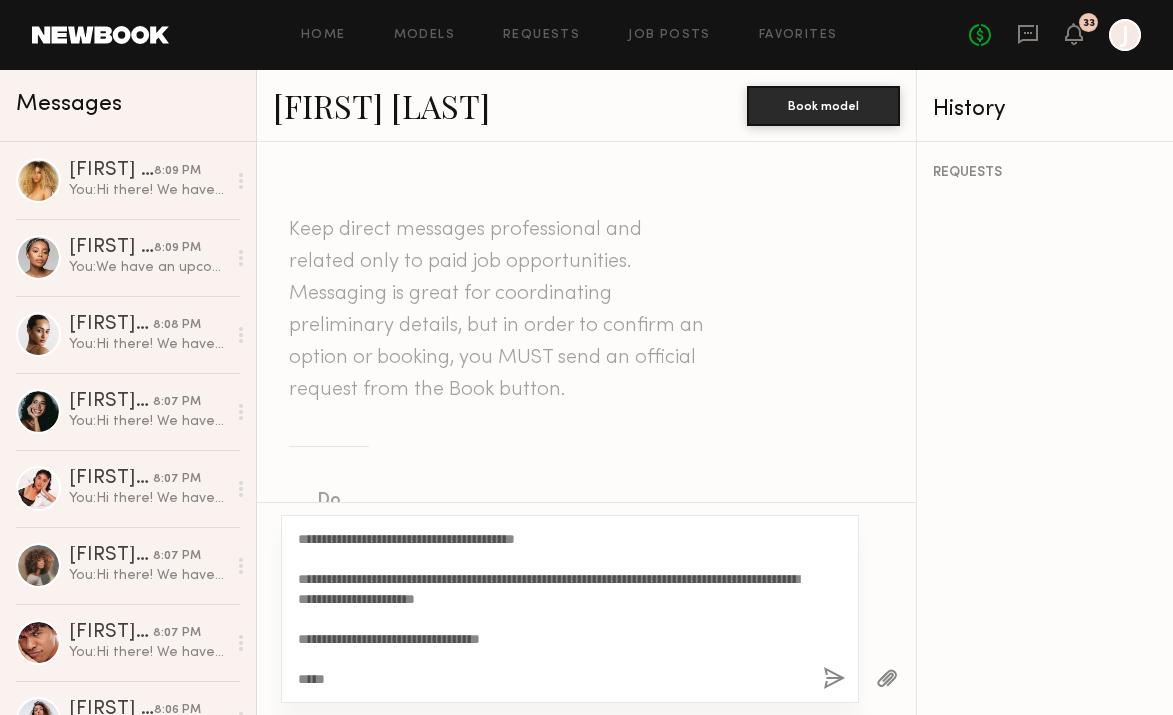 click 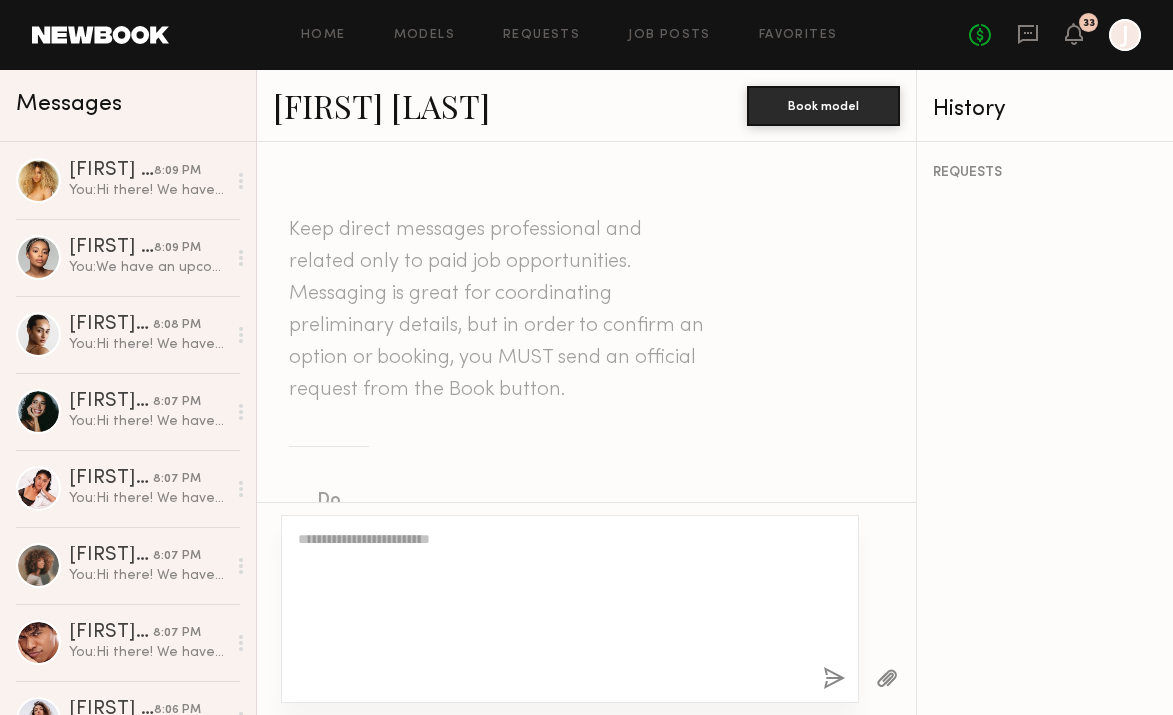 scroll, scrollTop: 0, scrollLeft: 0, axis: both 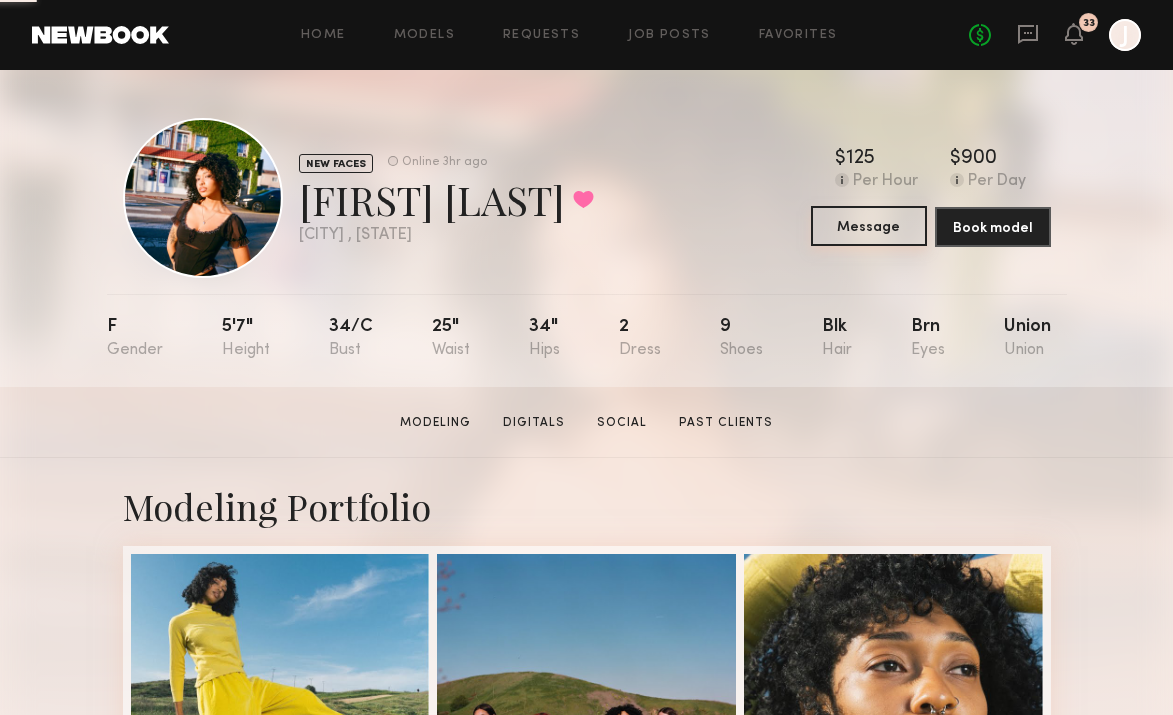 click on "Message" 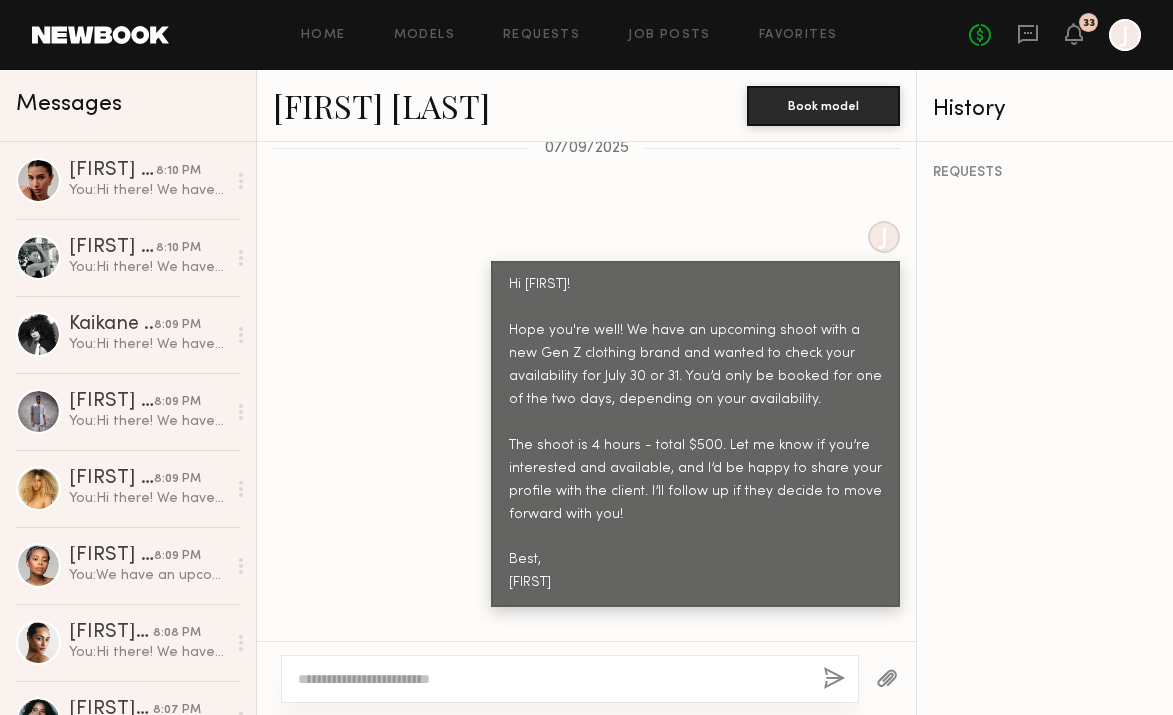 scroll, scrollTop: 1046, scrollLeft: 0, axis: vertical 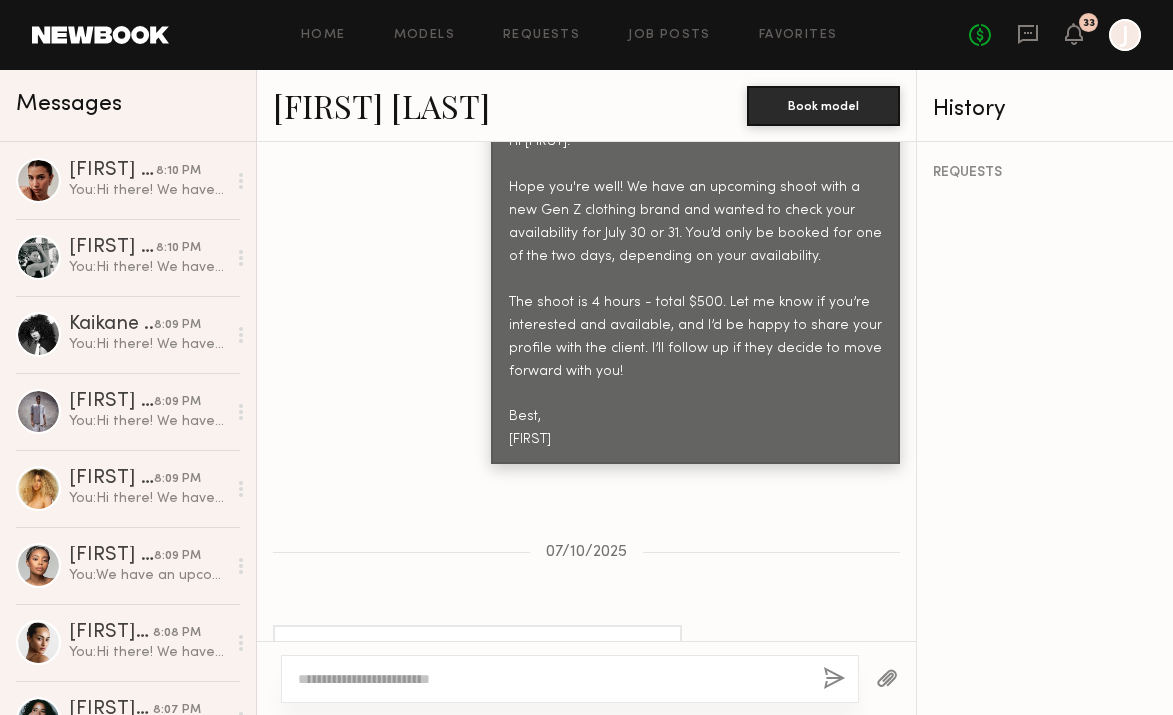 click 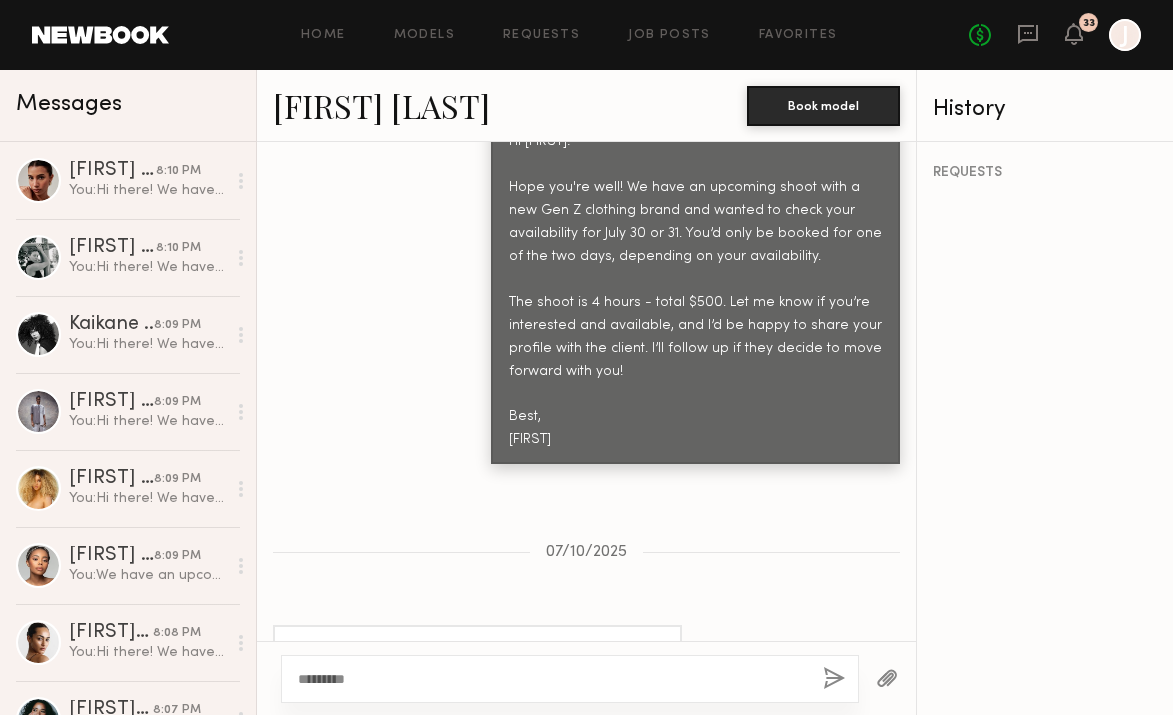 scroll, scrollTop: 140, scrollLeft: 0, axis: vertical 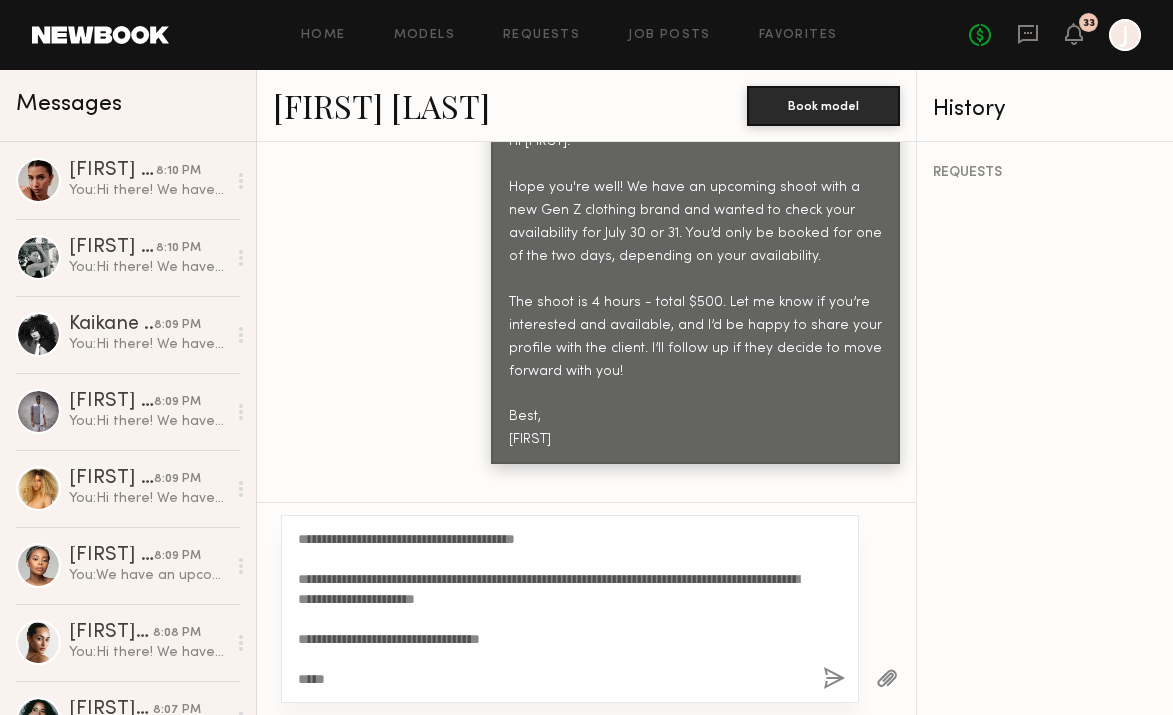 type on "**********" 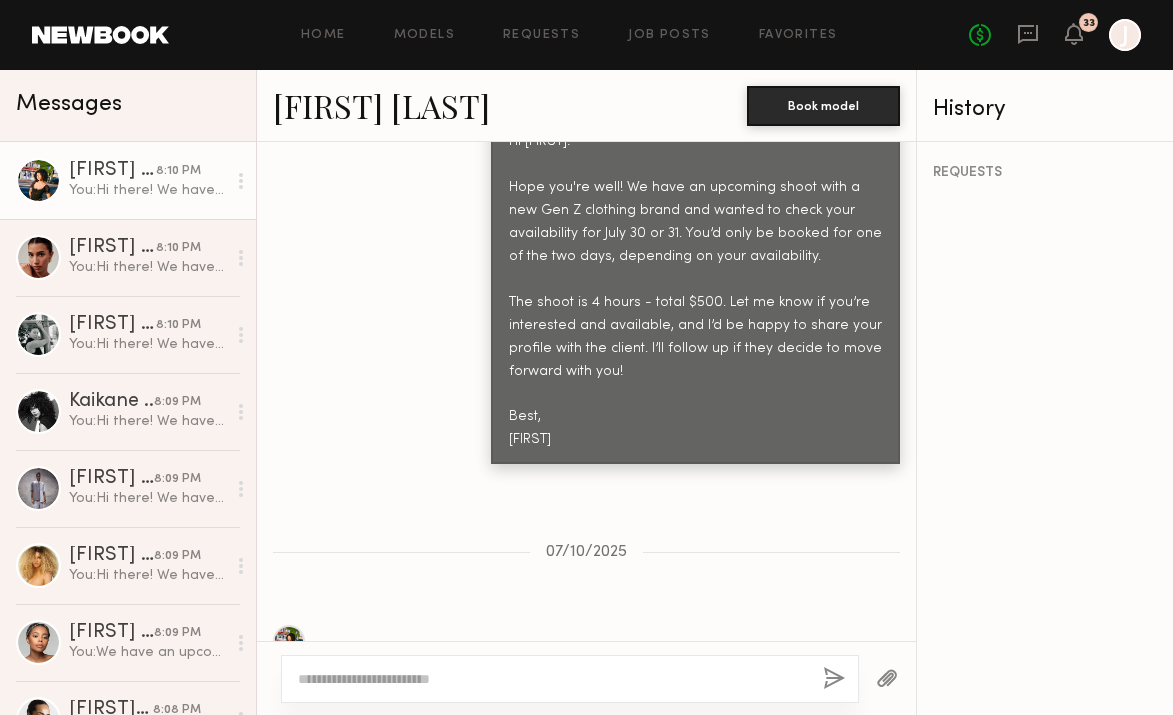 scroll, scrollTop: 0, scrollLeft: 0, axis: both 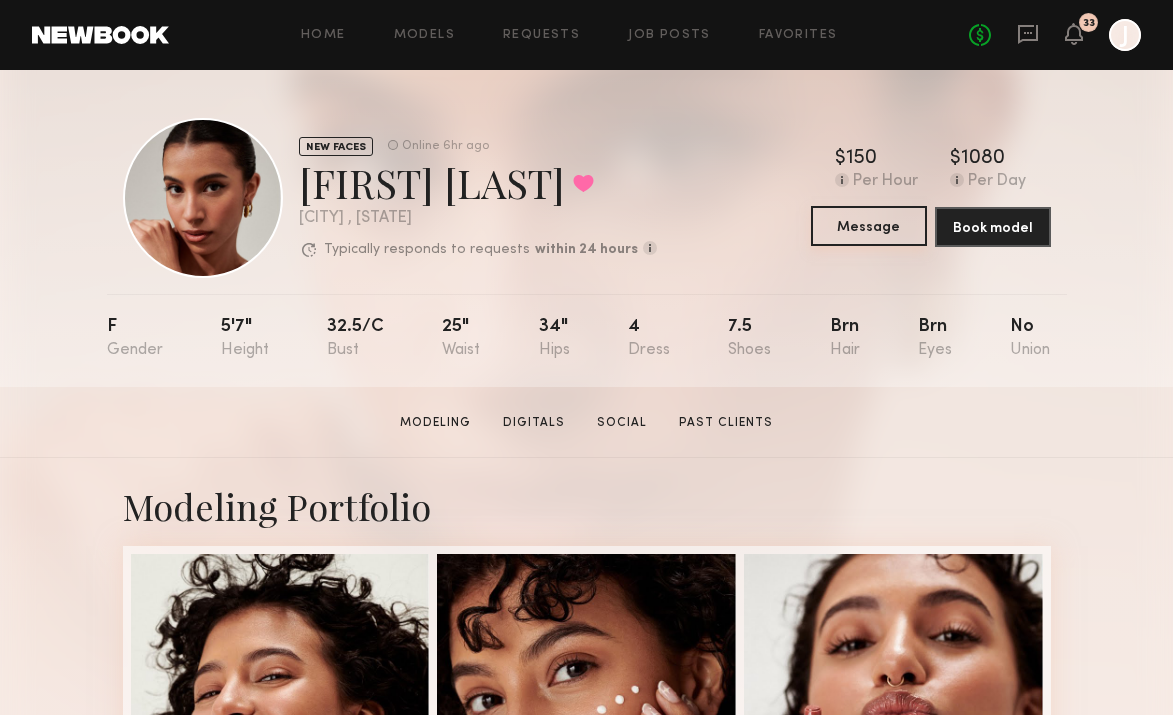 click on "Message" 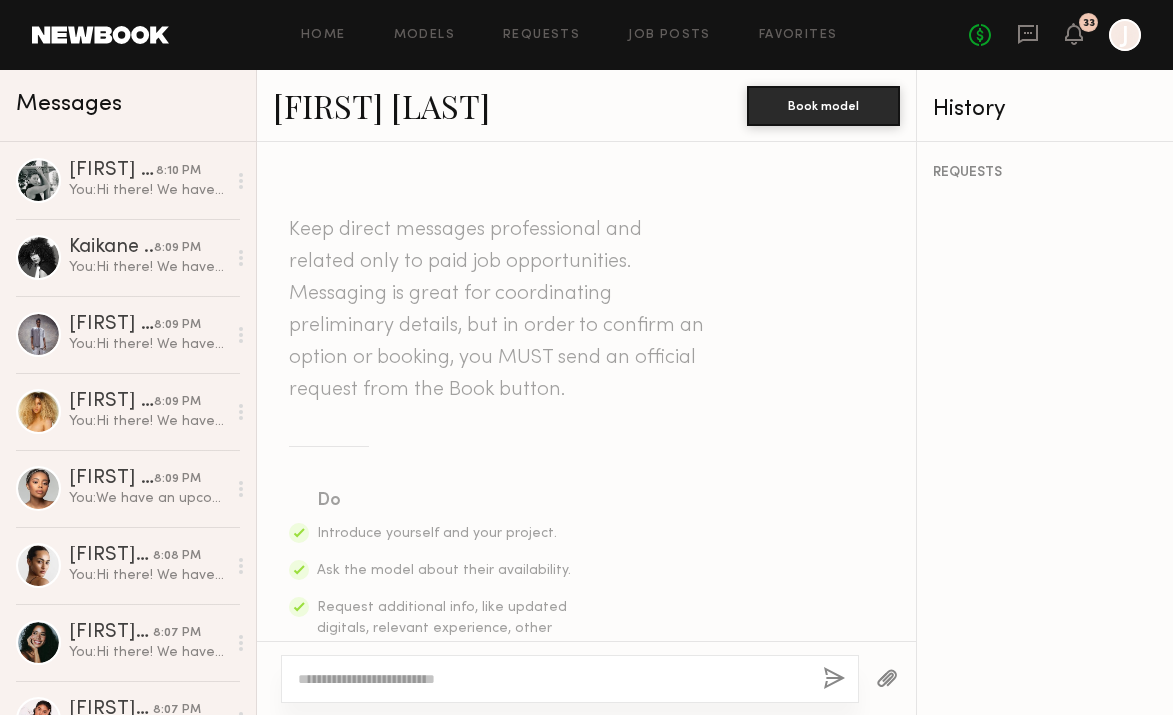 click 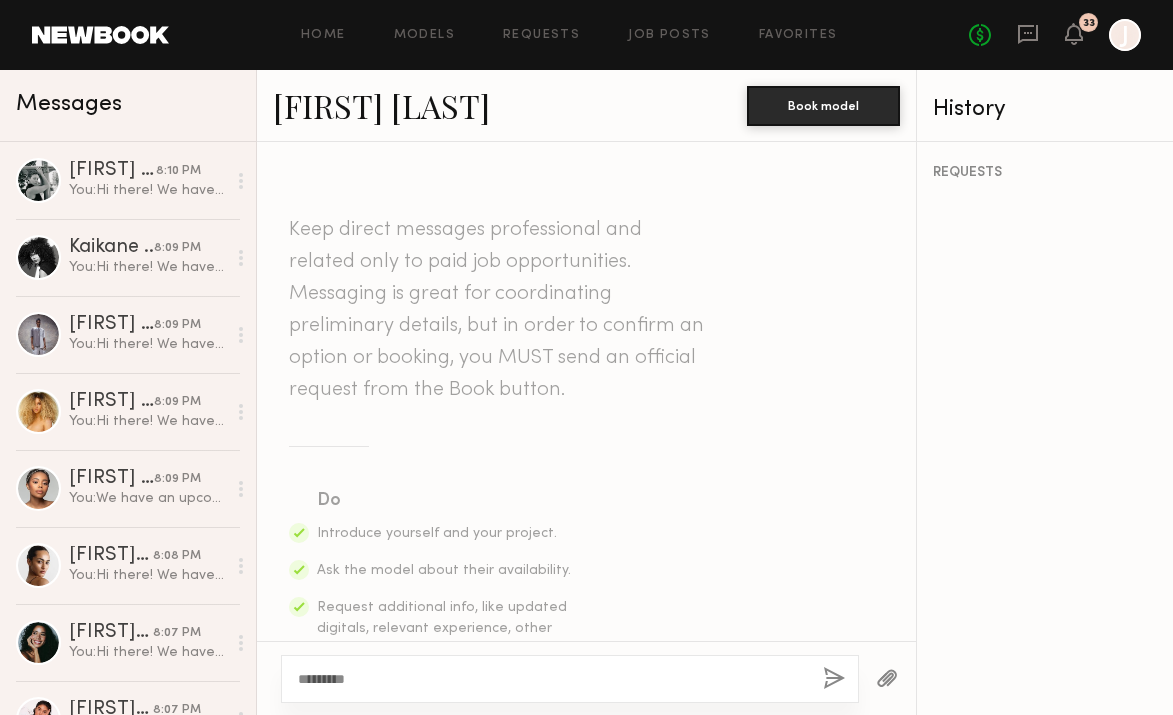 scroll, scrollTop: 140, scrollLeft: 0, axis: vertical 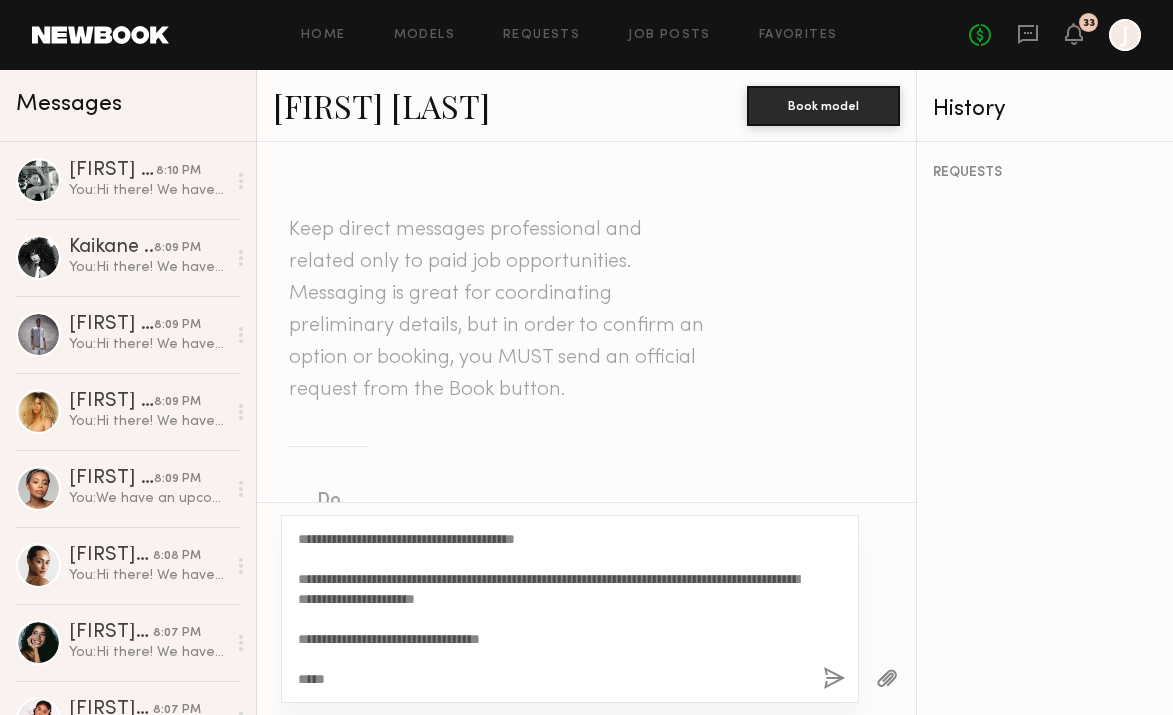 type on "**********" 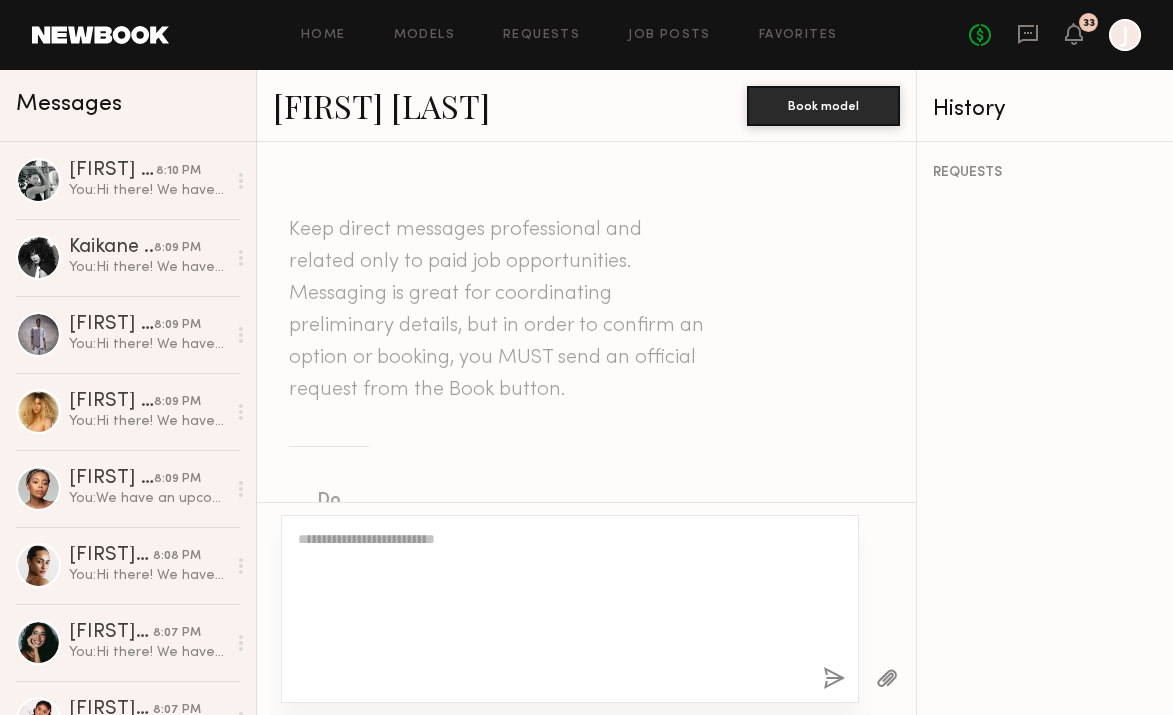 scroll, scrollTop: 0, scrollLeft: 0, axis: both 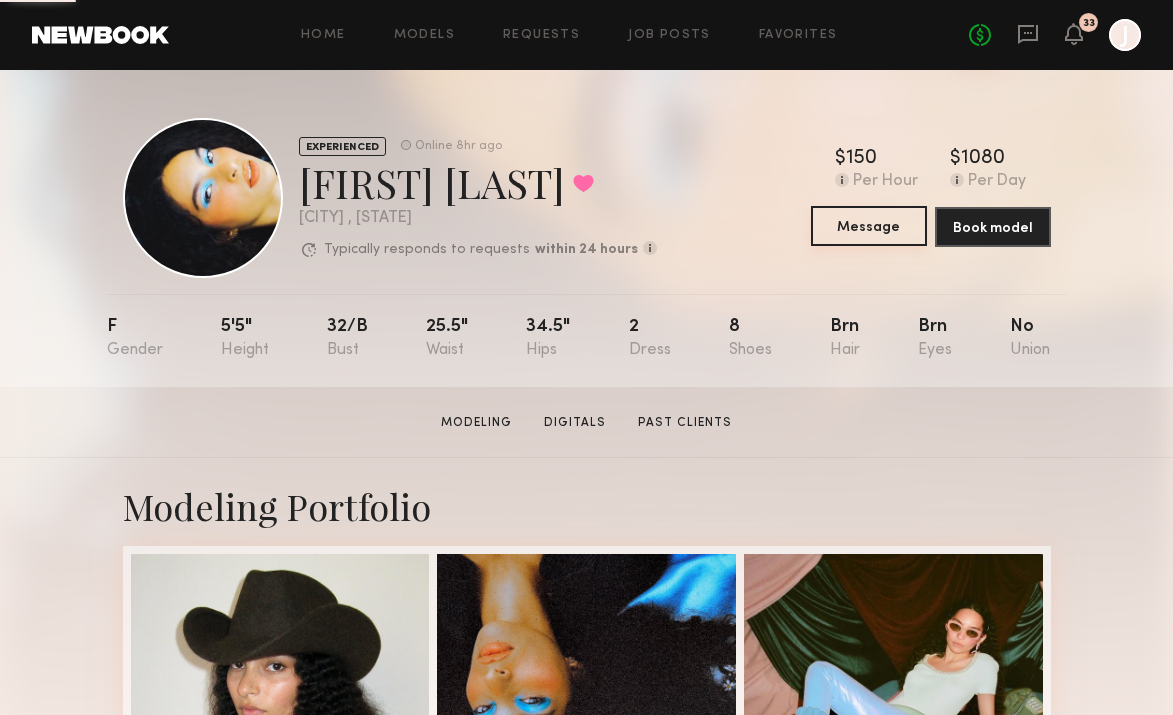click on "Message" 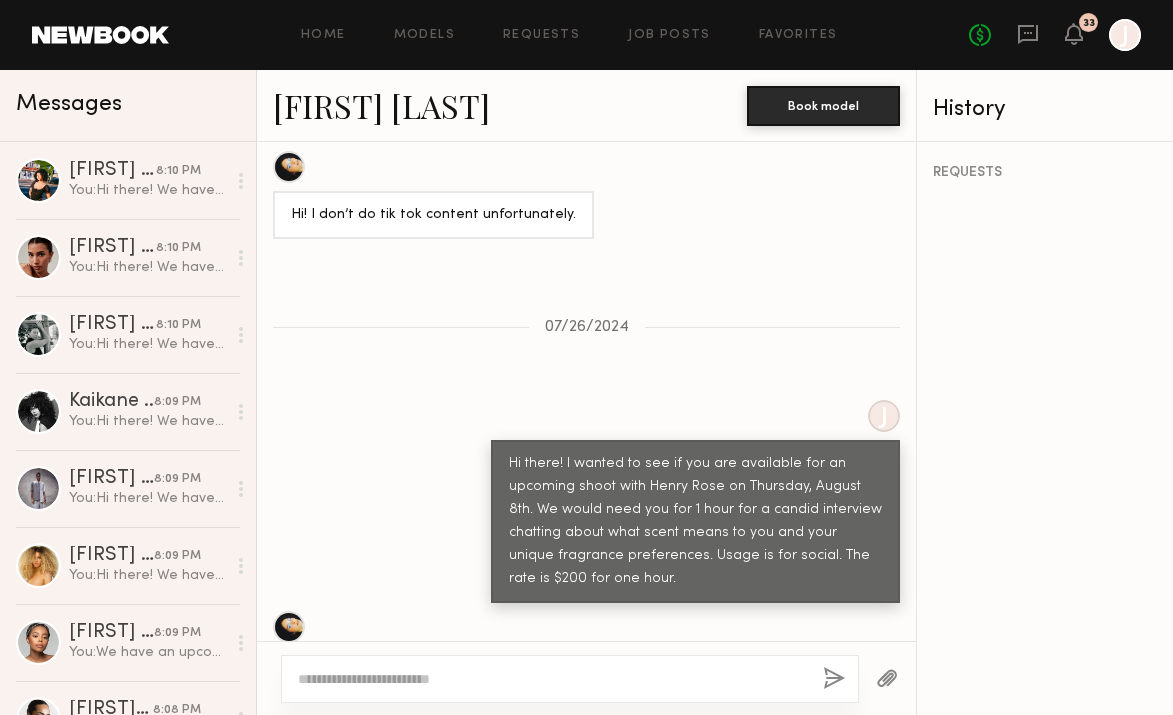 scroll, scrollTop: 893, scrollLeft: 0, axis: vertical 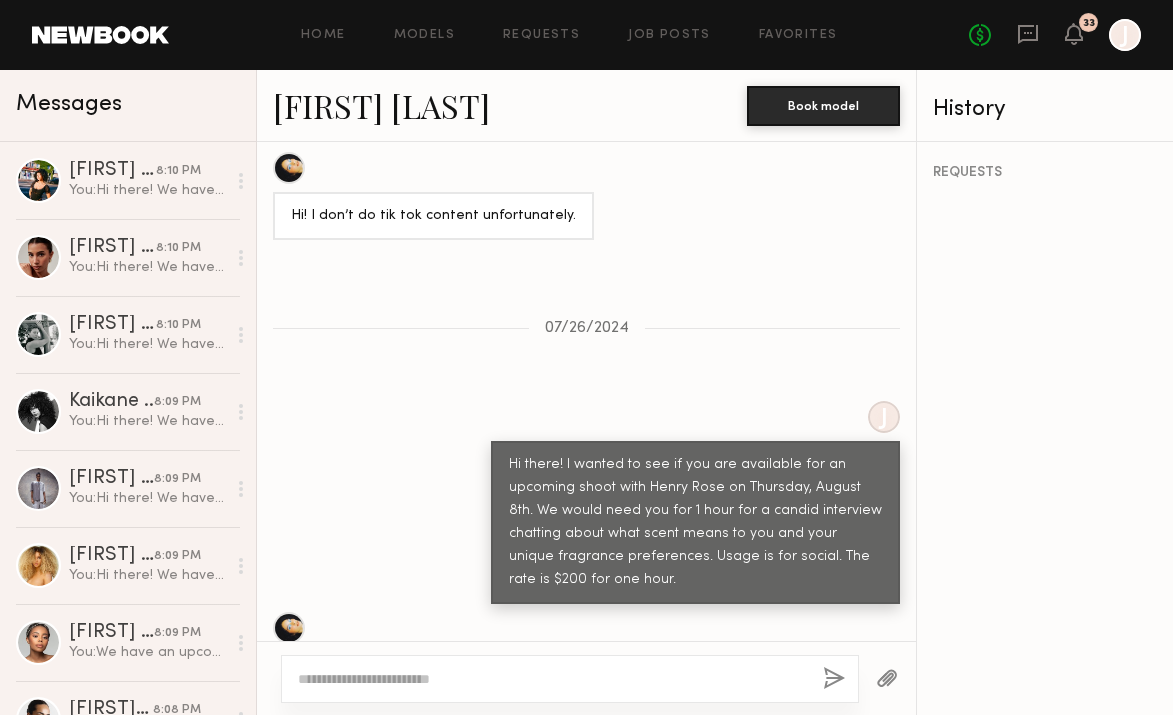 click 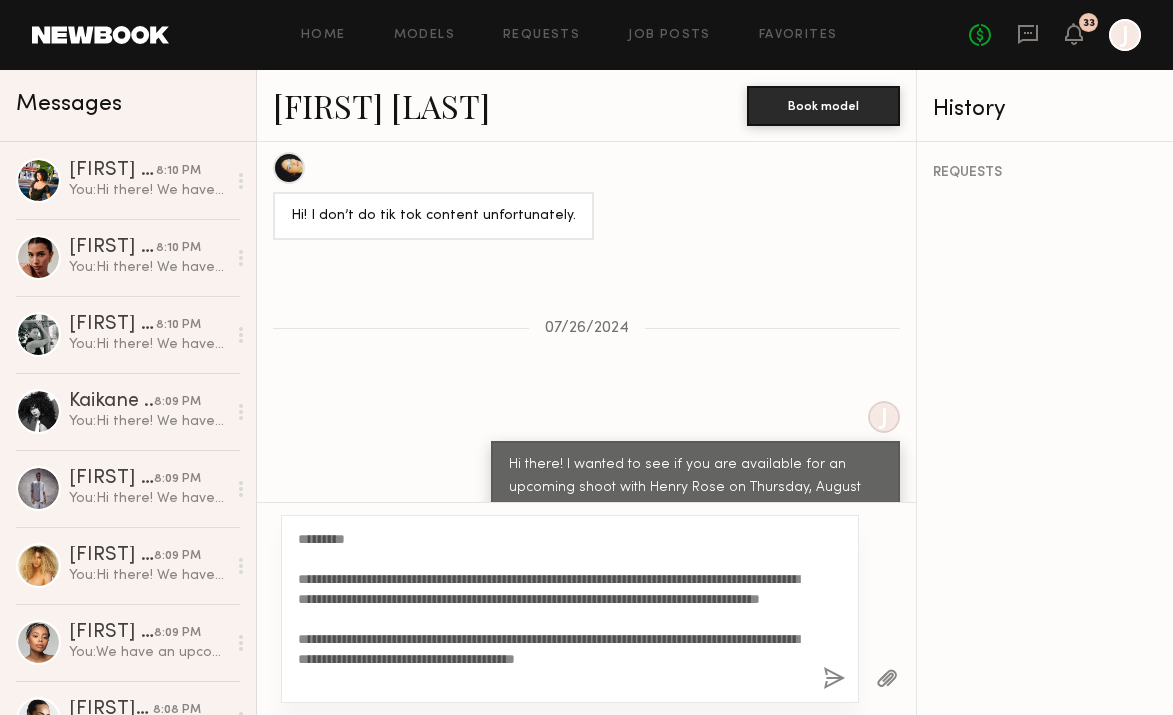 scroll, scrollTop: 0, scrollLeft: 0, axis: both 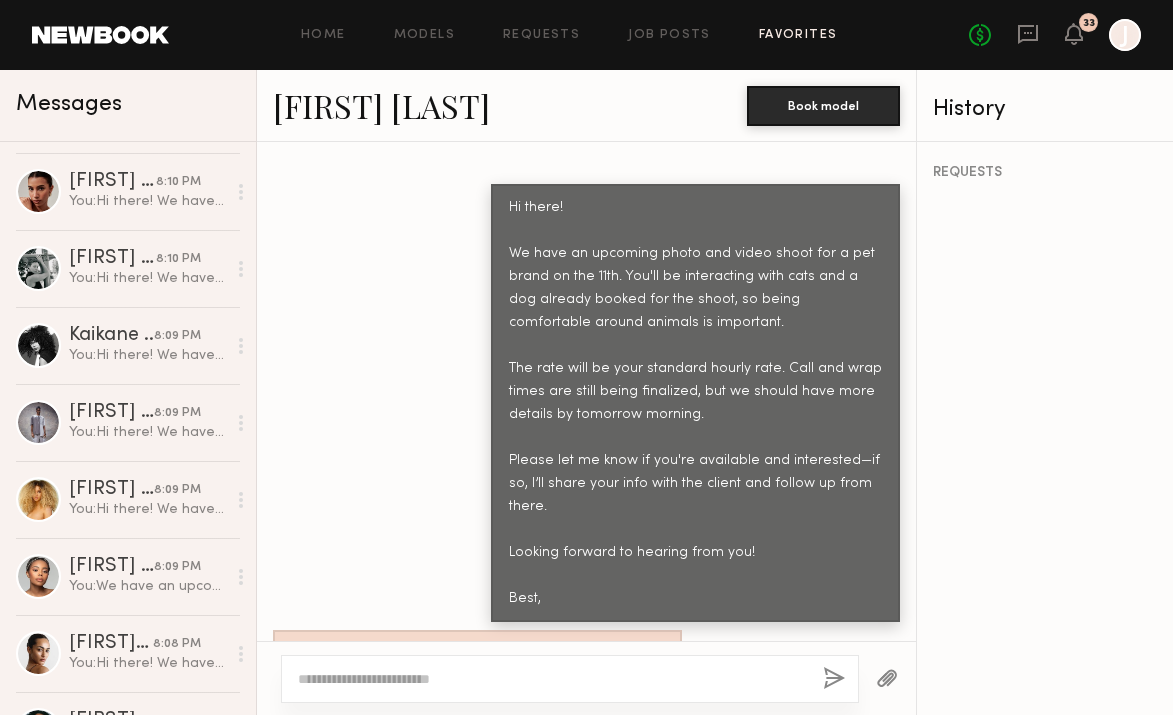 click on "Favorites" 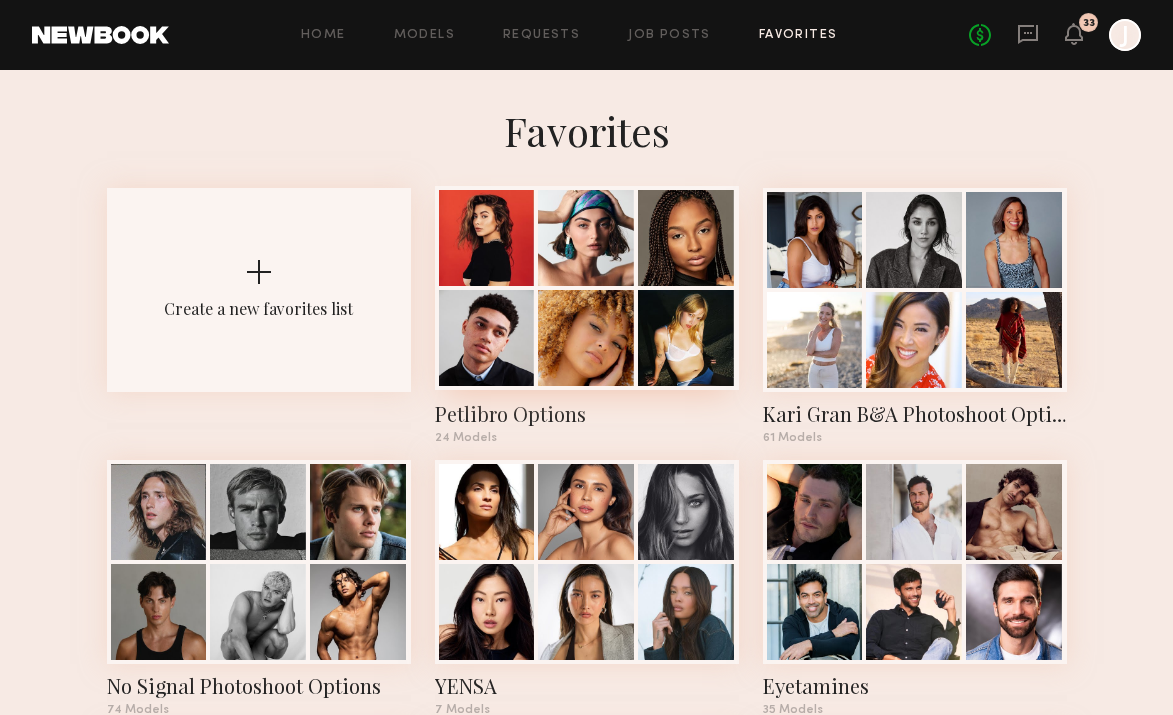 click 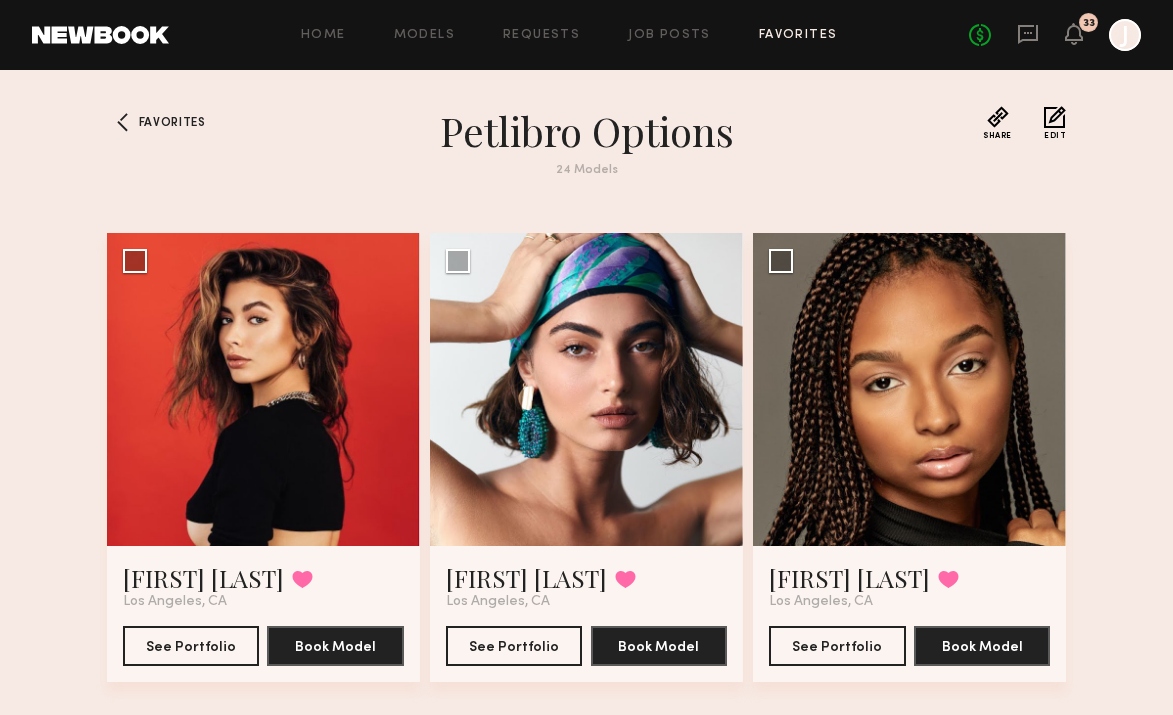 scroll, scrollTop: 0, scrollLeft: 0, axis: both 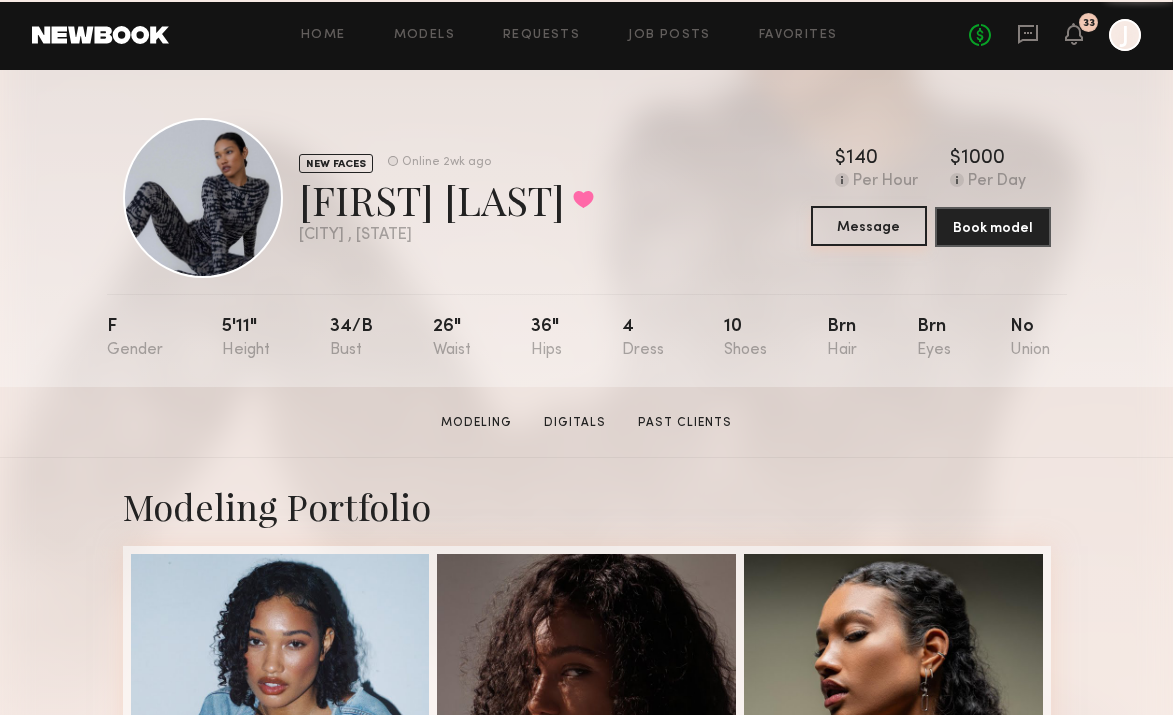 click on "Message" 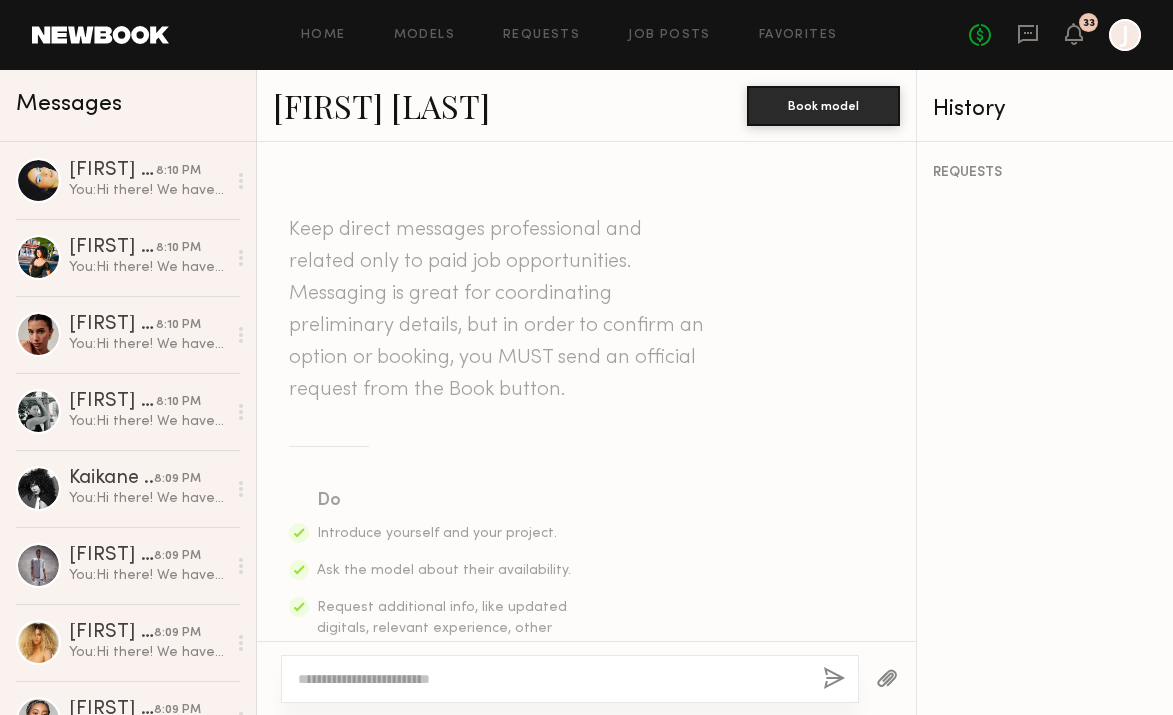 click 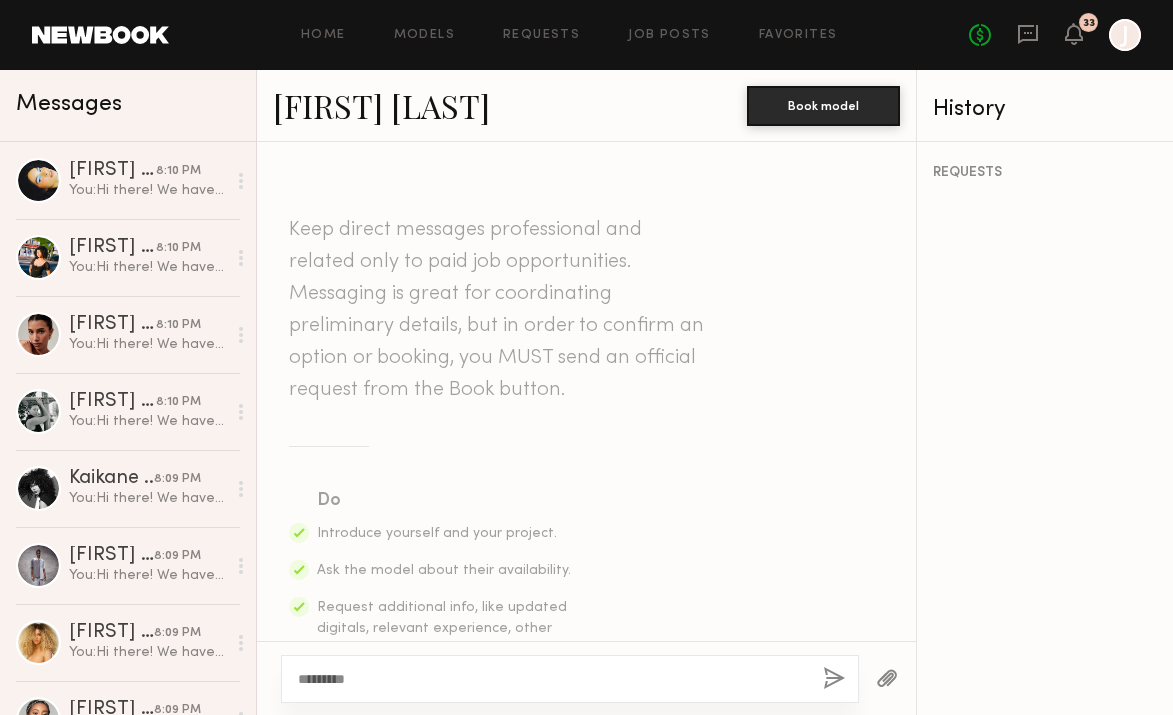 scroll, scrollTop: 140, scrollLeft: 0, axis: vertical 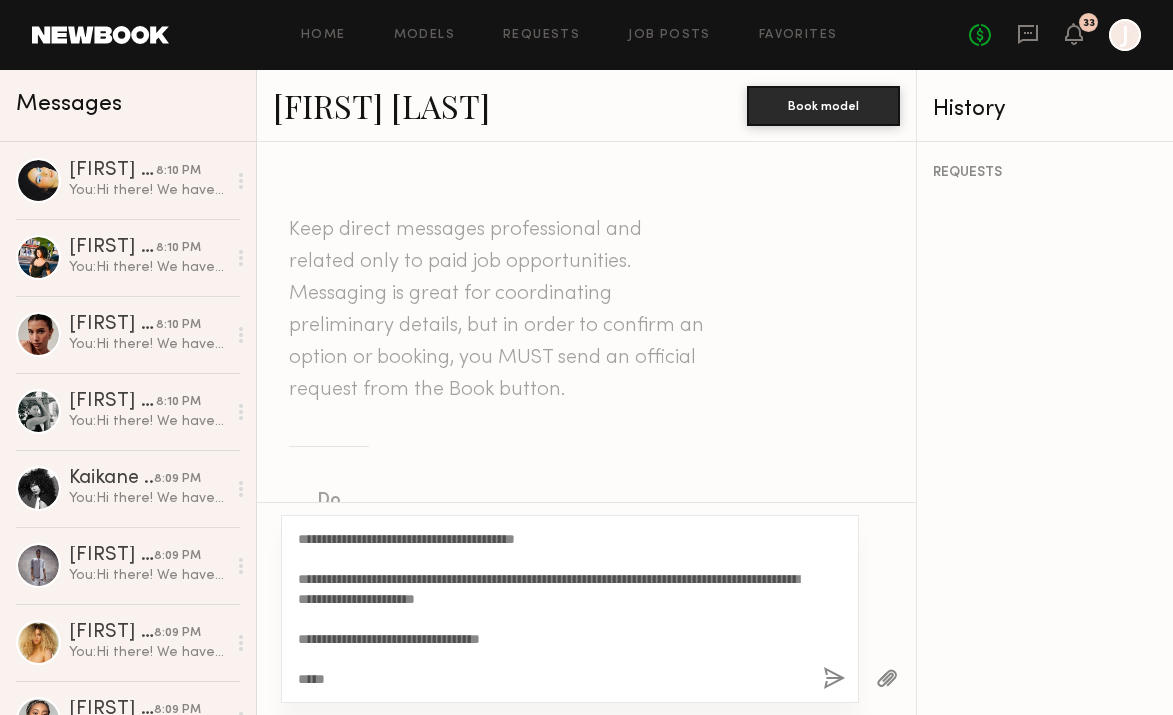 type on "**********" 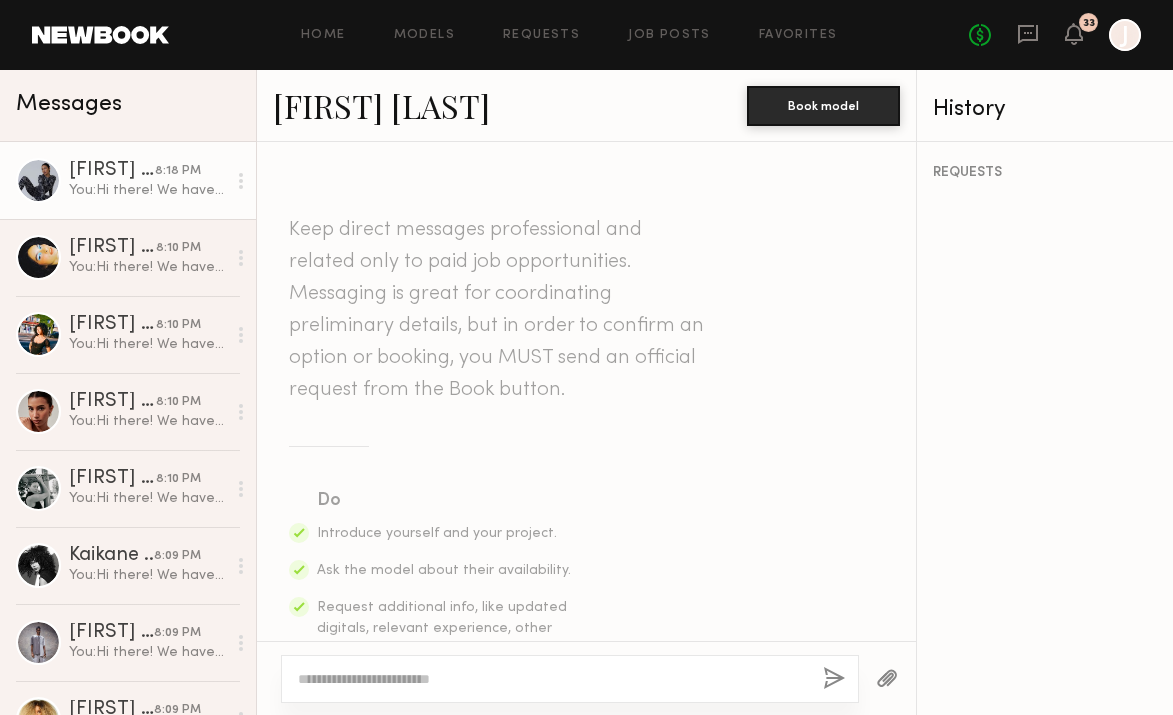 scroll, scrollTop: 0, scrollLeft: 0, axis: both 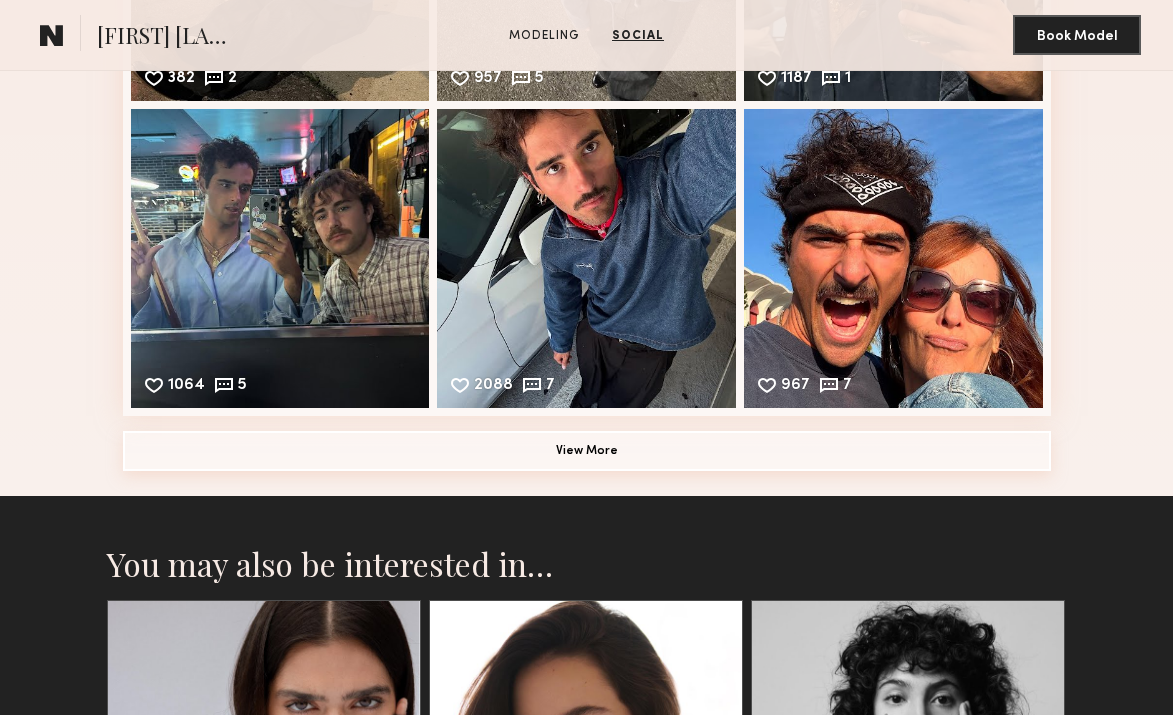 click on "View More" 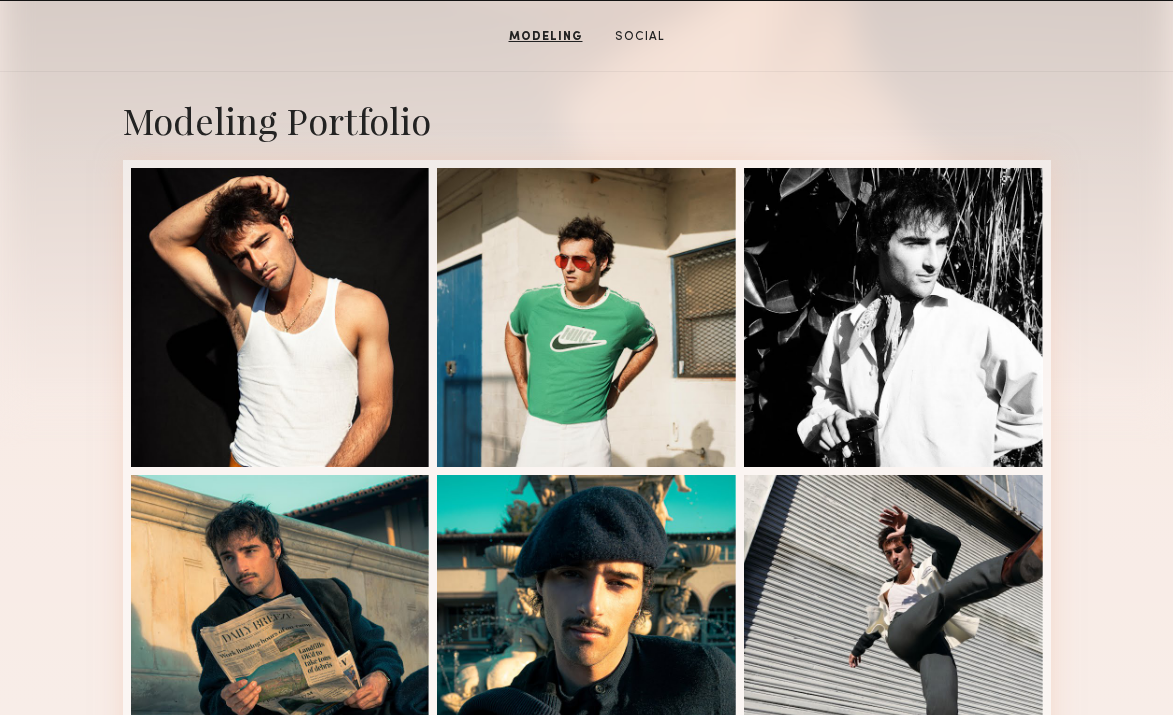 scroll, scrollTop: 266, scrollLeft: 0, axis: vertical 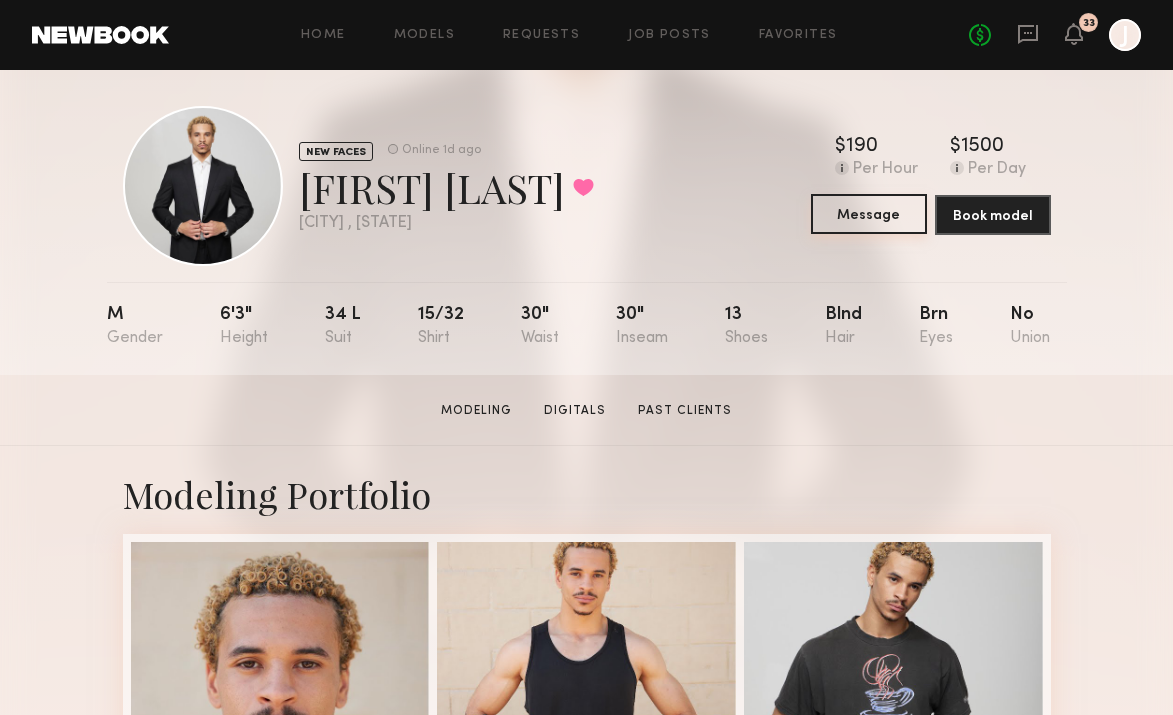 click on "Message" 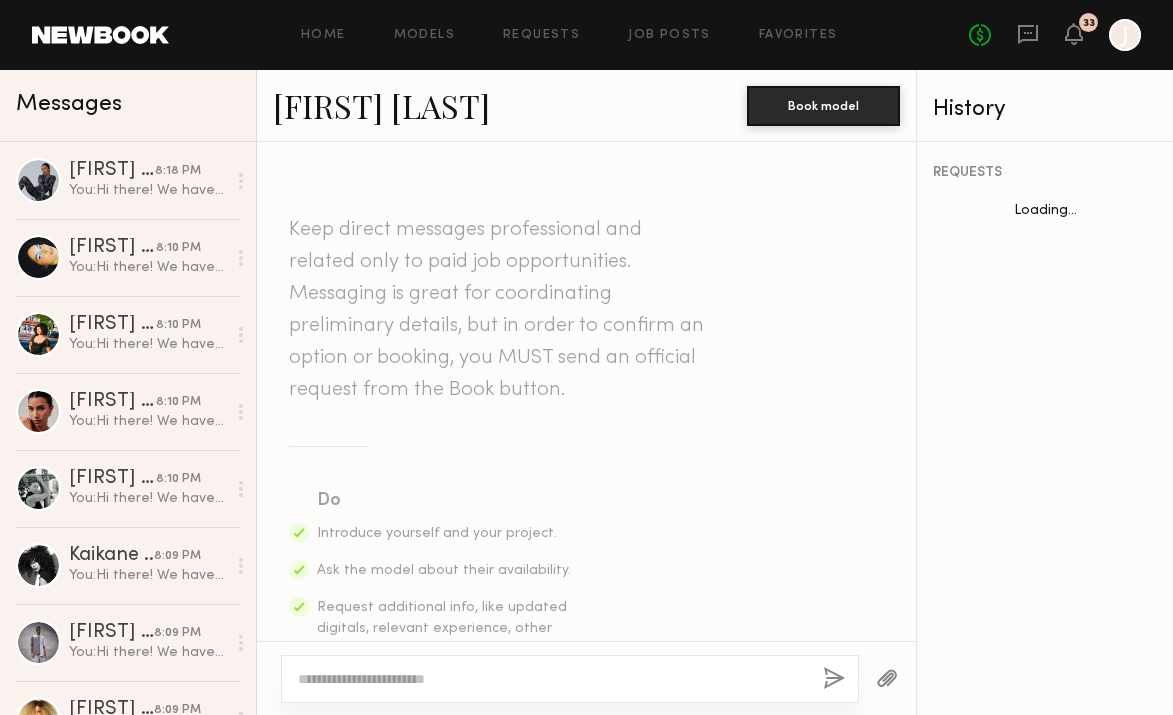 scroll, scrollTop: 1633, scrollLeft: 0, axis: vertical 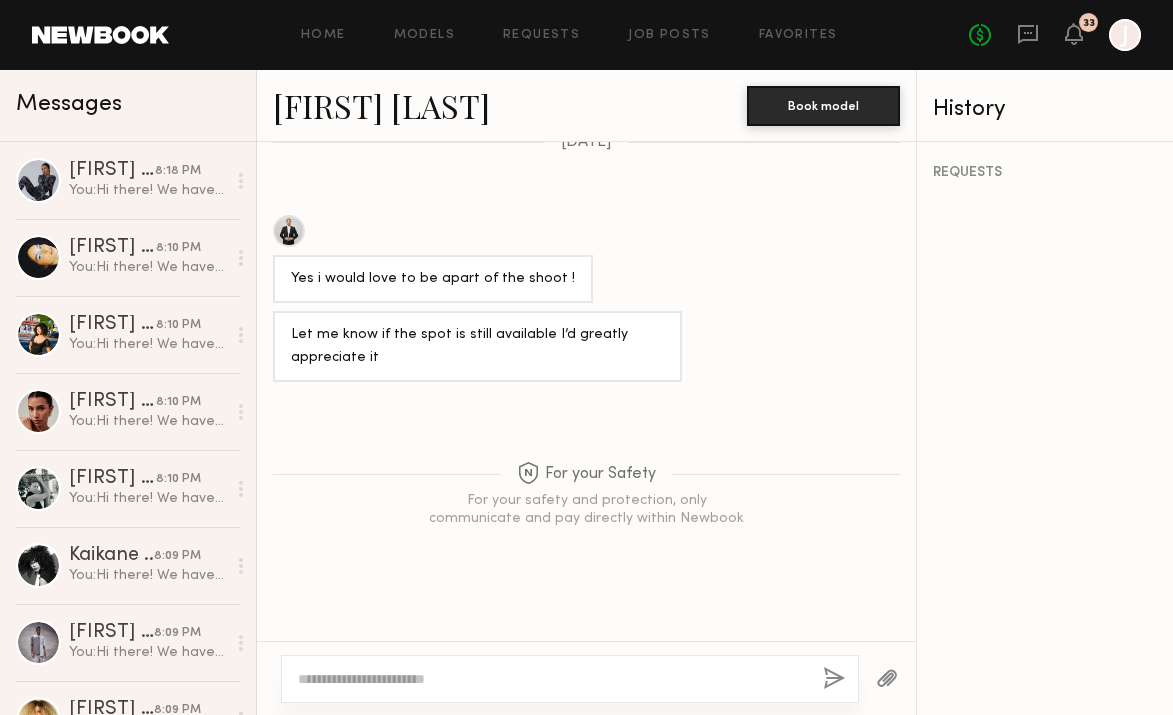 click 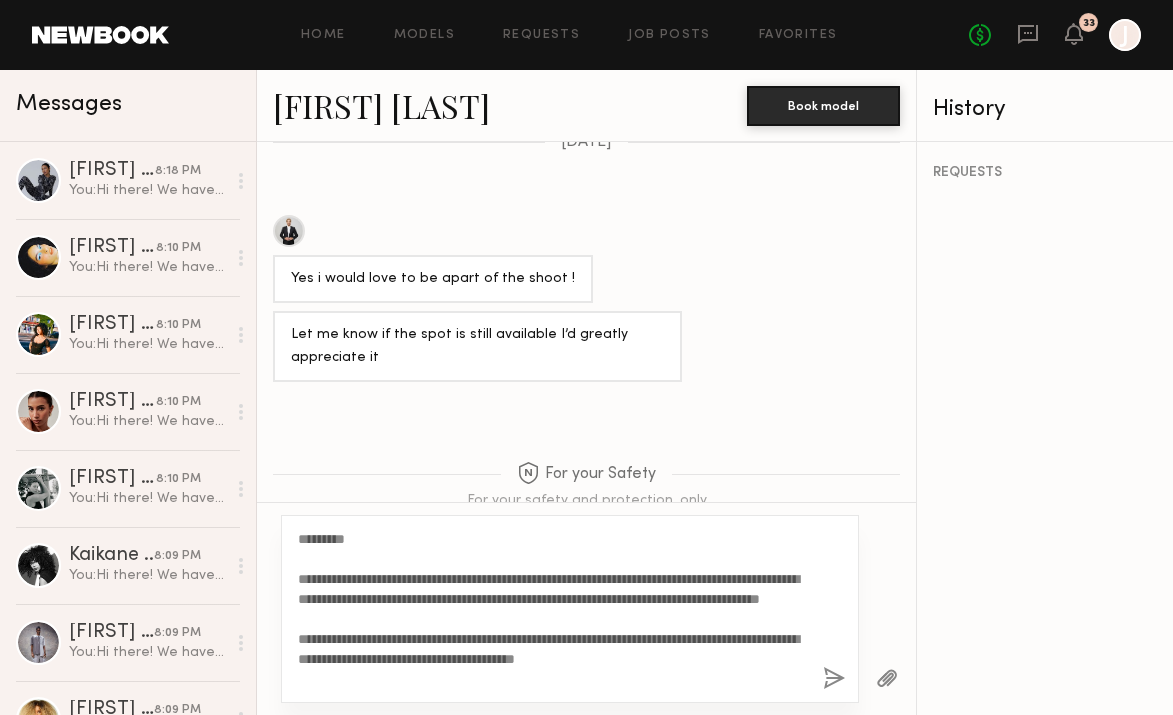 scroll, scrollTop: 0, scrollLeft: 0, axis: both 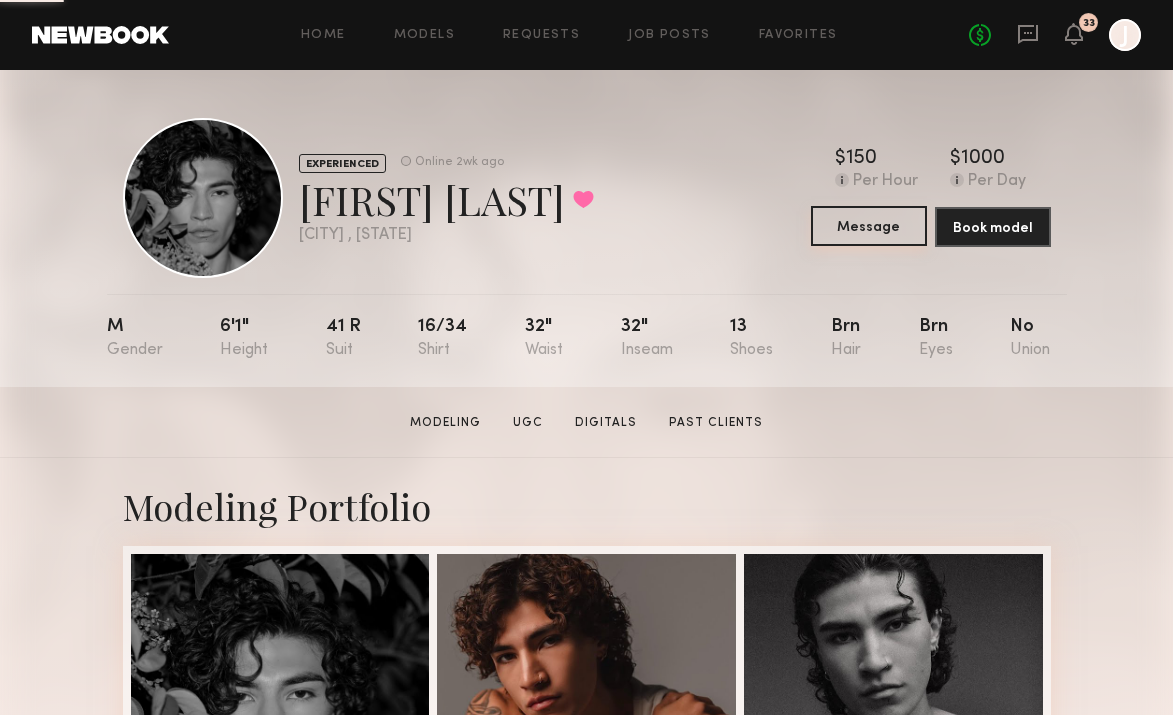 click on "Message" 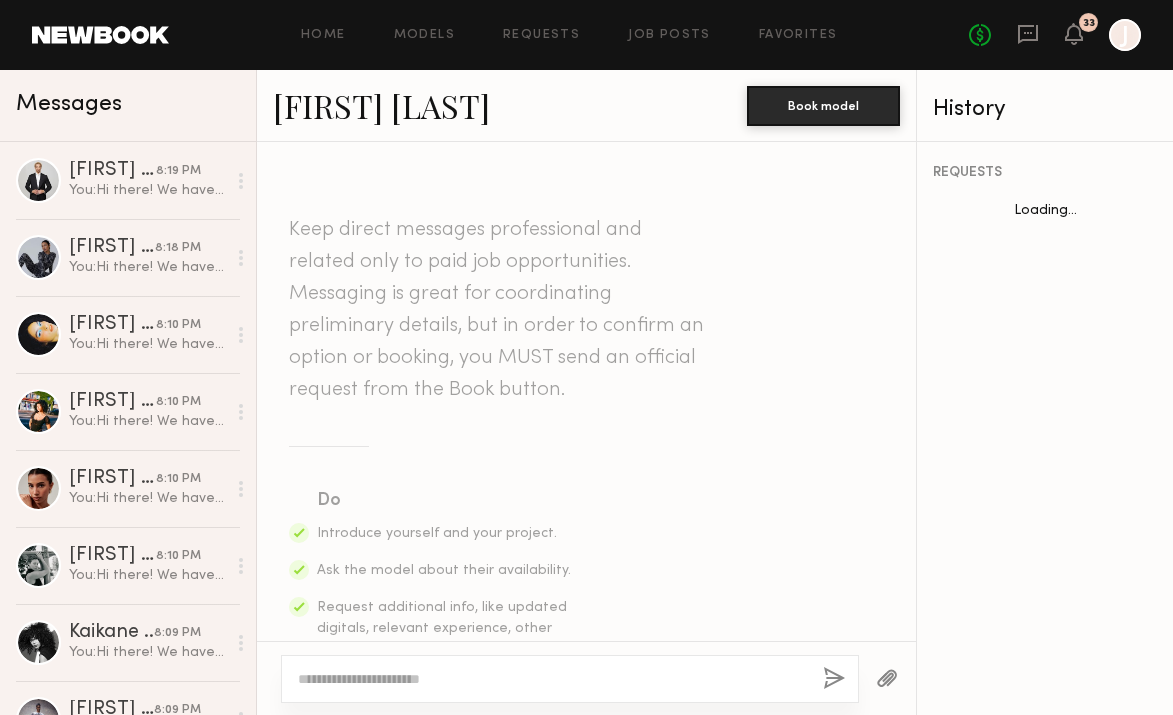 scroll, scrollTop: 1081, scrollLeft: 0, axis: vertical 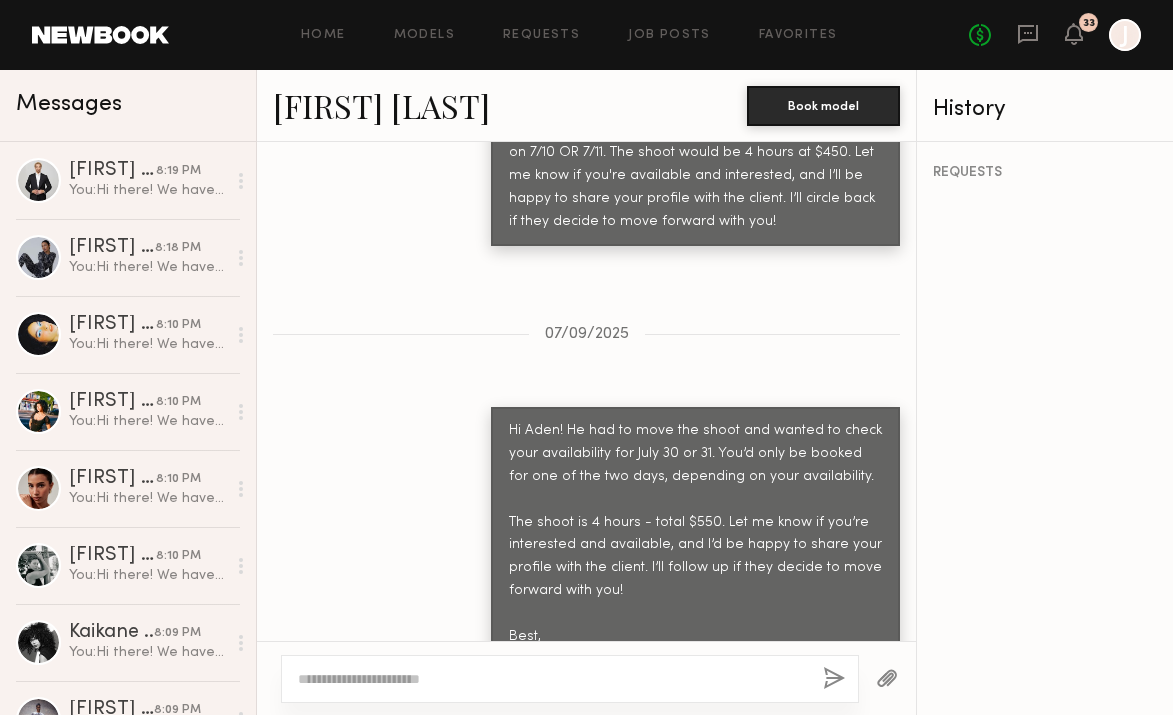click 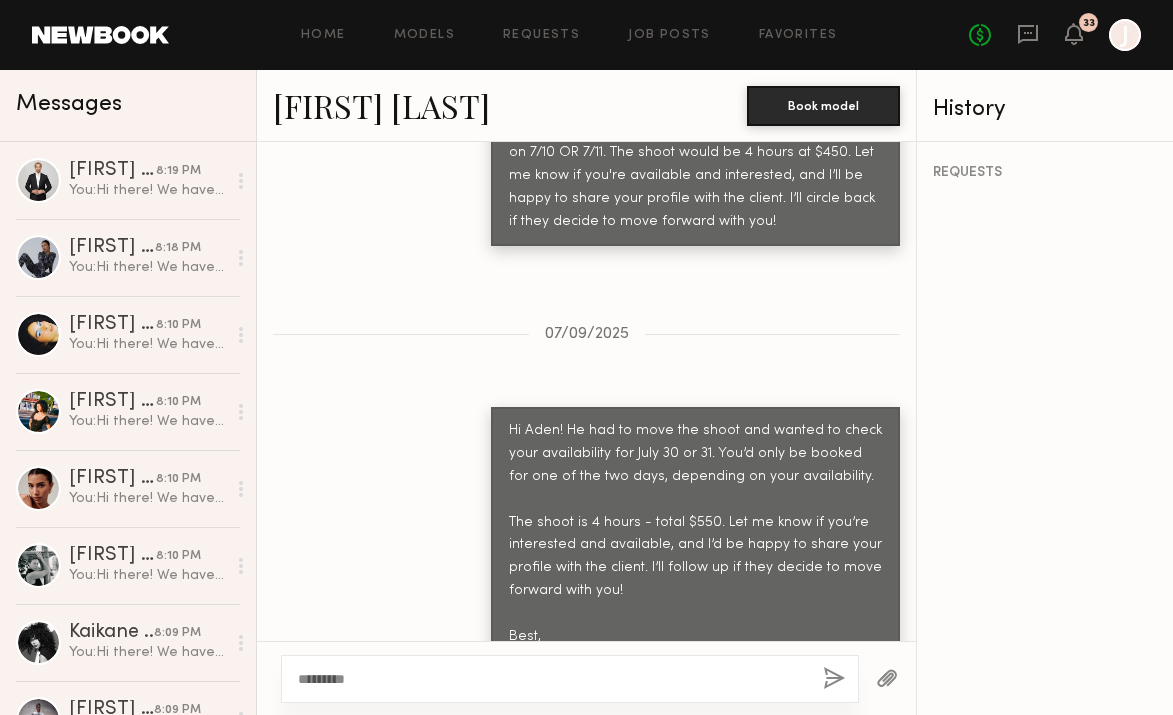 scroll, scrollTop: 140, scrollLeft: 0, axis: vertical 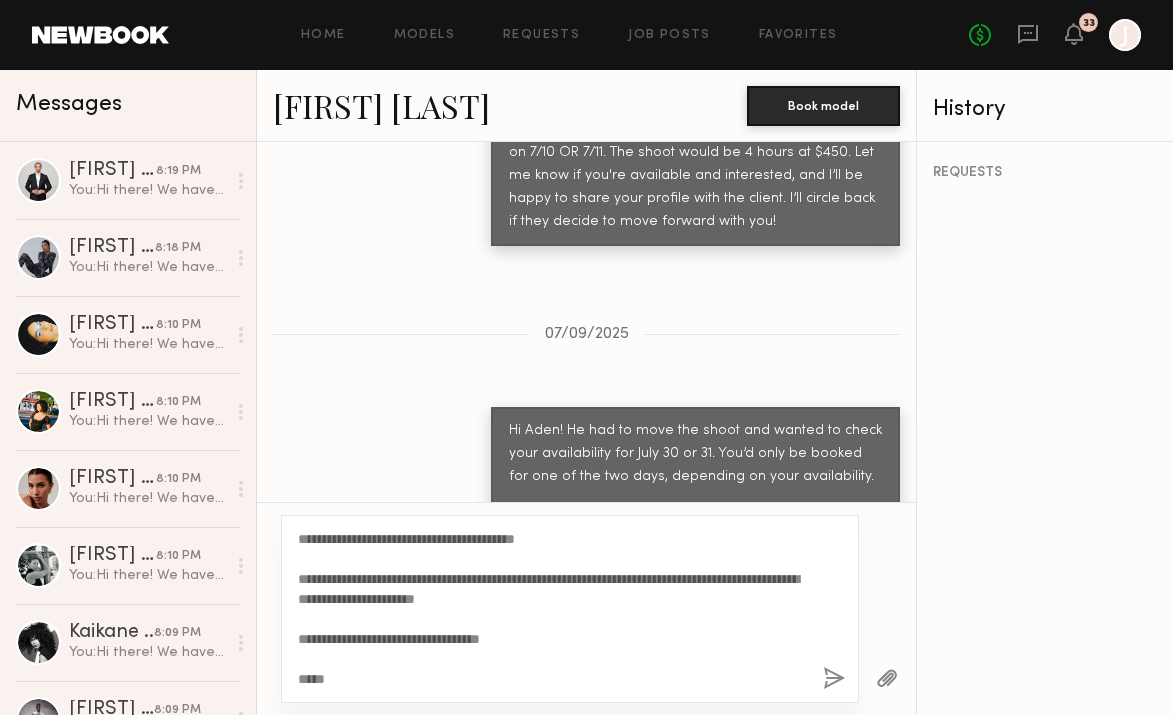 type on "**********" 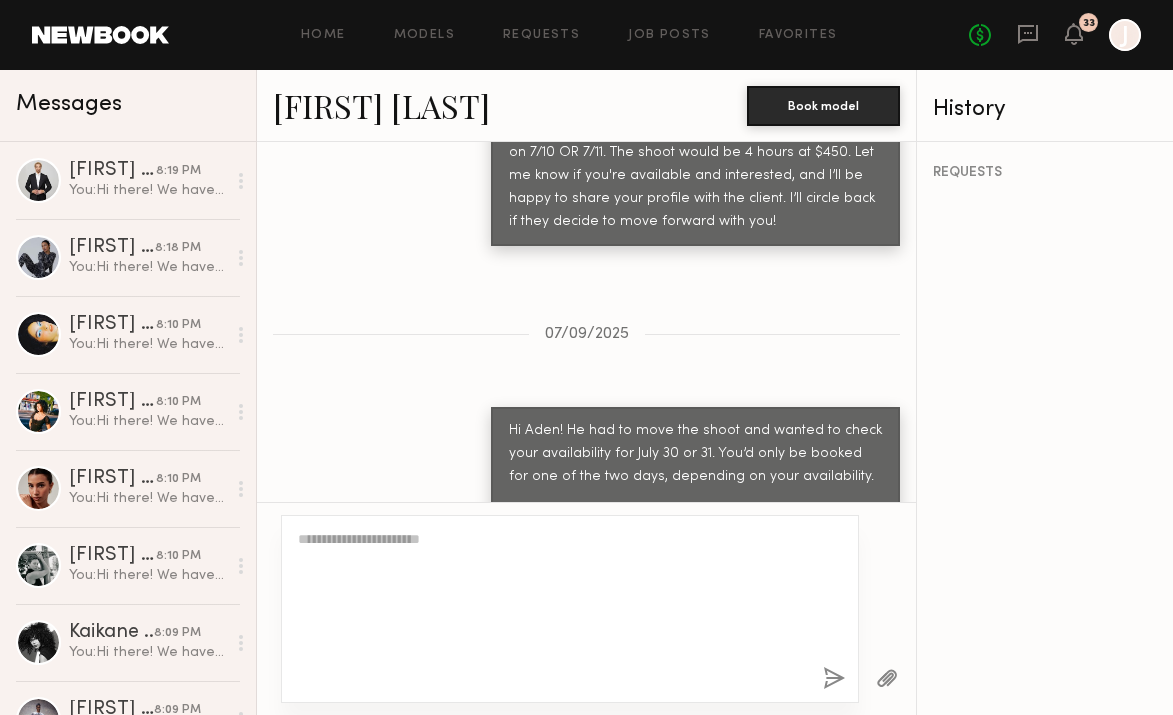 scroll, scrollTop: 0, scrollLeft: 0, axis: both 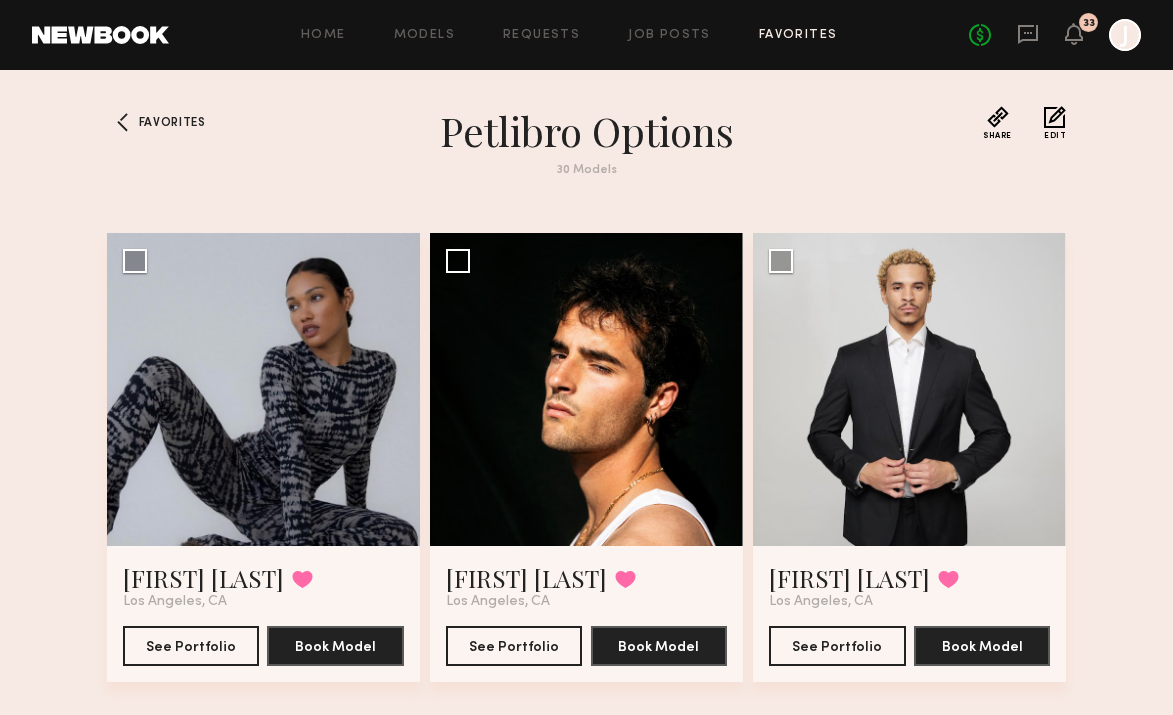 click on "[FIRST] [LAST]" 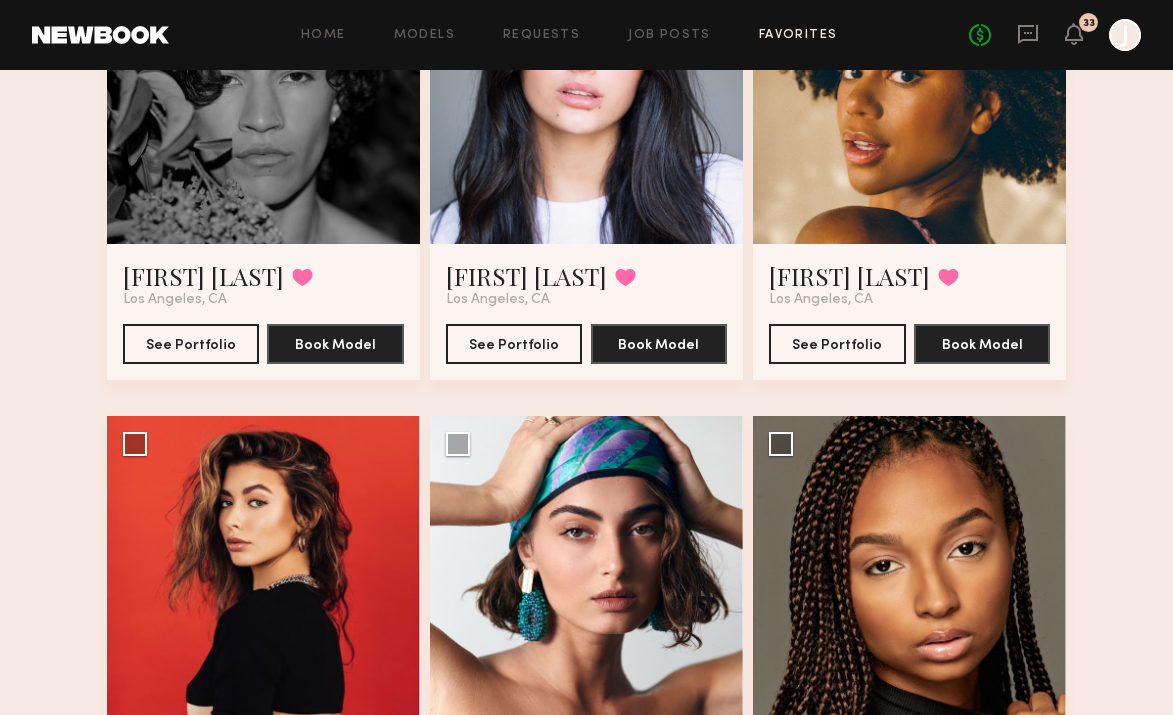 scroll, scrollTop: 790, scrollLeft: 0, axis: vertical 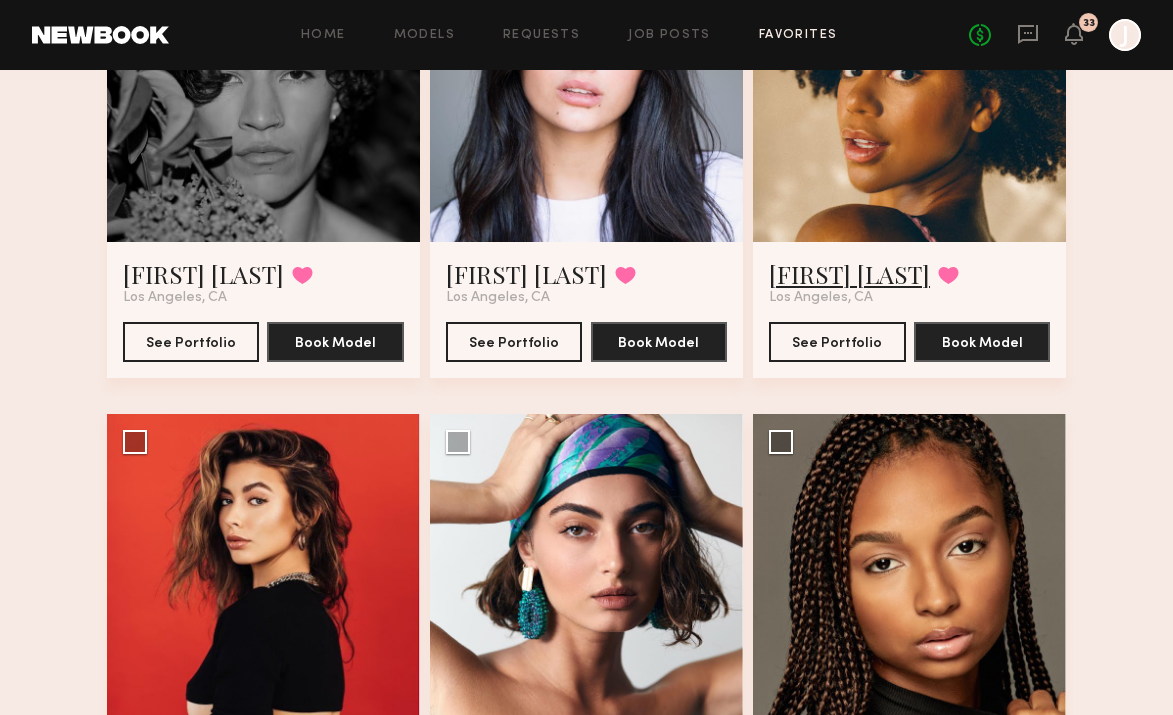 click on "[FIRST] [LAST]" 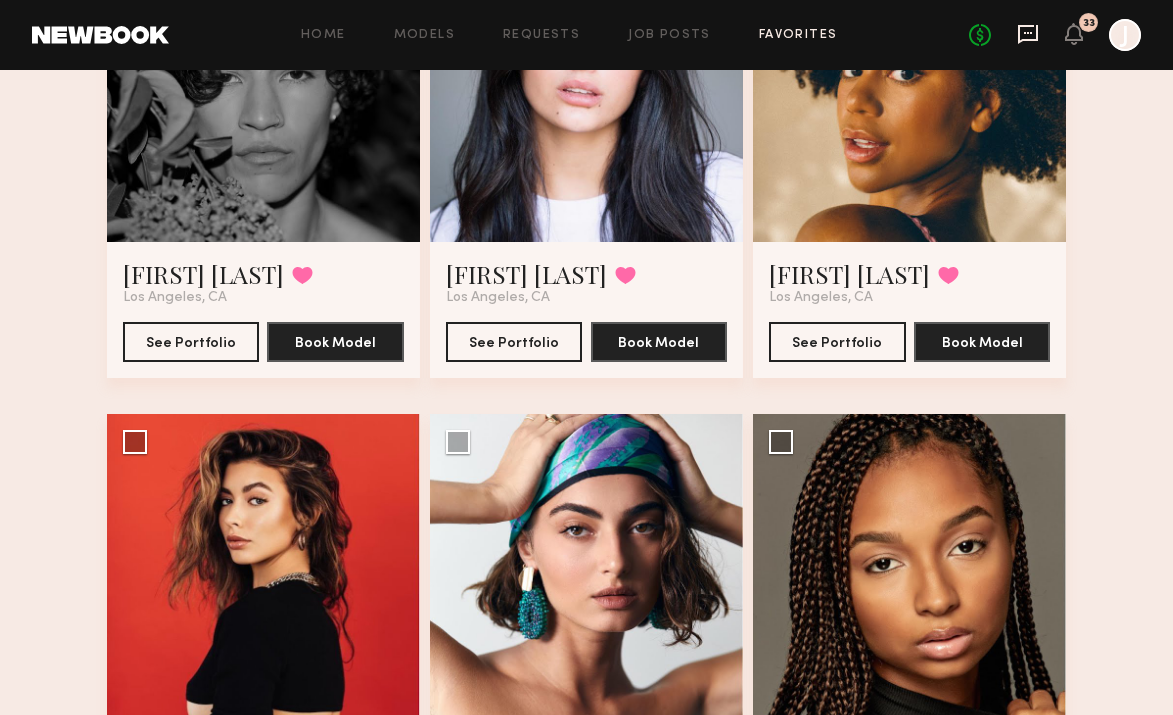 click 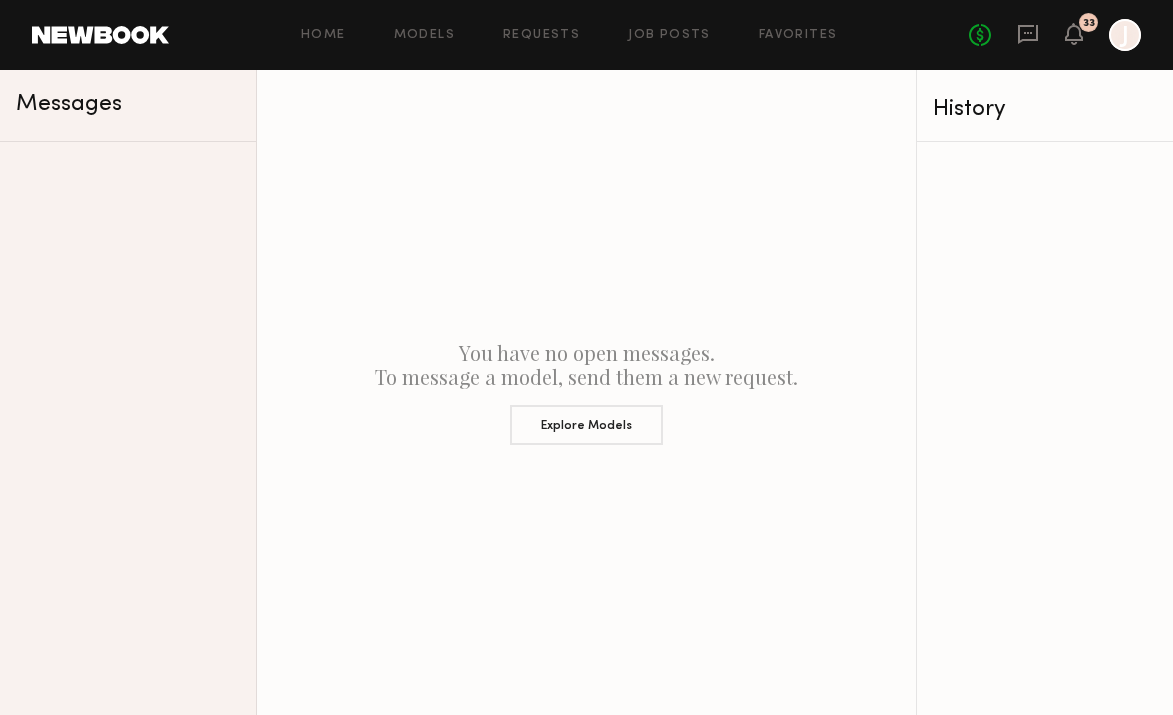 scroll, scrollTop: 0, scrollLeft: 0, axis: both 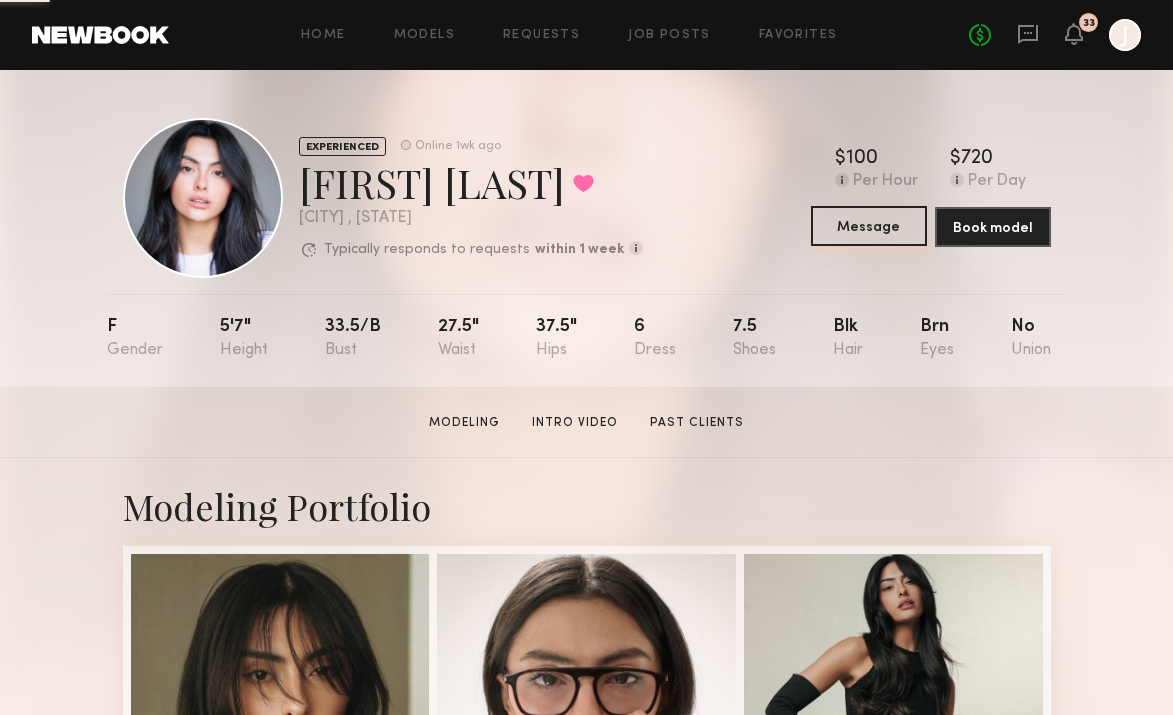 click on "Message" 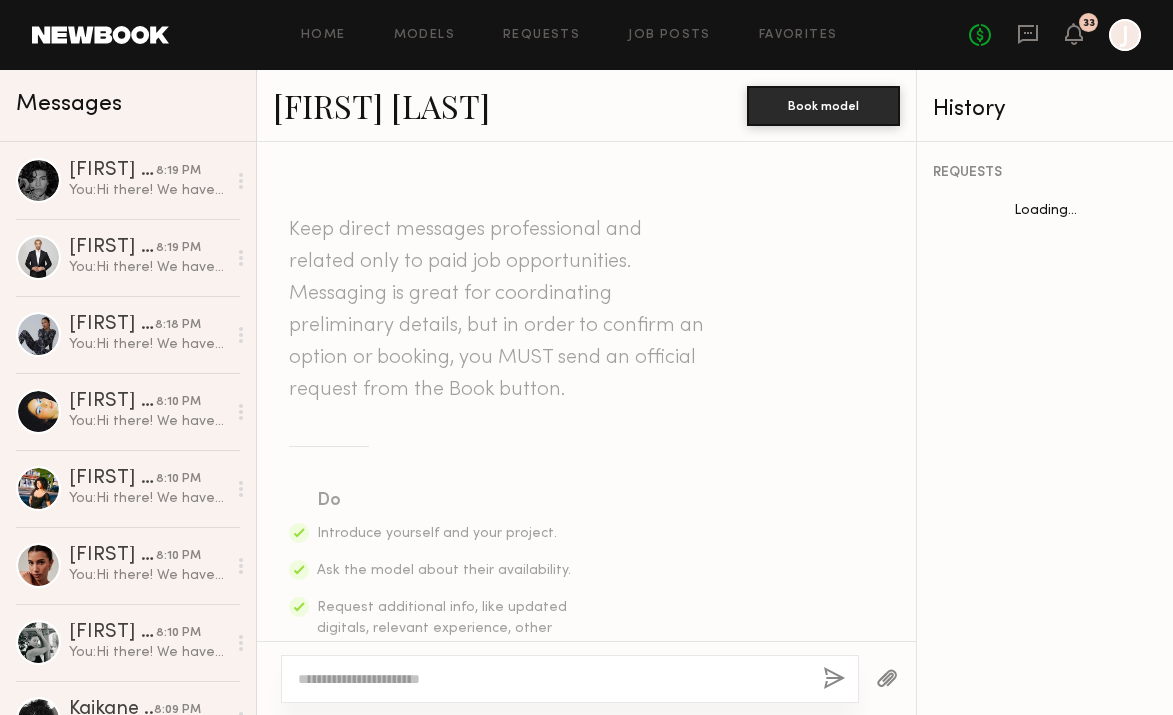 scroll, scrollTop: 1431, scrollLeft: 0, axis: vertical 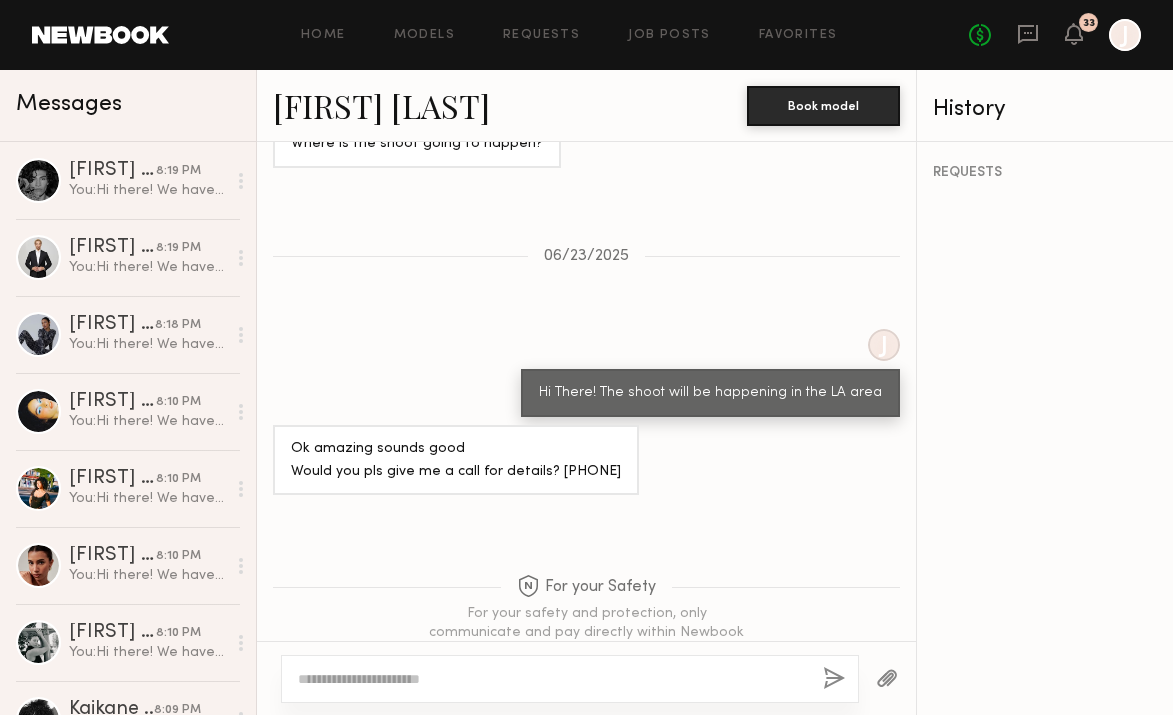 click 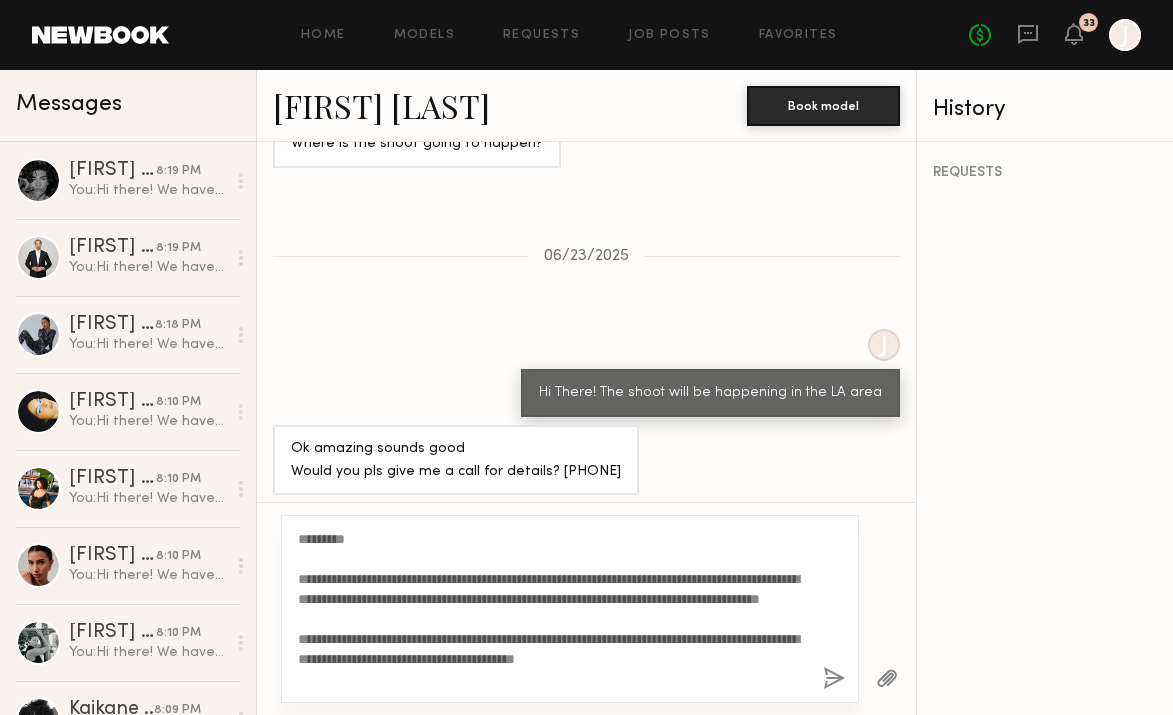 scroll, scrollTop: 140, scrollLeft: 0, axis: vertical 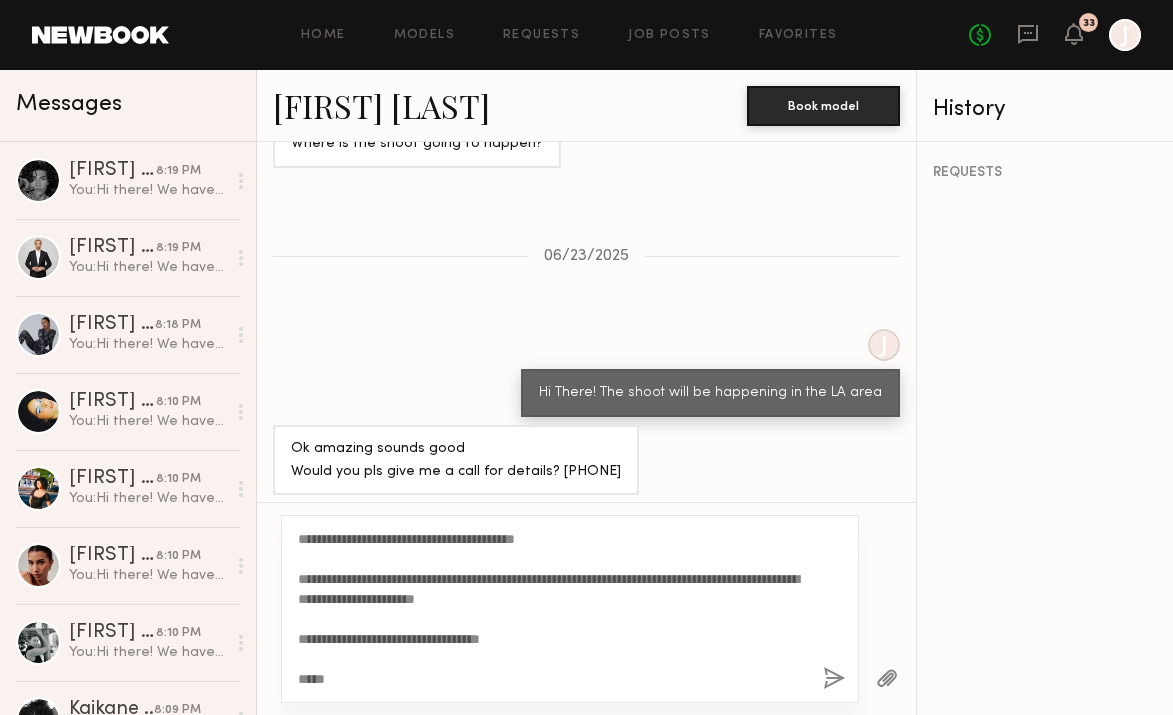 type on "**********" 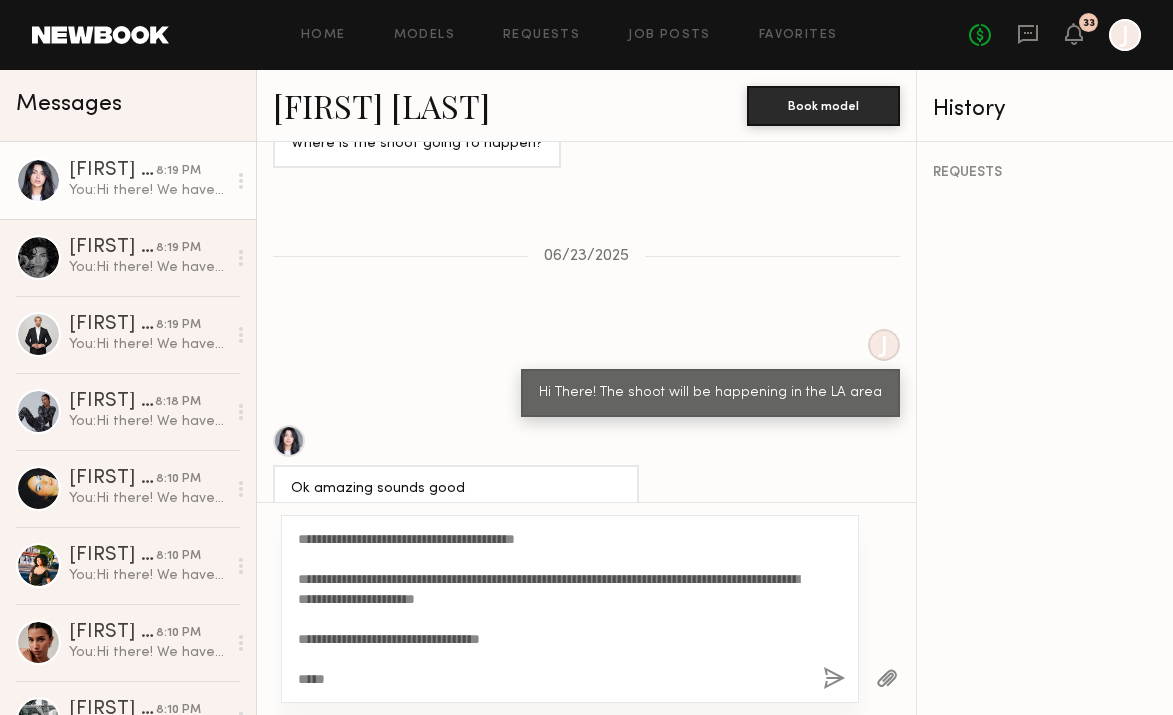 type 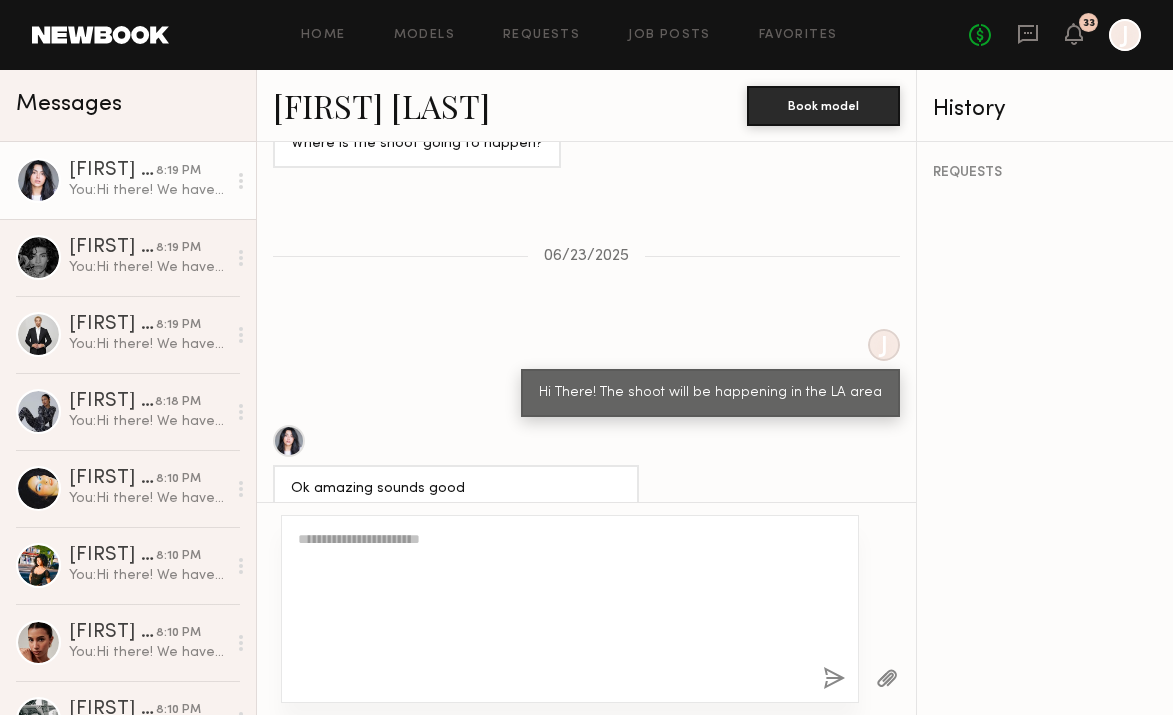 scroll, scrollTop: 0, scrollLeft: 0, axis: both 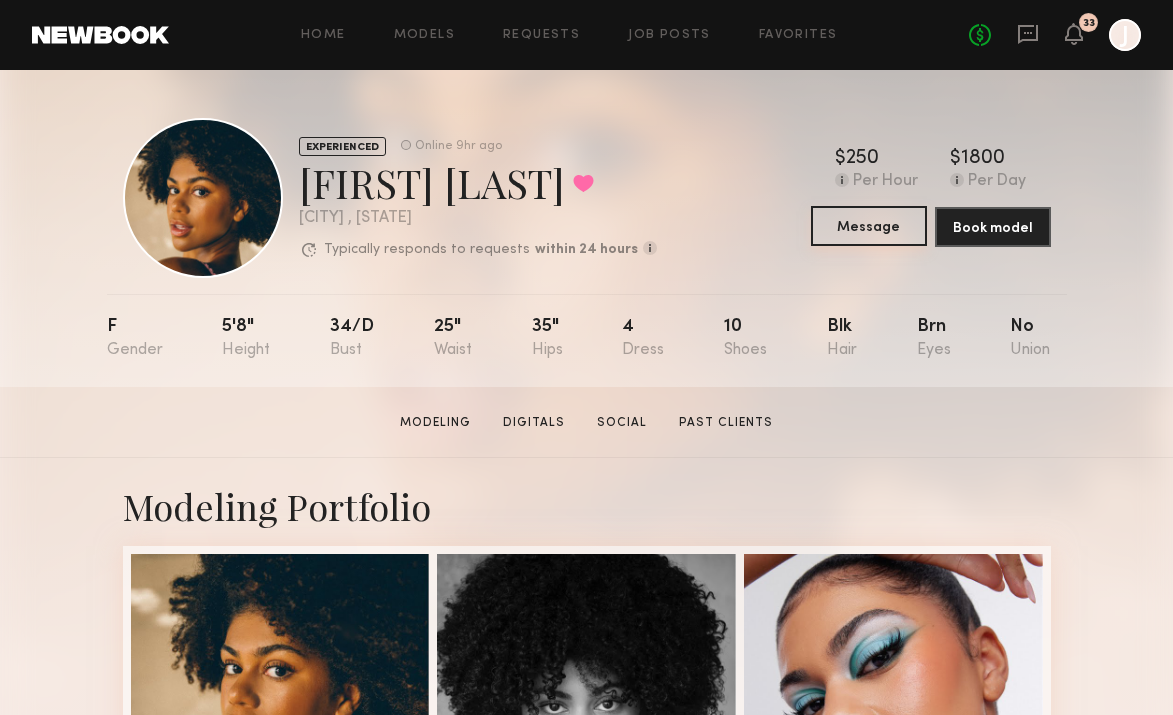 click on "Message" 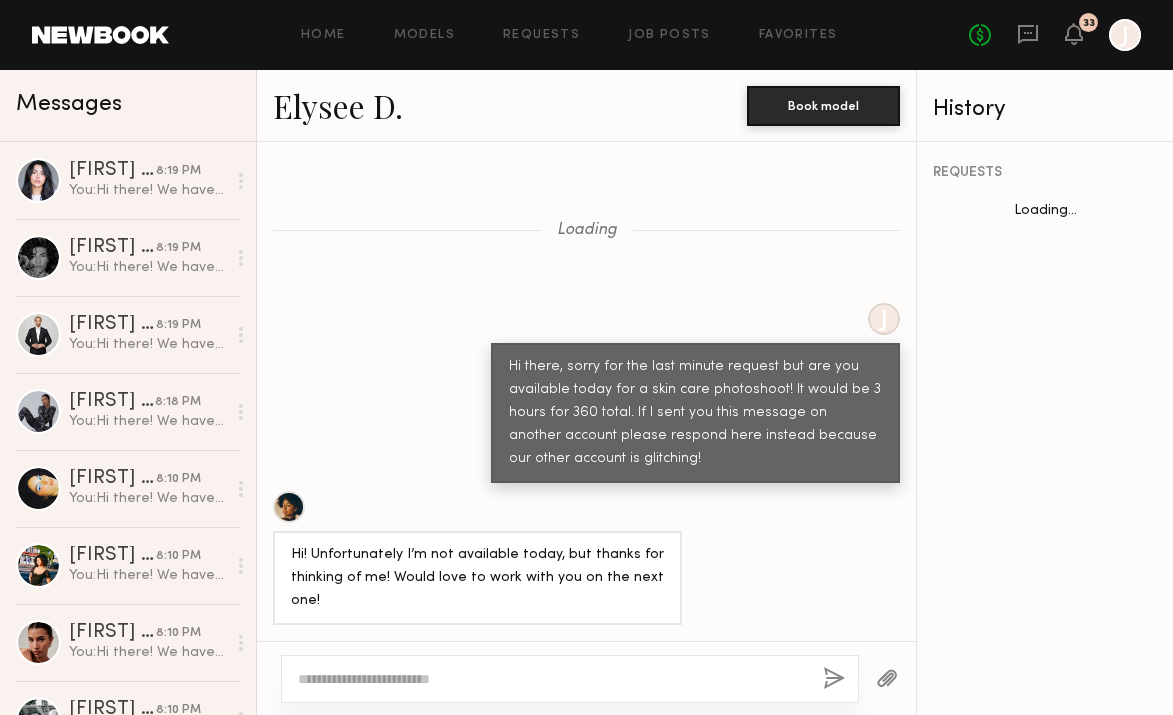 scroll, scrollTop: 1800, scrollLeft: 0, axis: vertical 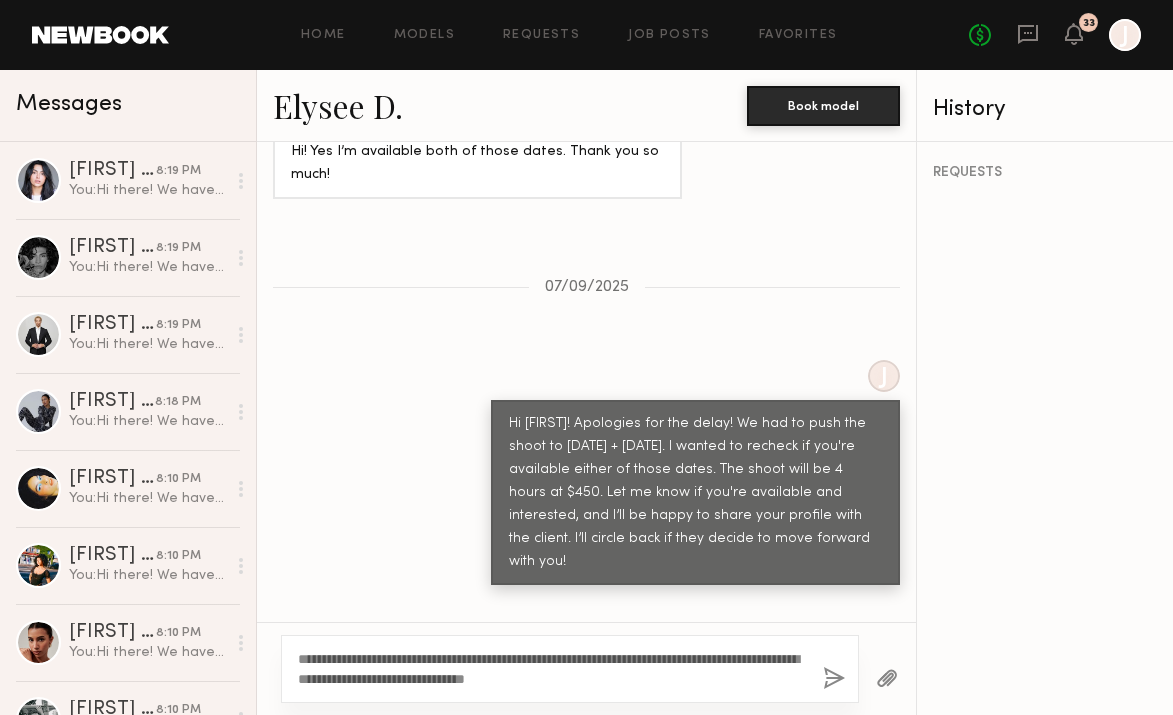 type on "**********" 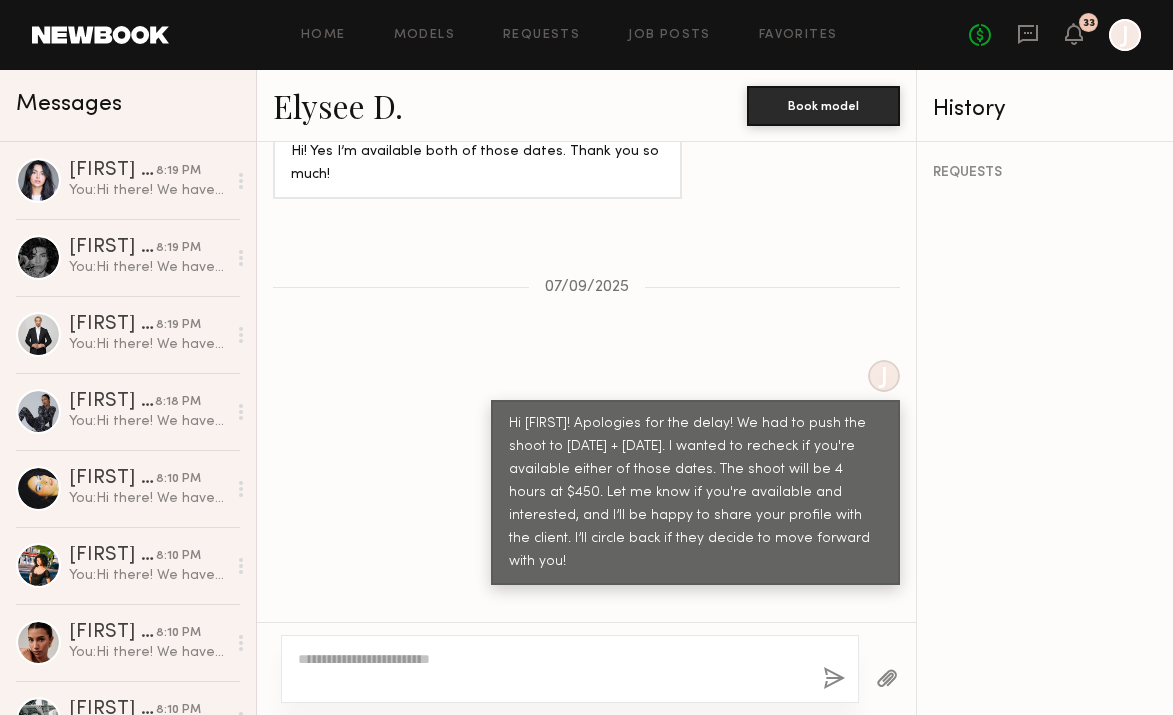 scroll, scrollTop: 2245, scrollLeft: 0, axis: vertical 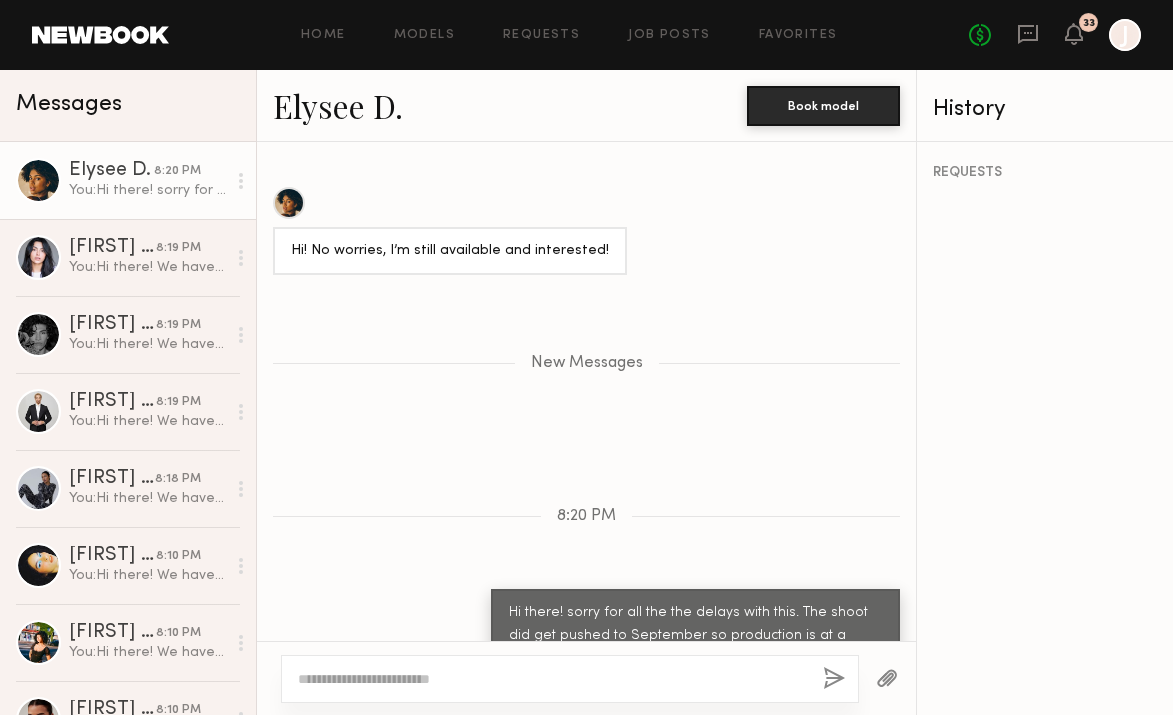 click 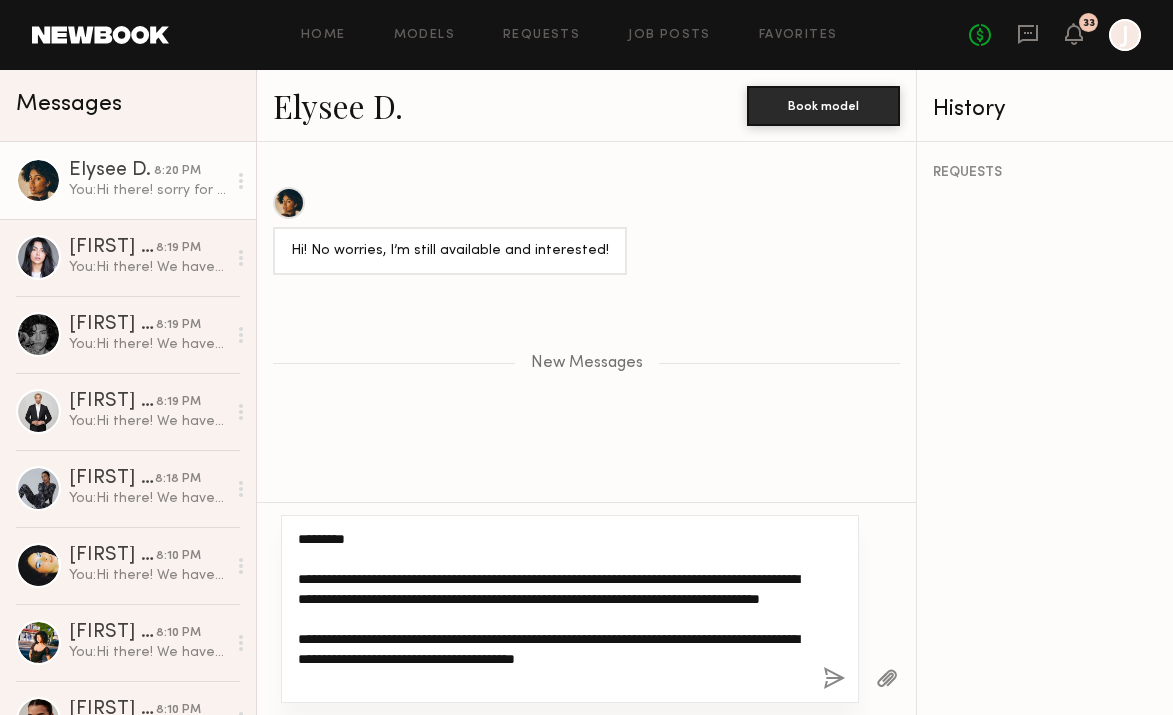 scroll, scrollTop: 0, scrollLeft: 0, axis: both 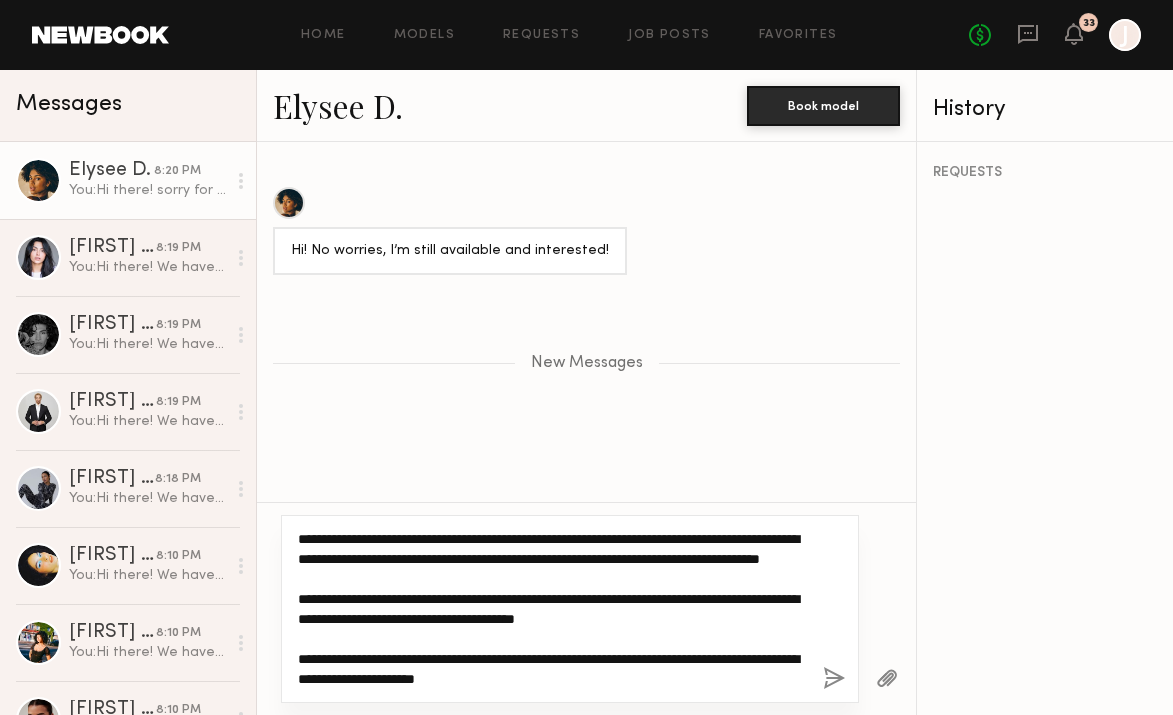 drag, startPoint x: 559, startPoint y: 620, endPoint x: 402, endPoint y: 620, distance: 157 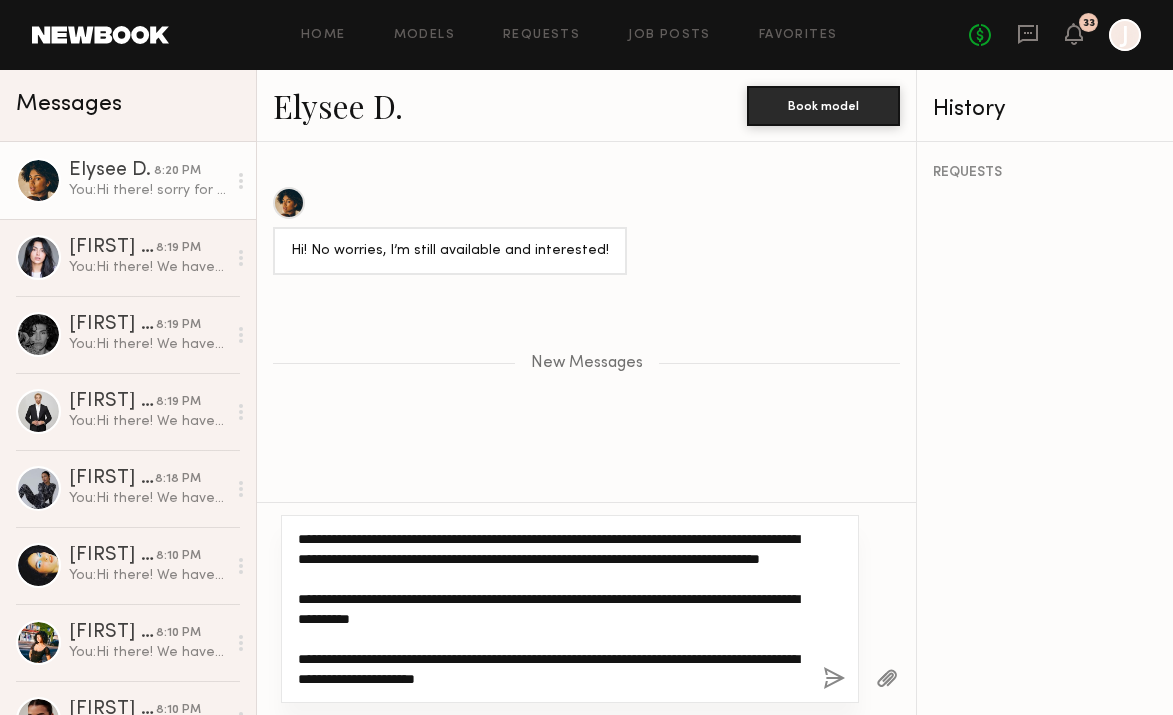 drag, startPoint x: 643, startPoint y: 619, endPoint x: 525, endPoint y: 620, distance: 118.004234 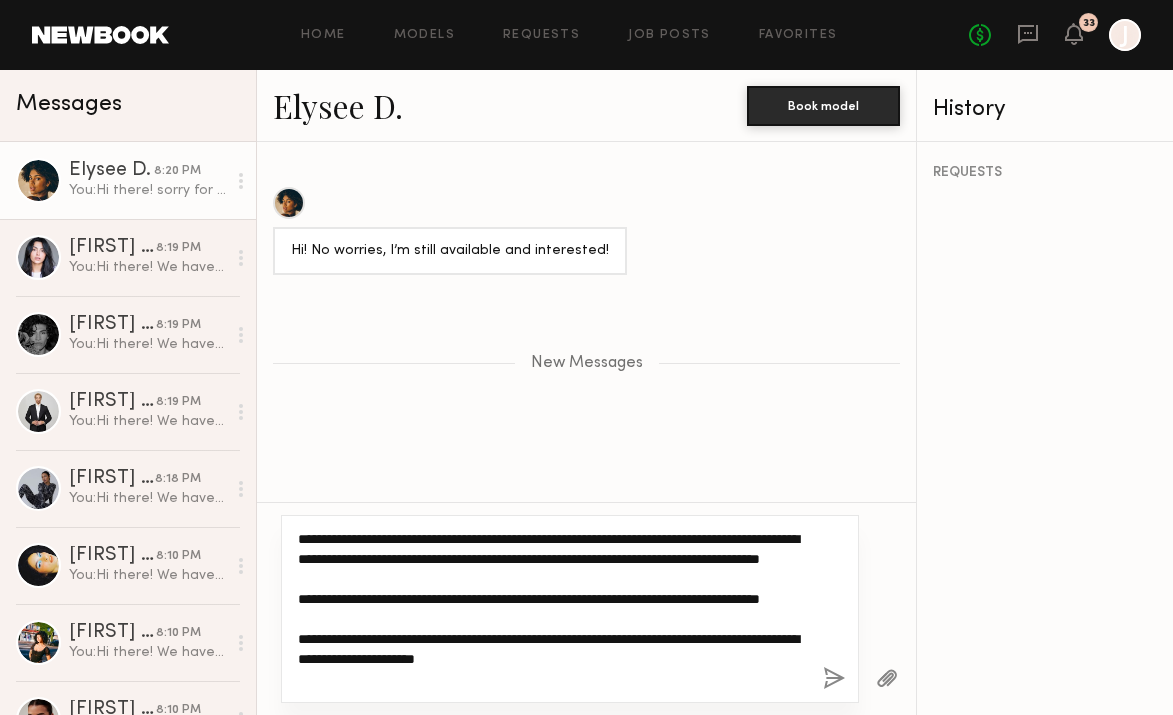 click on "**********" 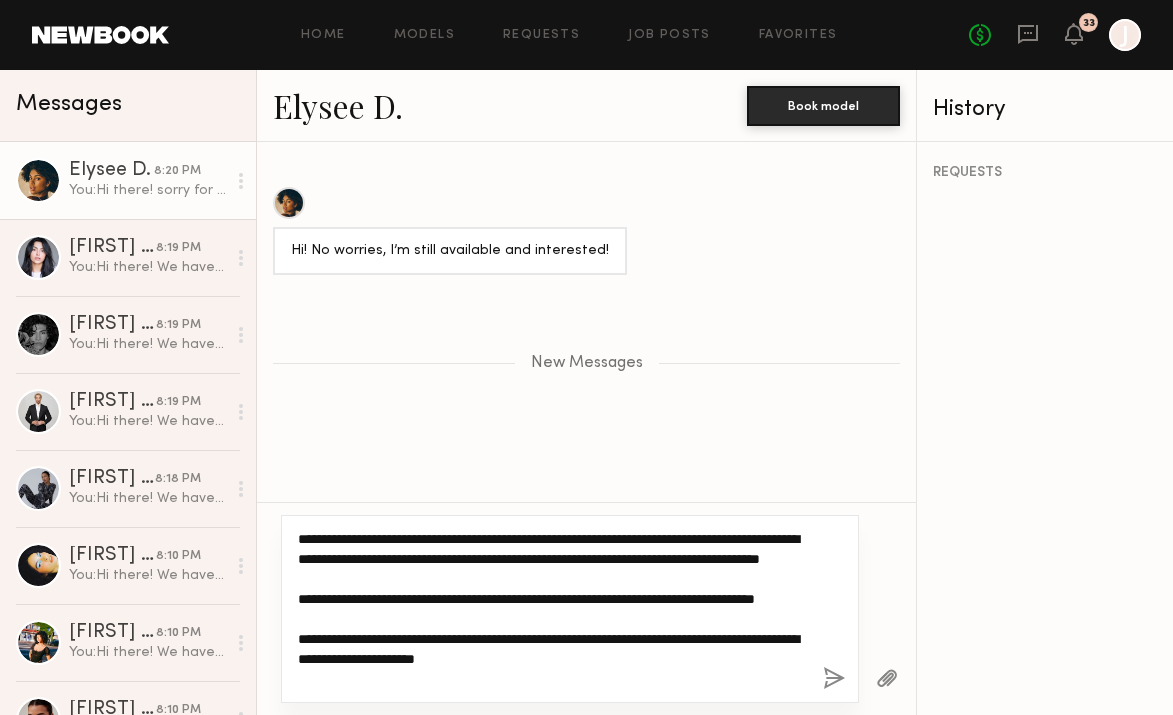 click on "**********" 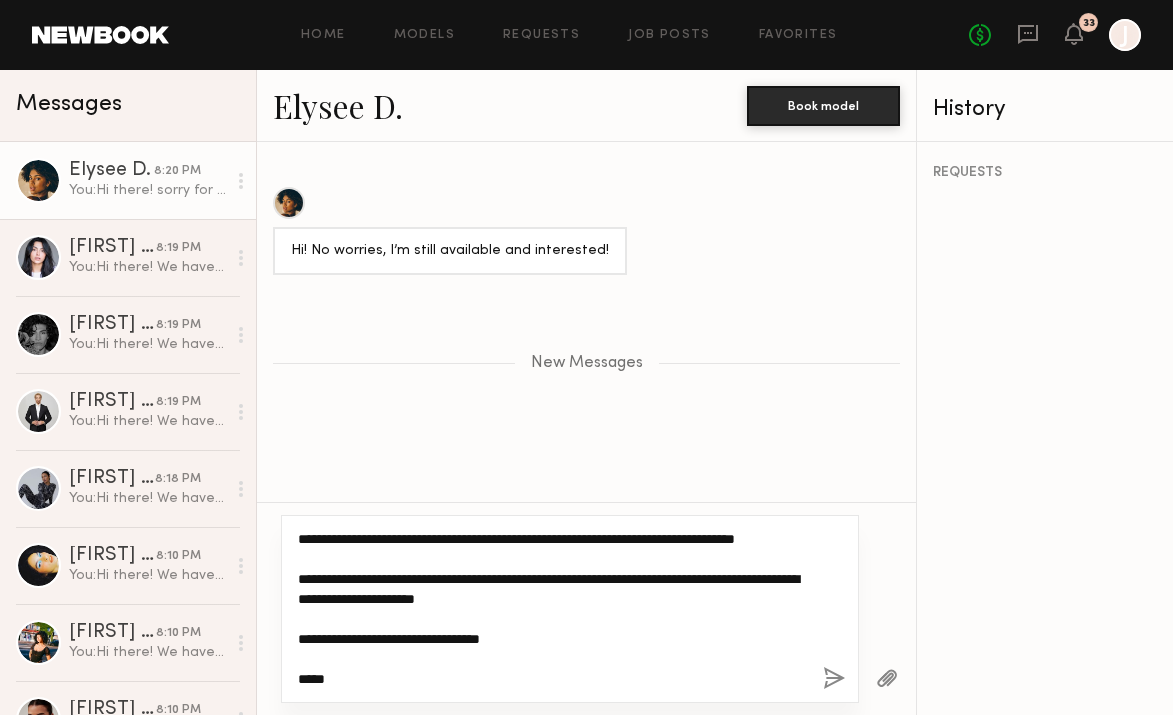 scroll, scrollTop: 100, scrollLeft: 0, axis: vertical 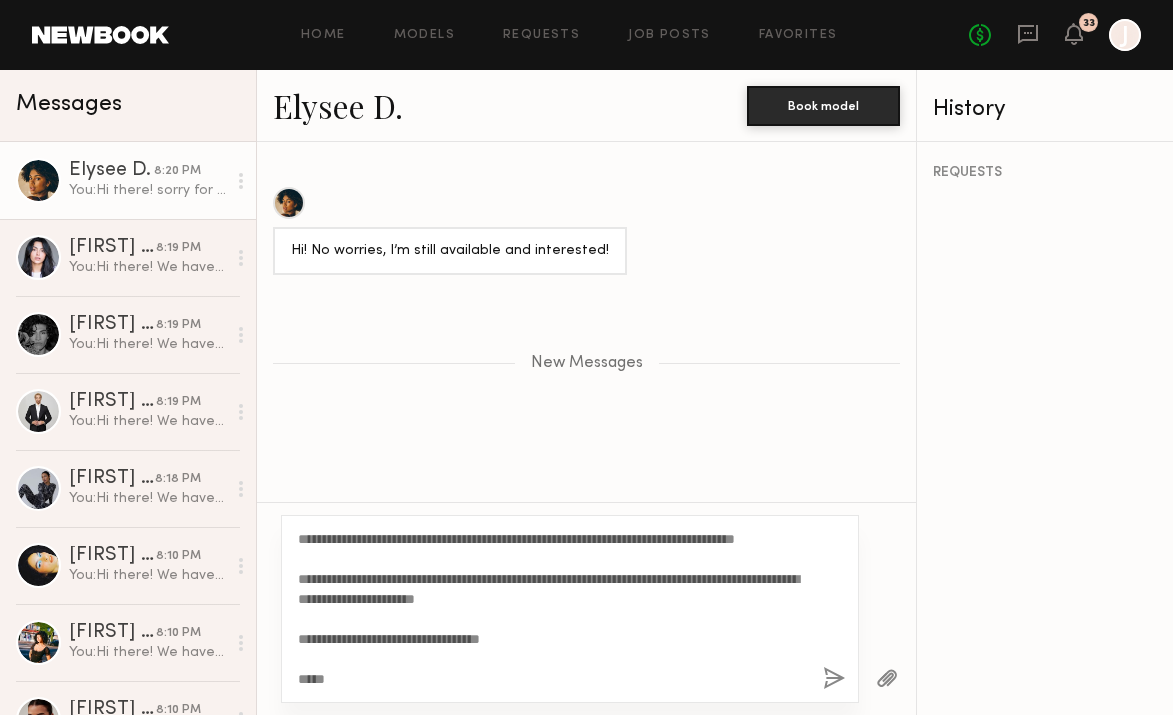 click 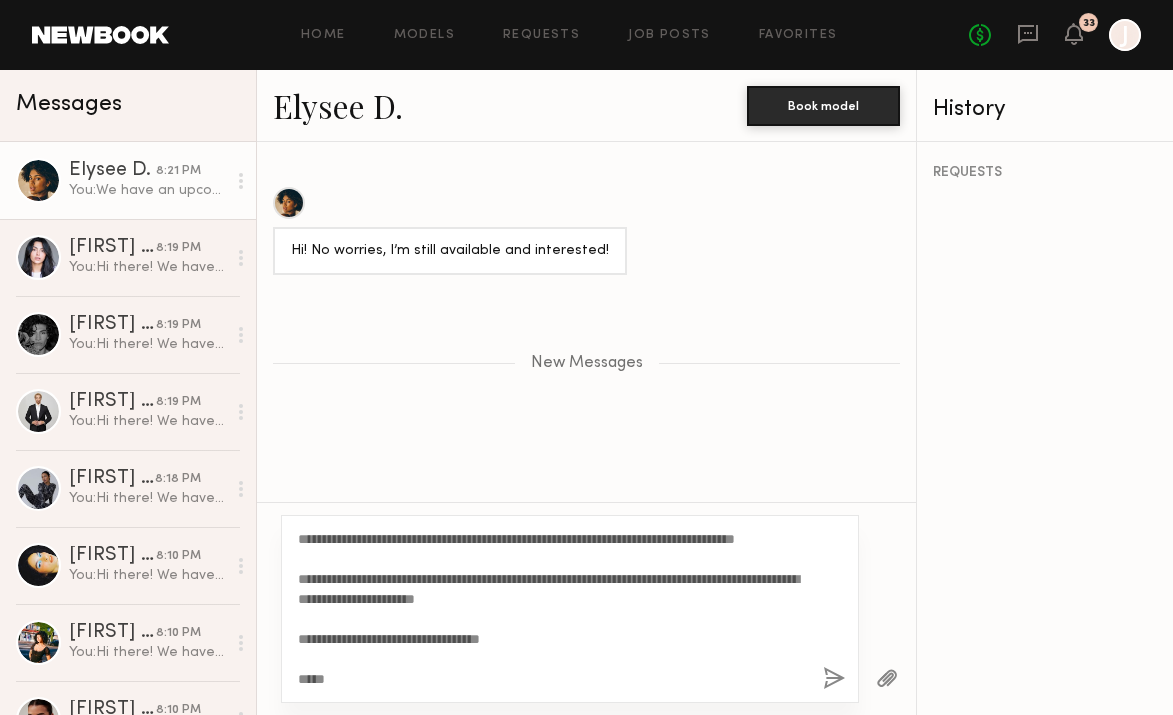 type 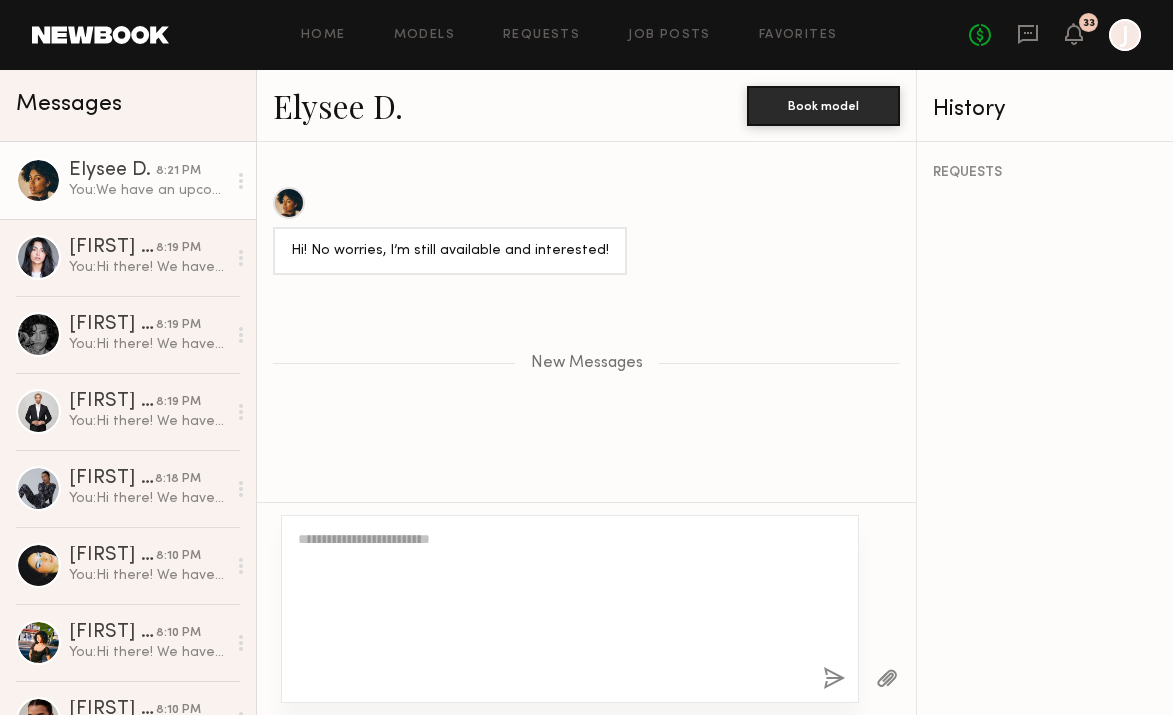 scroll, scrollTop: 0, scrollLeft: 0, axis: both 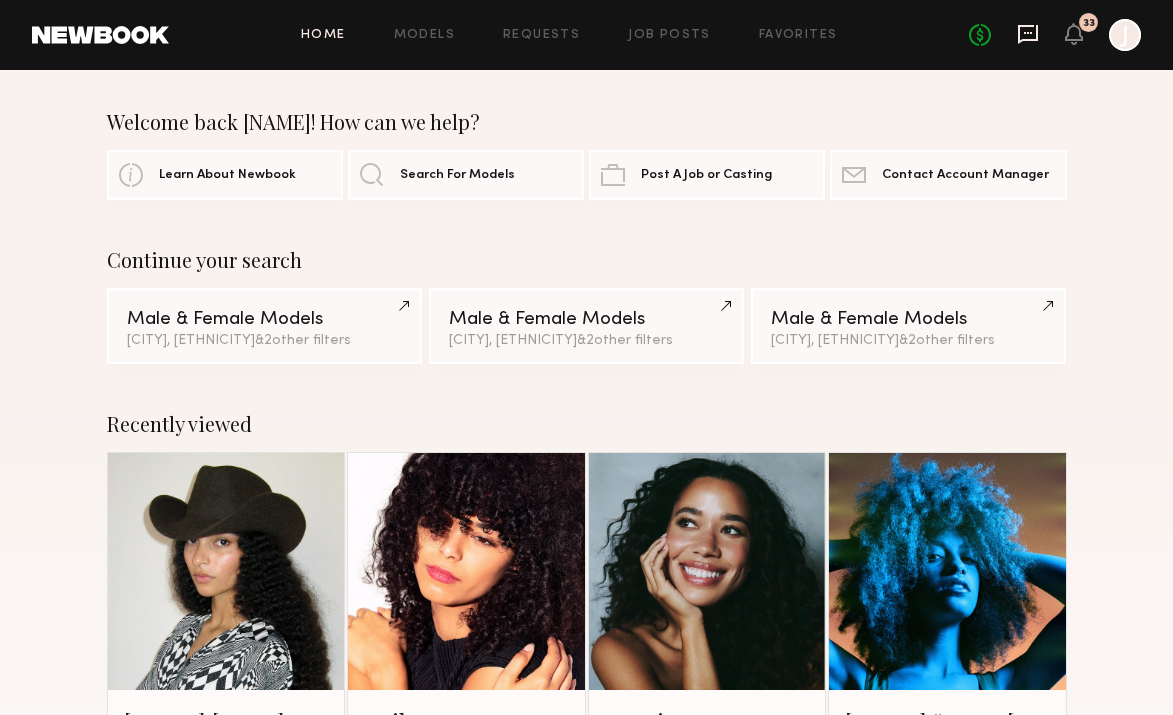 click 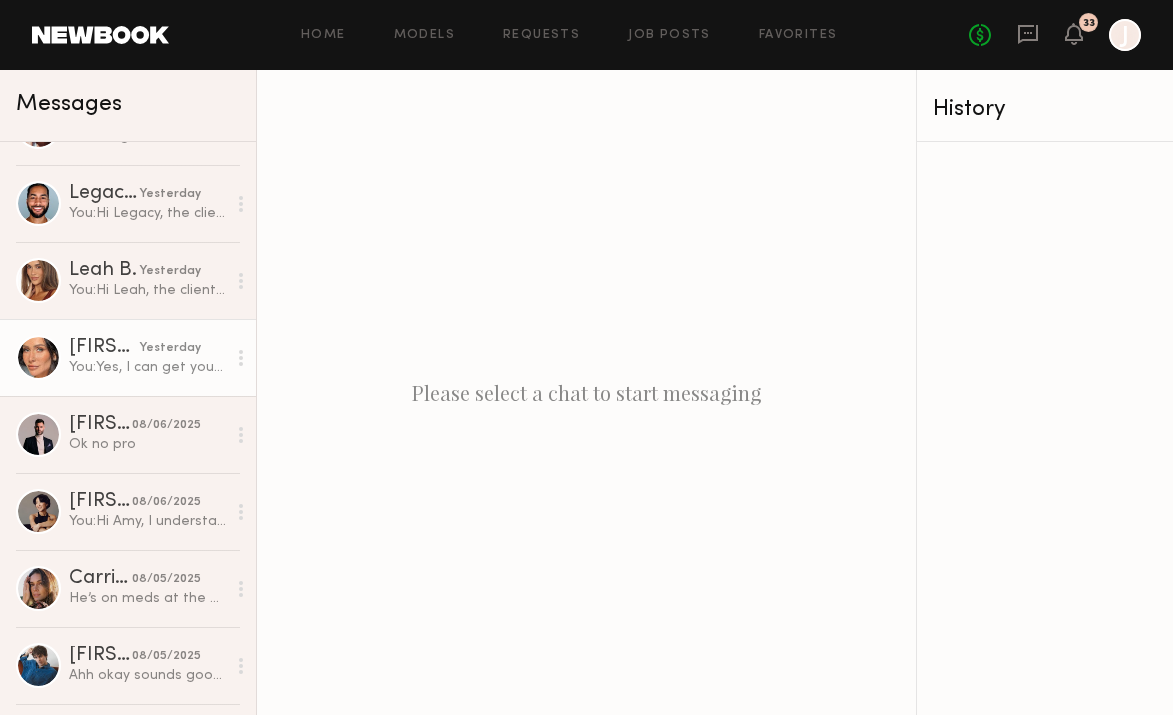 scroll, scrollTop: 1794, scrollLeft: 0, axis: vertical 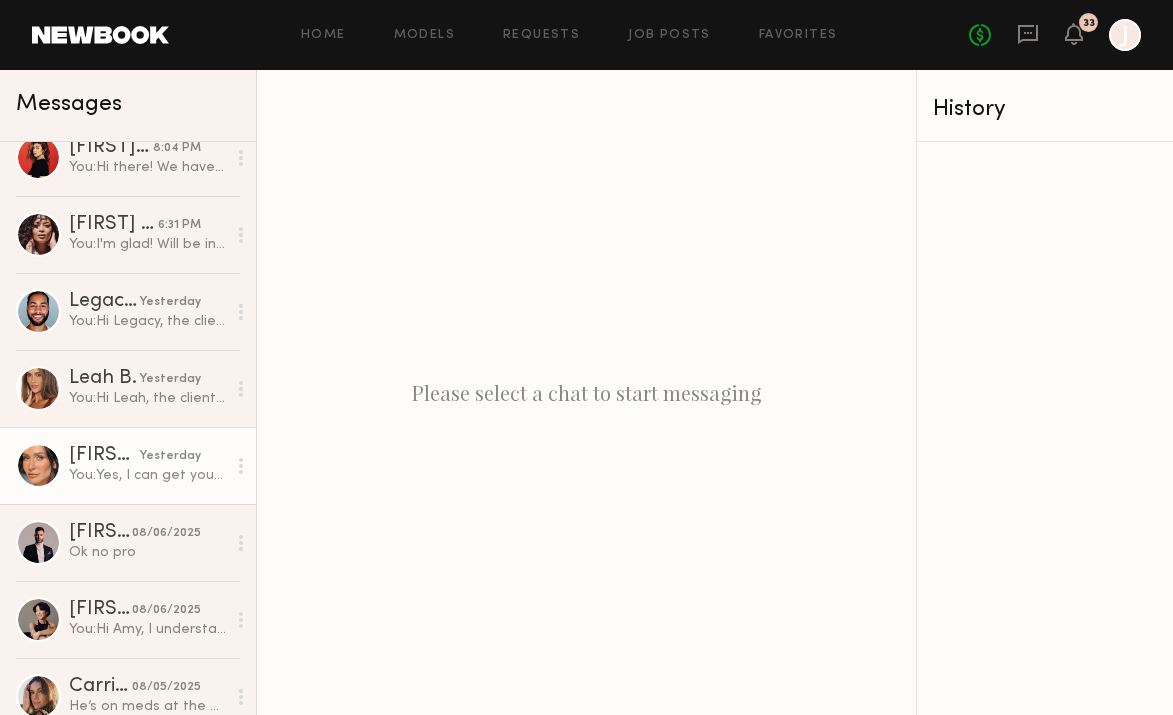 click on "You:  Yes, I can get your booking sent tomorrow morning! I have to include call and wrap times in the booking so just need to confirm that with you before sending :)" 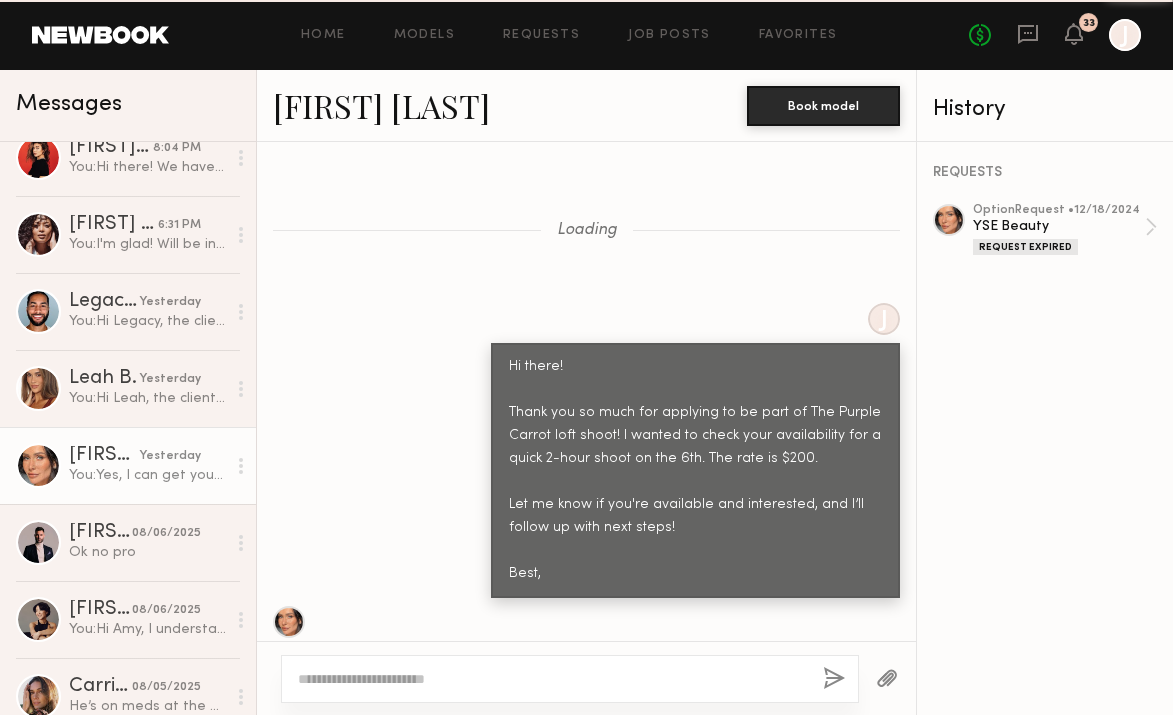 scroll, scrollTop: 1450, scrollLeft: 0, axis: vertical 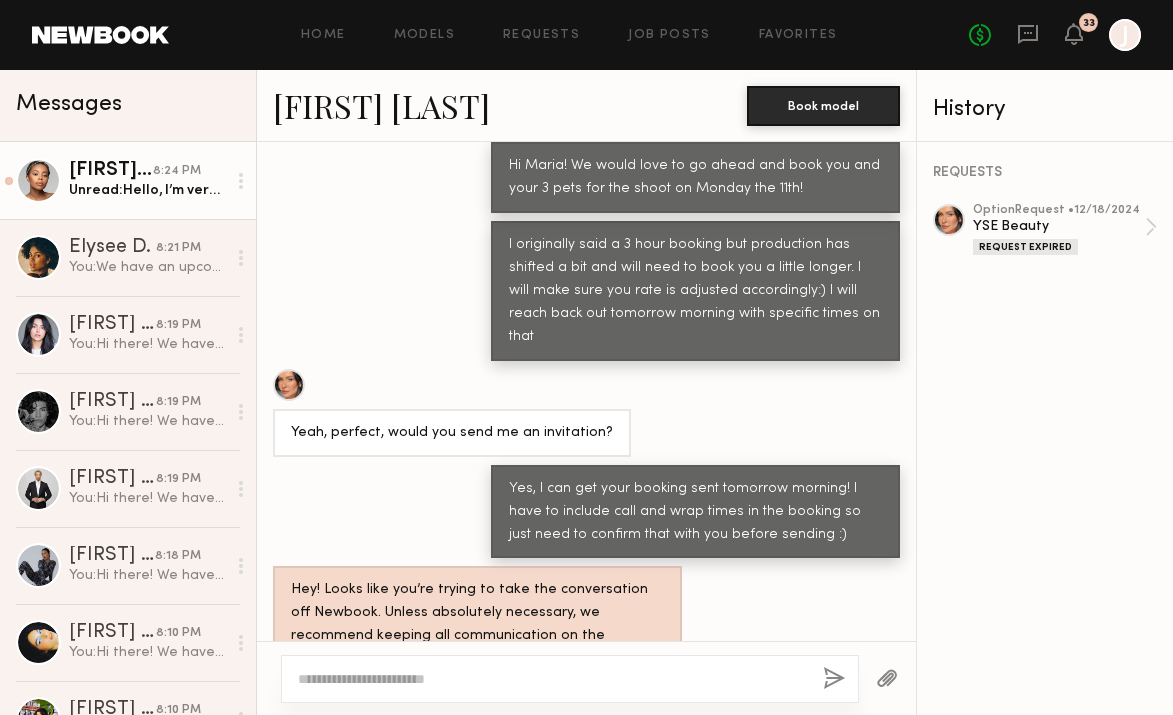 click on "[FIRST] [LAST]" 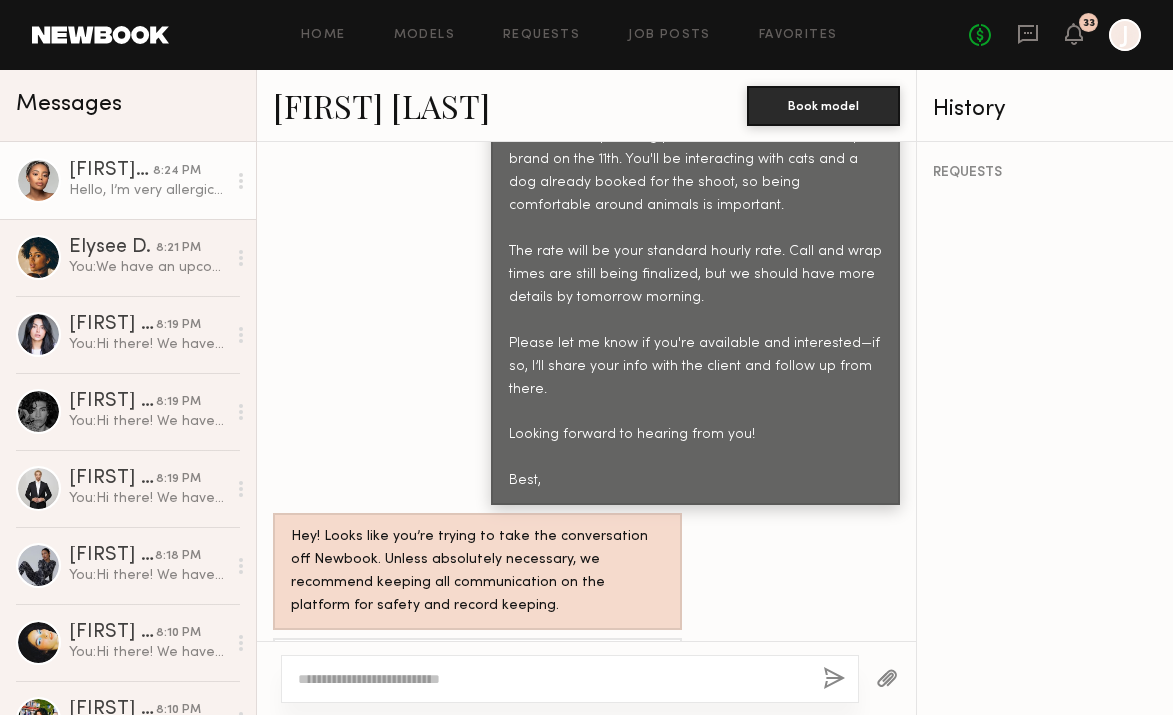 scroll, scrollTop: 1917, scrollLeft: 0, axis: vertical 